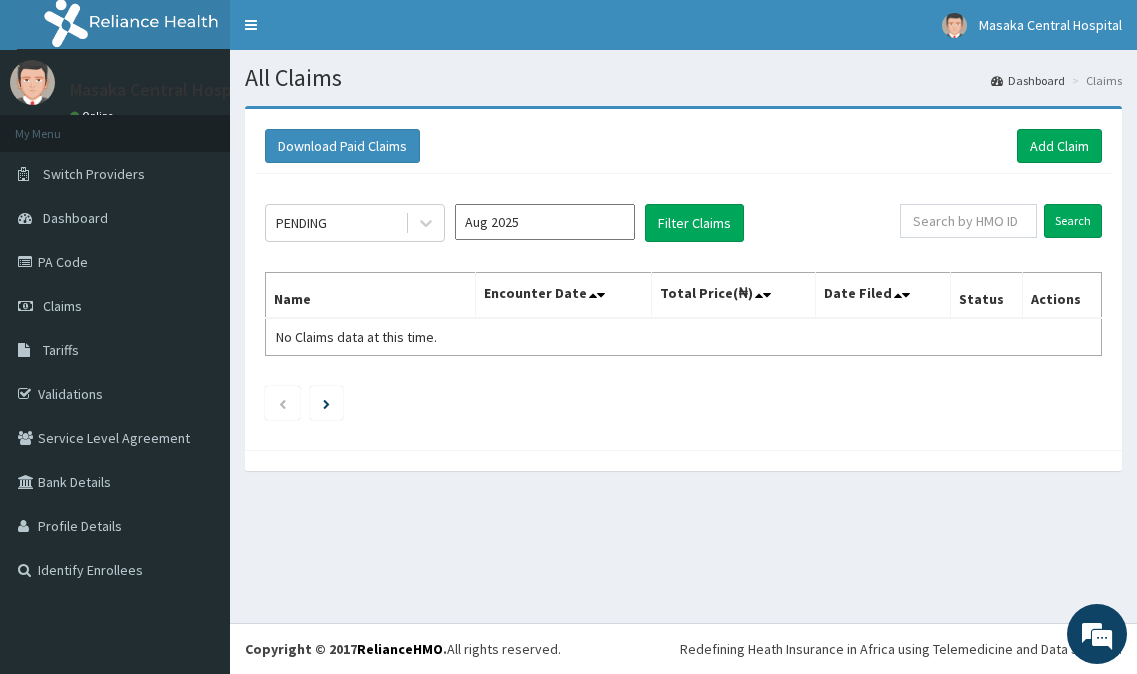 scroll, scrollTop: 0, scrollLeft: 0, axis: both 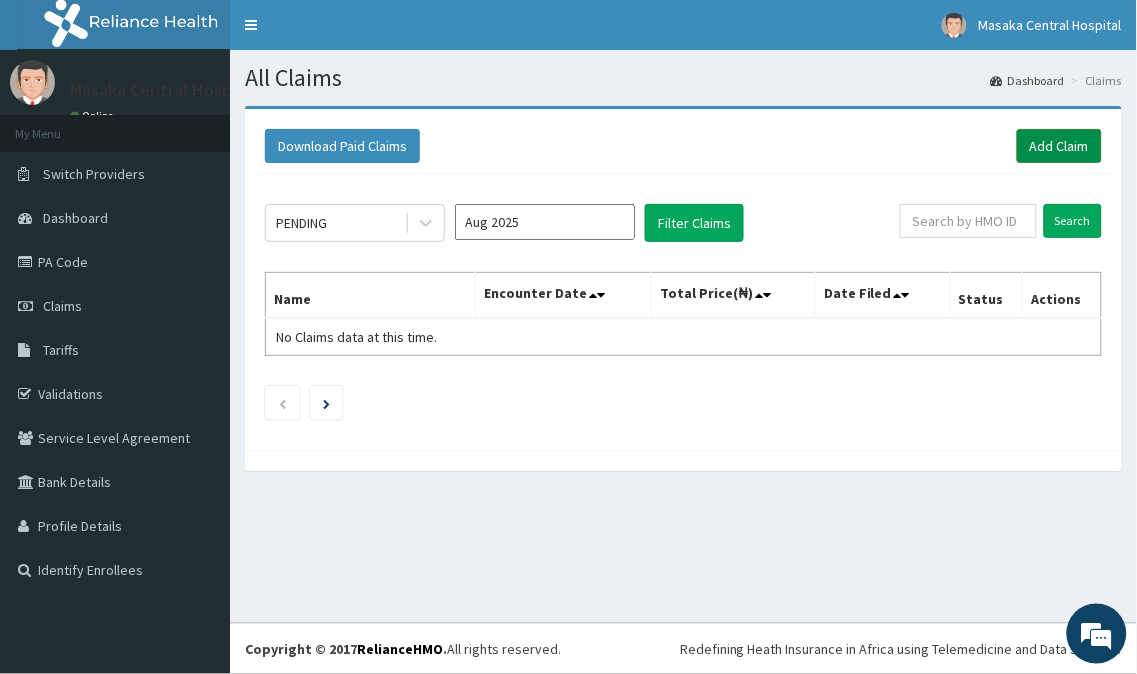 click on "Add Claim" at bounding box center (1059, 146) 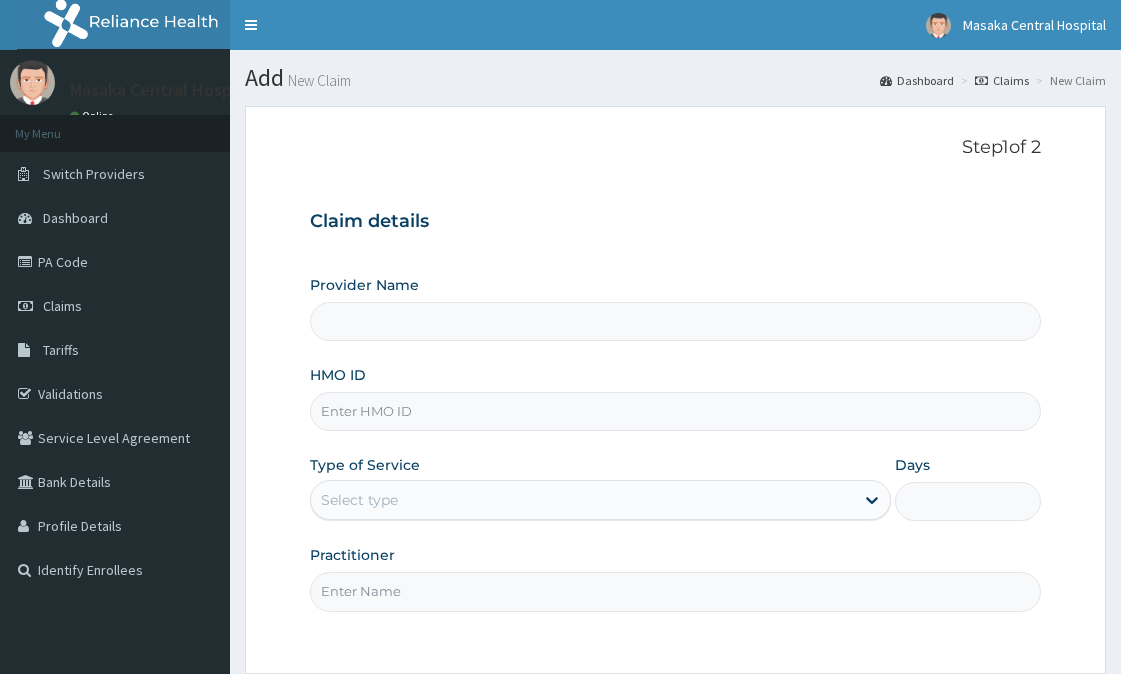 scroll, scrollTop: 0, scrollLeft: 0, axis: both 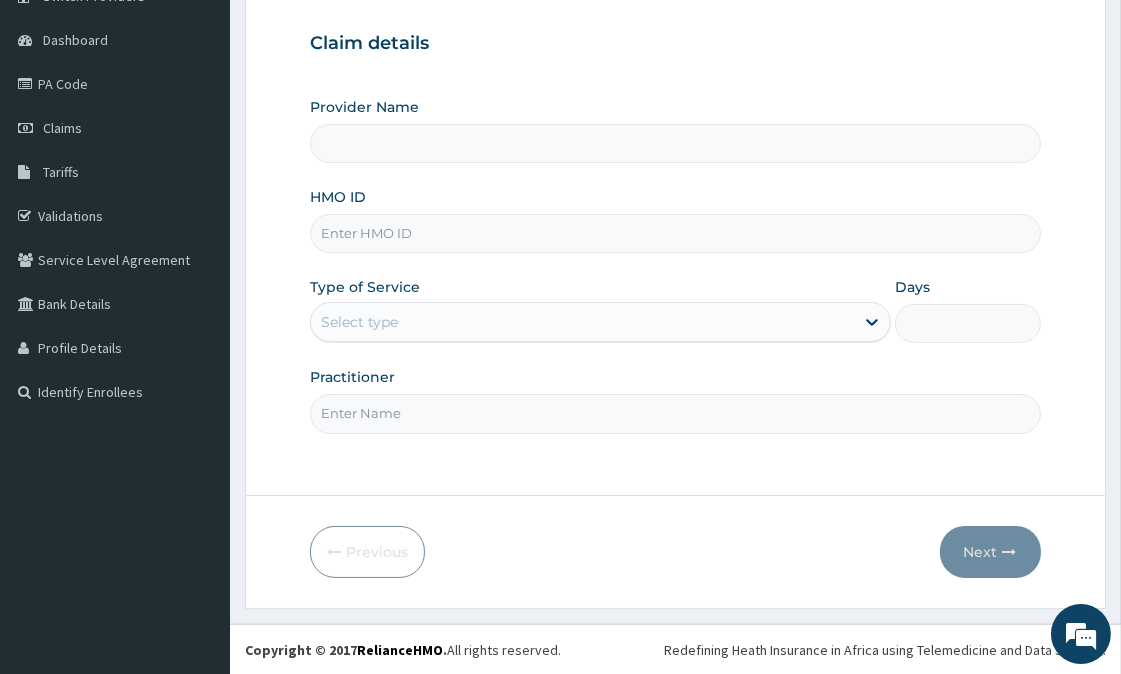 type on "Masaka Central Hospital and Maternity" 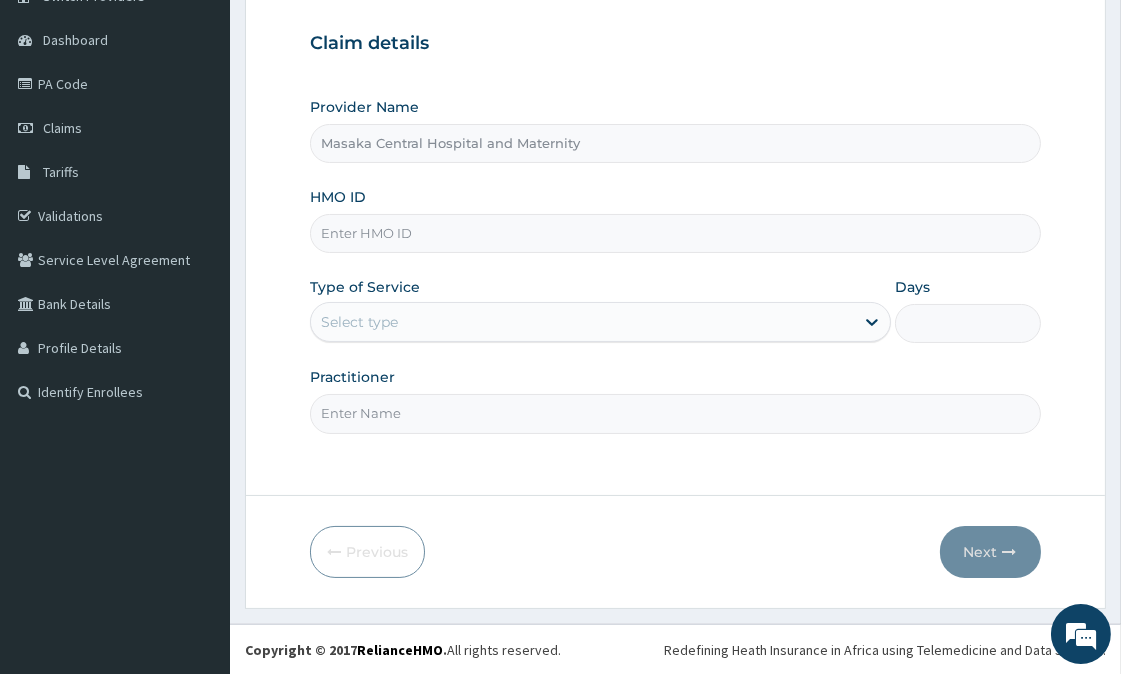 click on "HMO ID" at bounding box center (675, 233) 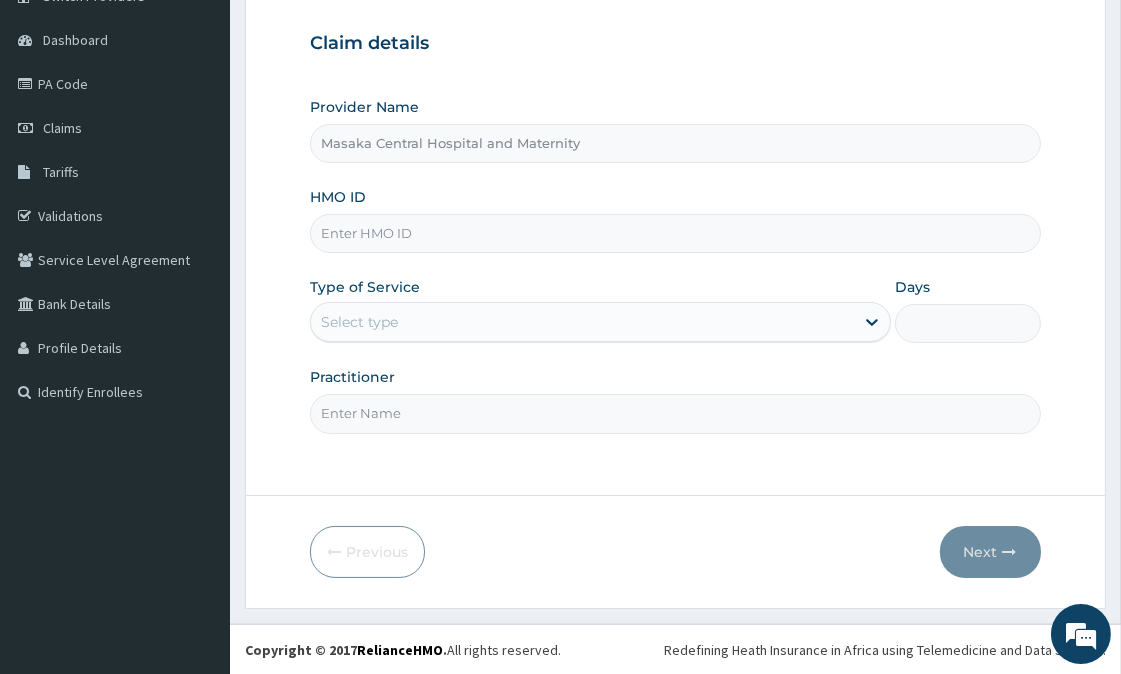 paste on "gsv/10696/a" 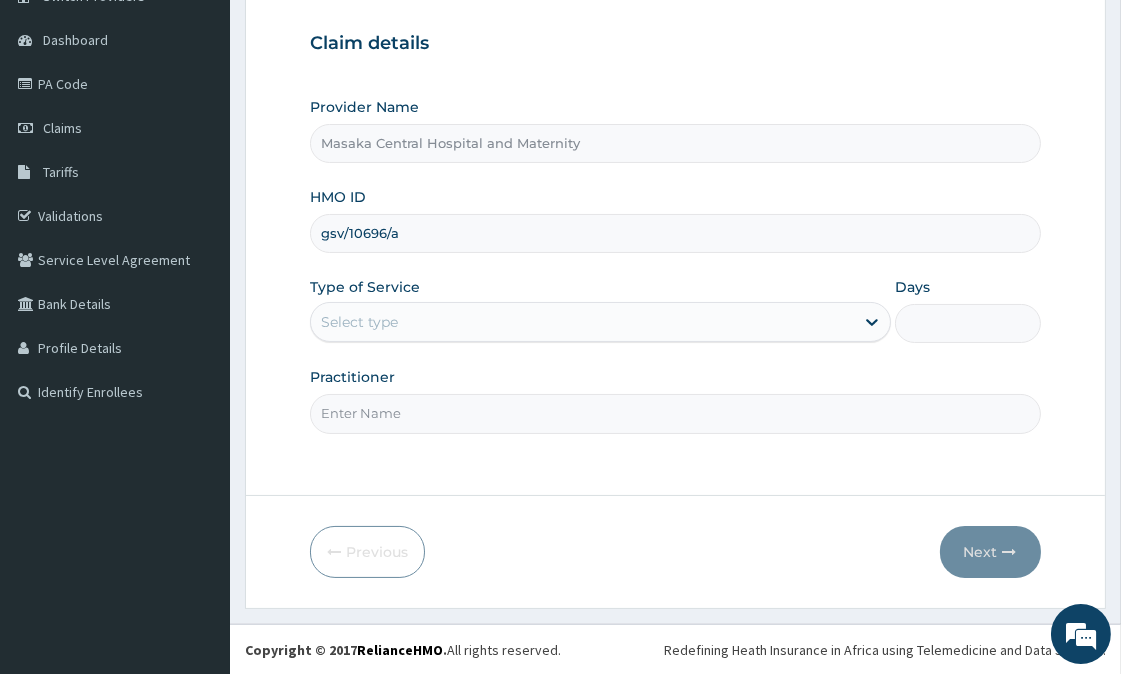 type on "gsv/10696/a" 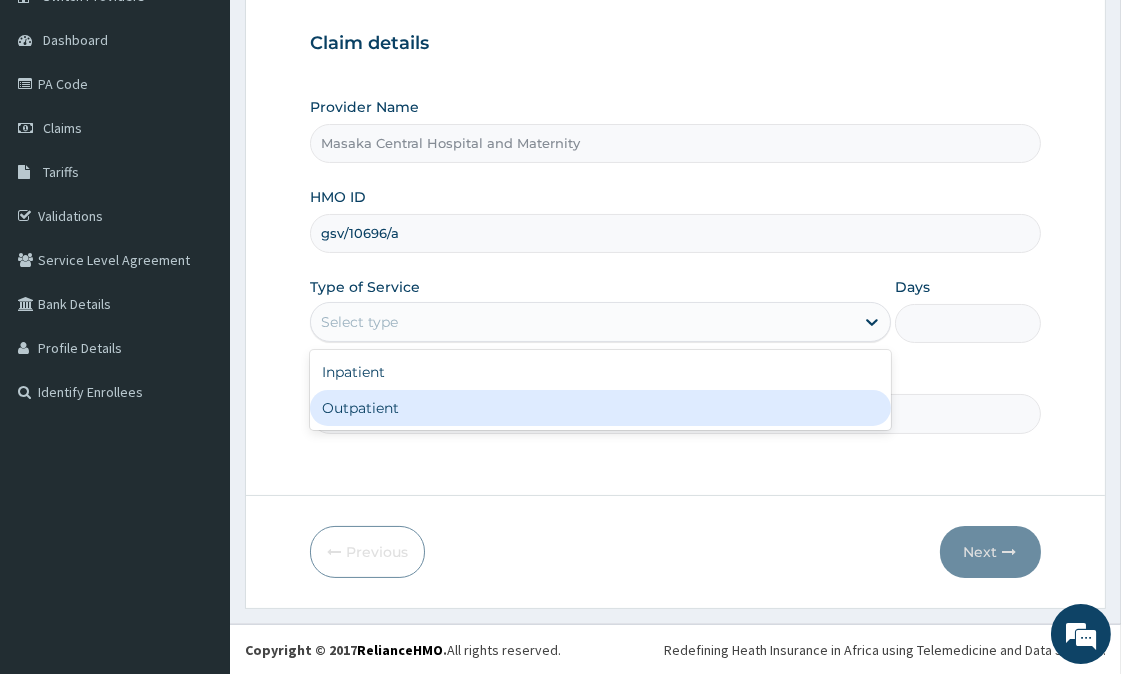 click on "Outpatient" at bounding box center (600, 408) 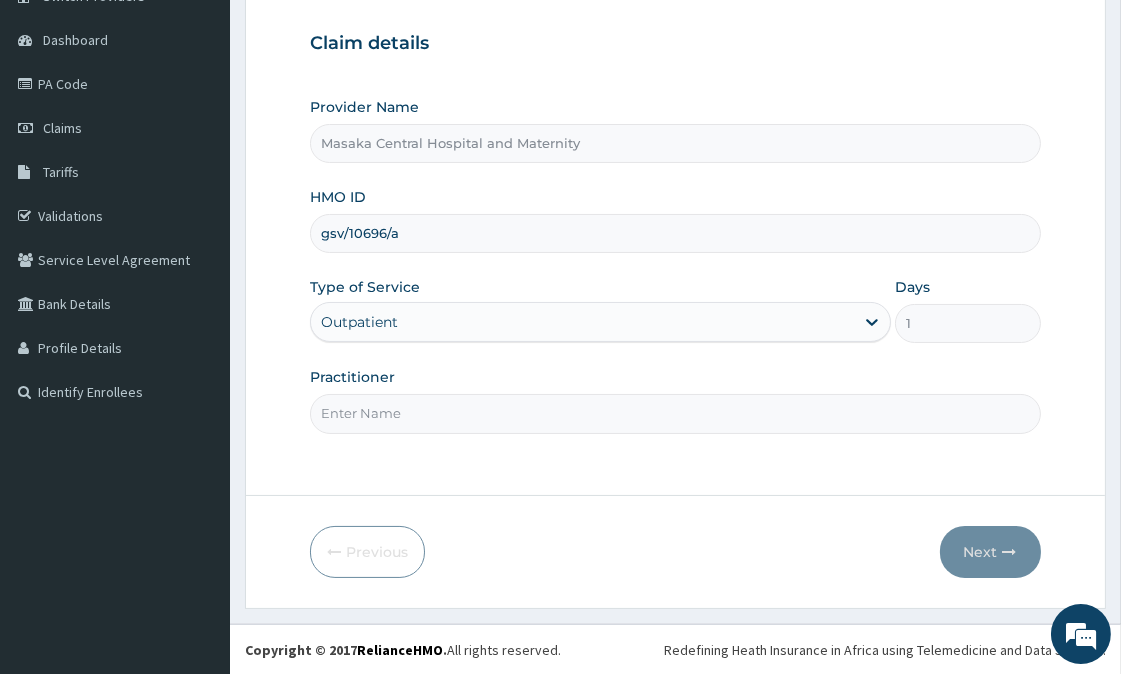 click on "Practitioner" at bounding box center (675, 413) 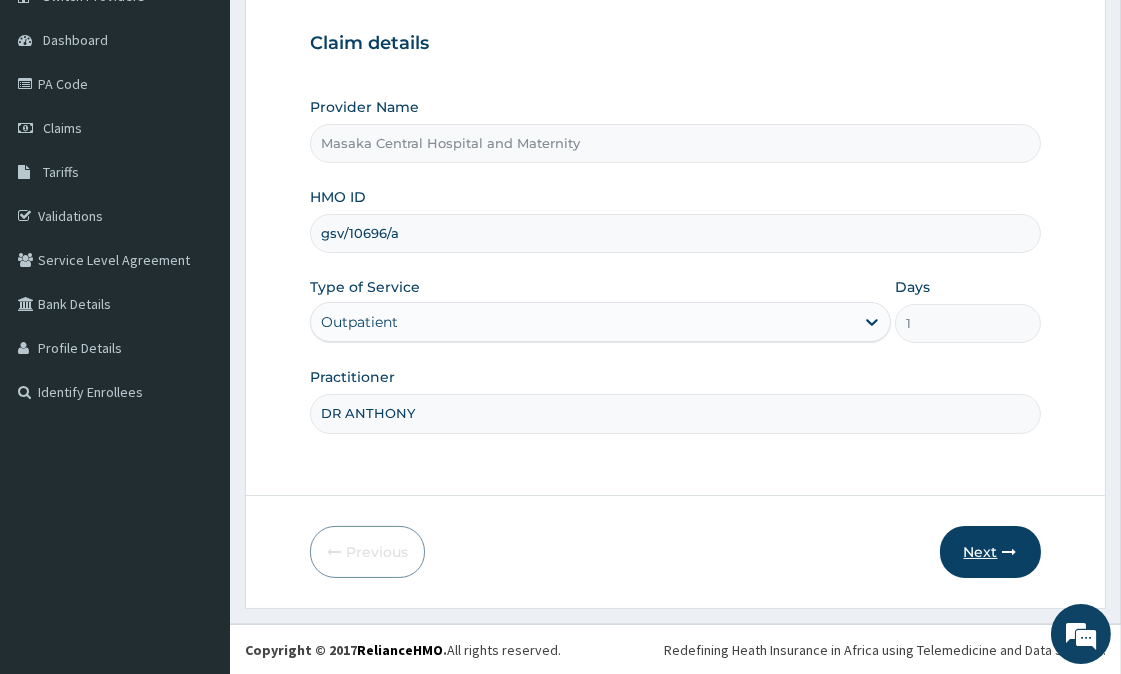 click on "Next" at bounding box center (990, 552) 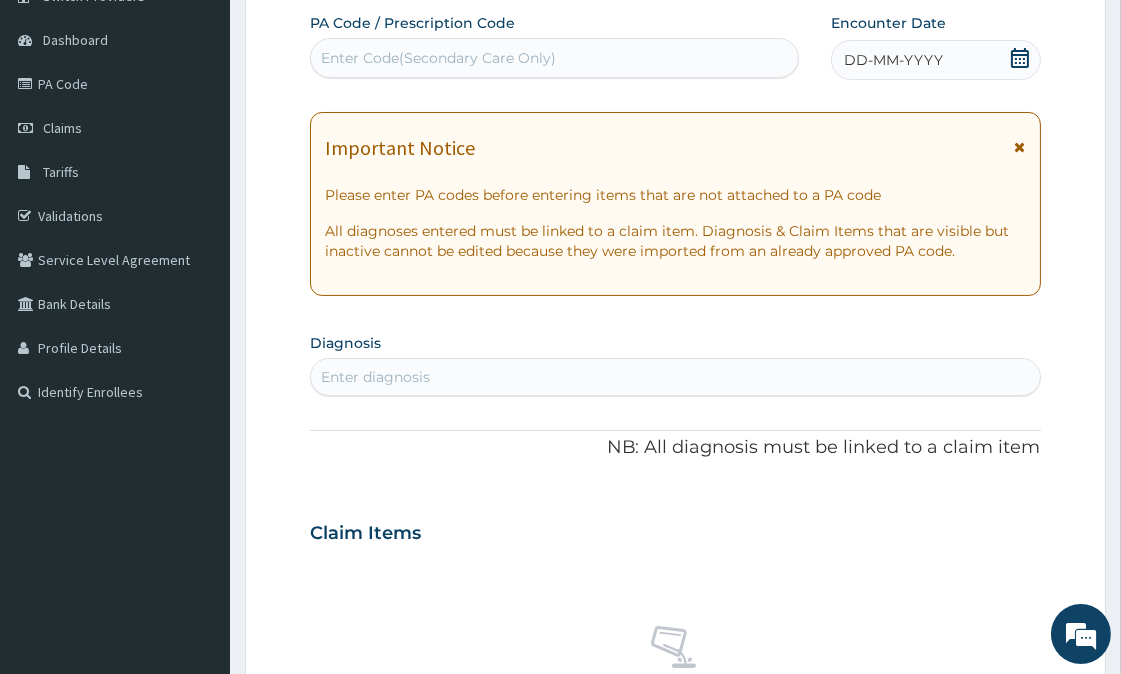 scroll, scrollTop: 0, scrollLeft: 0, axis: both 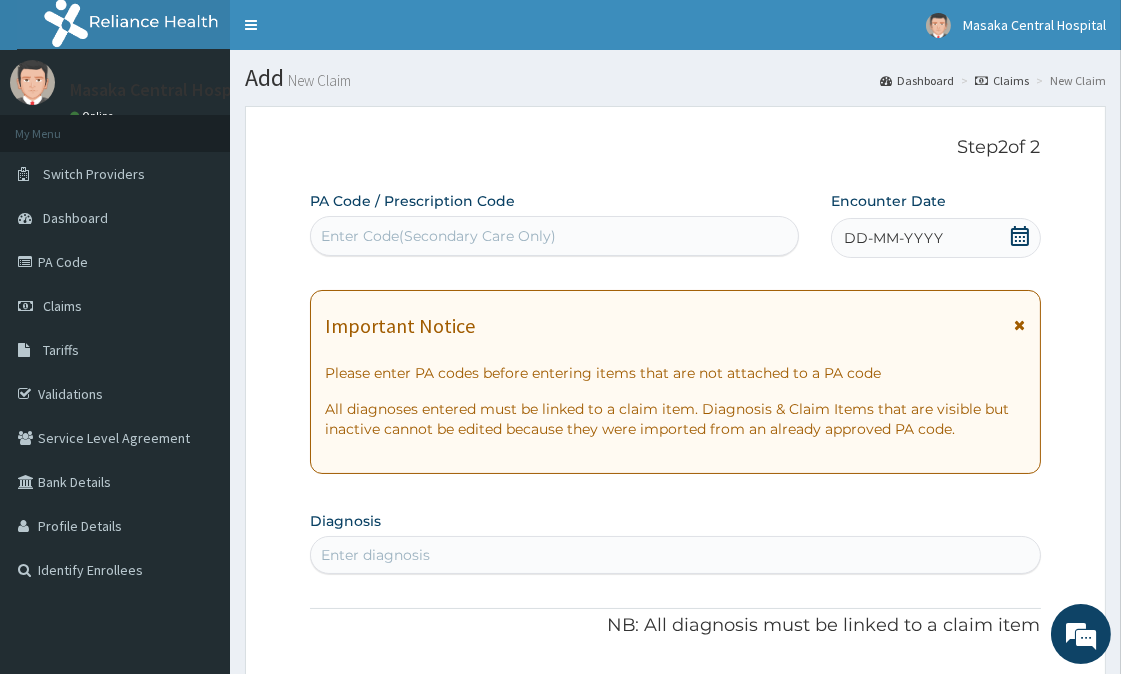 click 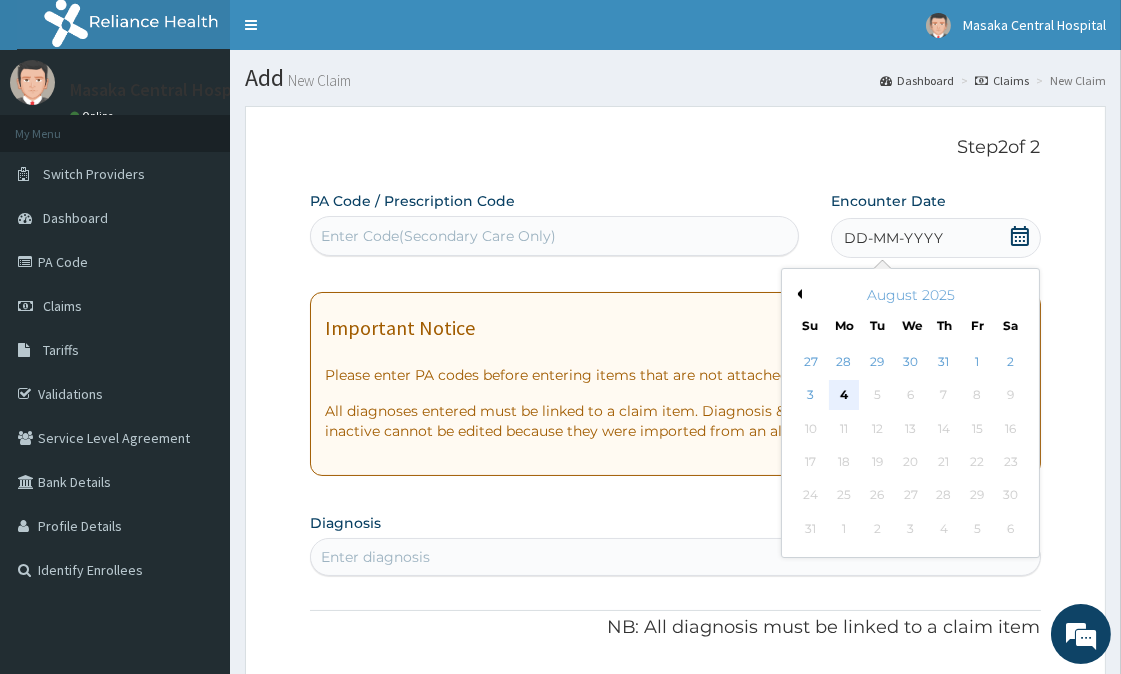 click on "4" at bounding box center (844, 396) 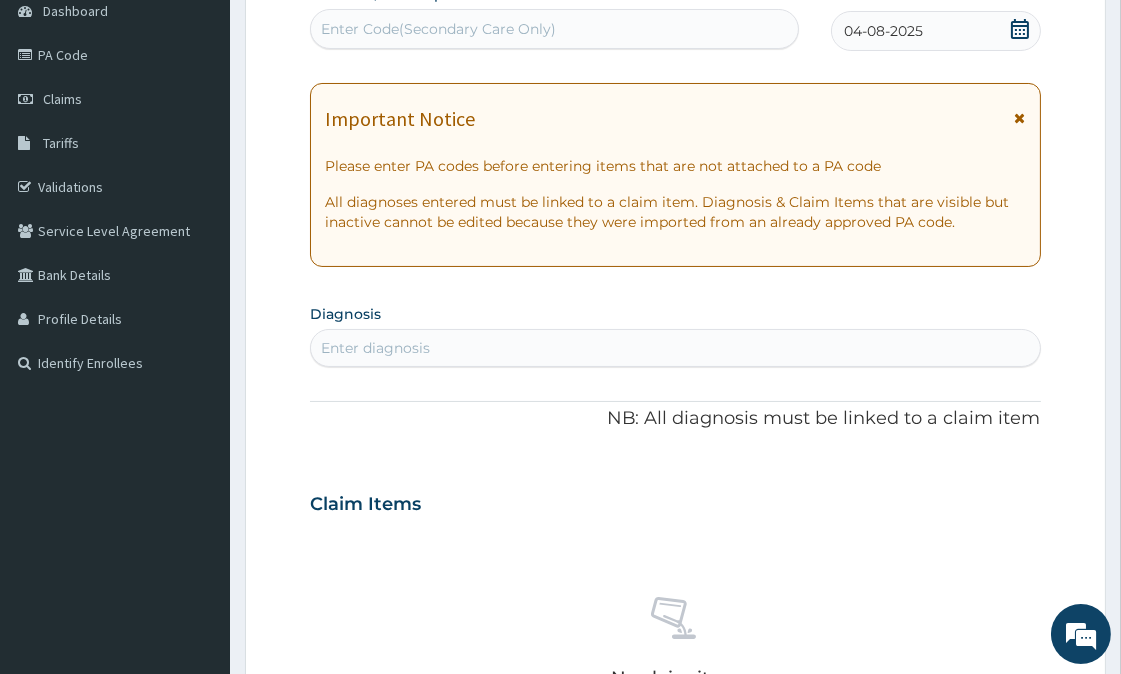scroll, scrollTop: 222, scrollLeft: 0, axis: vertical 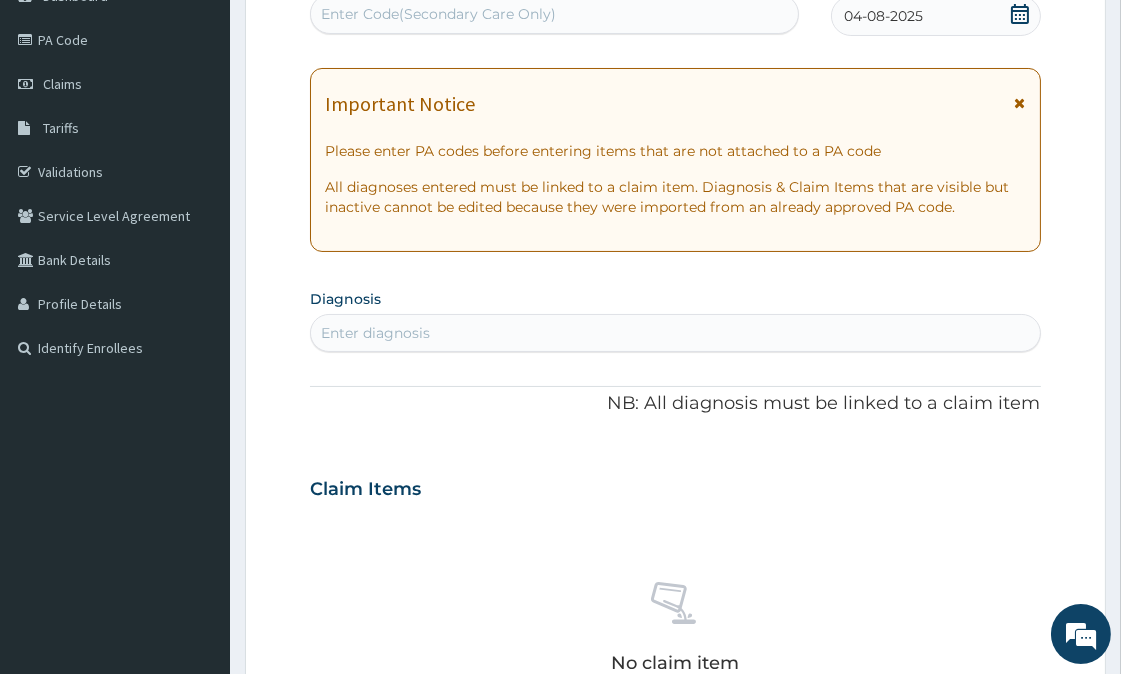 click on "Enter diagnosis" at bounding box center [675, 333] 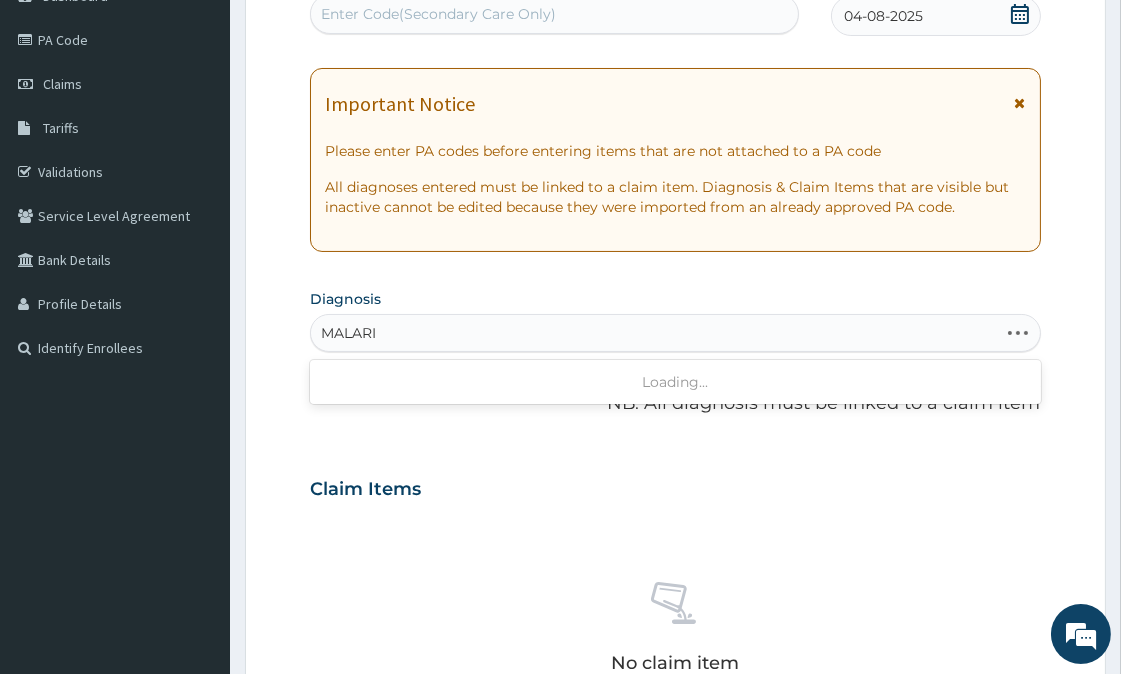 type on "MALARIA" 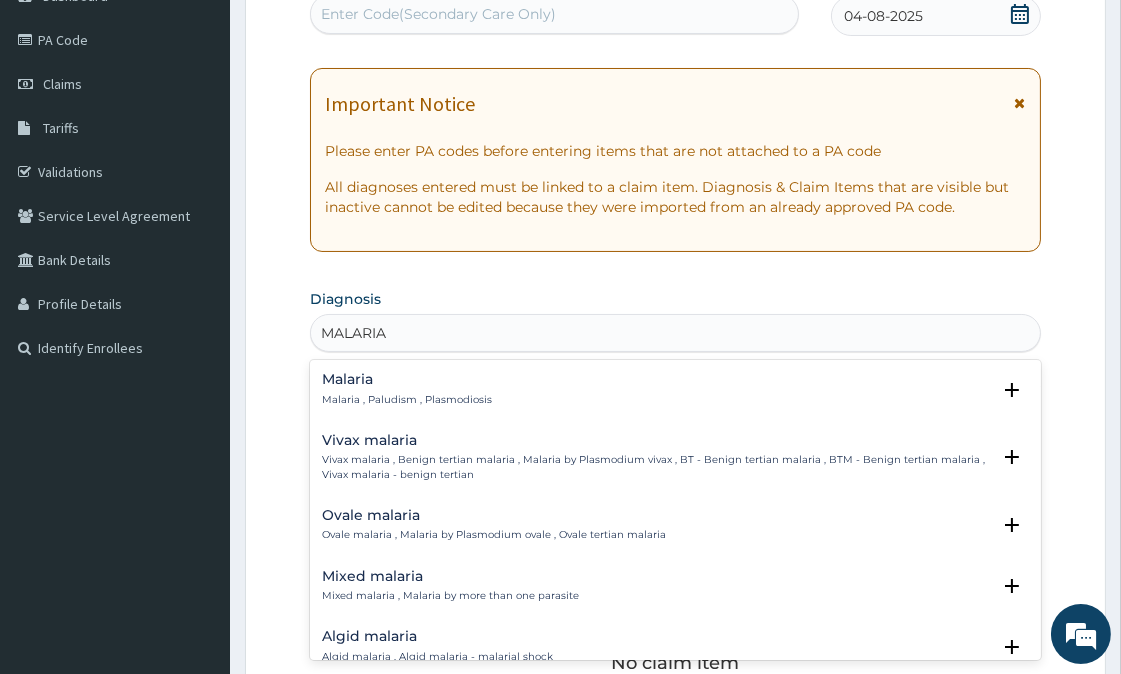 click on "Malaria" at bounding box center [407, 379] 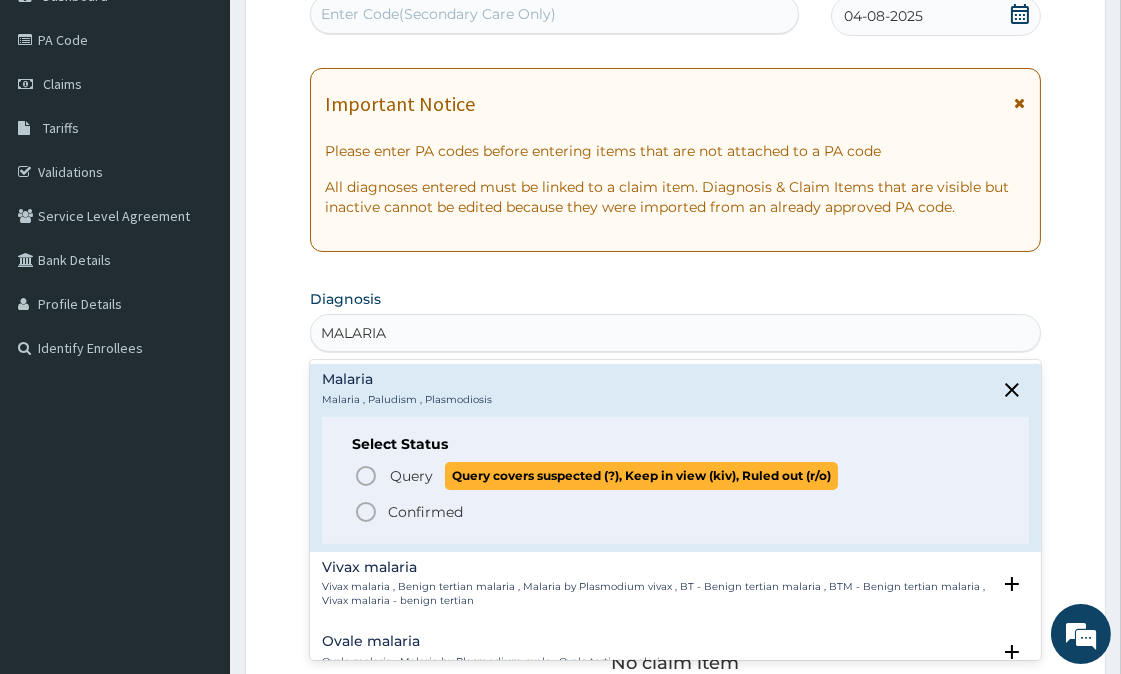 click 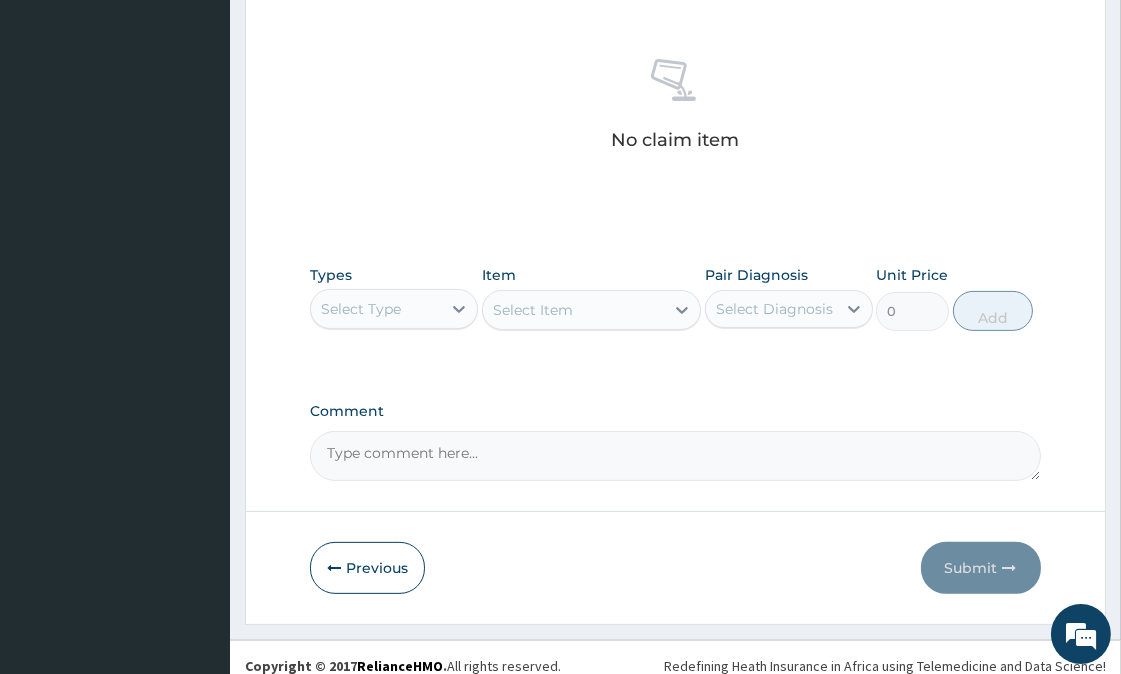 scroll, scrollTop: 767, scrollLeft: 0, axis: vertical 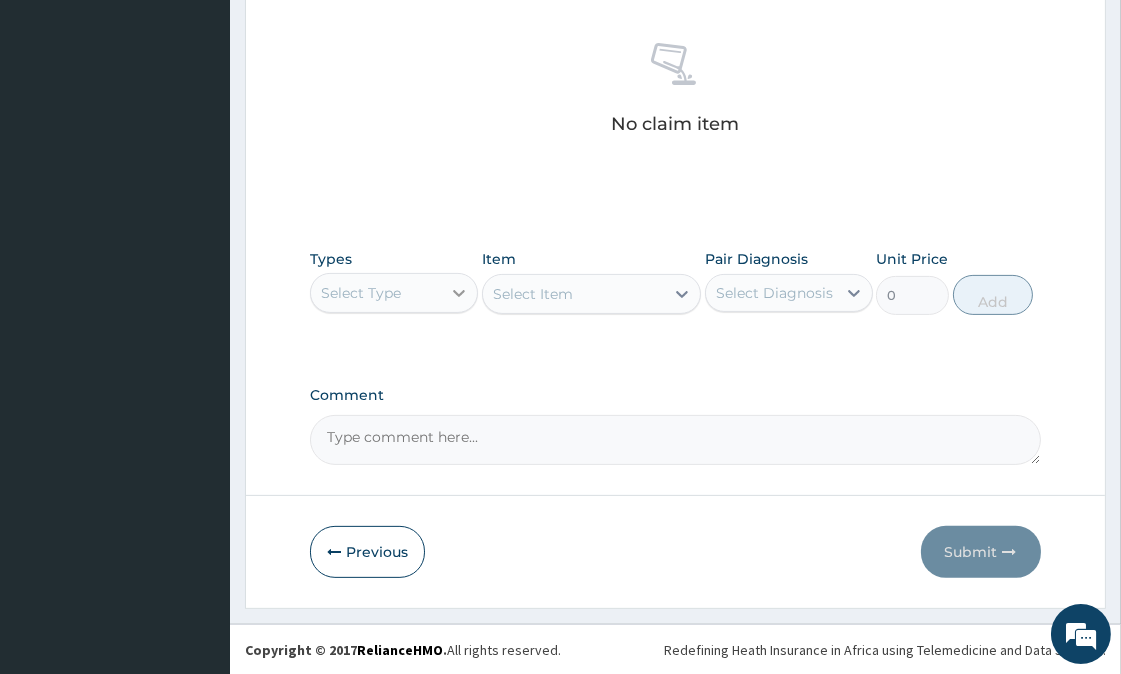 click 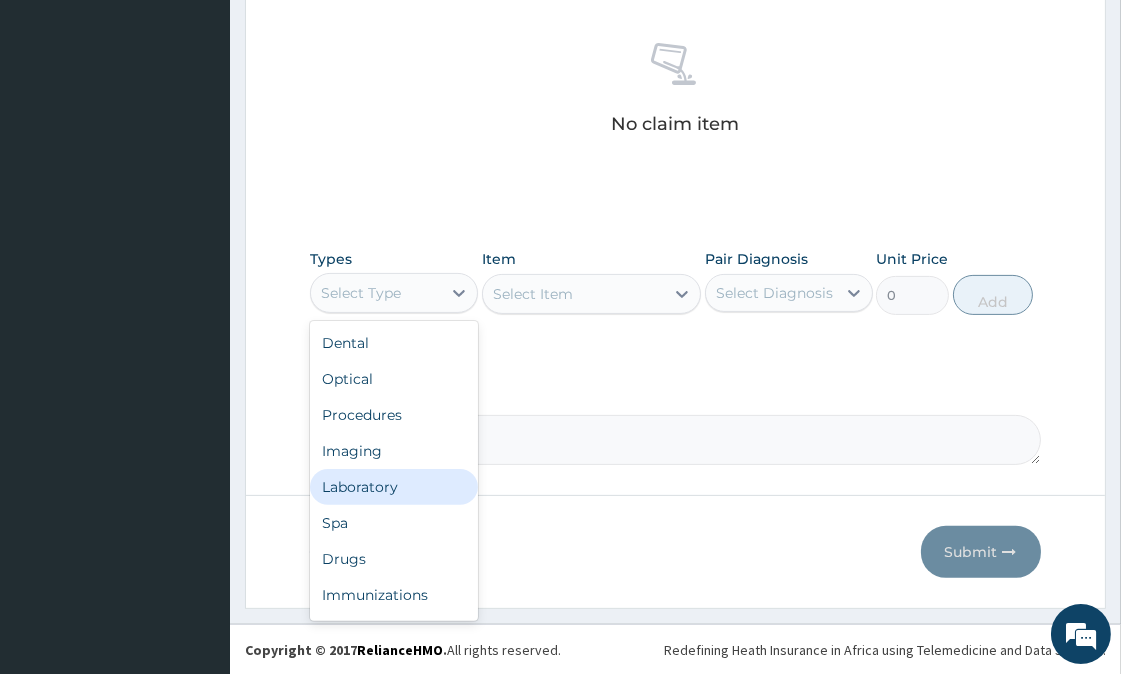 drag, startPoint x: 366, startPoint y: 484, endPoint x: 628, endPoint y: 377, distance: 283.00708 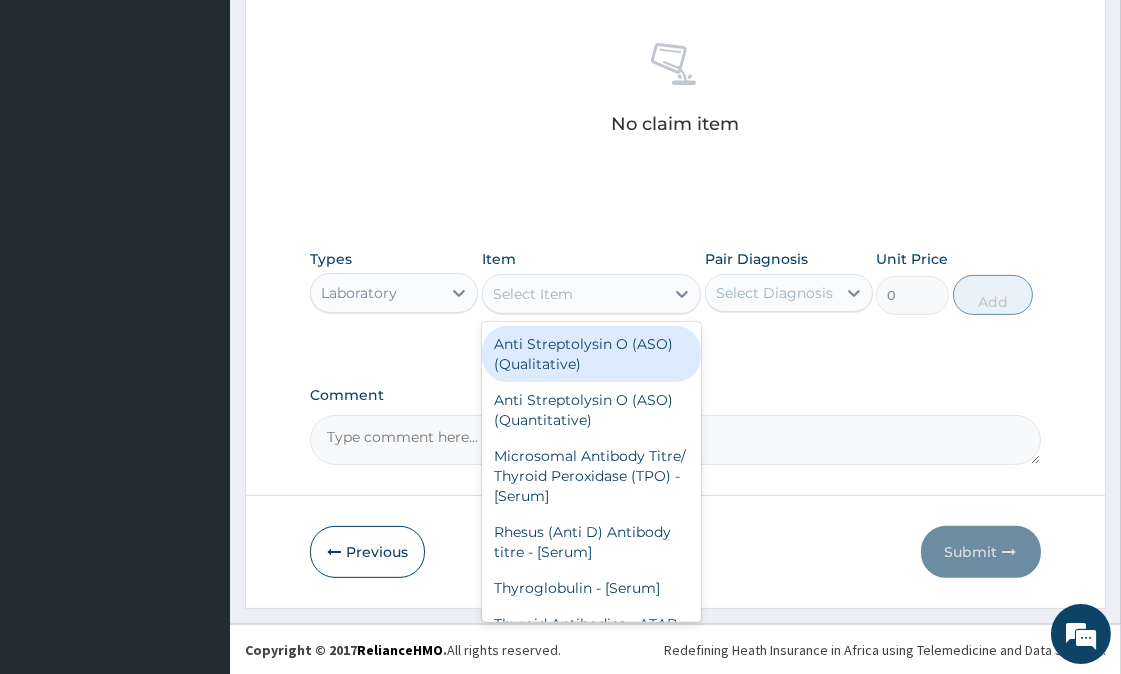 click on "Select Item" at bounding box center [573, 294] 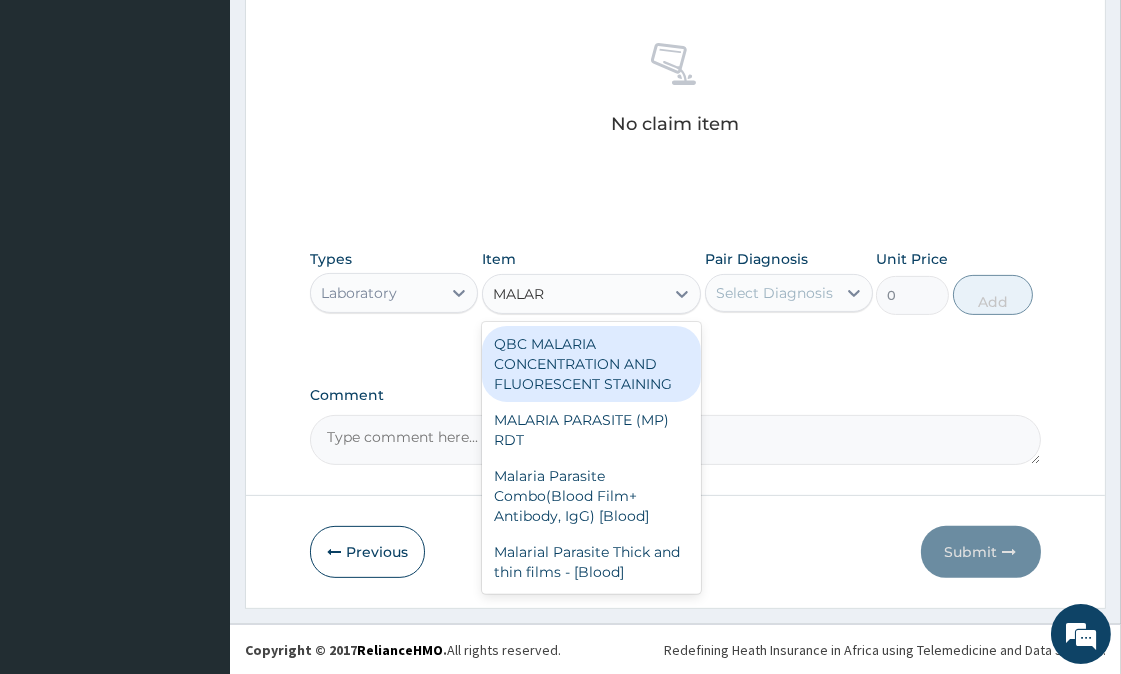 type on "MALARI" 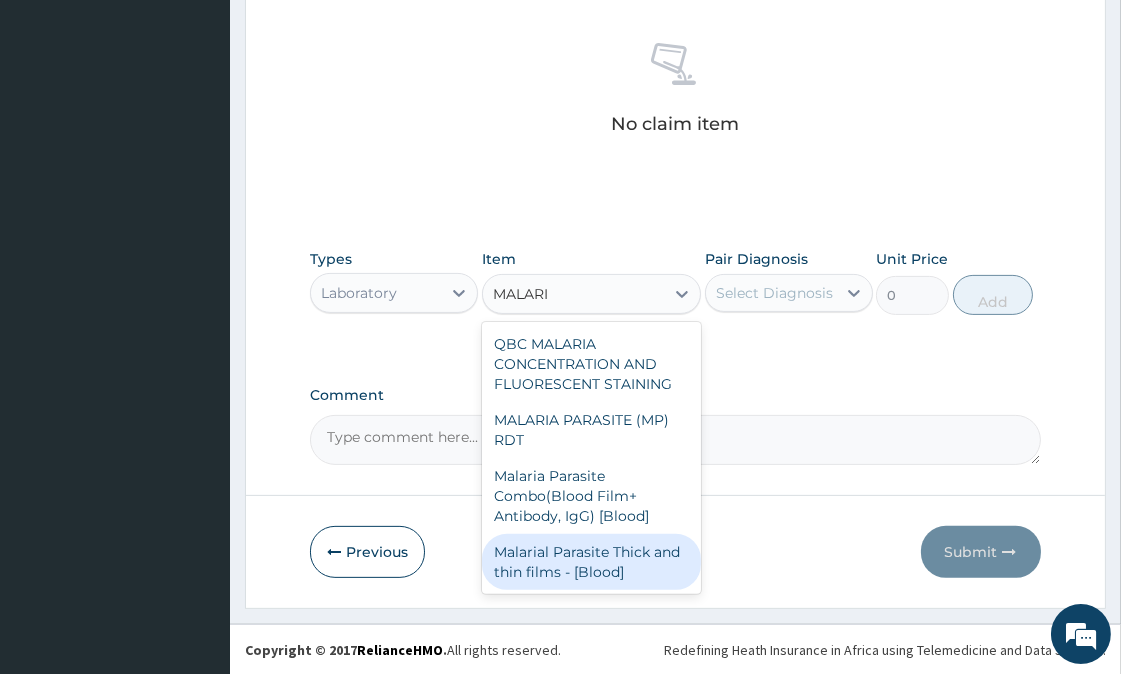 drag, startPoint x: 603, startPoint y: 548, endPoint x: 616, endPoint y: 534, distance: 19.104973 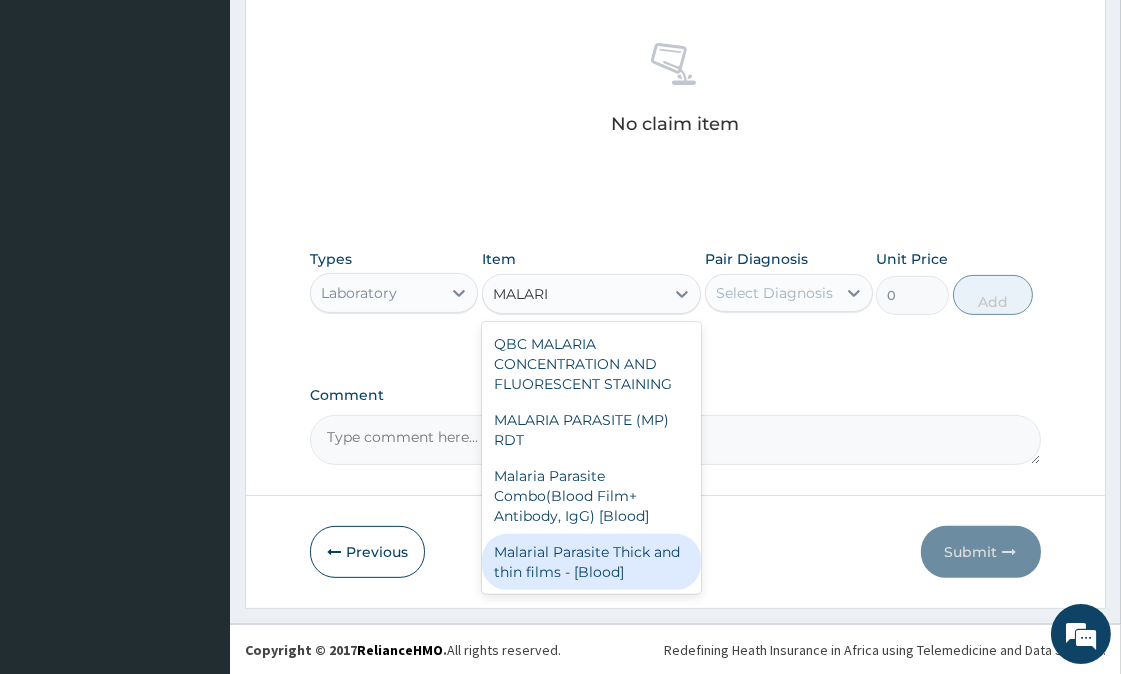 click on "Malarial Parasite Thick and thin films - [Blood]" at bounding box center [591, 562] 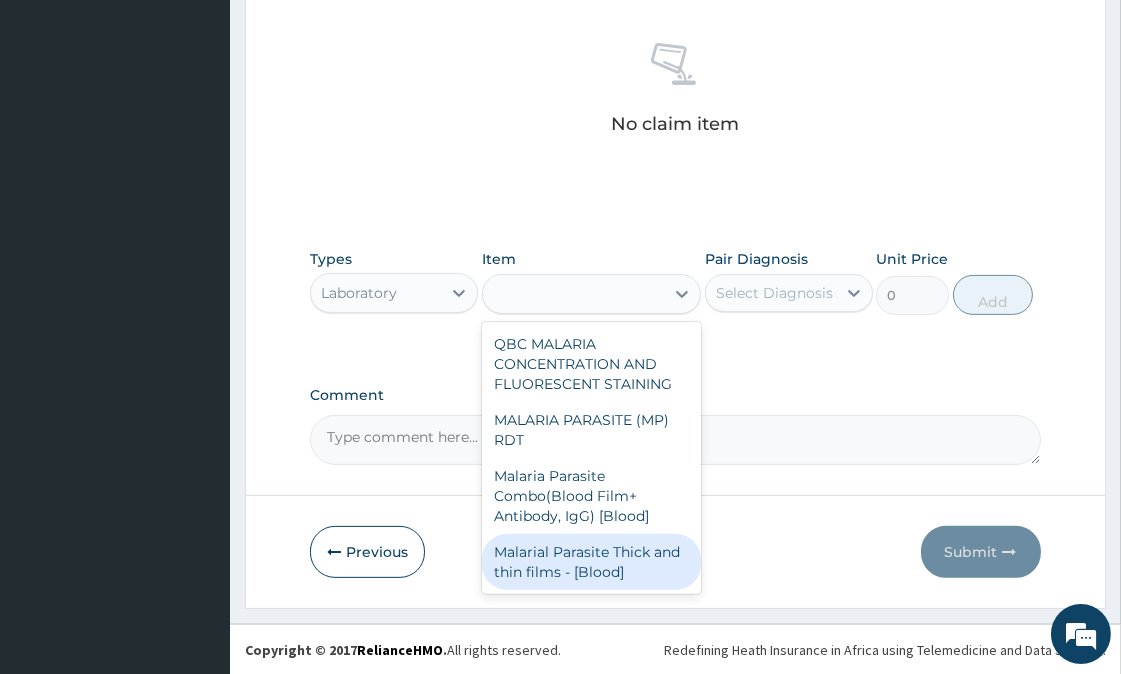 type on "1800" 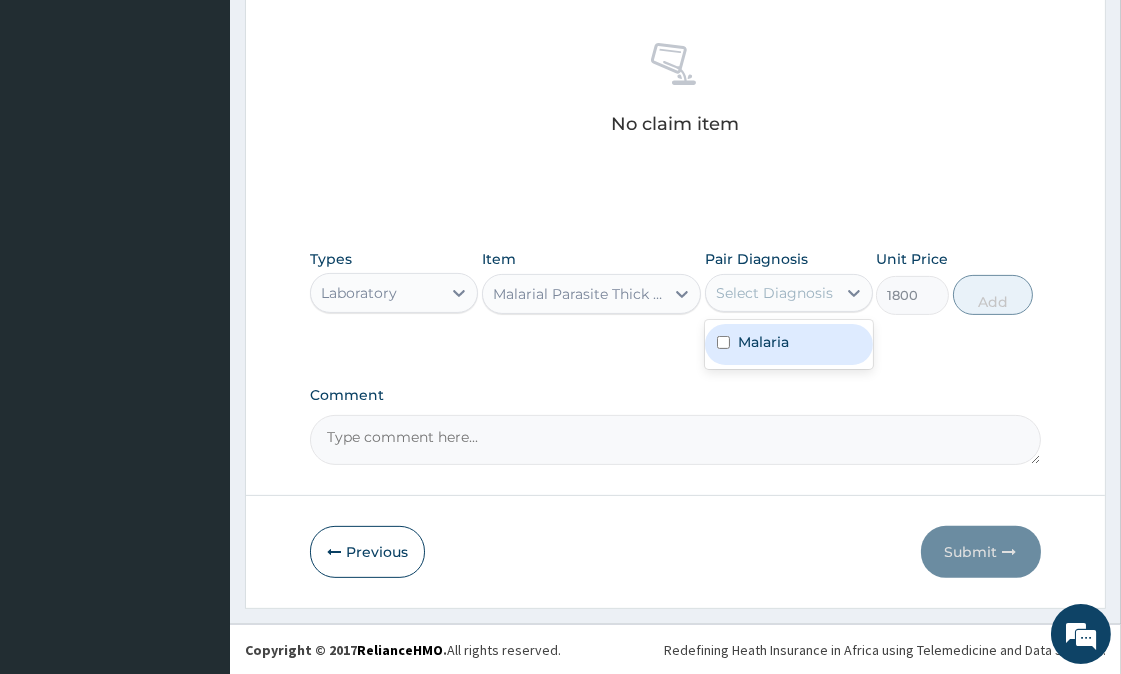 click on "Select Diagnosis" at bounding box center (774, 293) 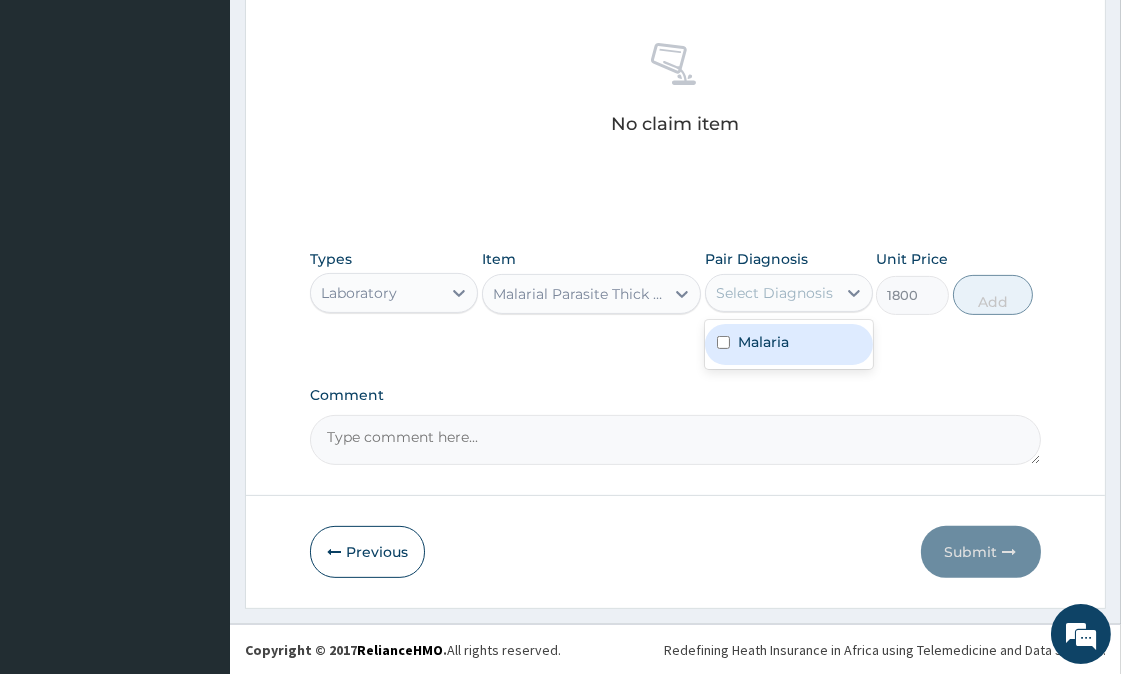 click at bounding box center [723, 342] 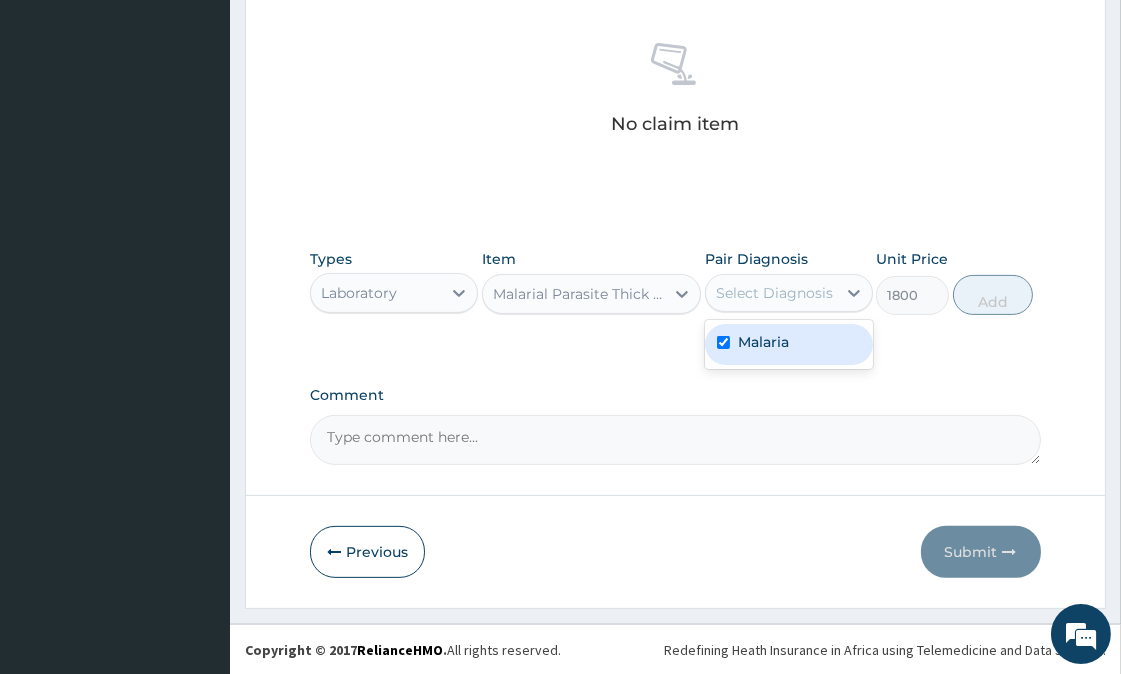 checkbox on "true" 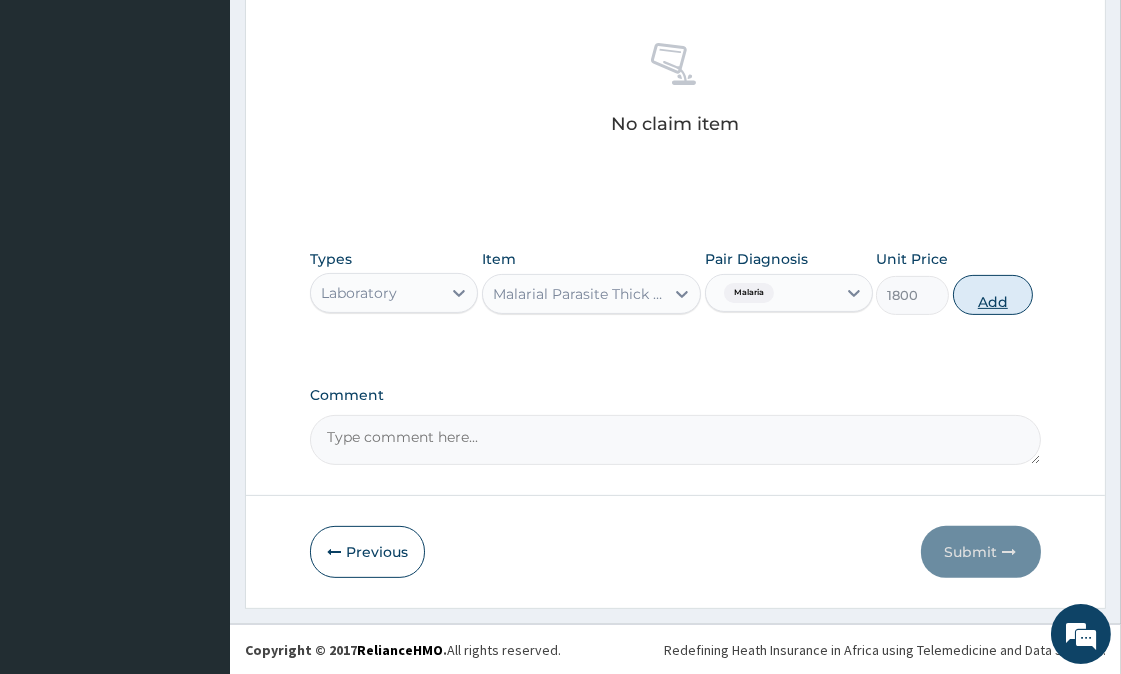 click on "Add" at bounding box center (993, 295) 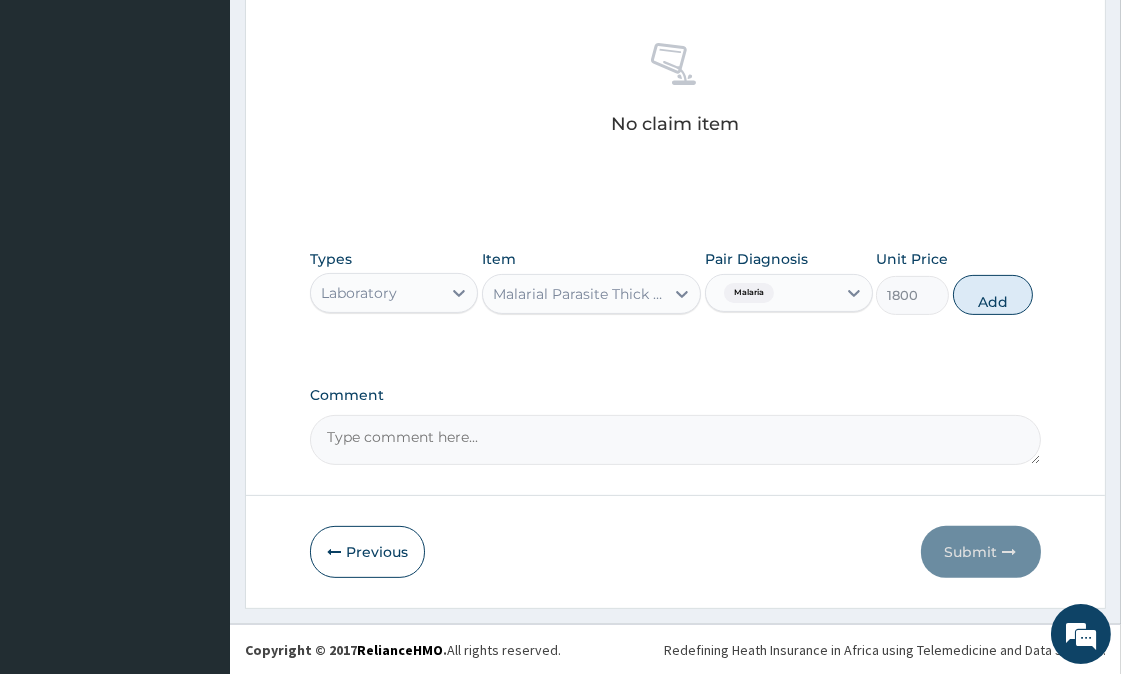 type on "0" 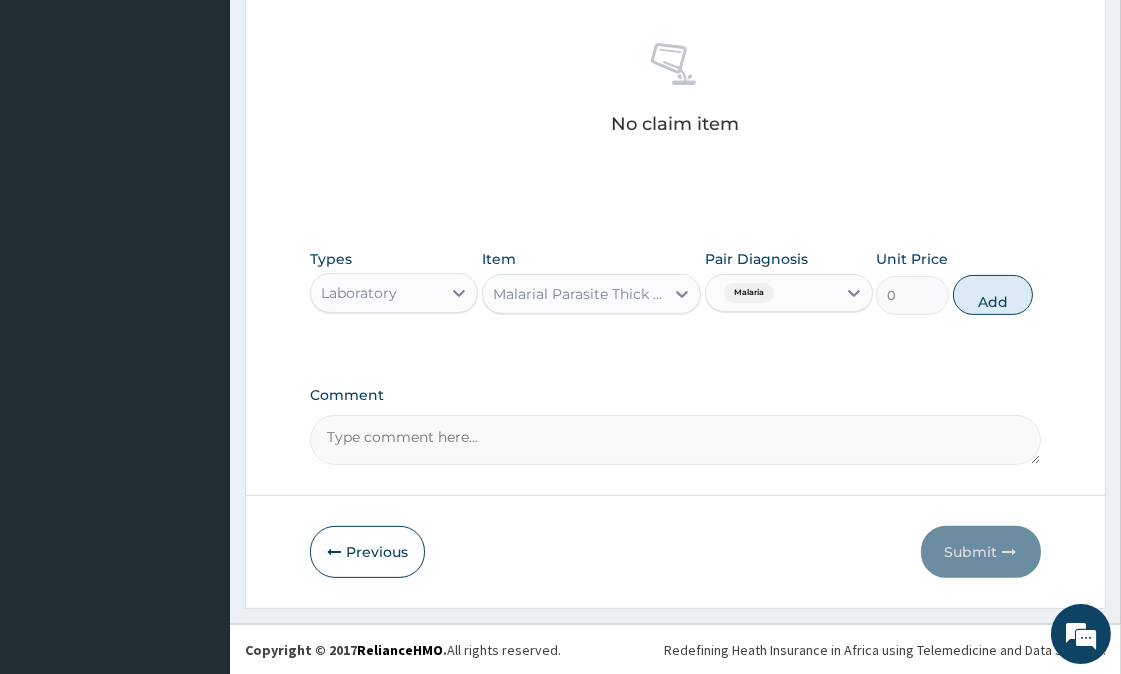 scroll, scrollTop: 687, scrollLeft: 0, axis: vertical 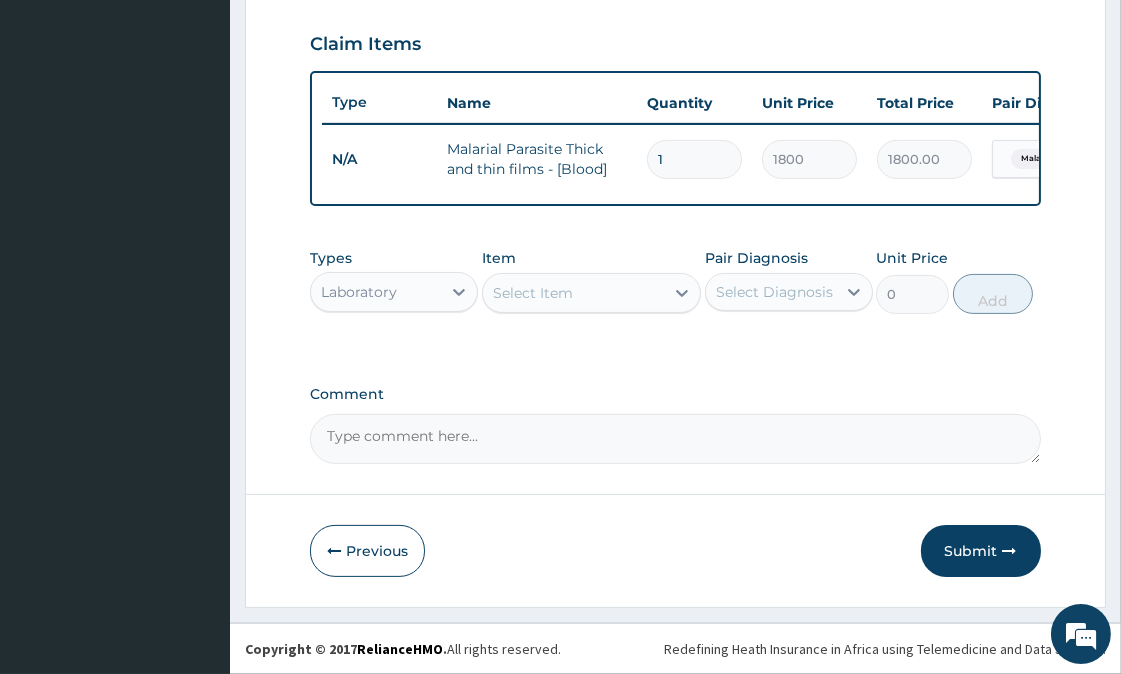 click on "Select Item" at bounding box center [533, 293] 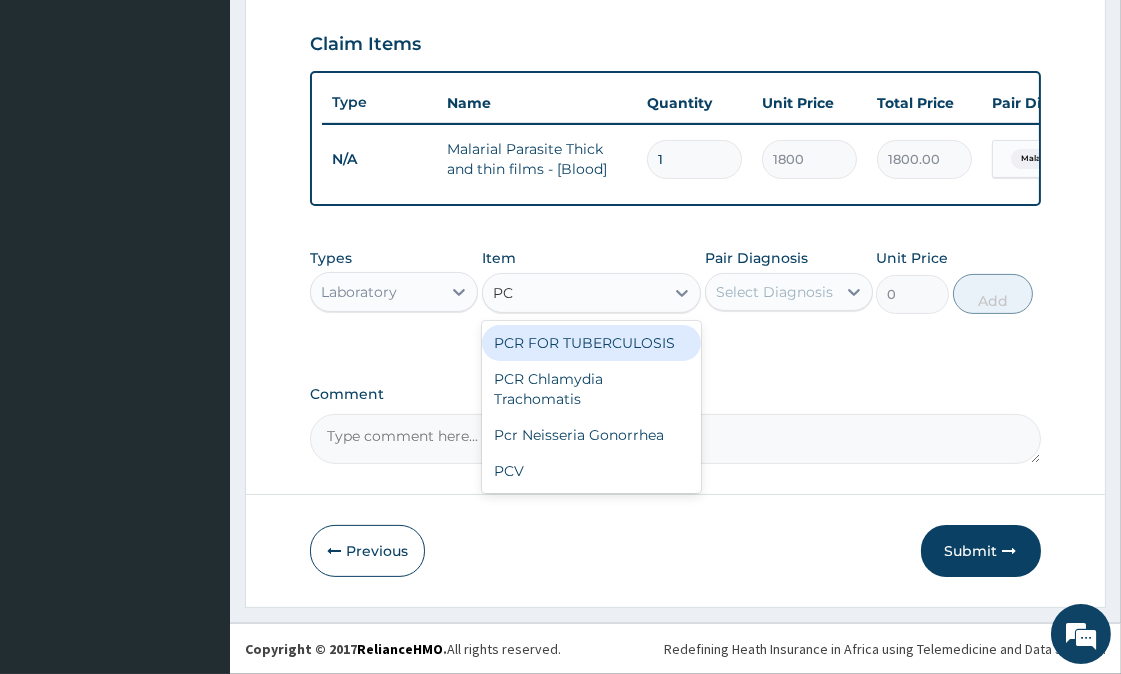 type on "PCV" 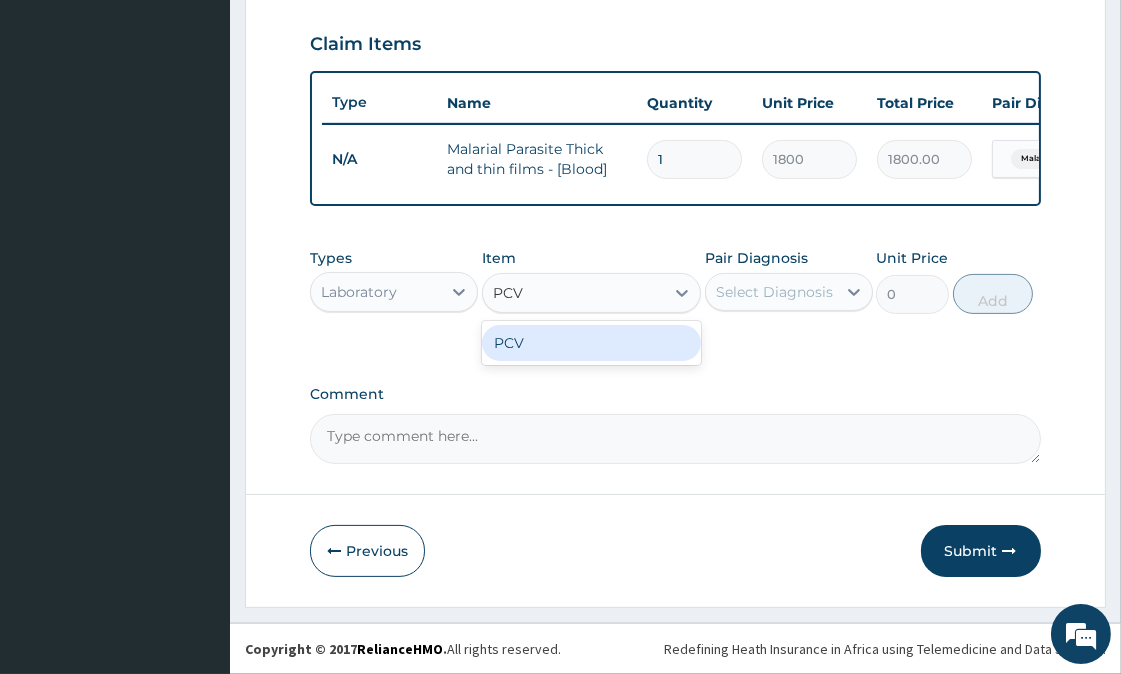 drag, startPoint x: 564, startPoint y: 342, endPoint x: 574, endPoint y: 344, distance: 10.198039 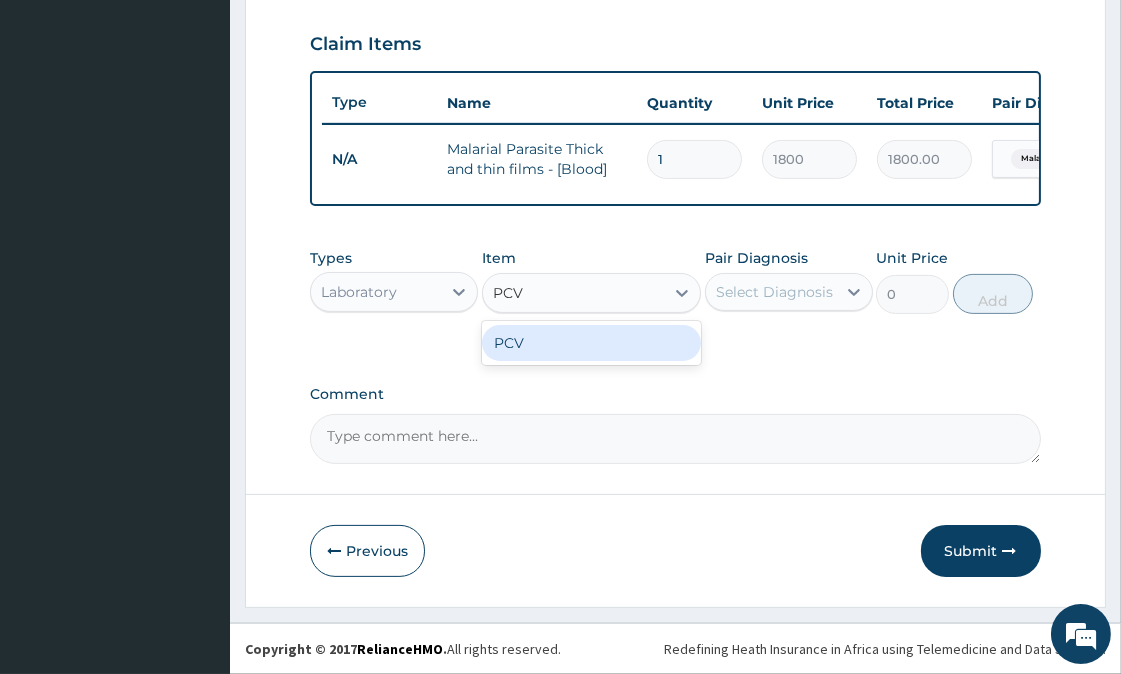 click on "PCV" at bounding box center (591, 343) 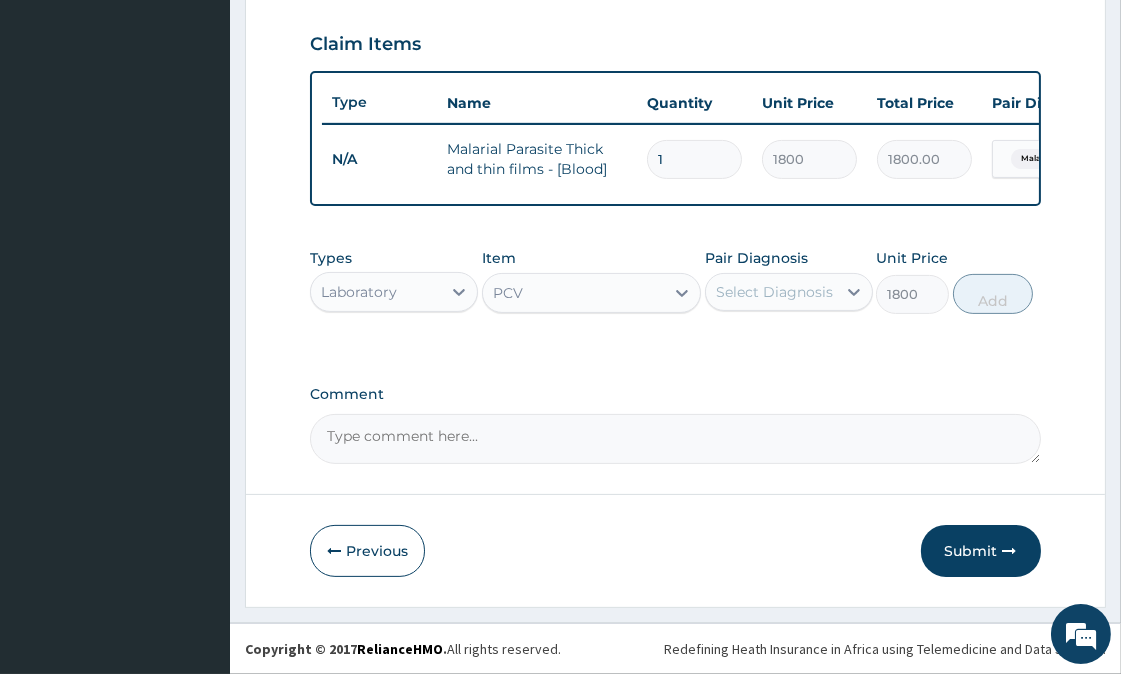 click on "Select Diagnosis" at bounding box center [774, 292] 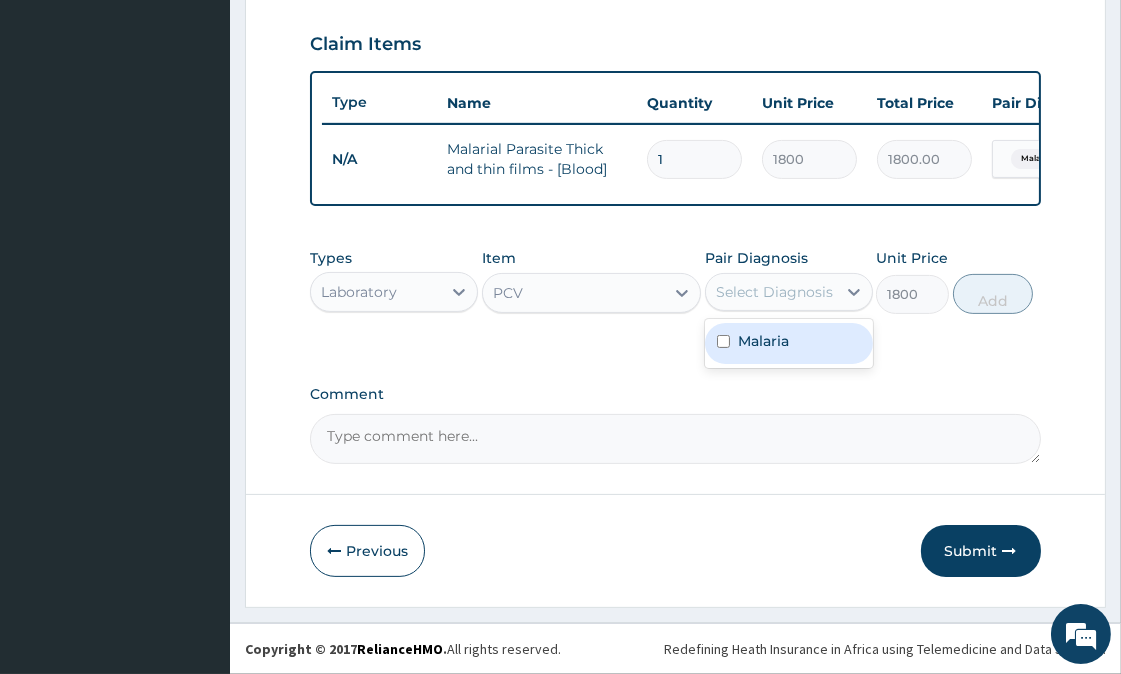 click at bounding box center (723, 341) 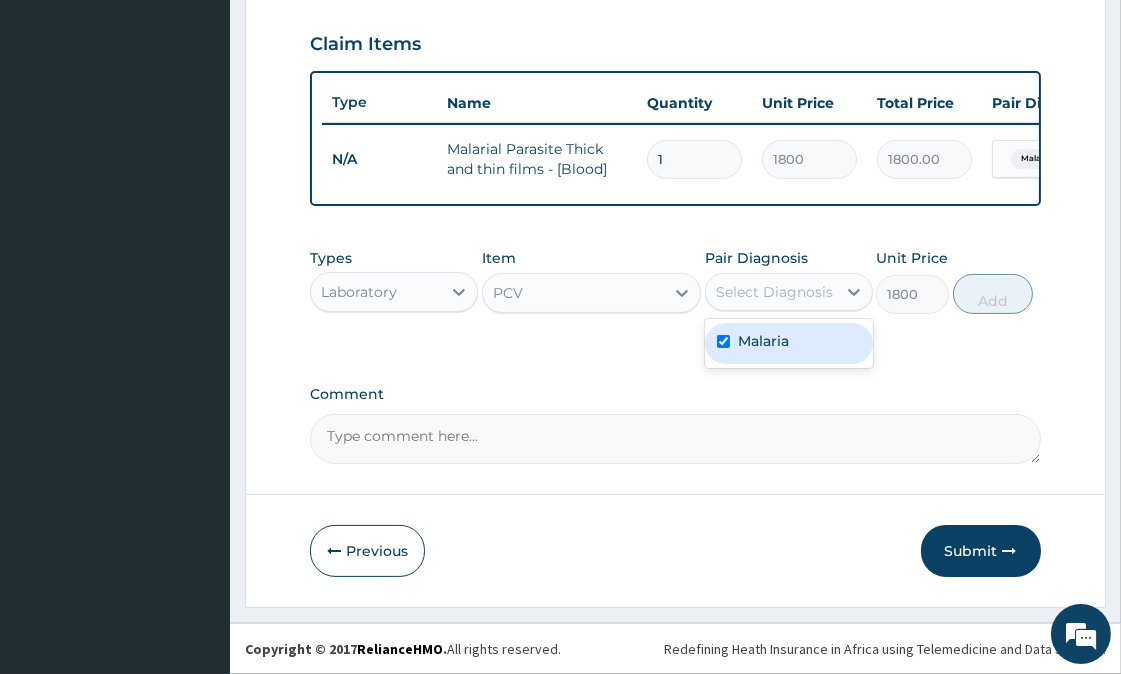 checkbox on "true" 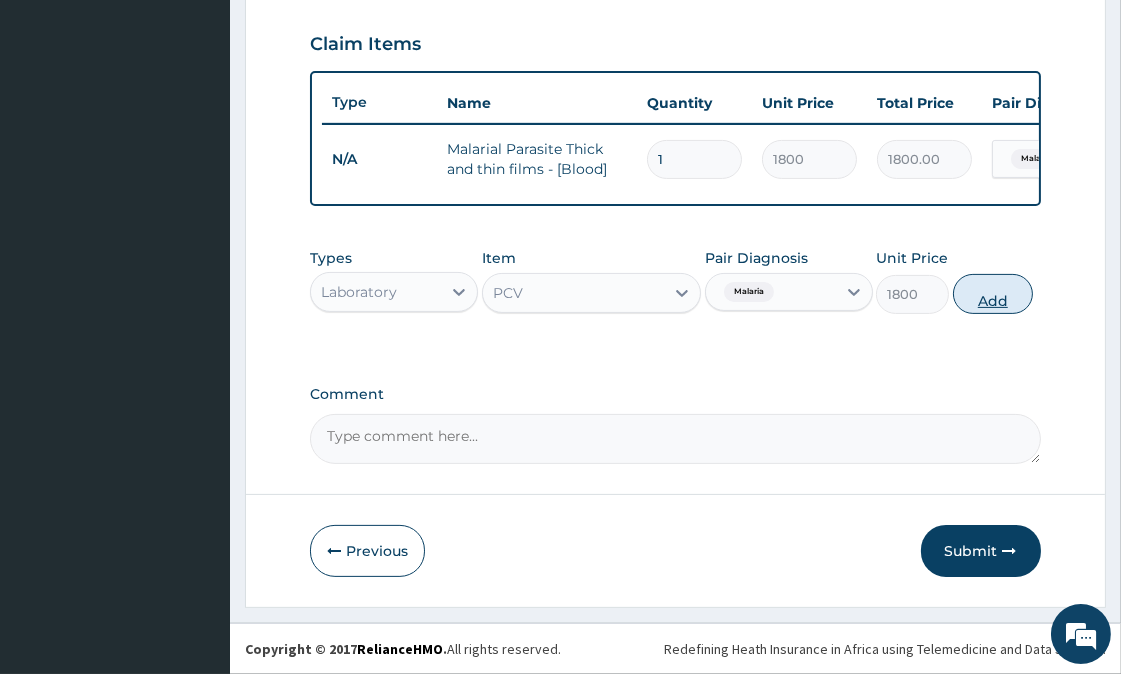 click on "Add" at bounding box center (993, 294) 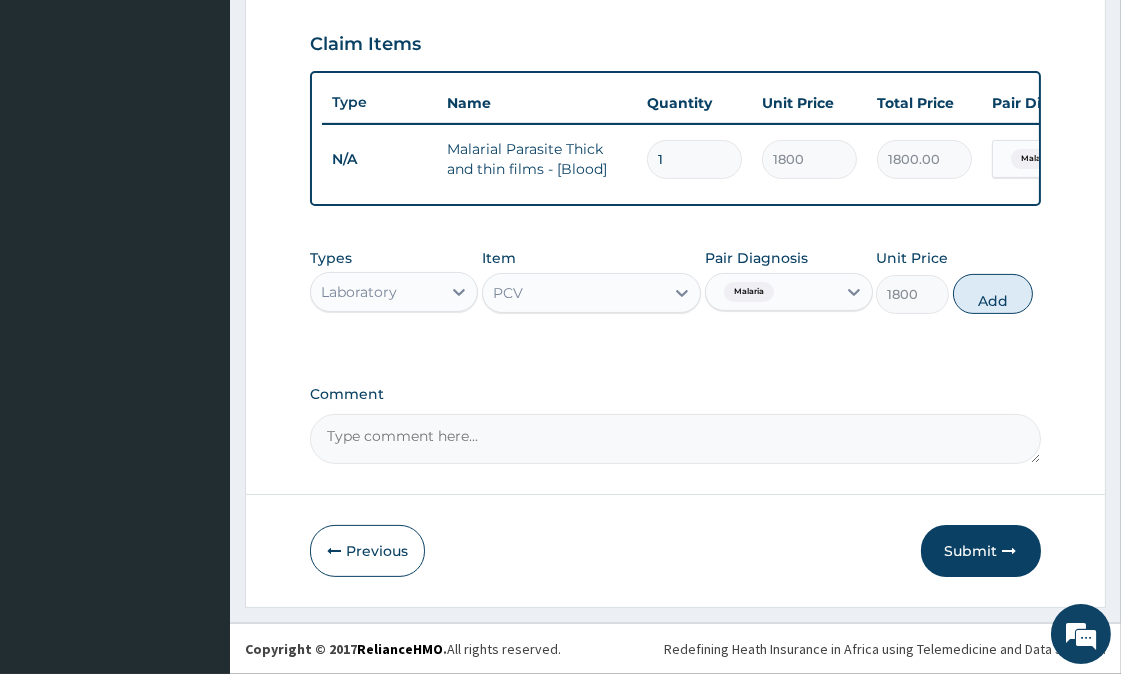 type on "0" 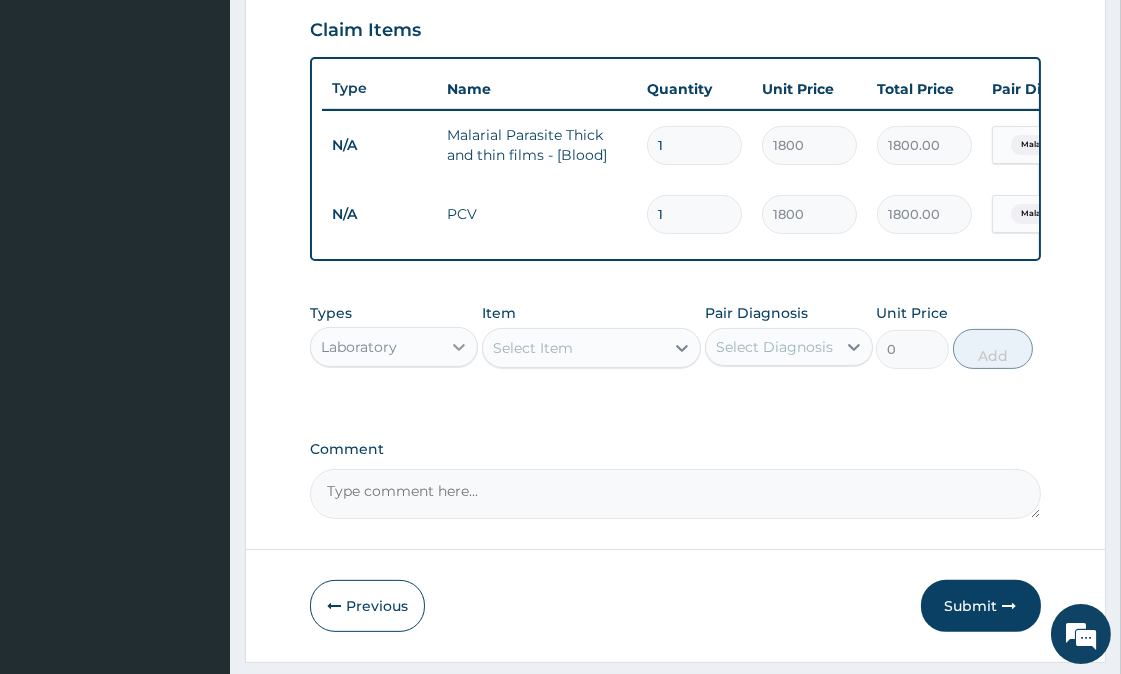 click 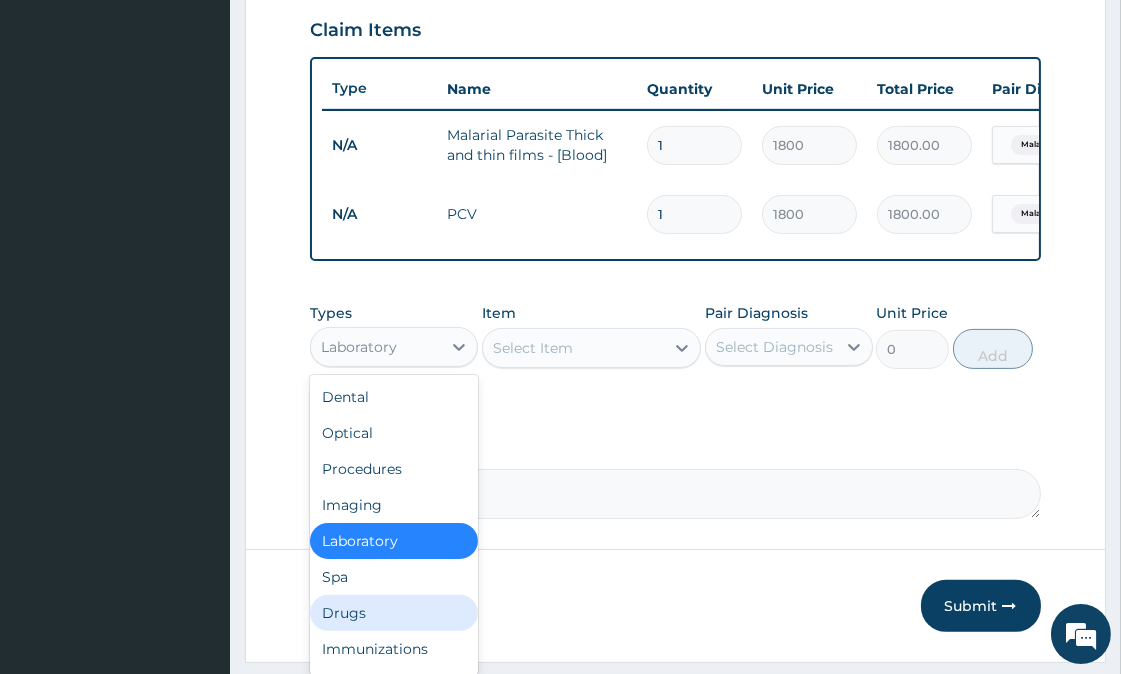 click on "Drugs" at bounding box center [394, 613] 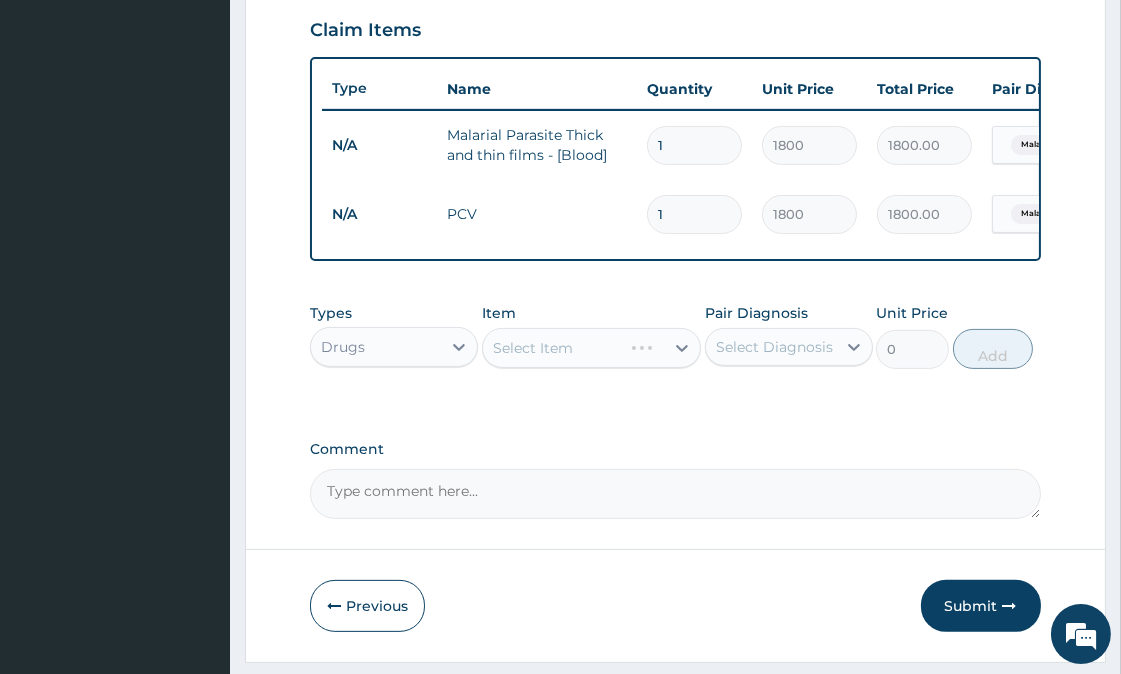 scroll, scrollTop: 756, scrollLeft: 0, axis: vertical 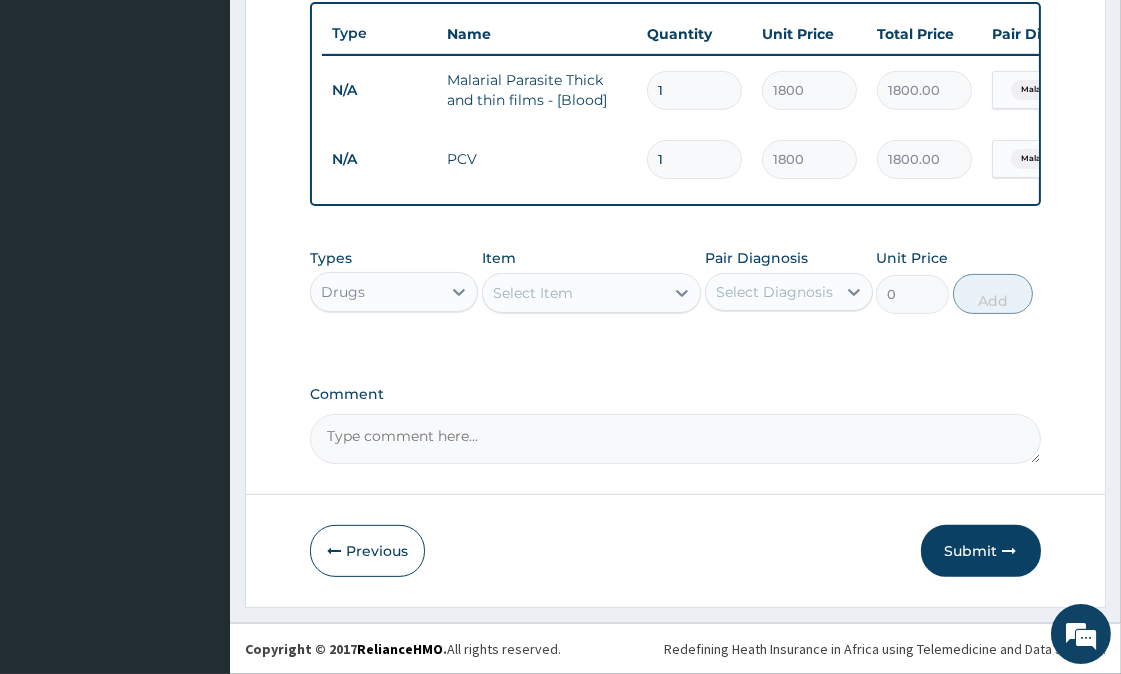 click on "Select Item" at bounding box center (573, 293) 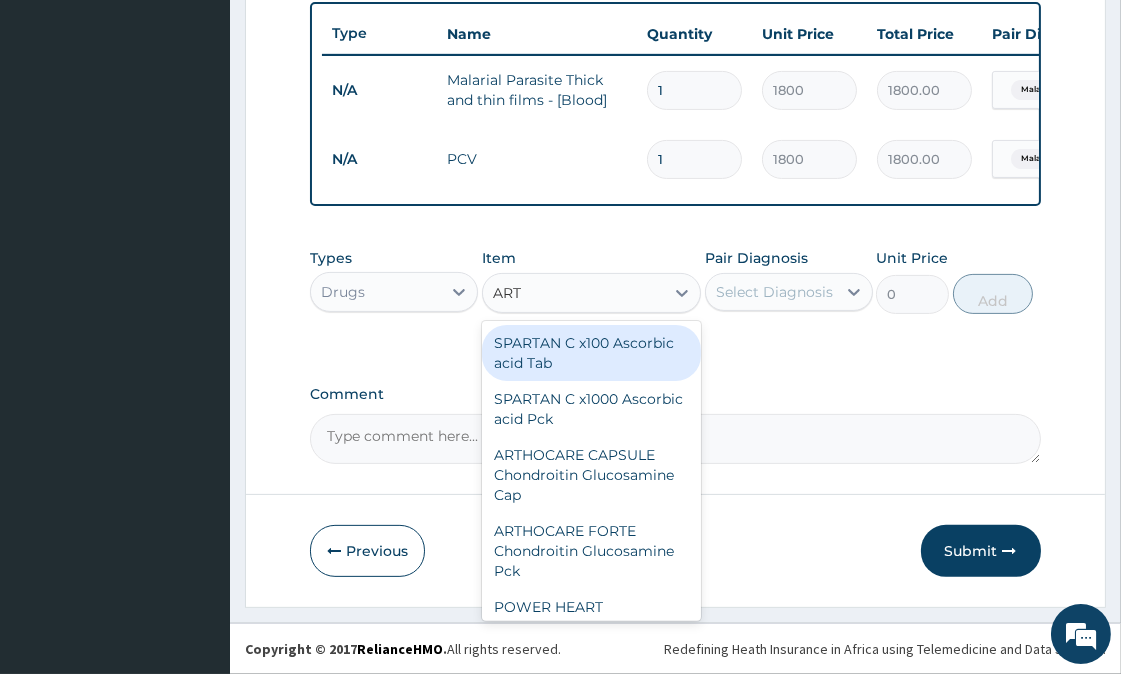 type on "ARTE" 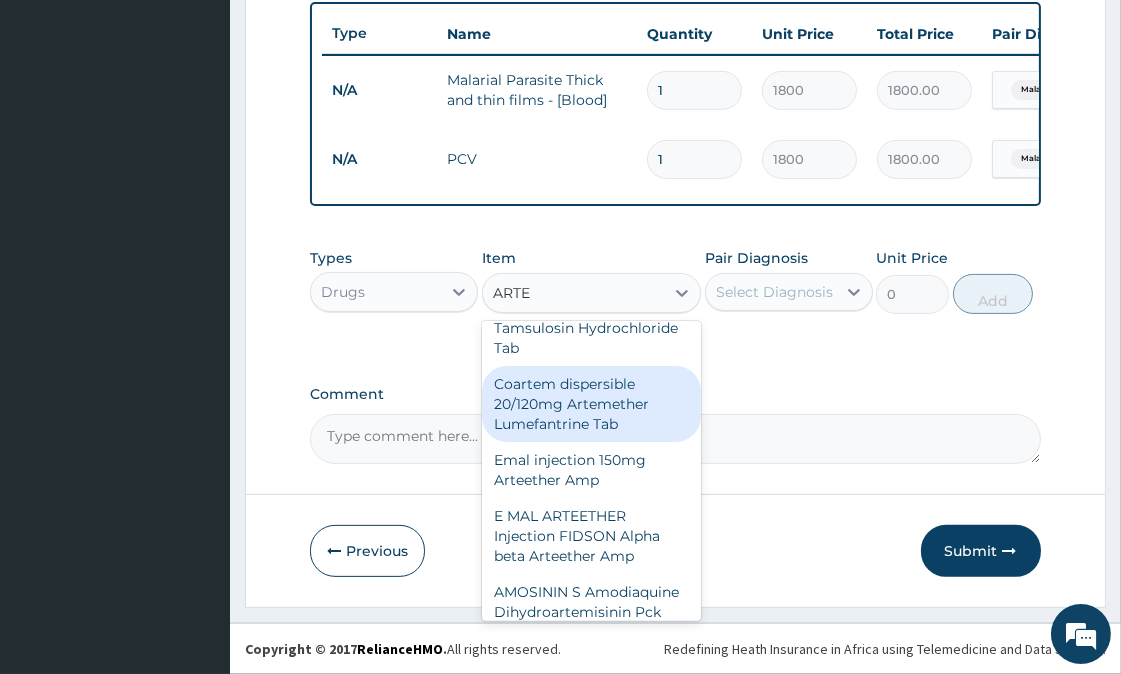 scroll, scrollTop: 222, scrollLeft: 0, axis: vertical 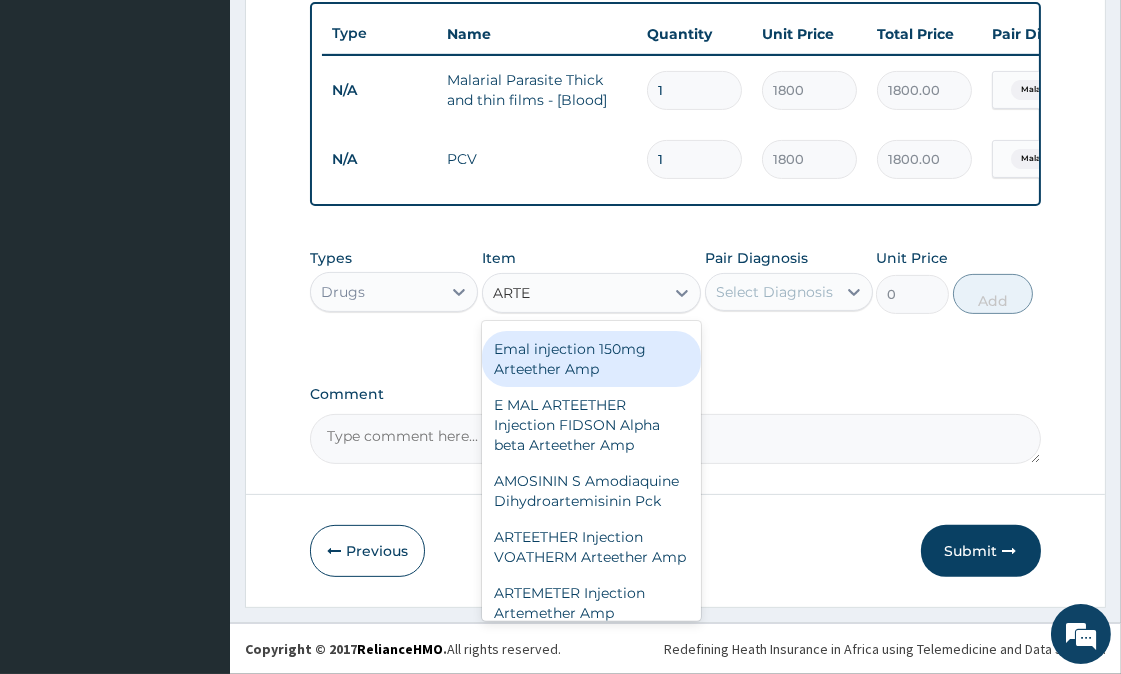 click on "Emal injection 150mg Arteether Amp" at bounding box center [591, 359] 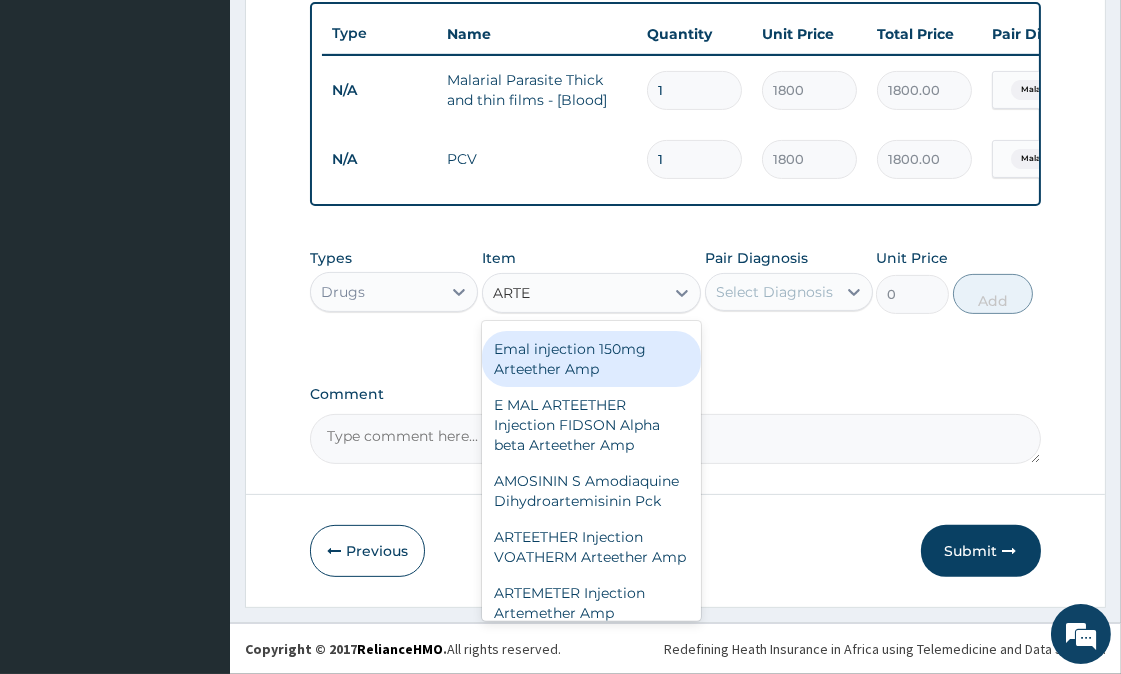 type 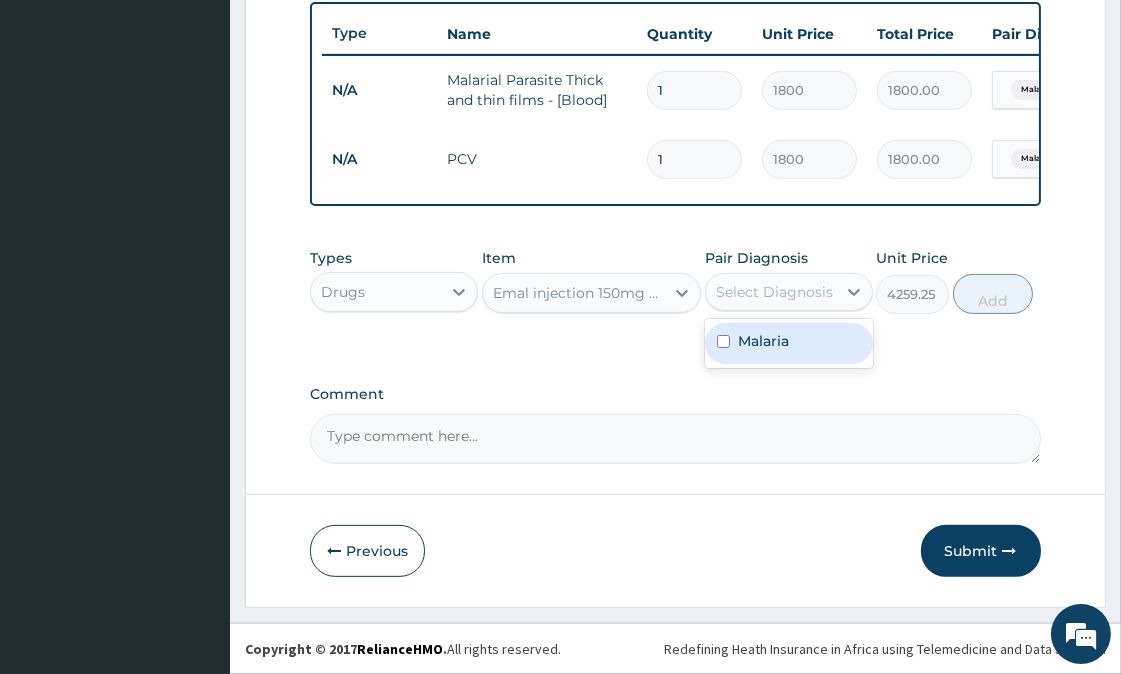 click on "Select Diagnosis" at bounding box center [774, 292] 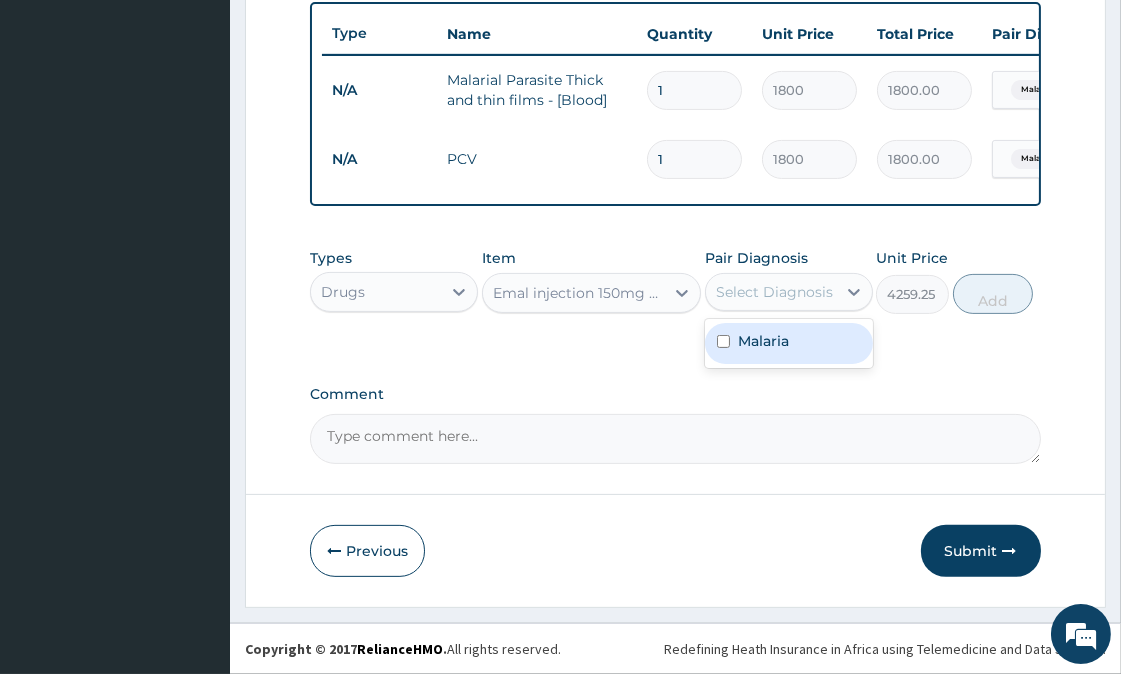 click at bounding box center (723, 341) 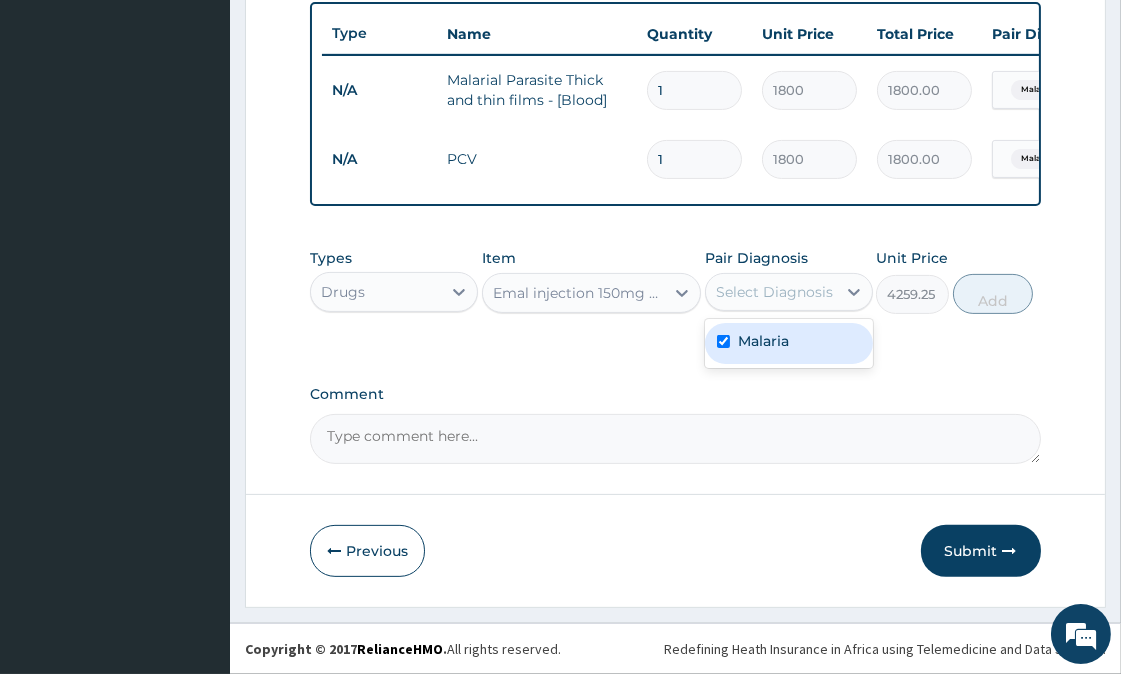 checkbox on "true" 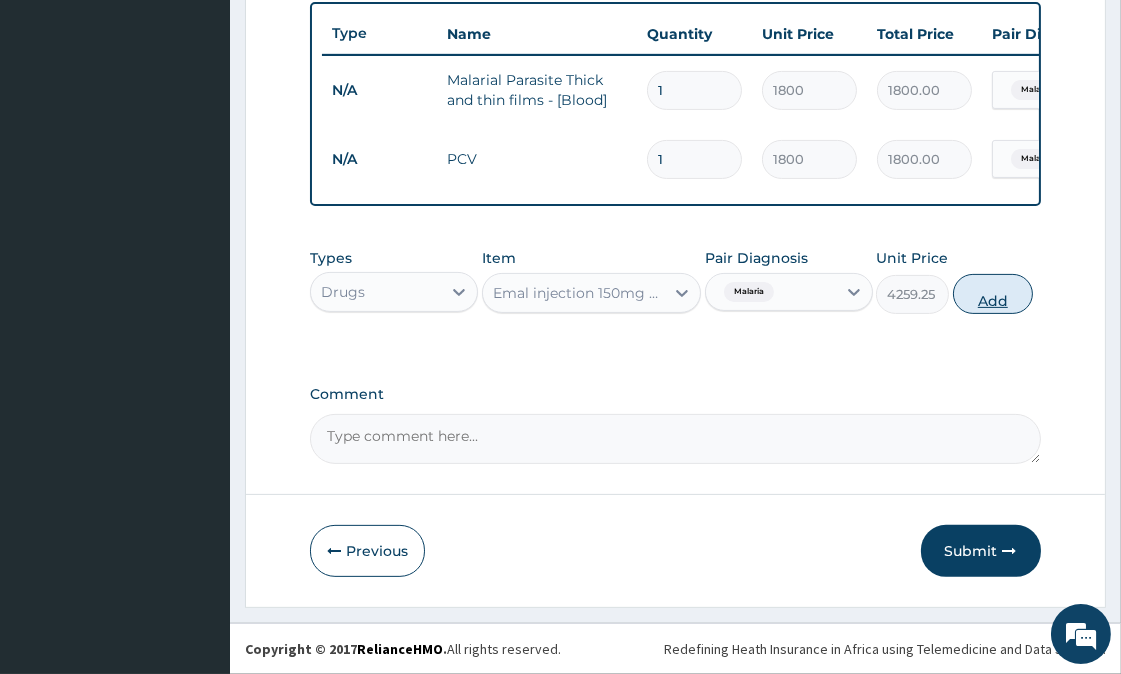 click on "Add" at bounding box center [993, 294] 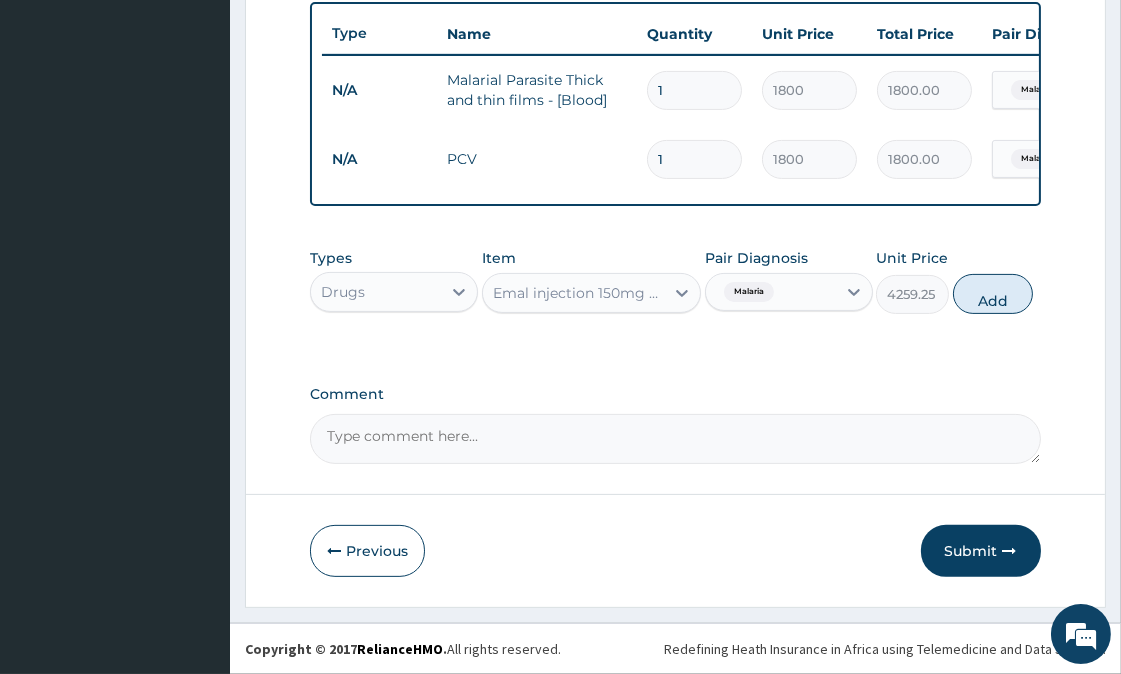 type on "0" 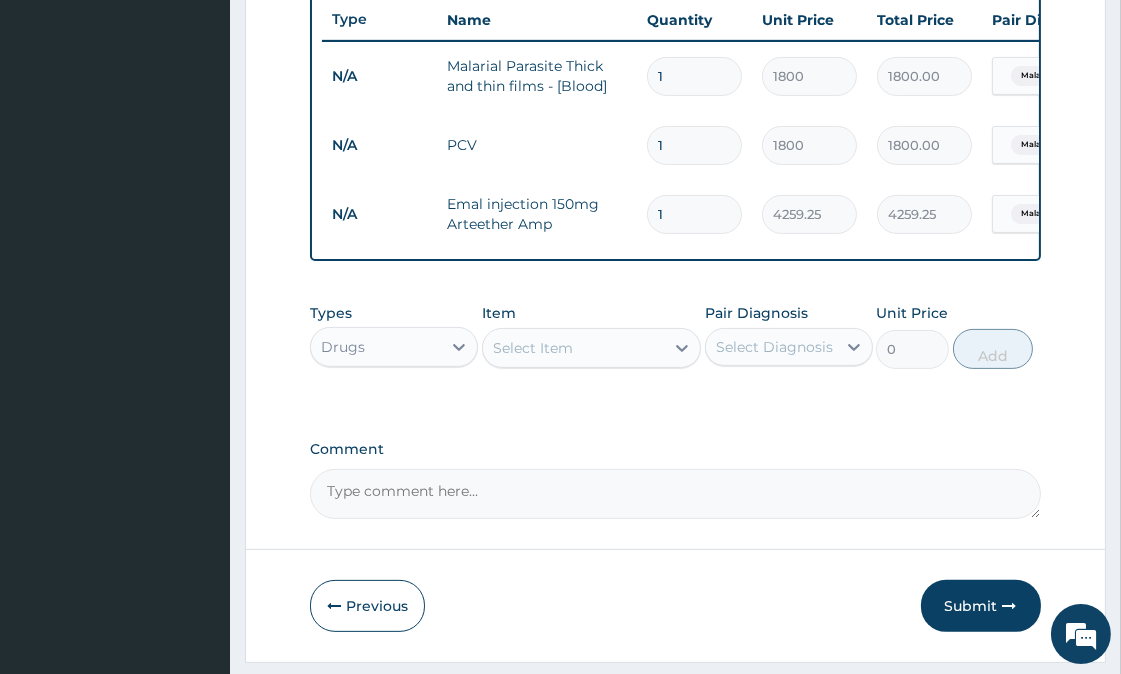 click on "Select Item" at bounding box center [533, 348] 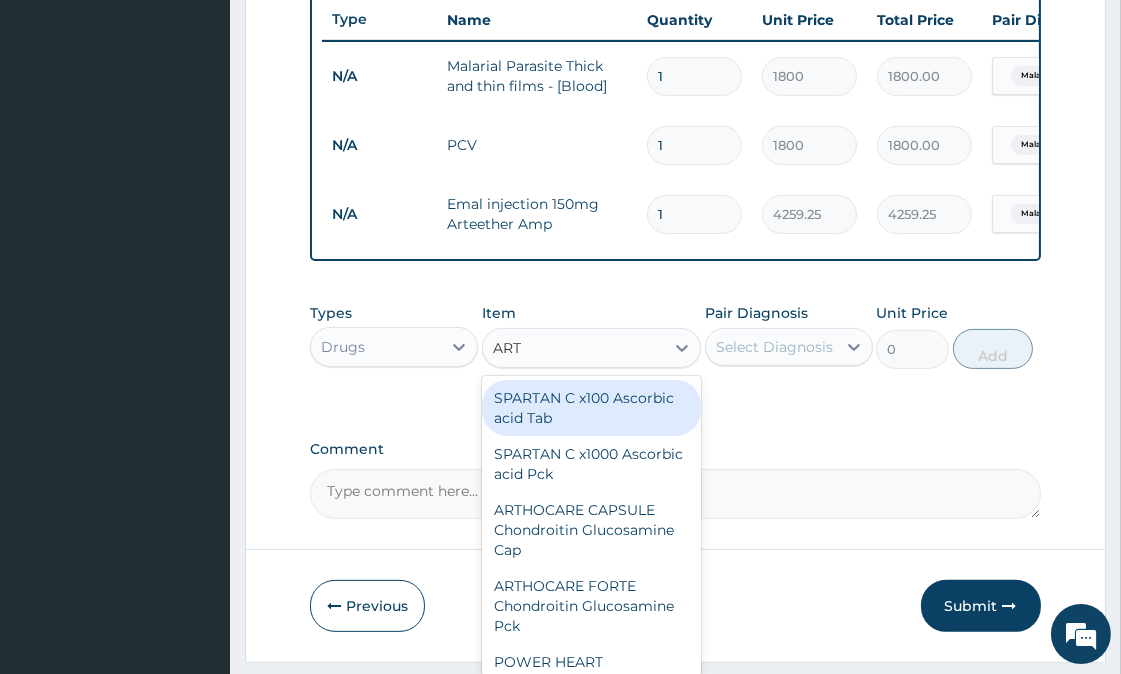 type on "ARTE" 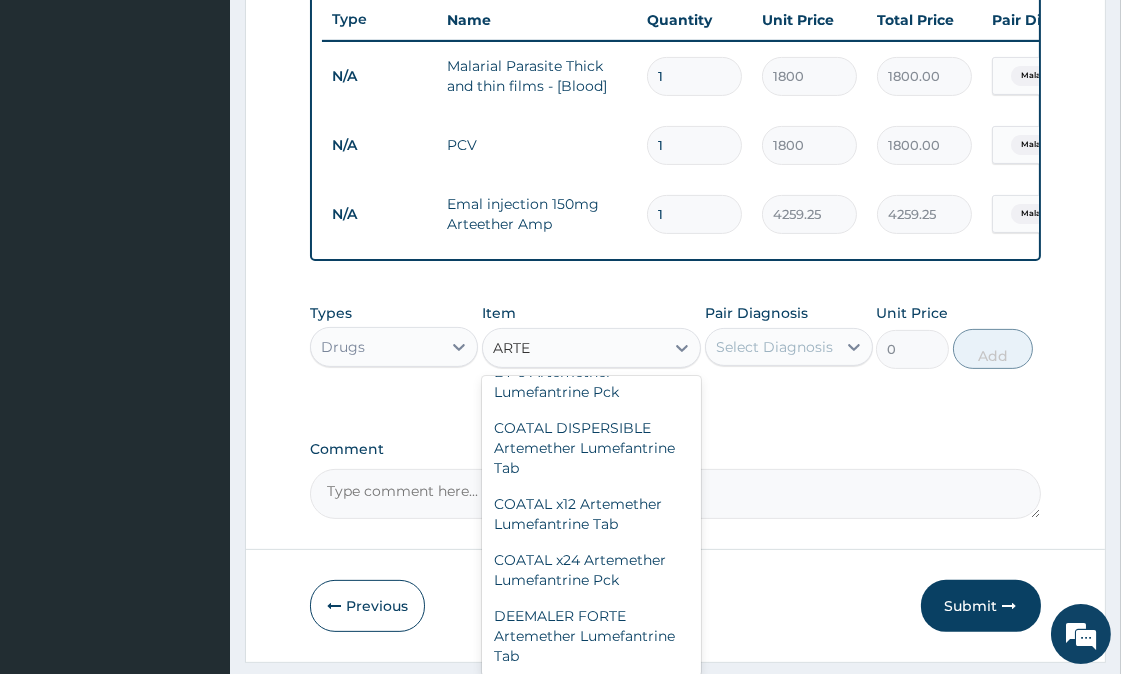 scroll, scrollTop: 2111, scrollLeft: 0, axis: vertical 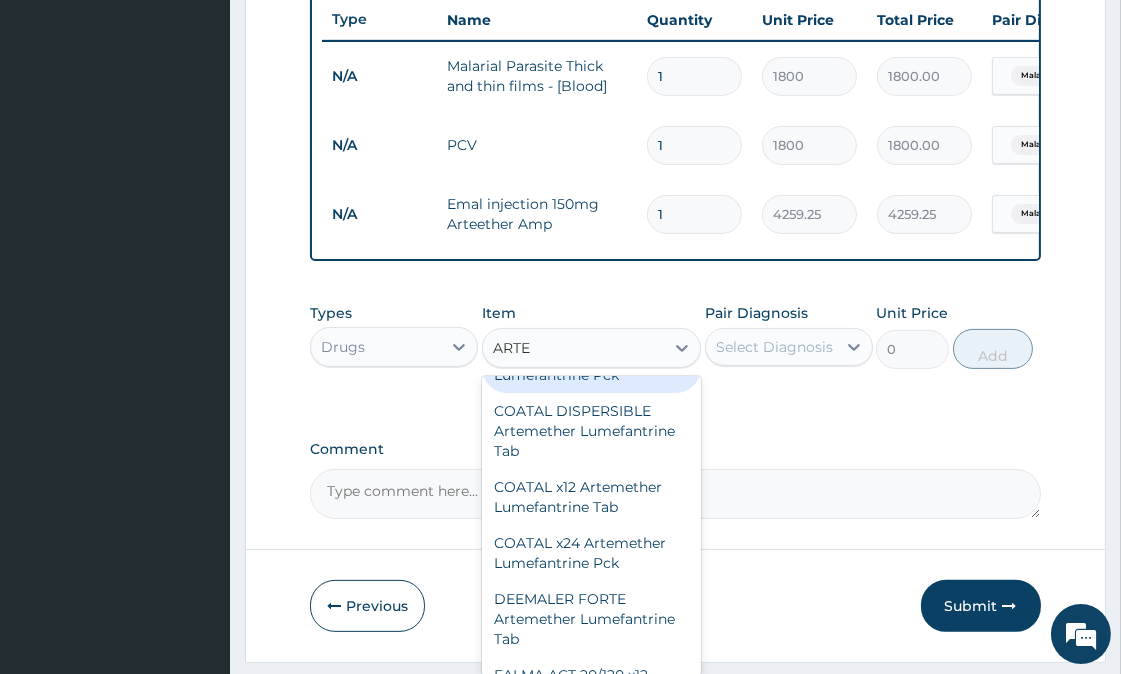 click on "COARTEM FORTE 80/480 BY 6 Artemether Lumefantrine Pck" at bounding box center [591, 355] 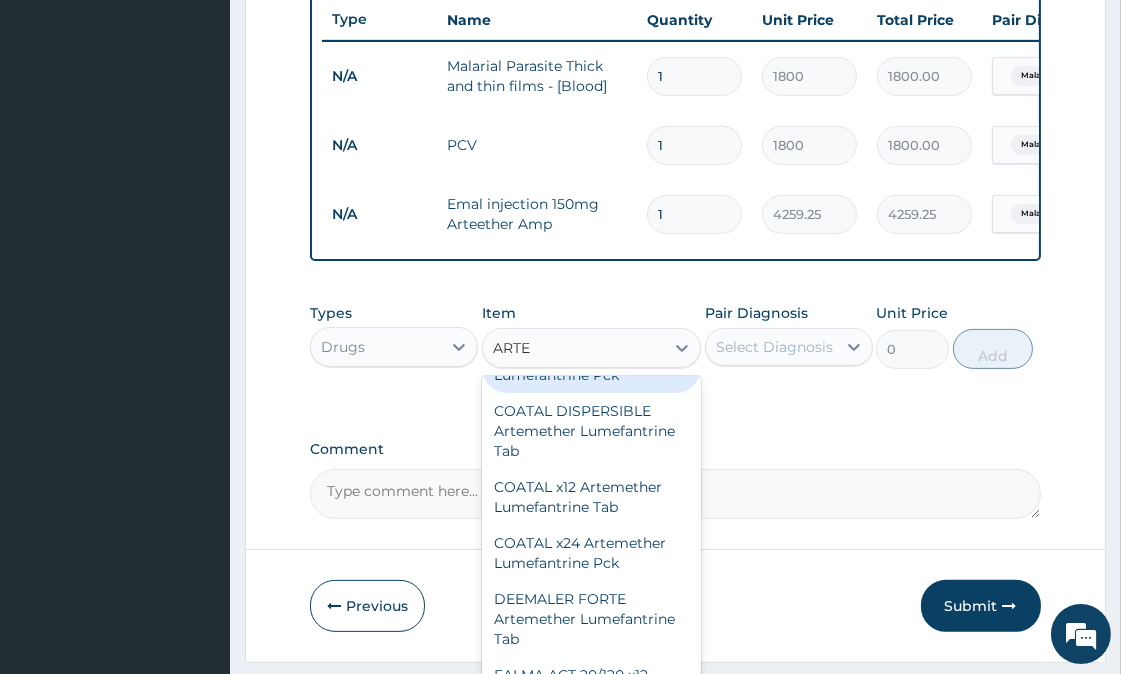 type 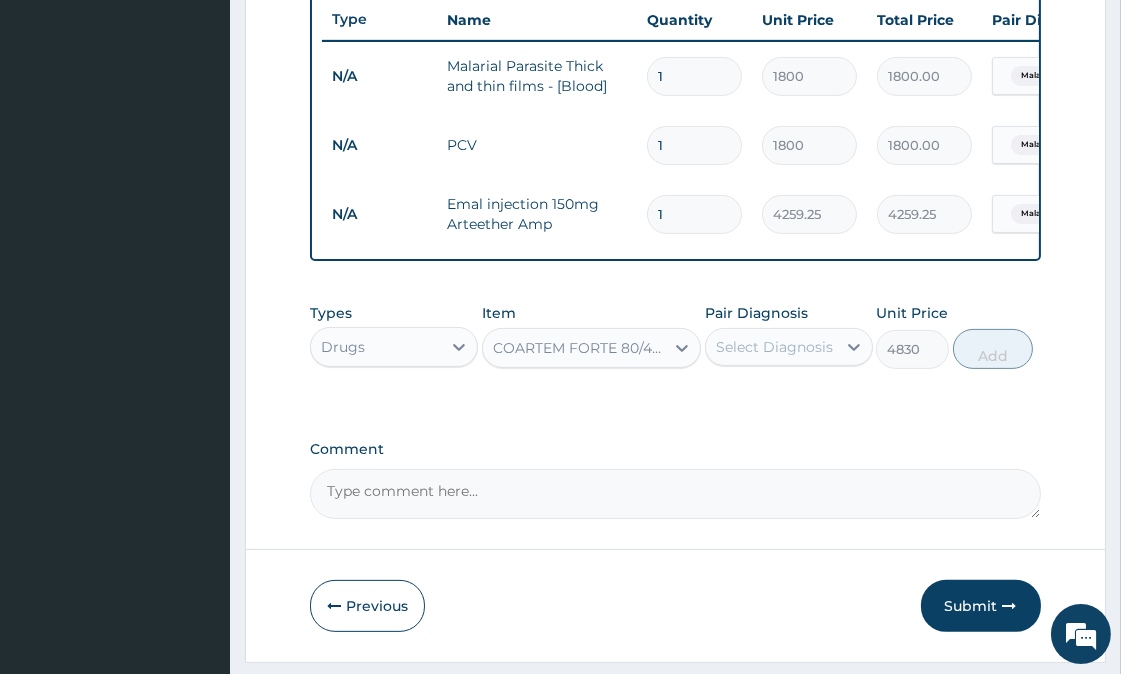 click on "Select Diagnosis" at bounding box center [774, 347] 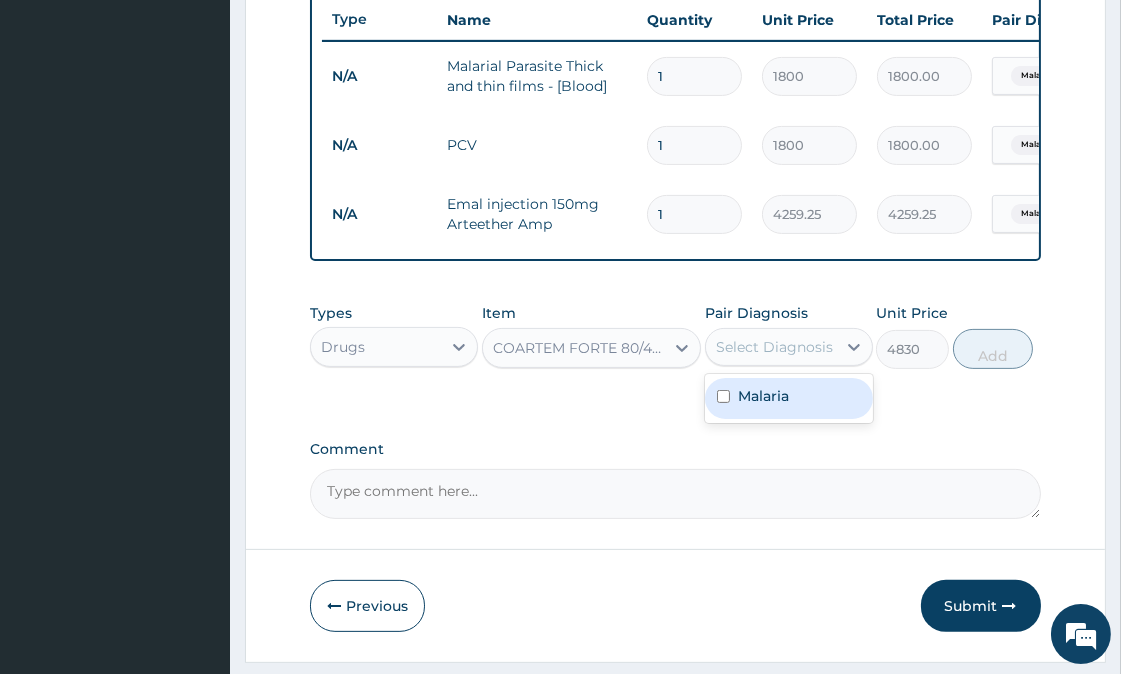 click at bounding box center [723, 396] 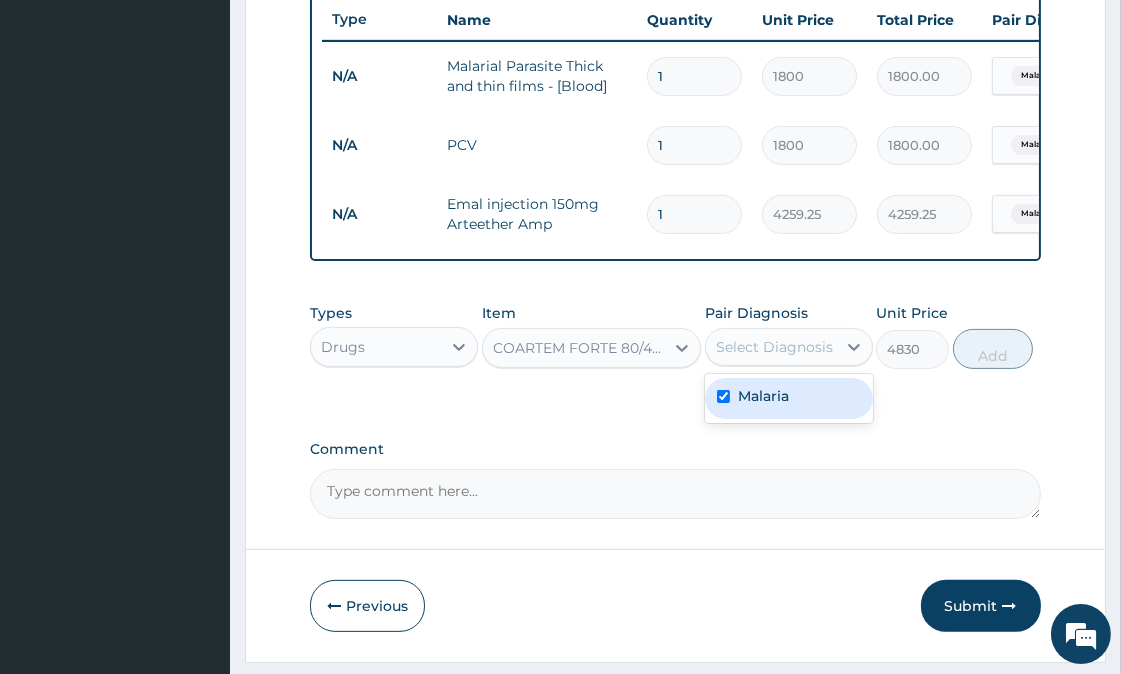 checkbox on "true" 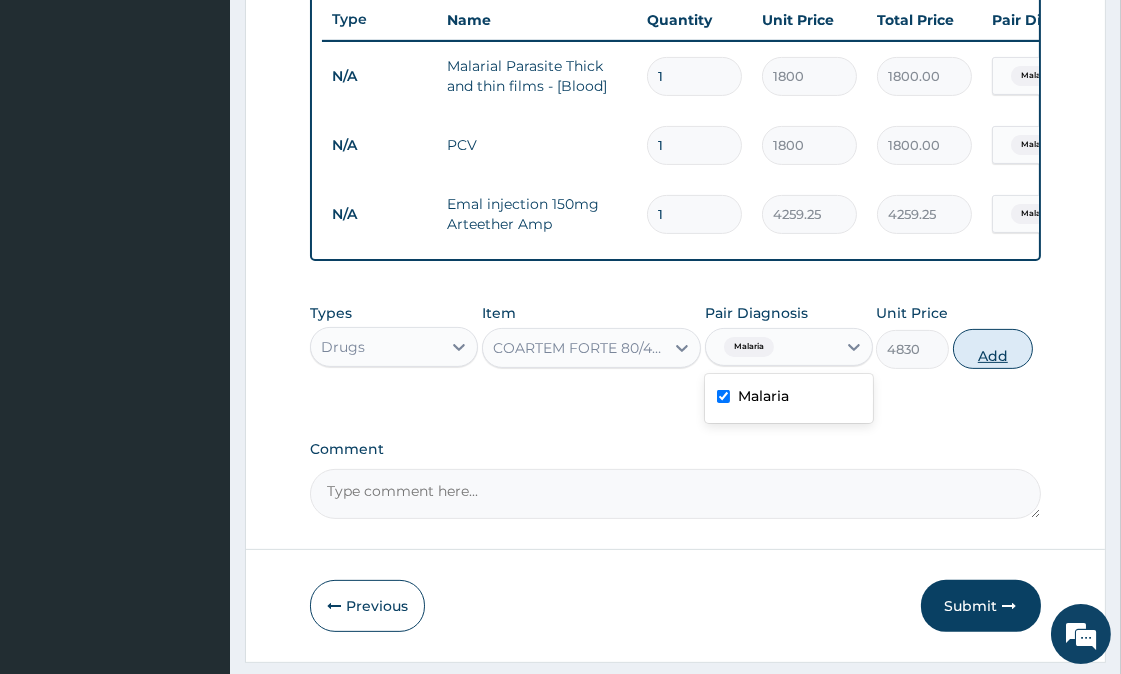 click on "Add" at bounding box center (993, 349) 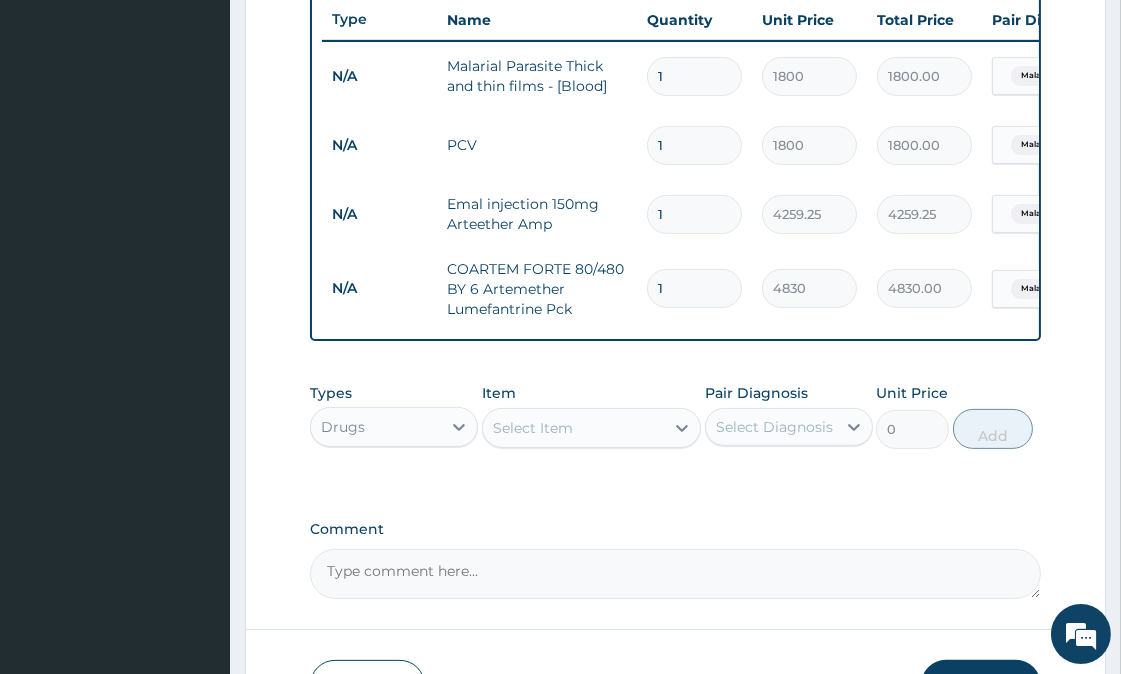 click on "Select Item" at bounding box center [573, 428] 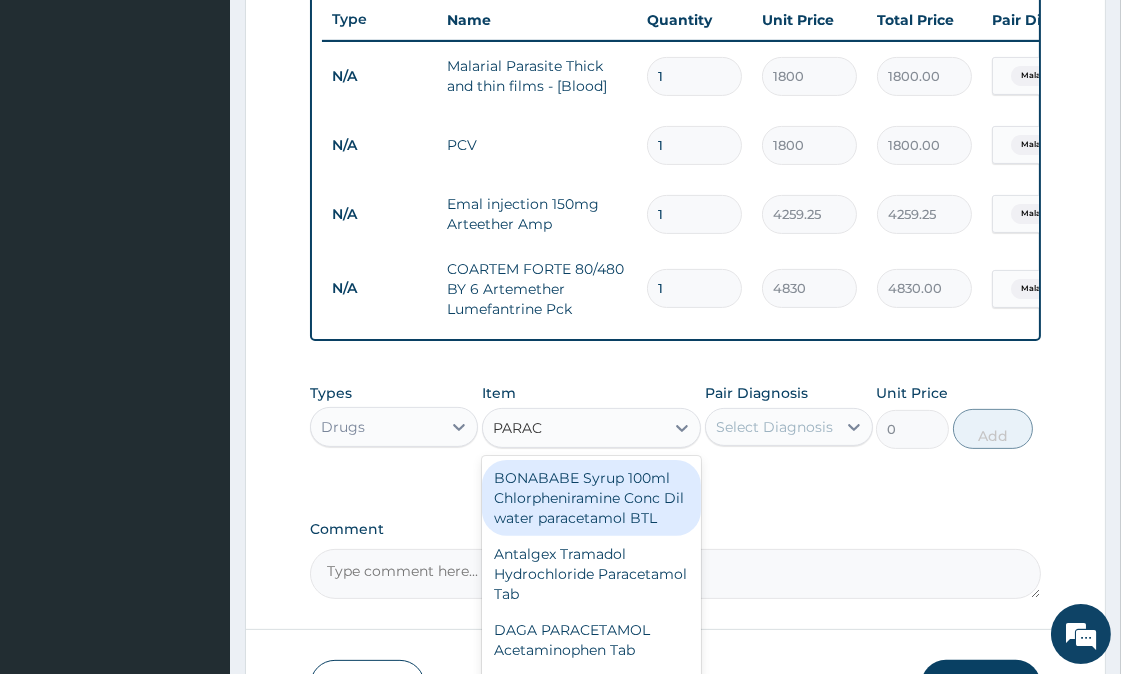 type on "PARACE" 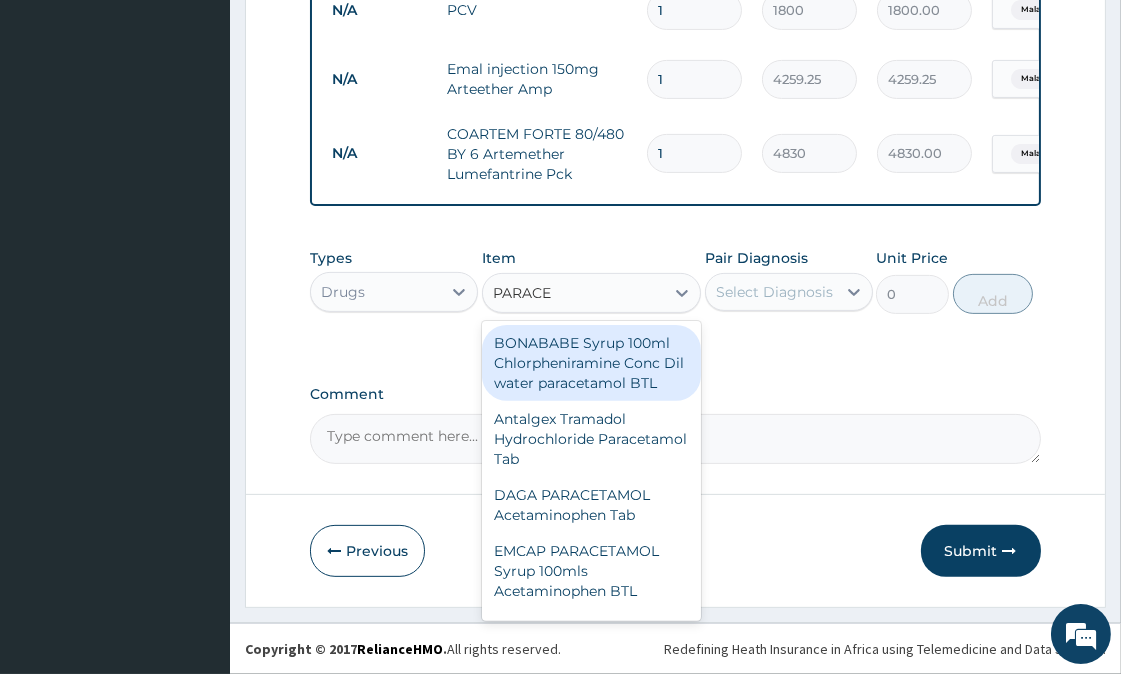 scroll, scrollTop: 906, scrollLeft: 0, axis: vertical 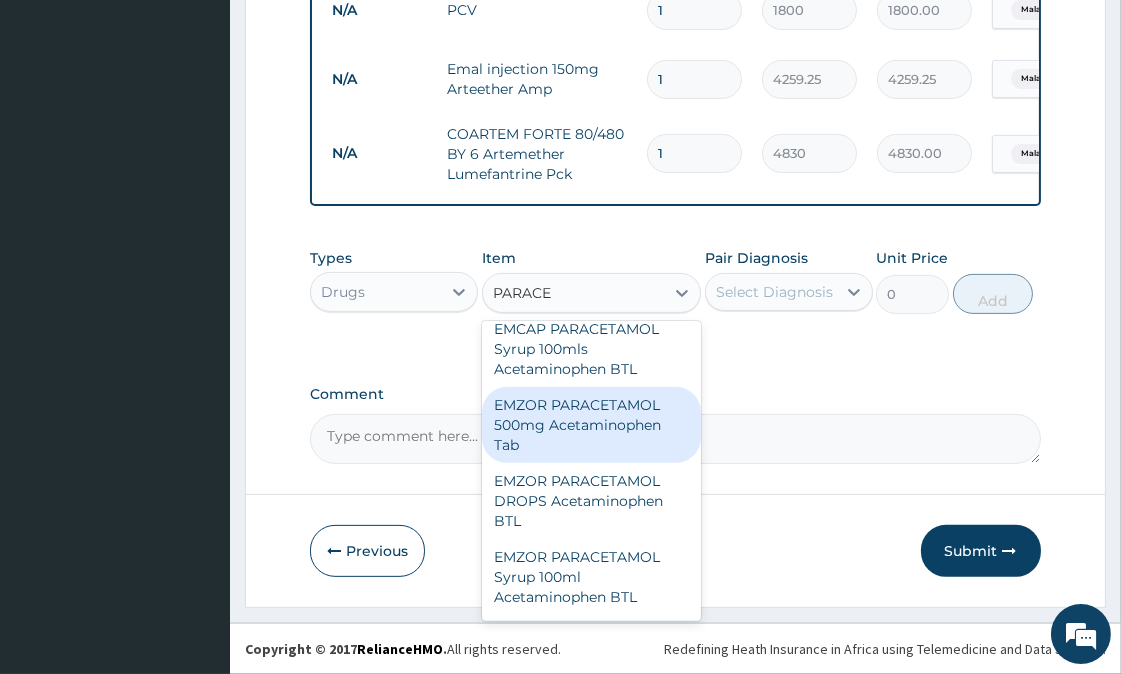 click on "EMZOR PARACETAMOL 500mg Acetaminophen Tab" at bounding box center [591, 425] 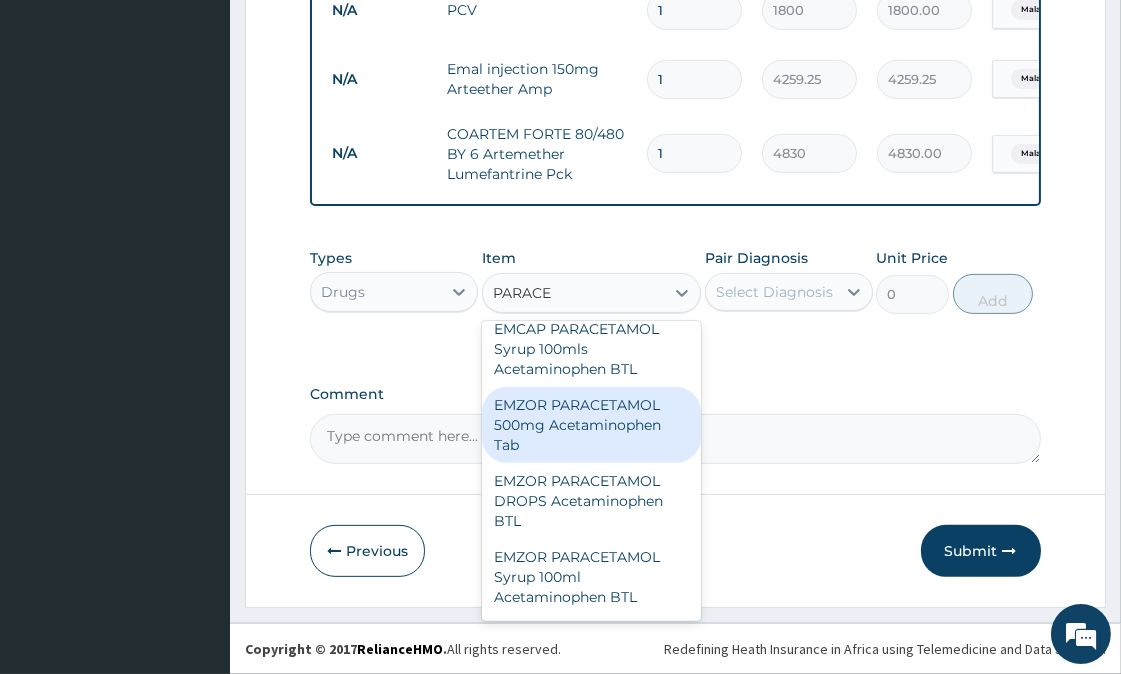 type 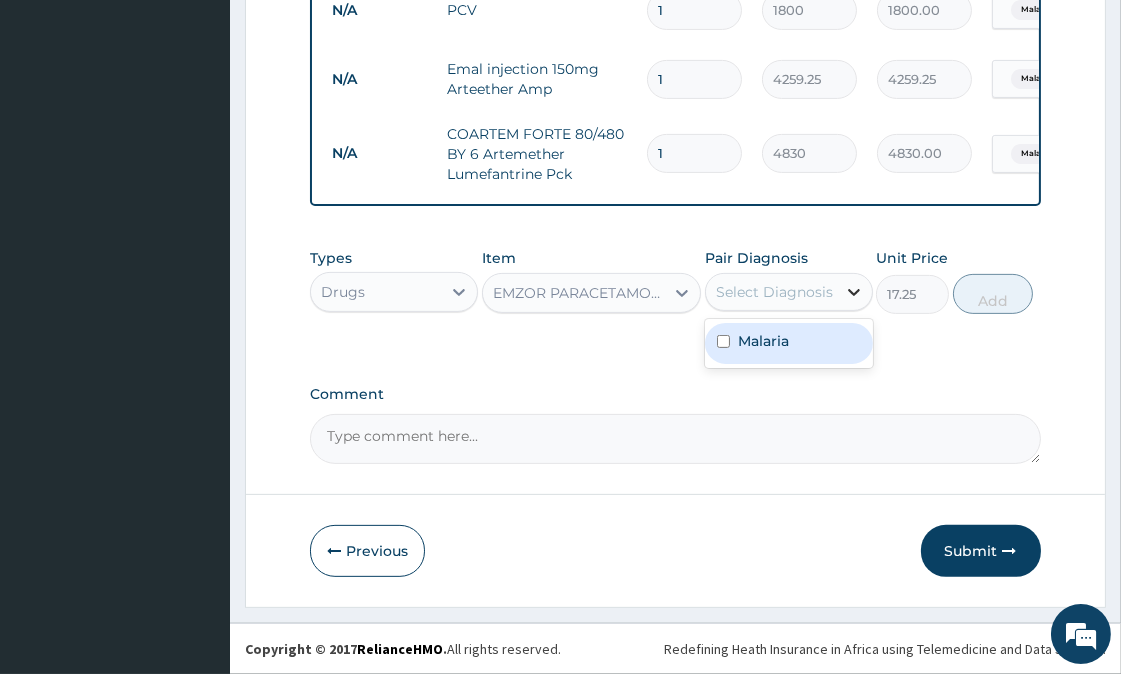 click at bounding box center [854, 292] 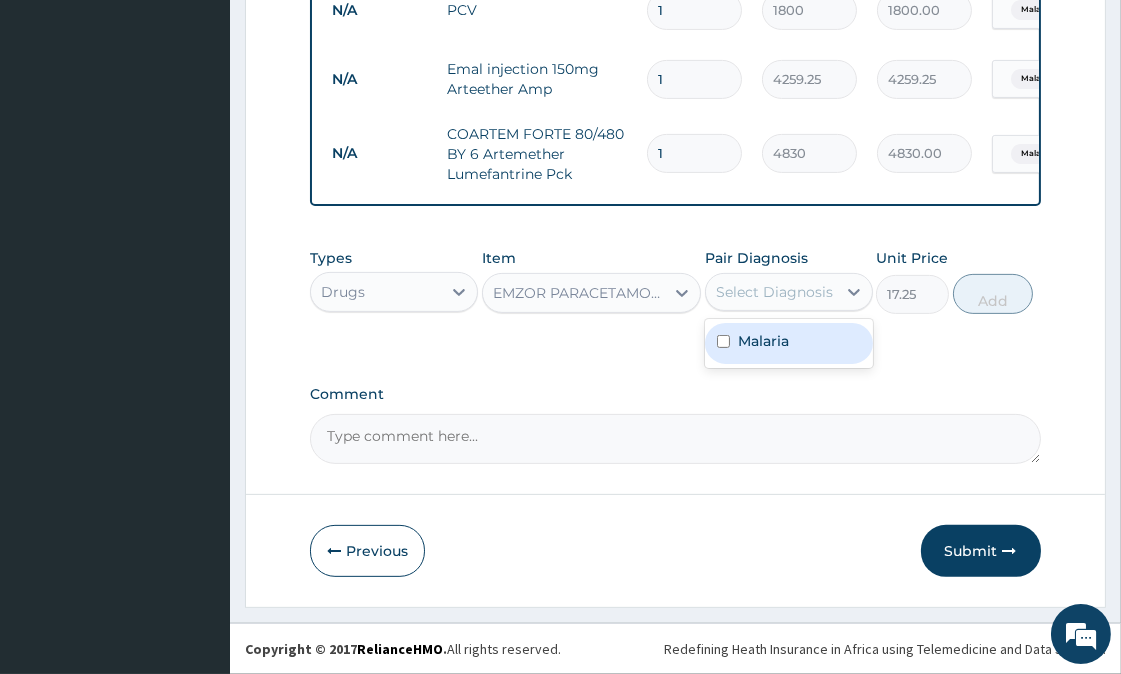 click at bounding box center [723, 341] 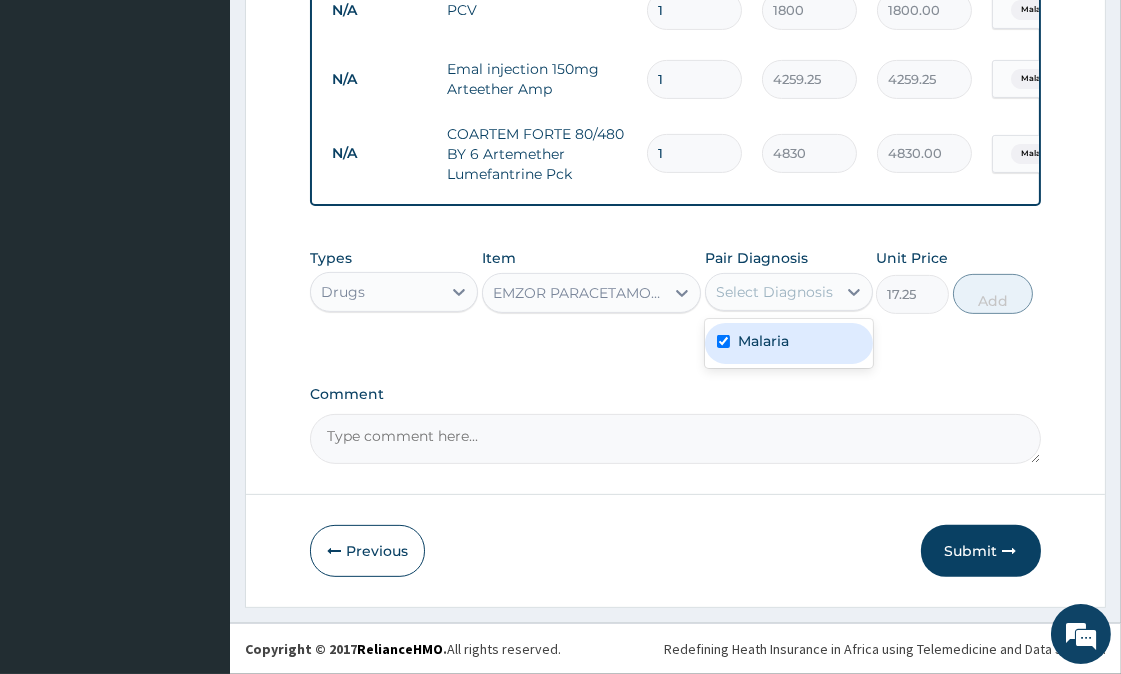 checkbox on "true" 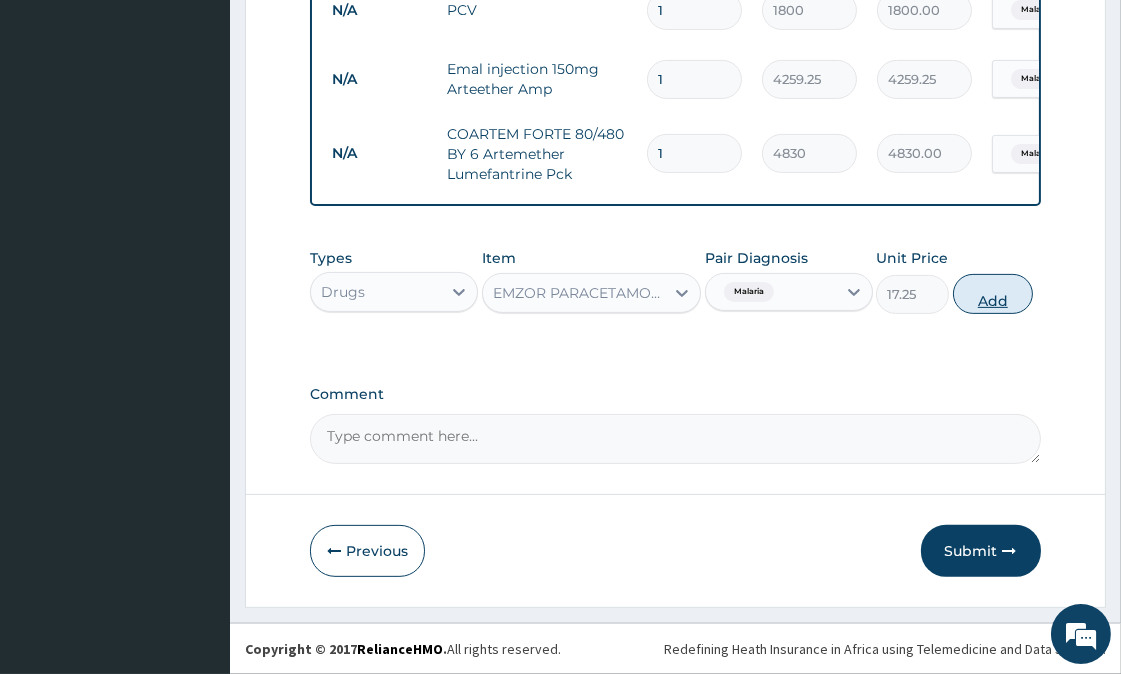 click on "Add" at bounding box center (993, 294) 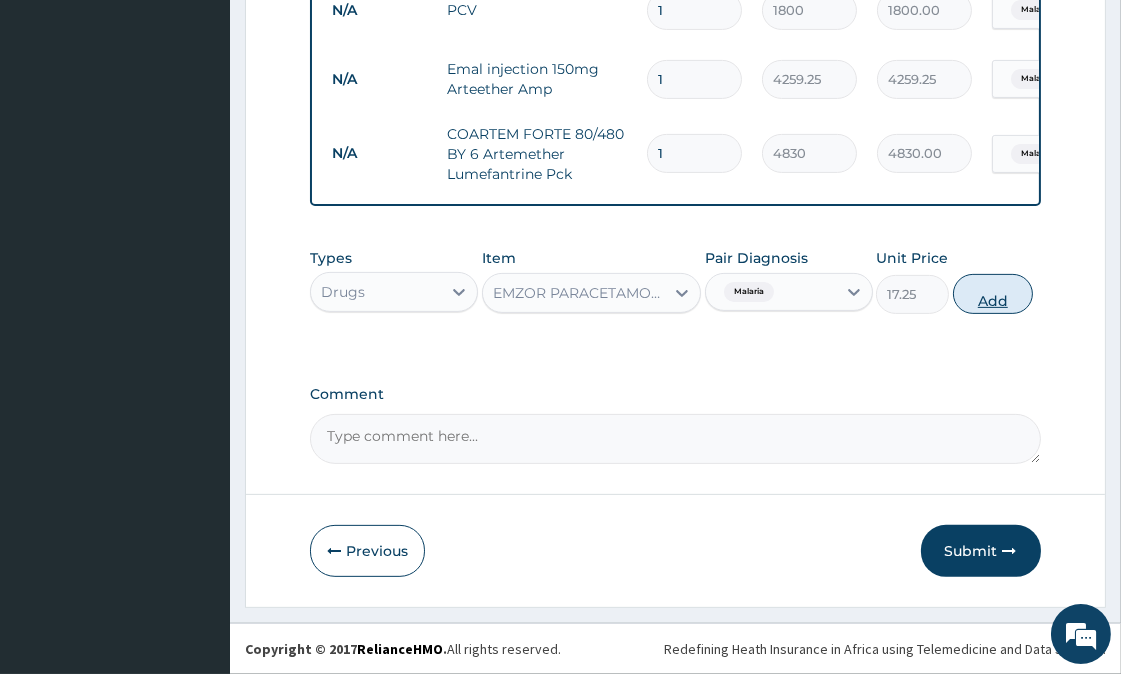 type on "0" 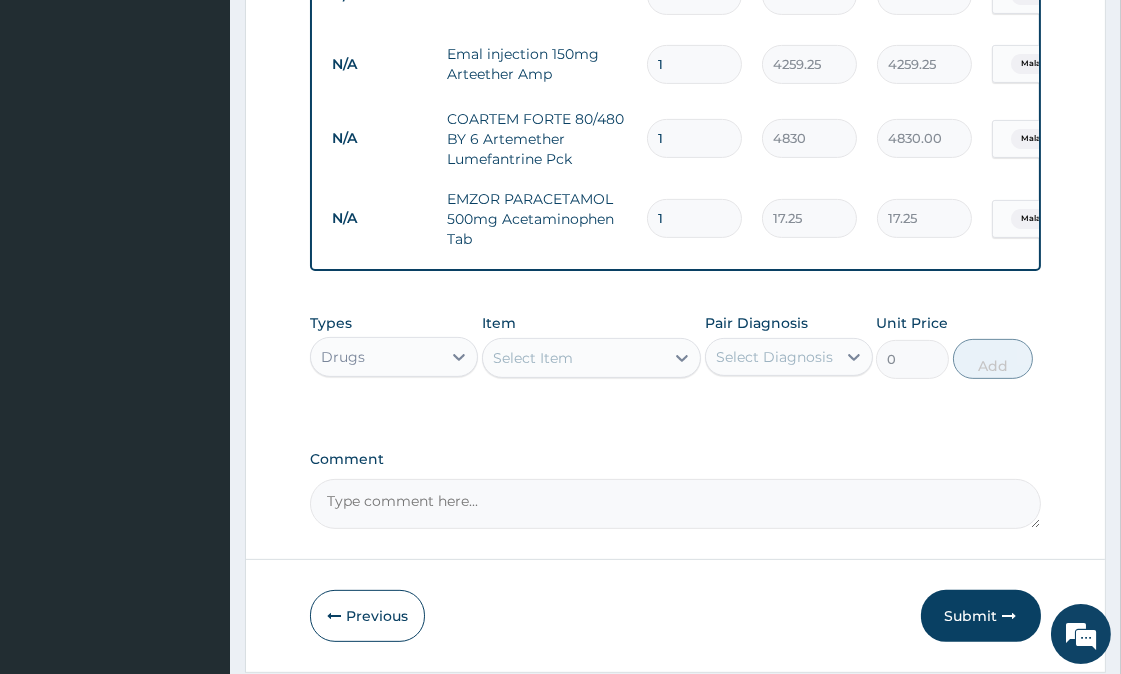 click on "Select Item" at bounding box center [573, 358] 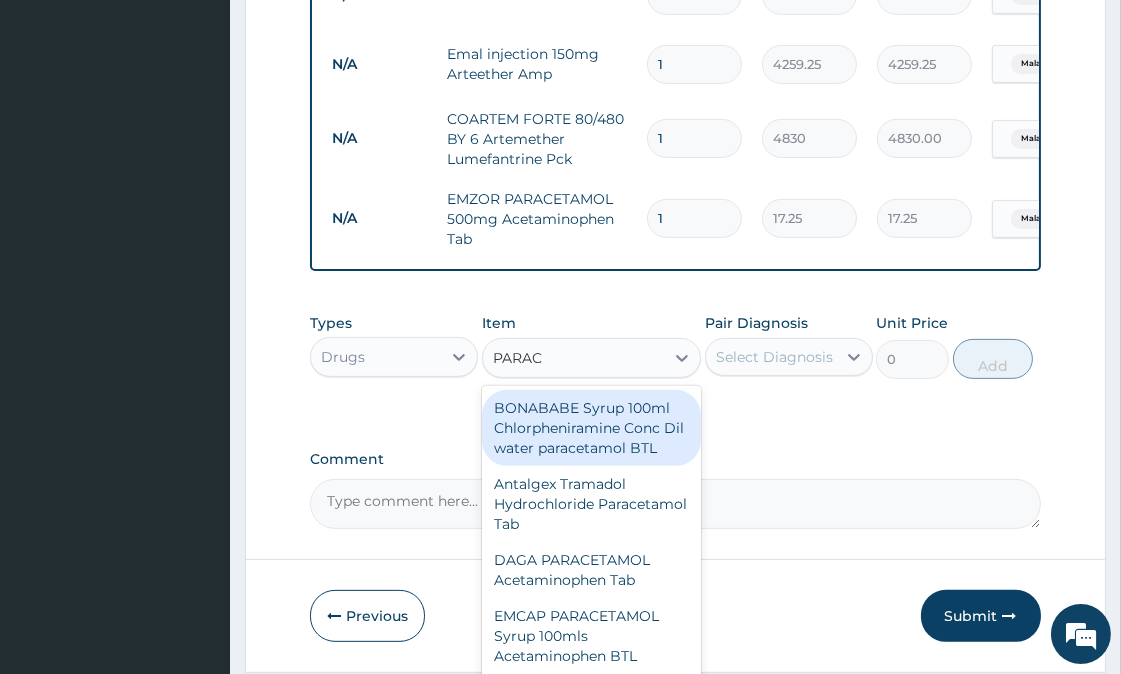 type on "PARACE" 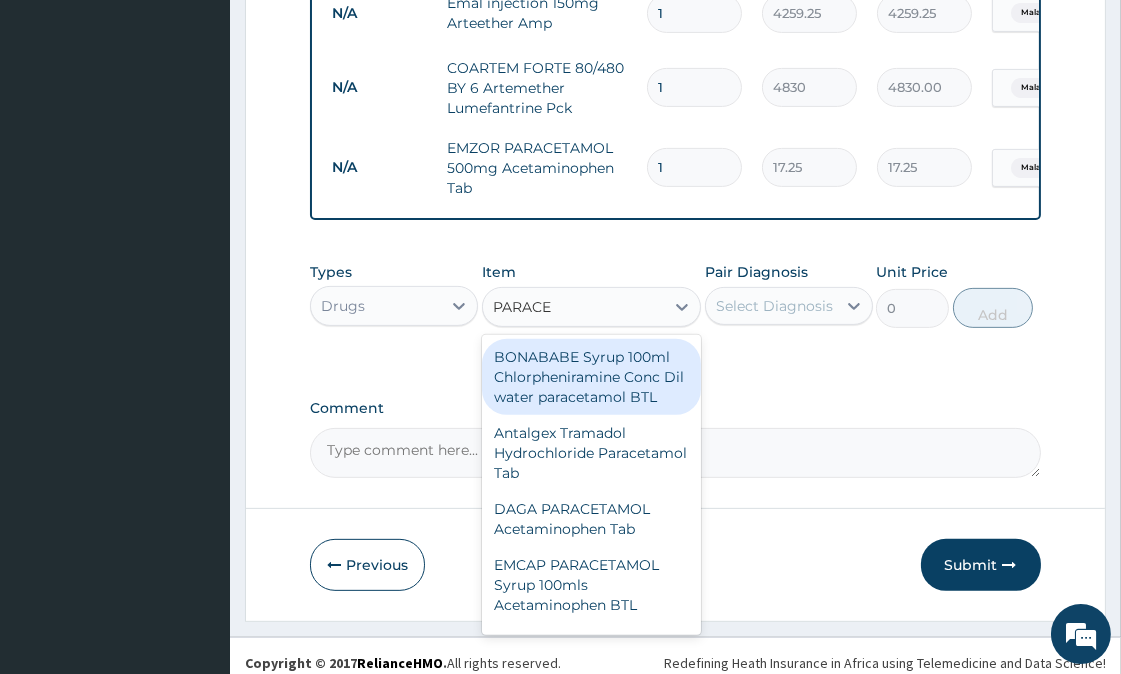 scroll, scrollTop: 986, scrollLeft: 0, axis: vertical 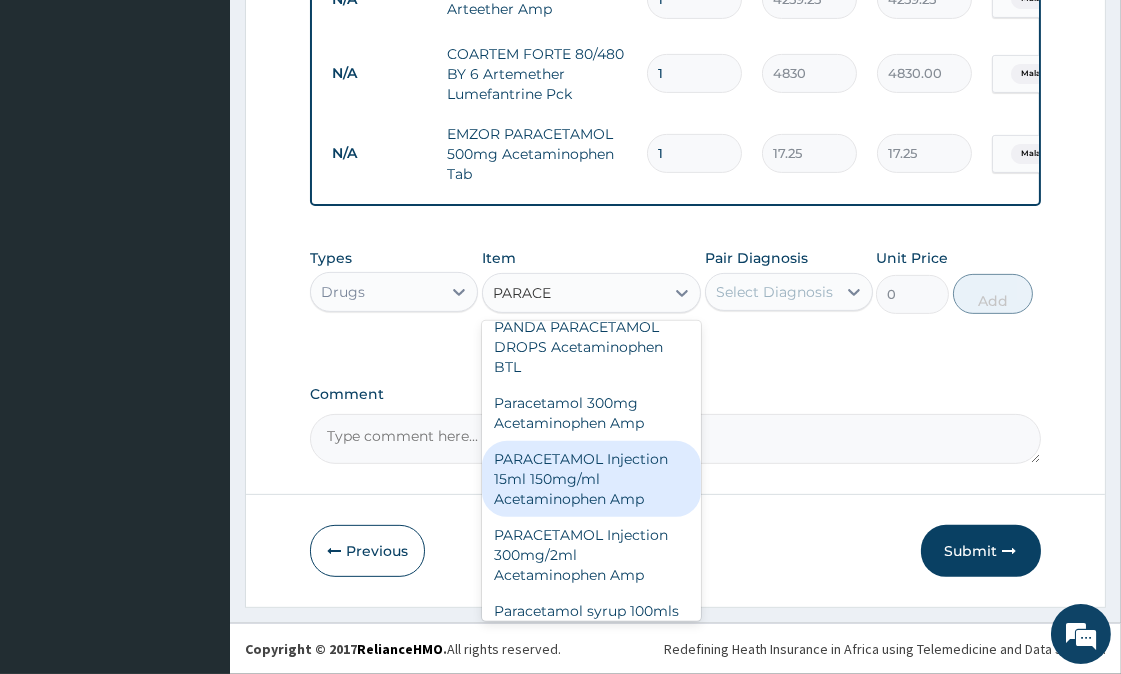 click on "PARACETAMOL Injection 15ml 150mg/ml Acetaminophen Amp" at bounding box center (591, 479) 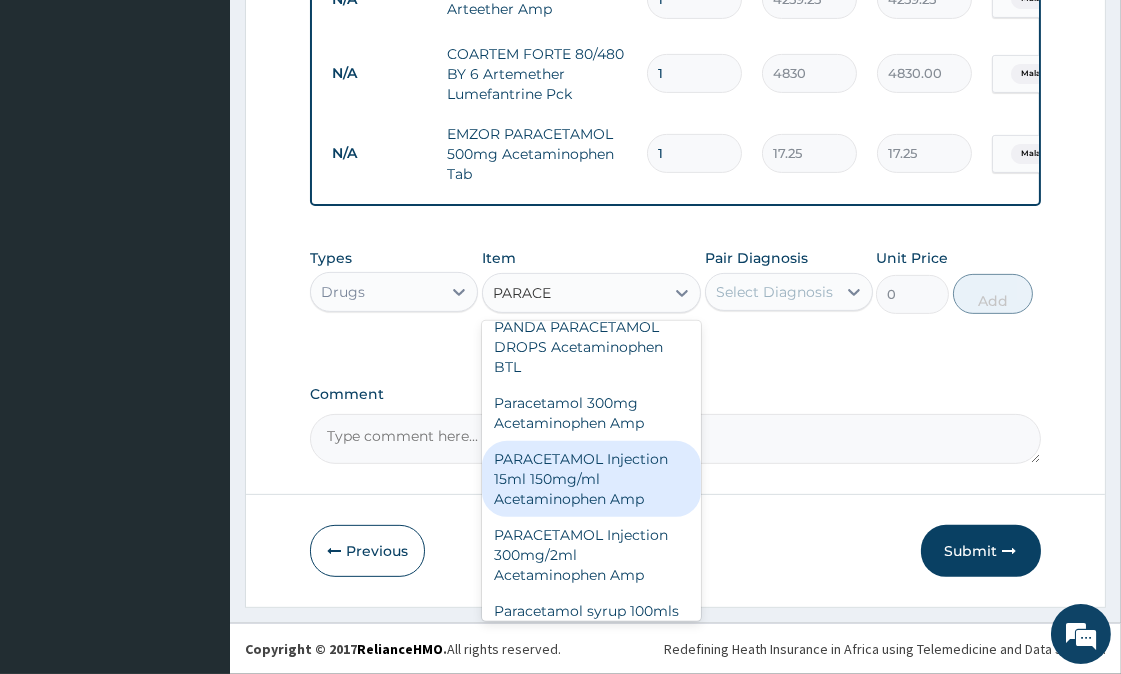 type 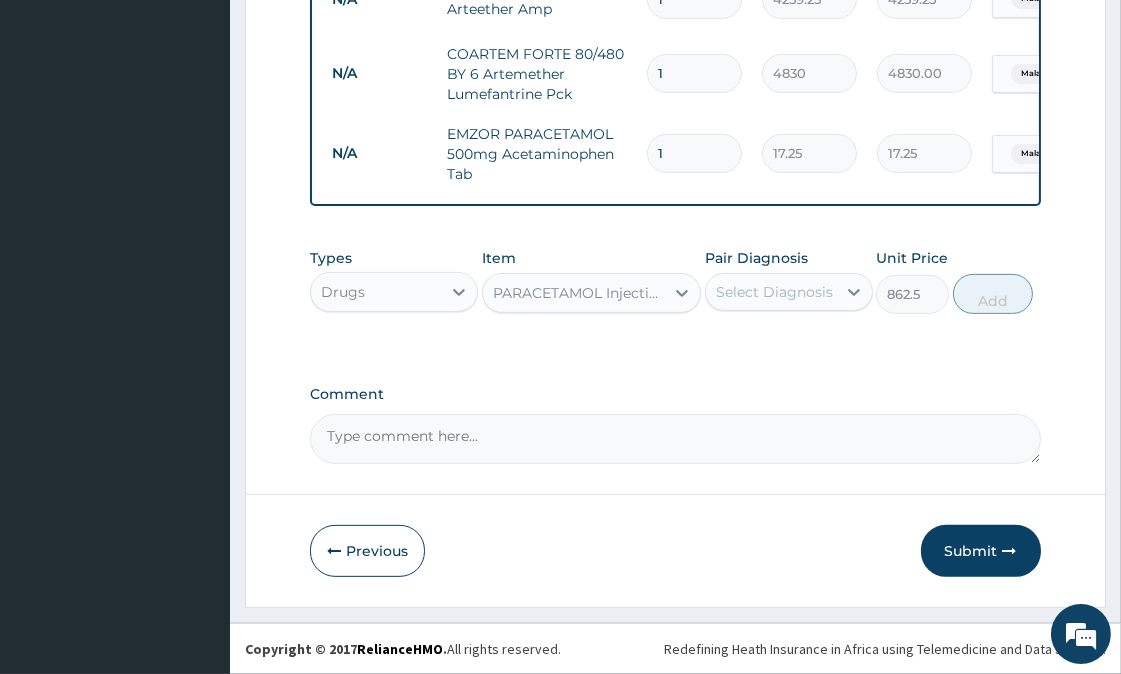 click on "Select Diagnosis" at bounding box center [774, 292] 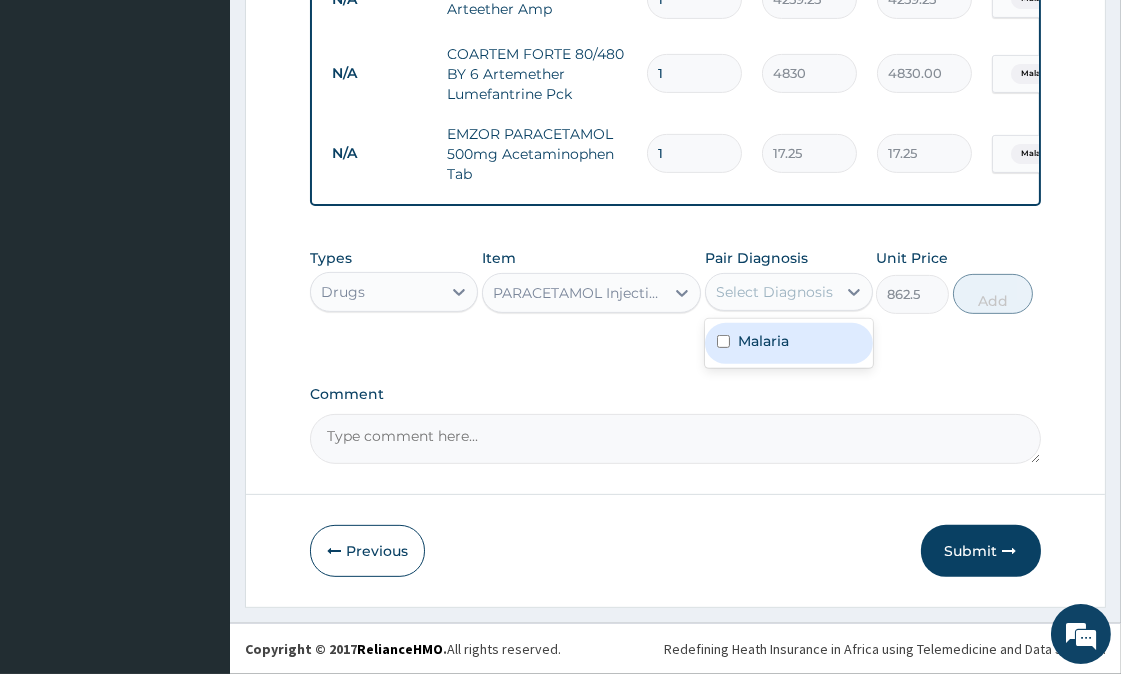 click at bounding box center [723, 341] 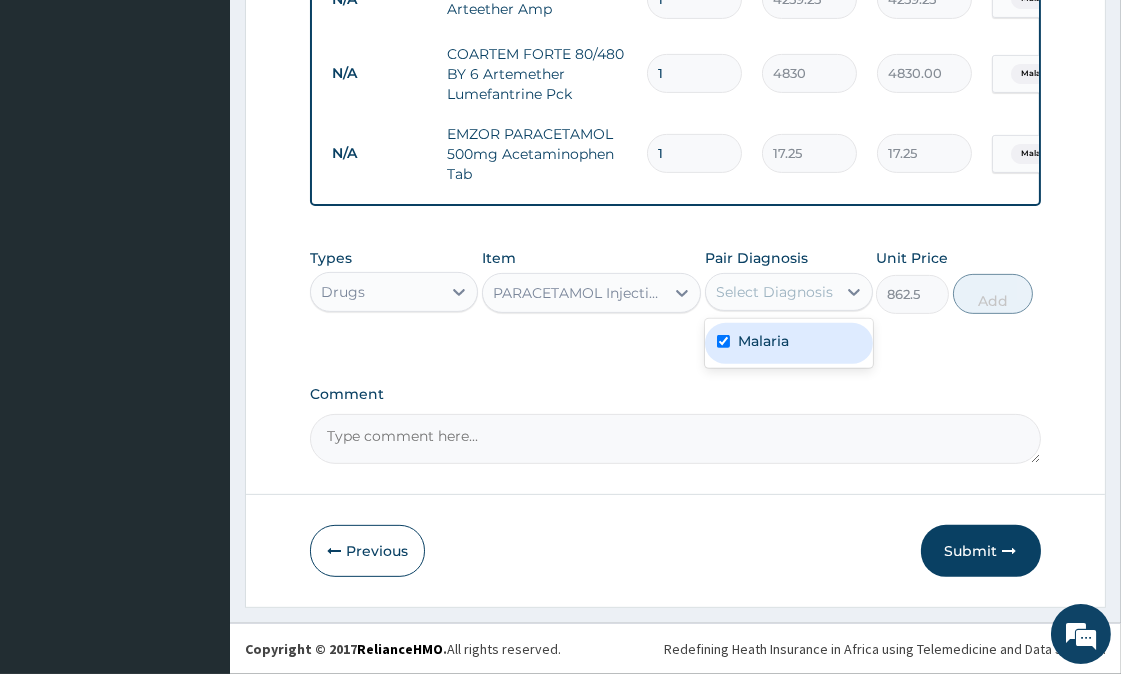 checkbox on "true" 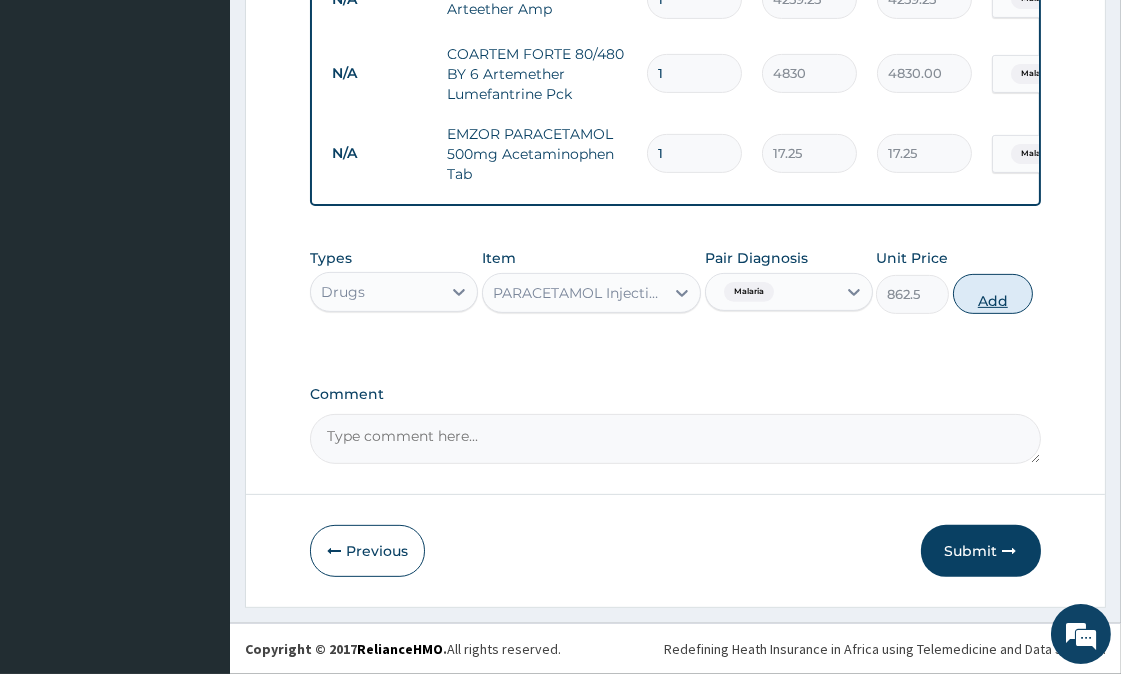 click on "Add" at bounding box center [993, 294] 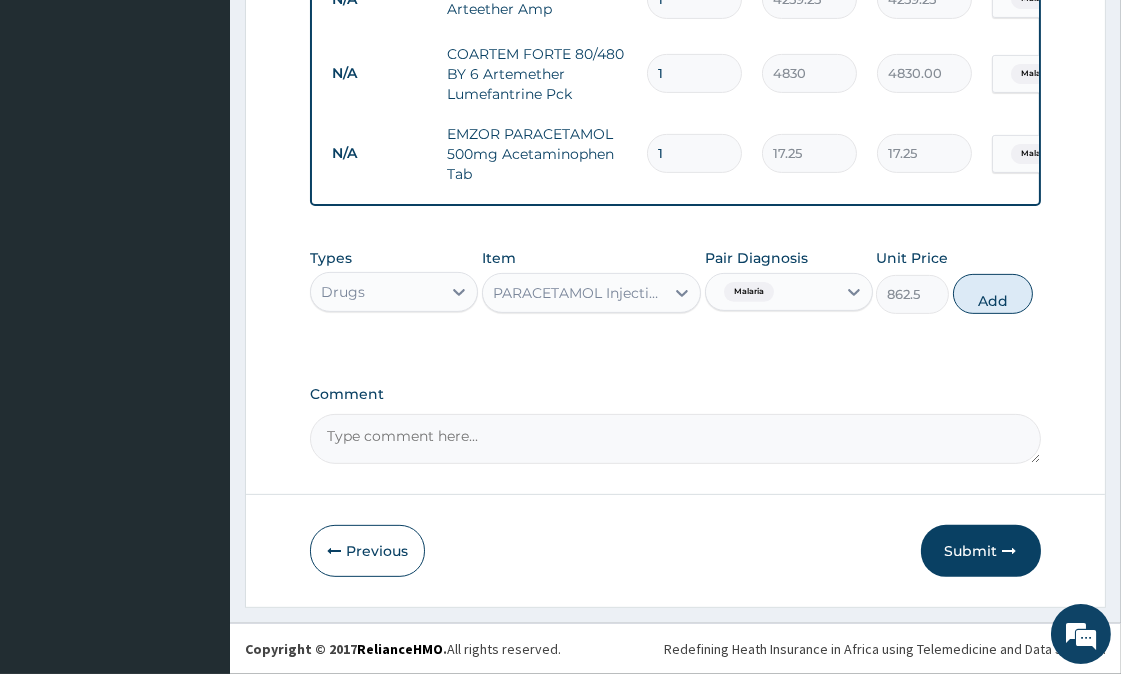 type on "0" 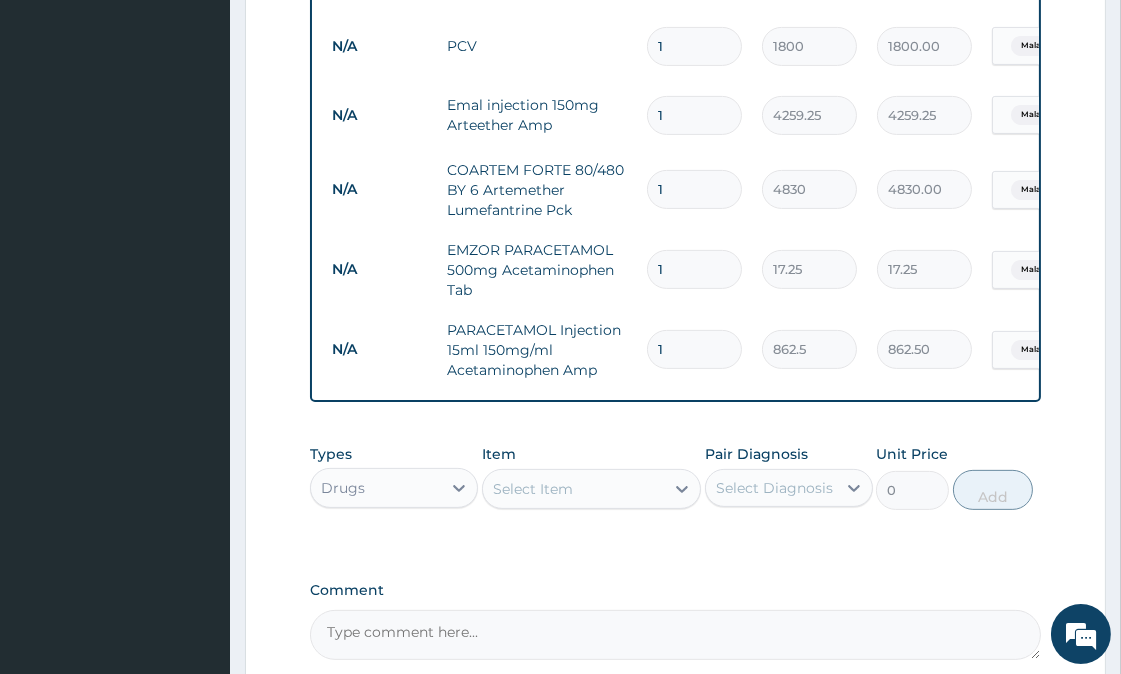 scroll, scrollTop: 653, scrollLeft: 0, axis: vertical 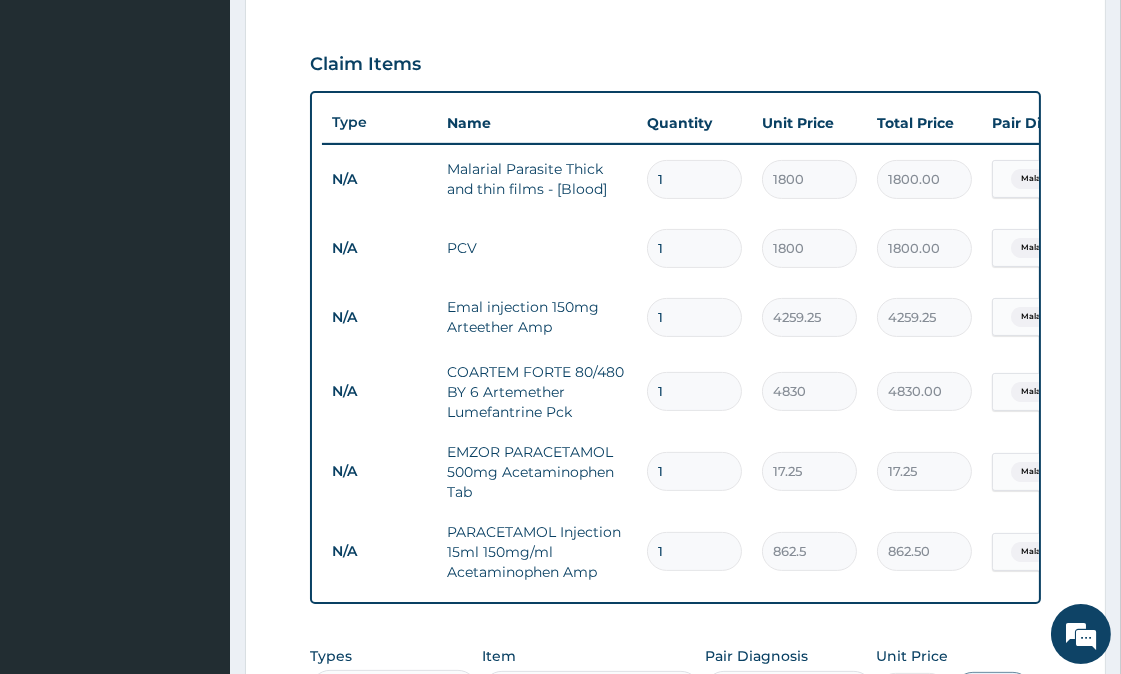 click on "1" at bounding box center [694, 317] 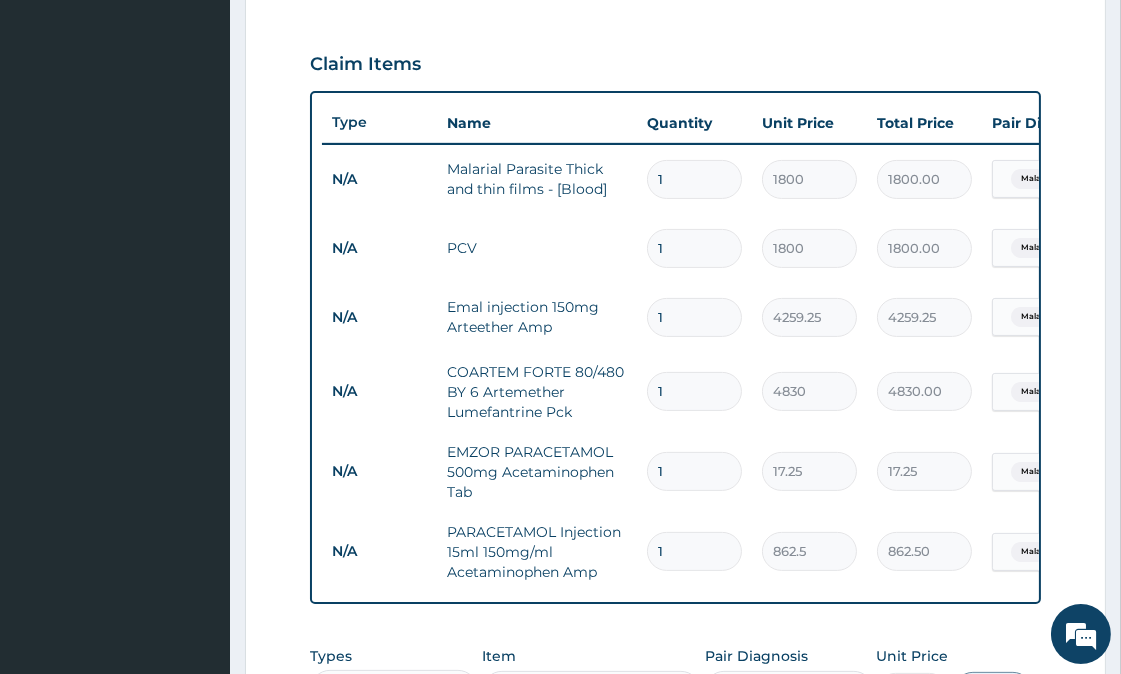 type 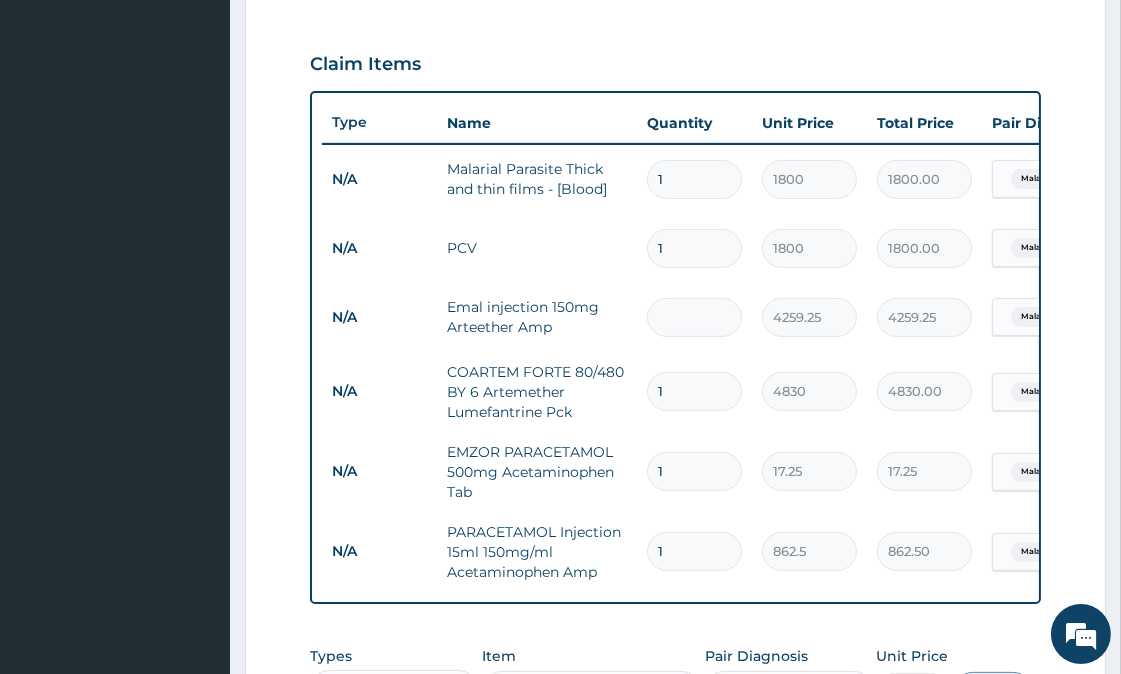 type on "0.00" 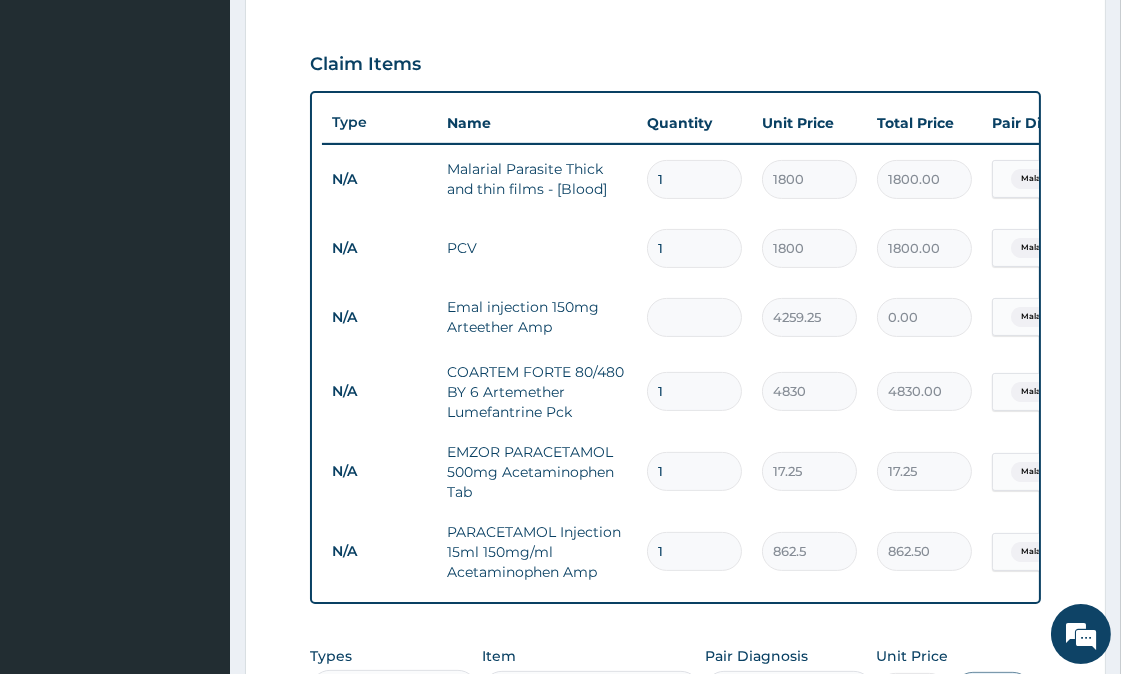 type on "3" 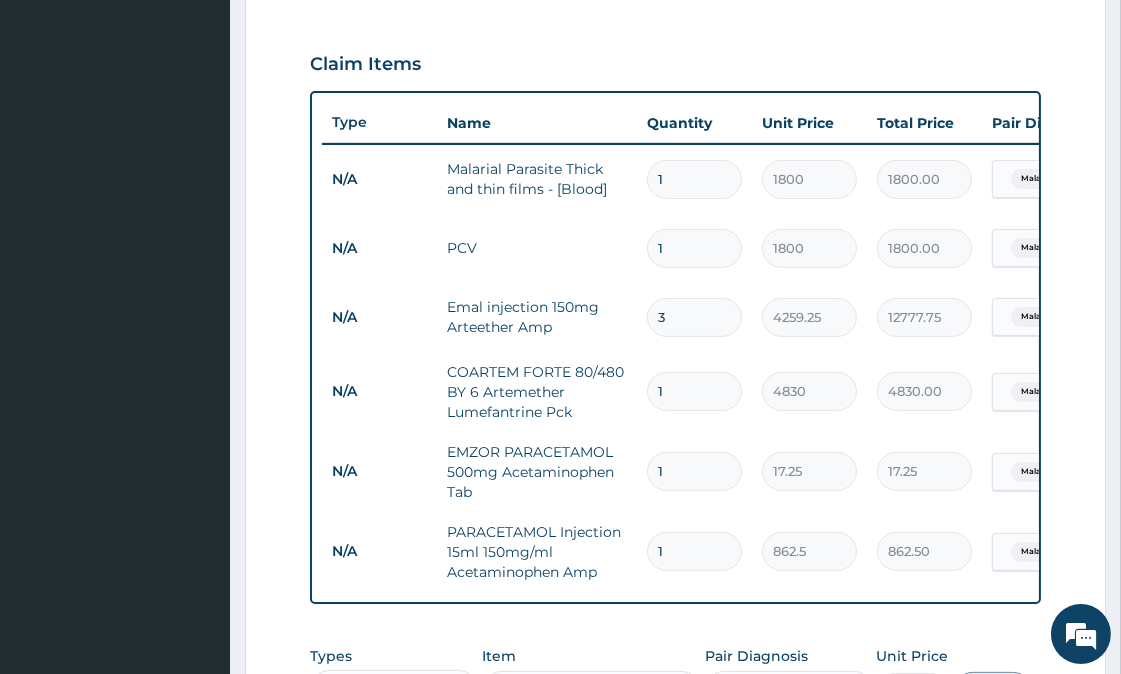 type on "3" 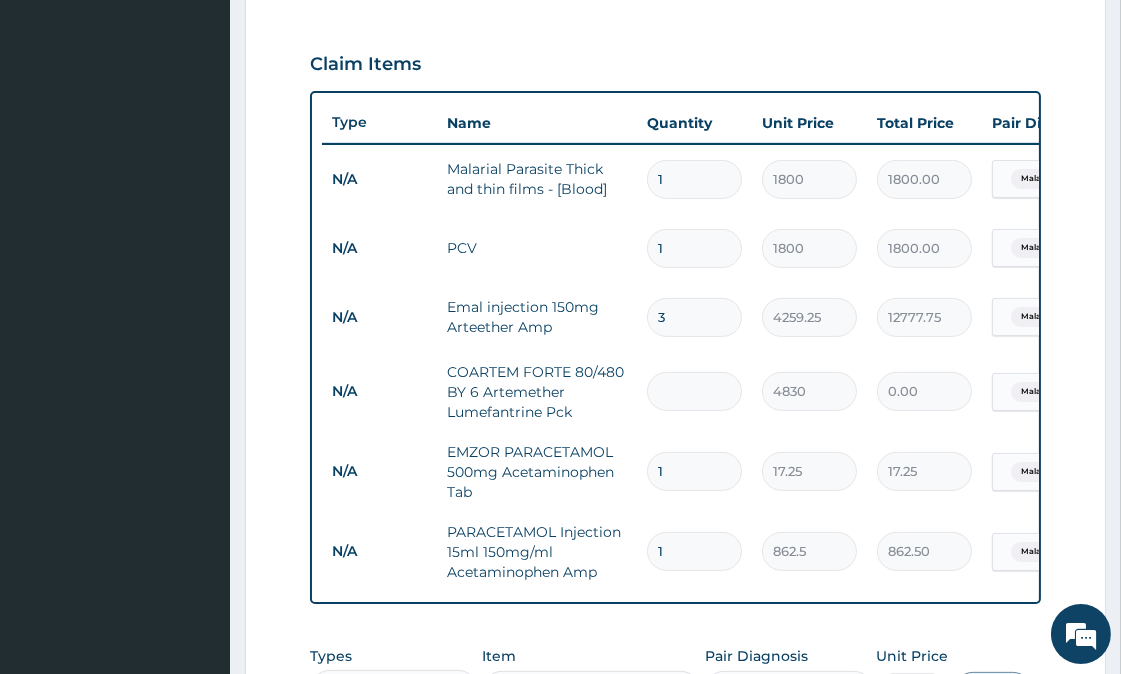 type on "6" 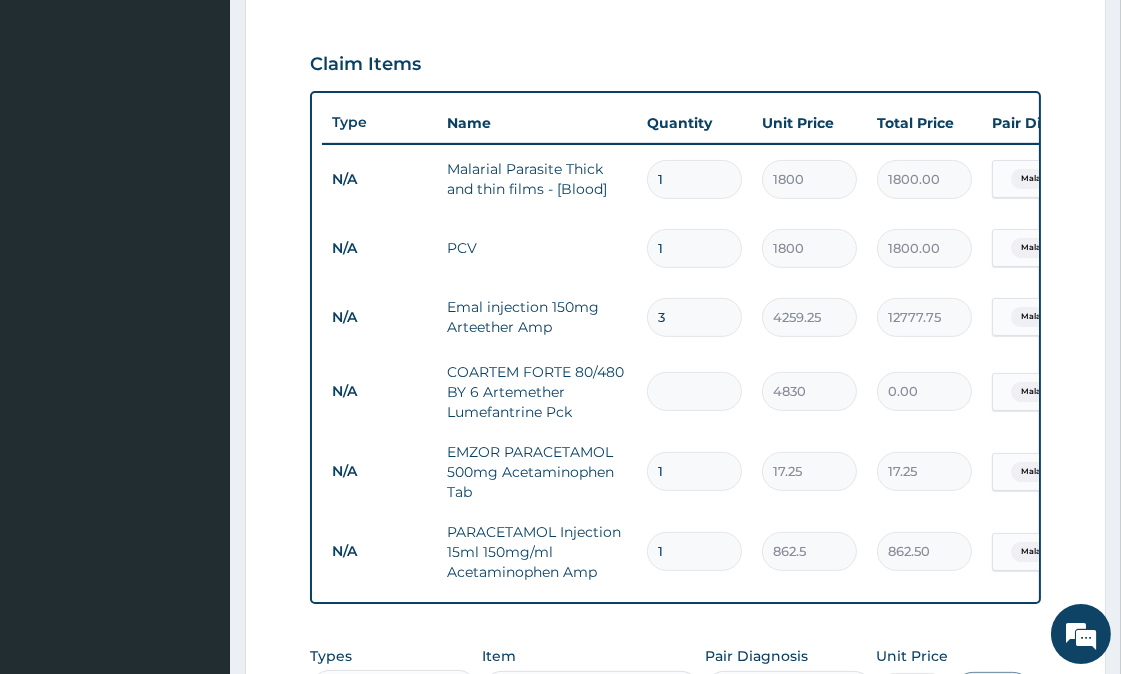 type on "28980.00" 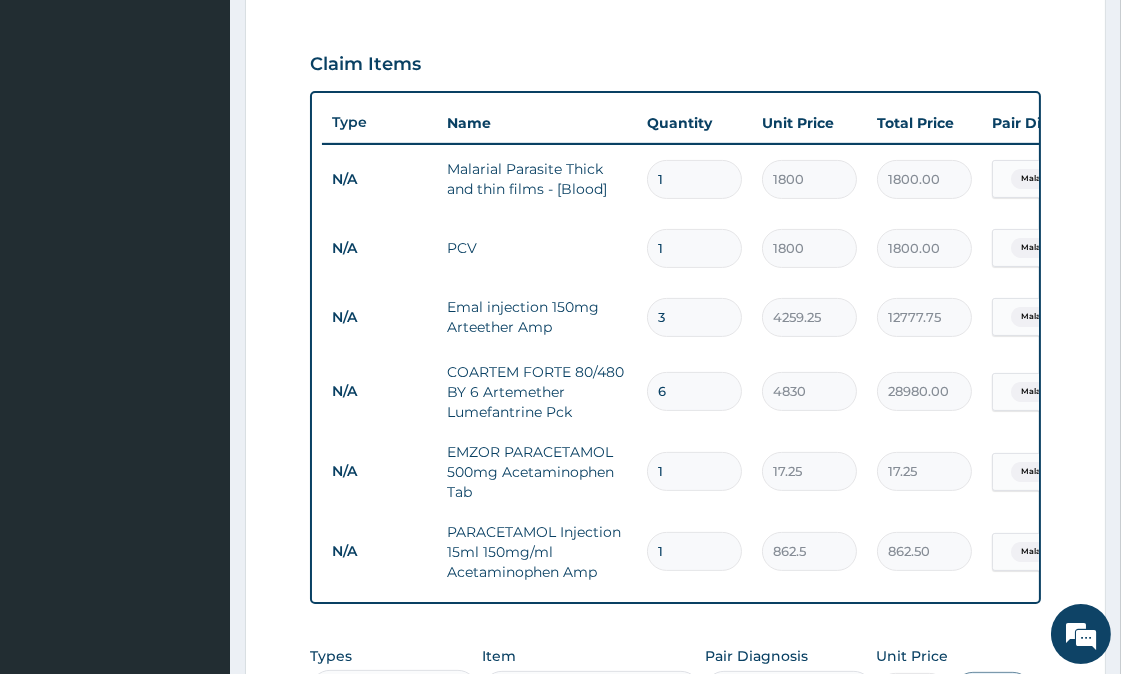type on "6" 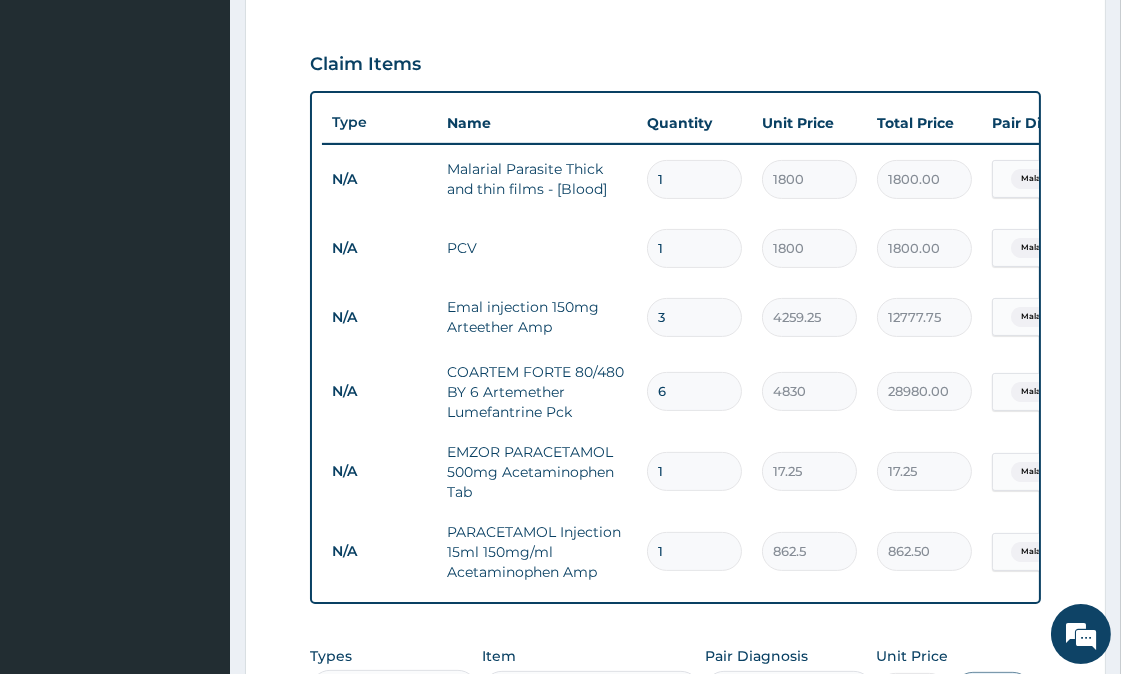 click on "1" at bounding box center [694, 471] 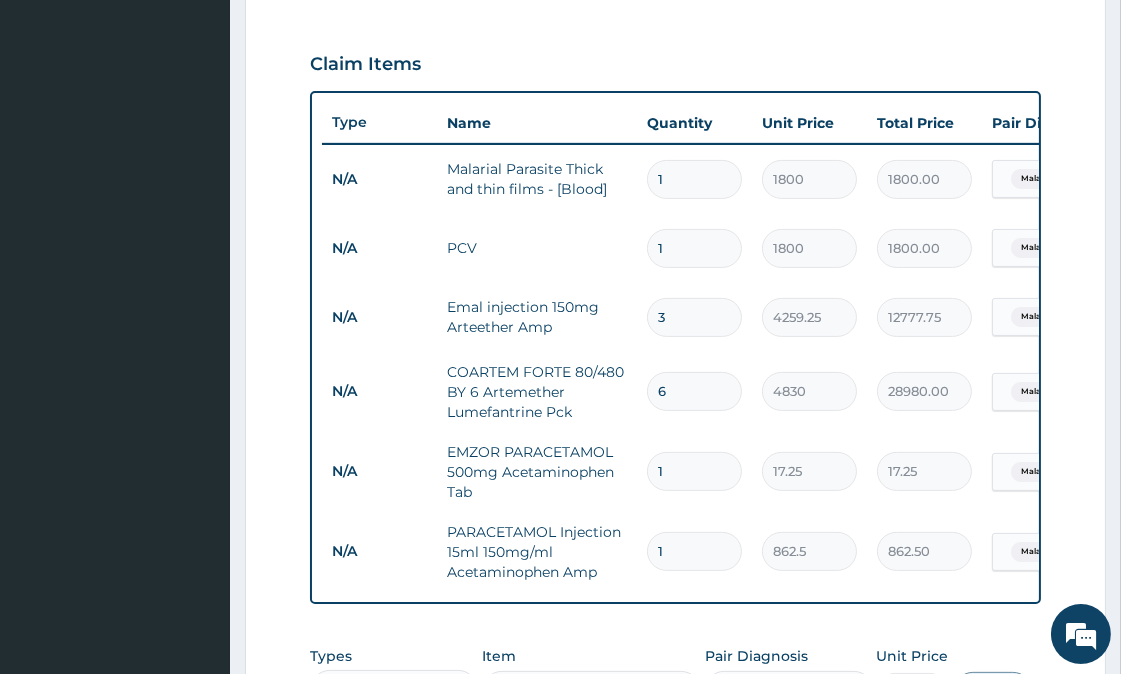 type on "31" 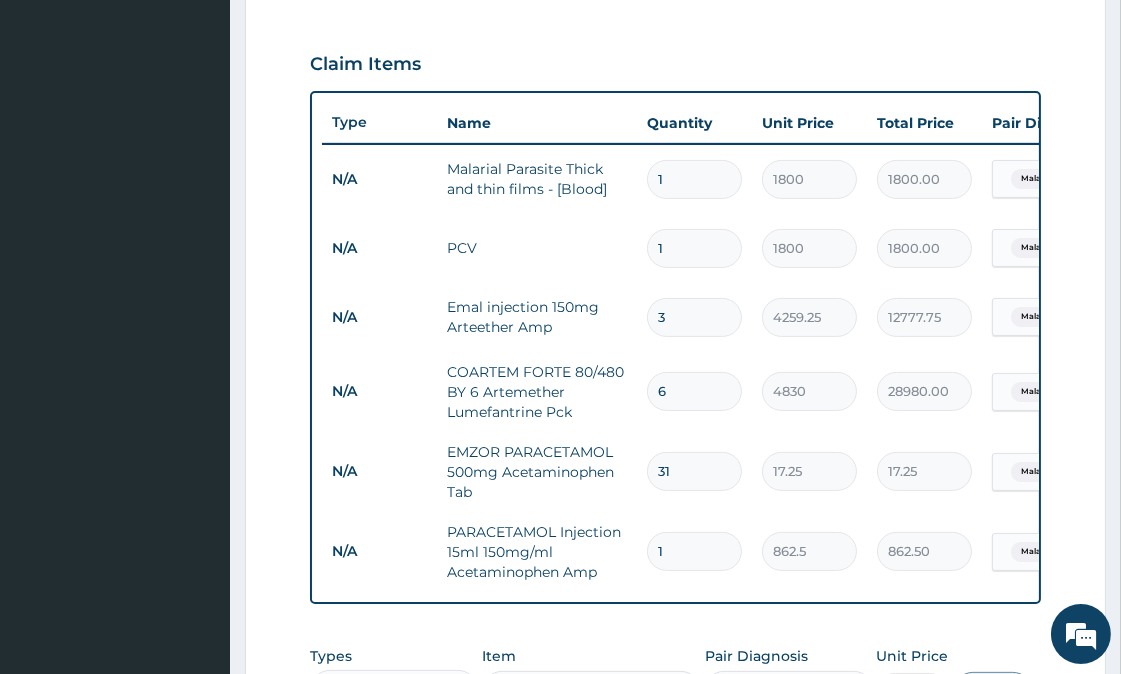 type on "534.75" 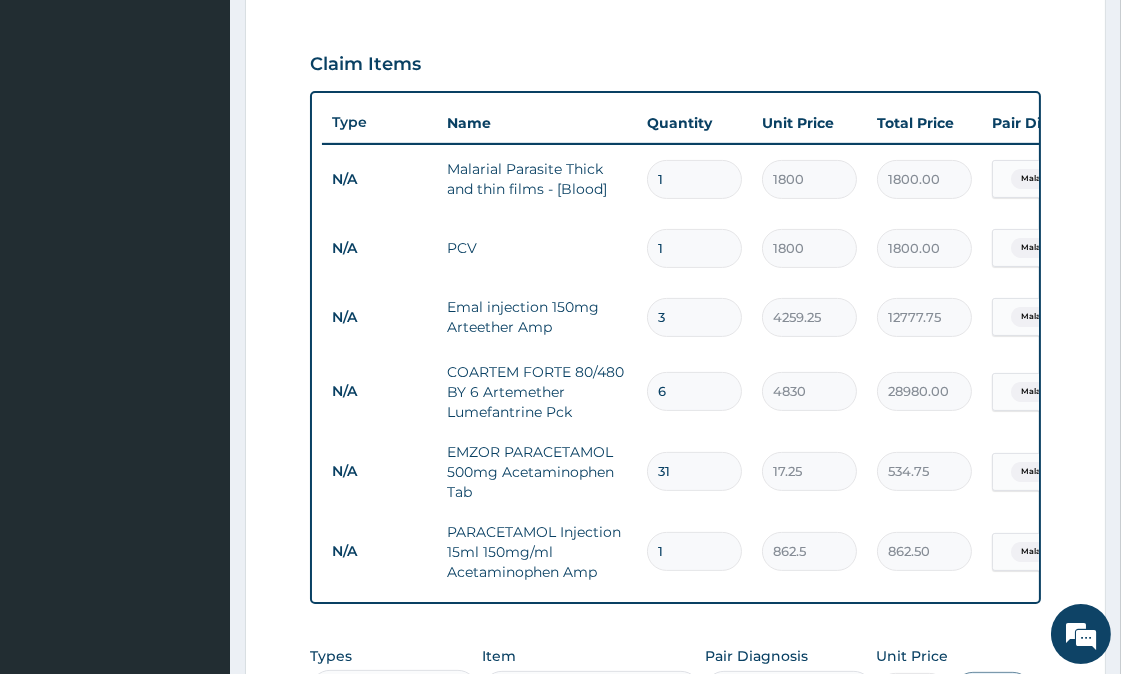 type on "301" 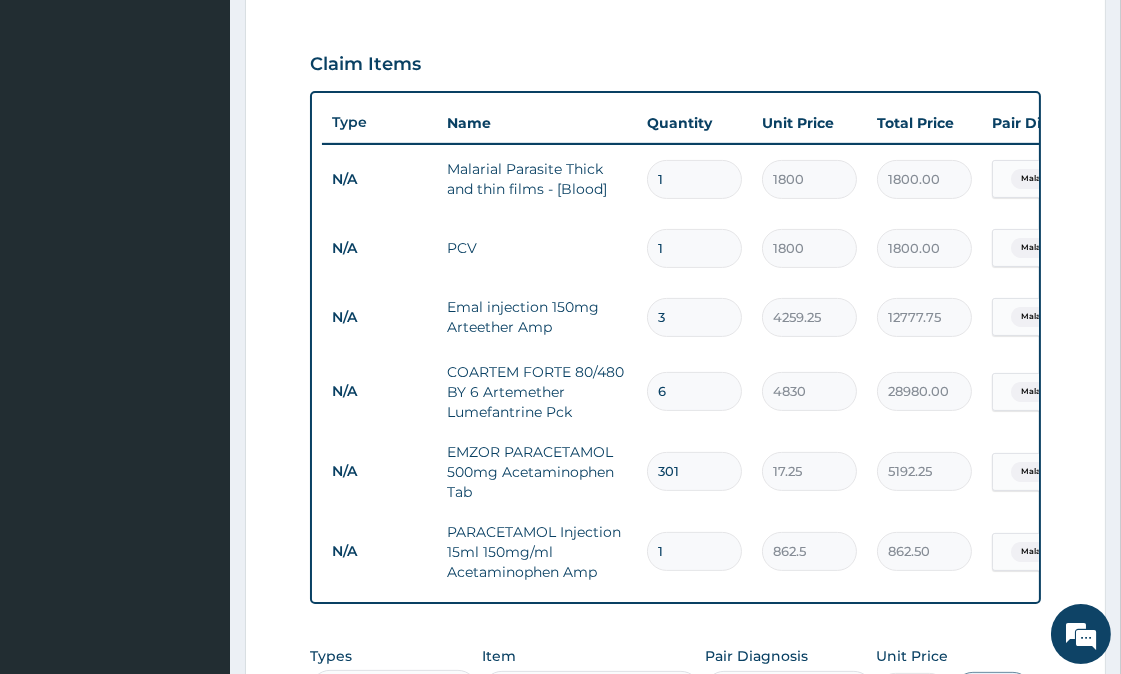 scroll, scrollTop: 764, scrollLeft: 0, axis: vertical 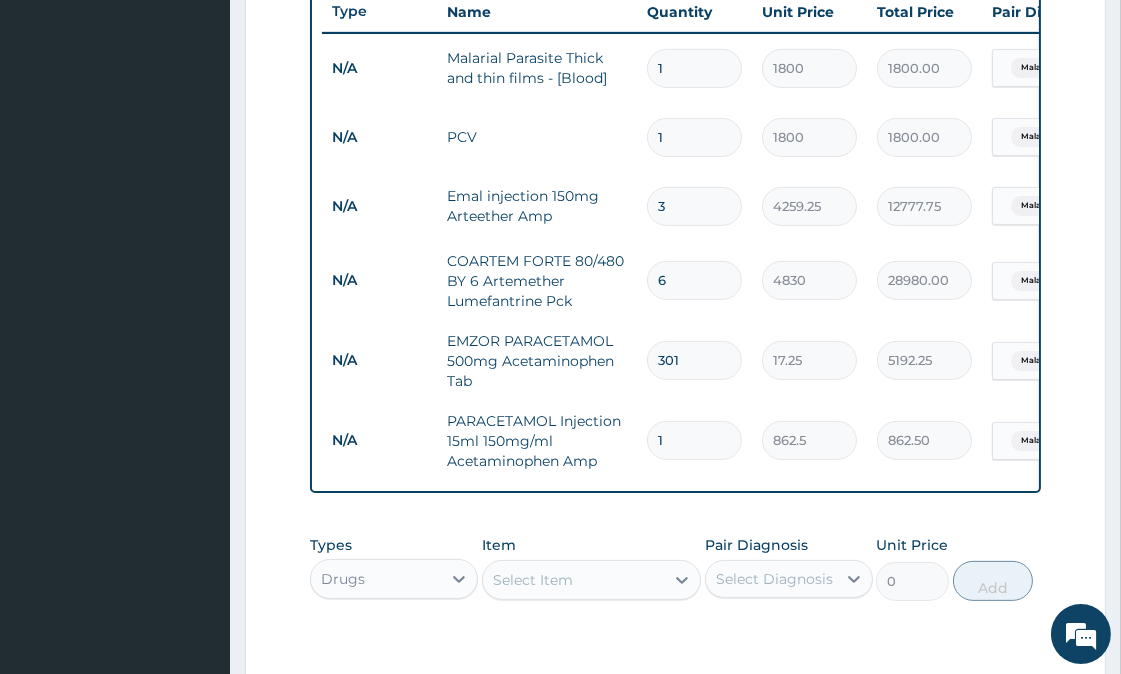 click on "301" at bounding box center (694, 360) 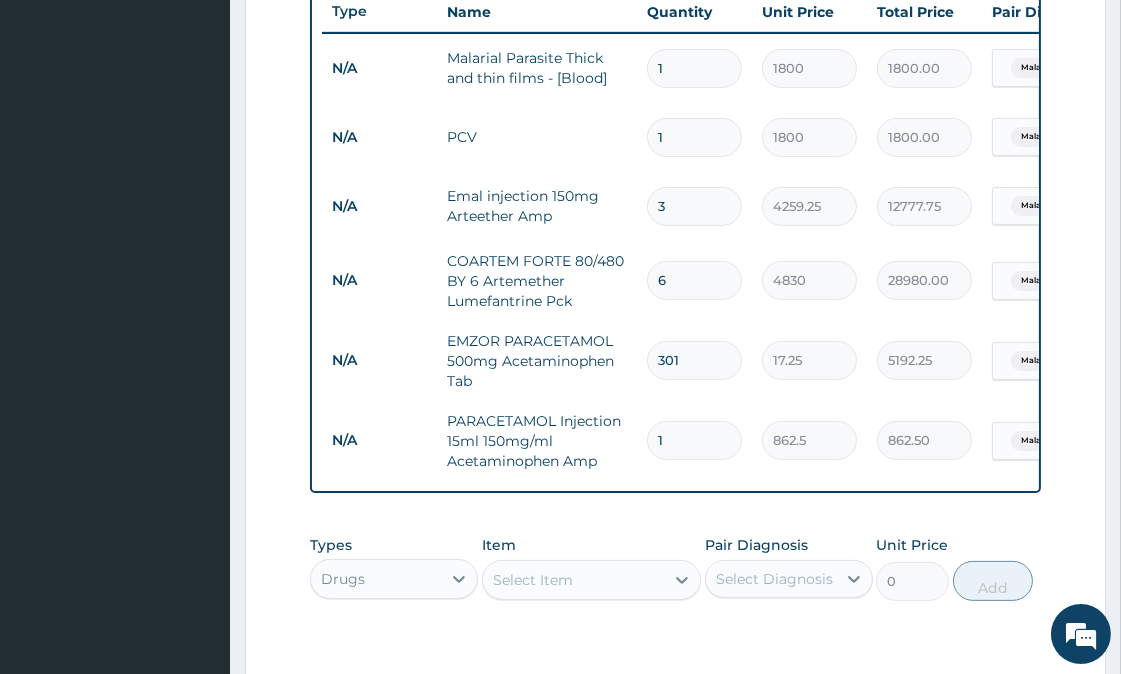 type on "30" 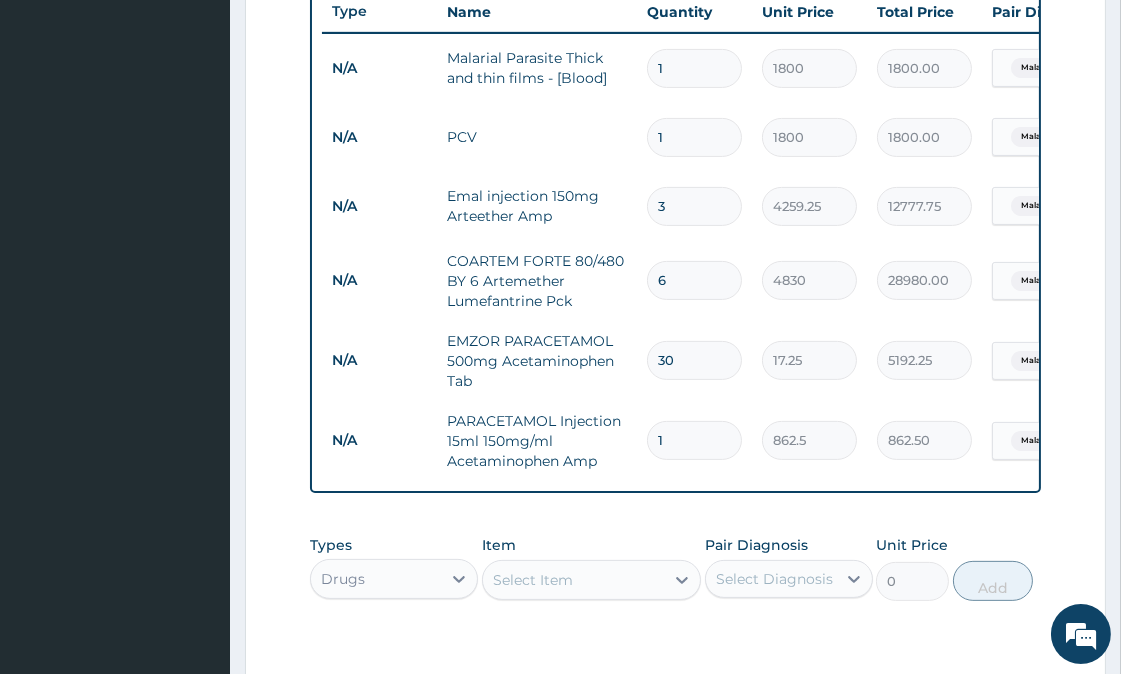 type on "517.50" 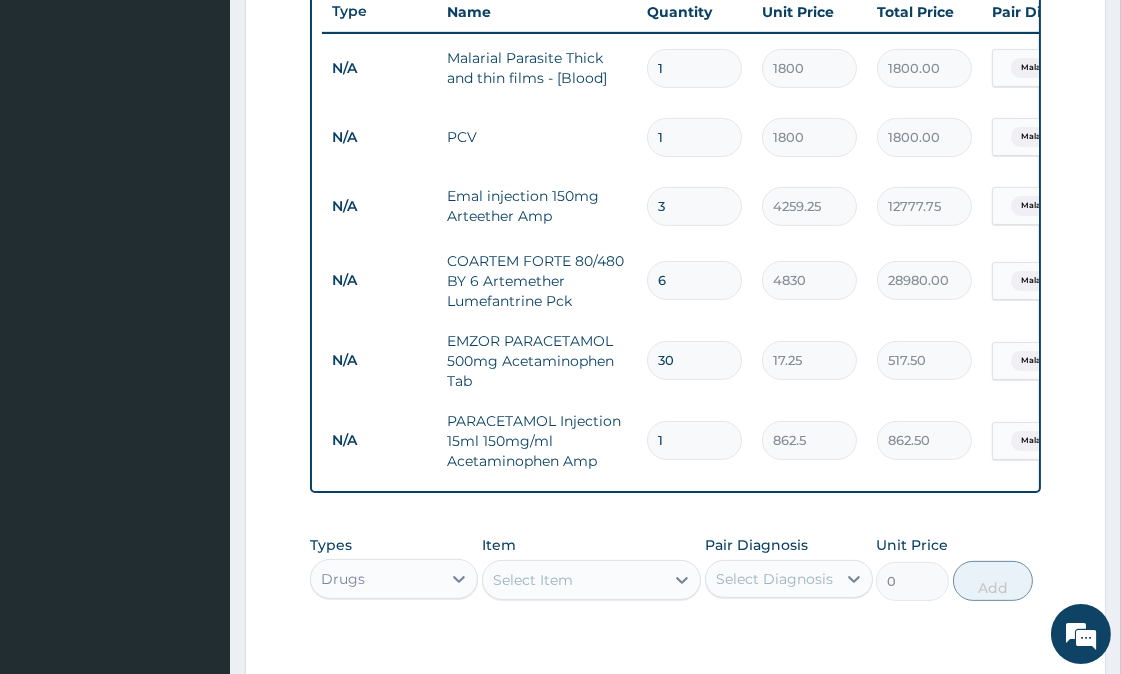 type on "30" 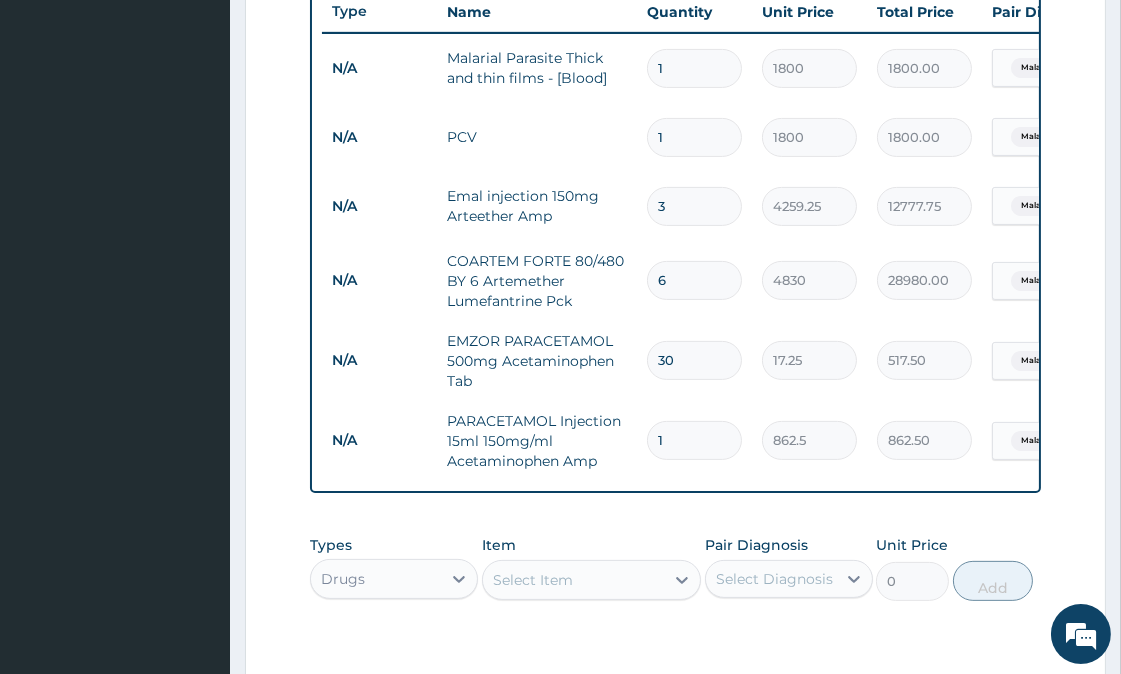 click on "1" at bounding box center (694, 440) 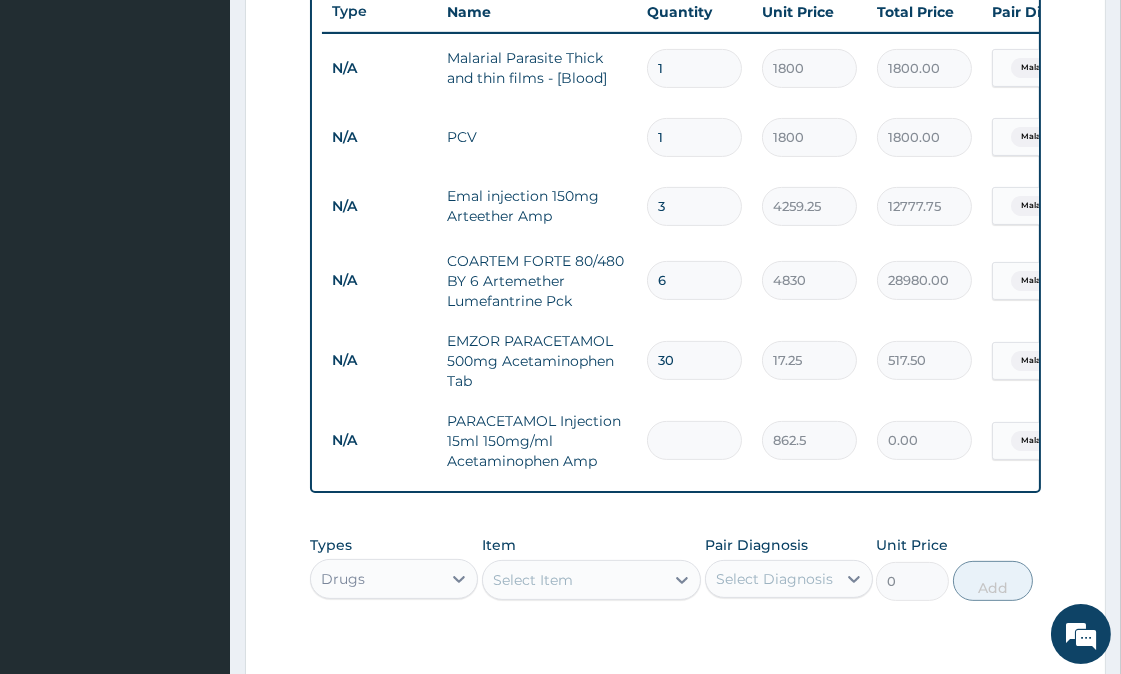 type on "4" 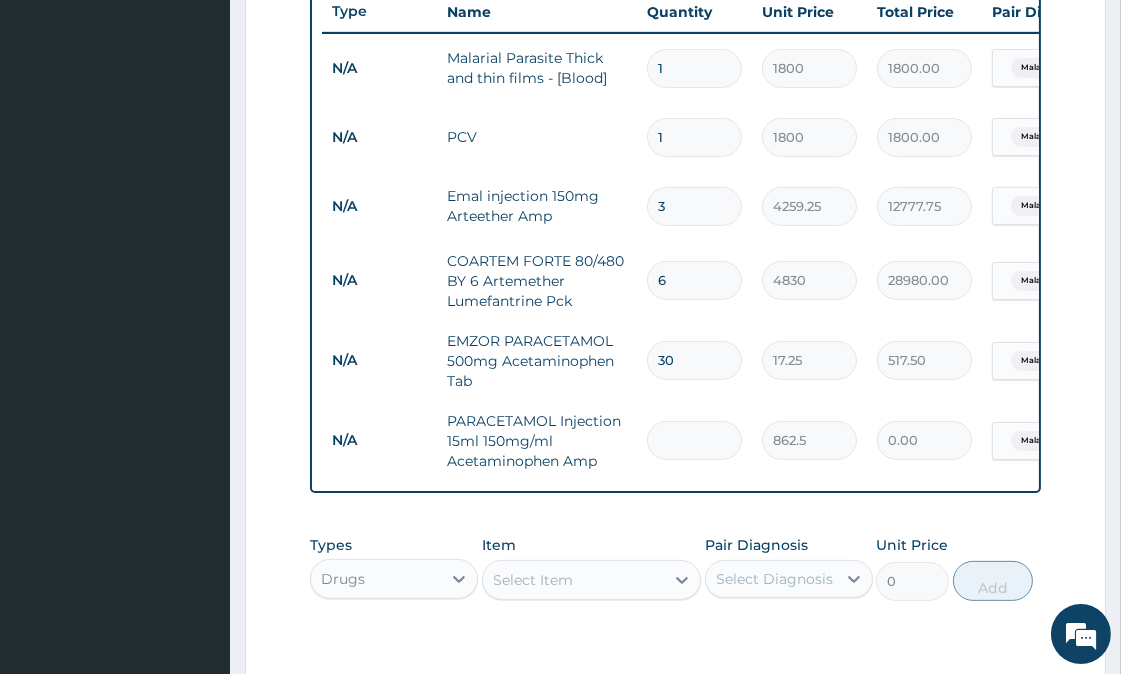 type on "3450.00" 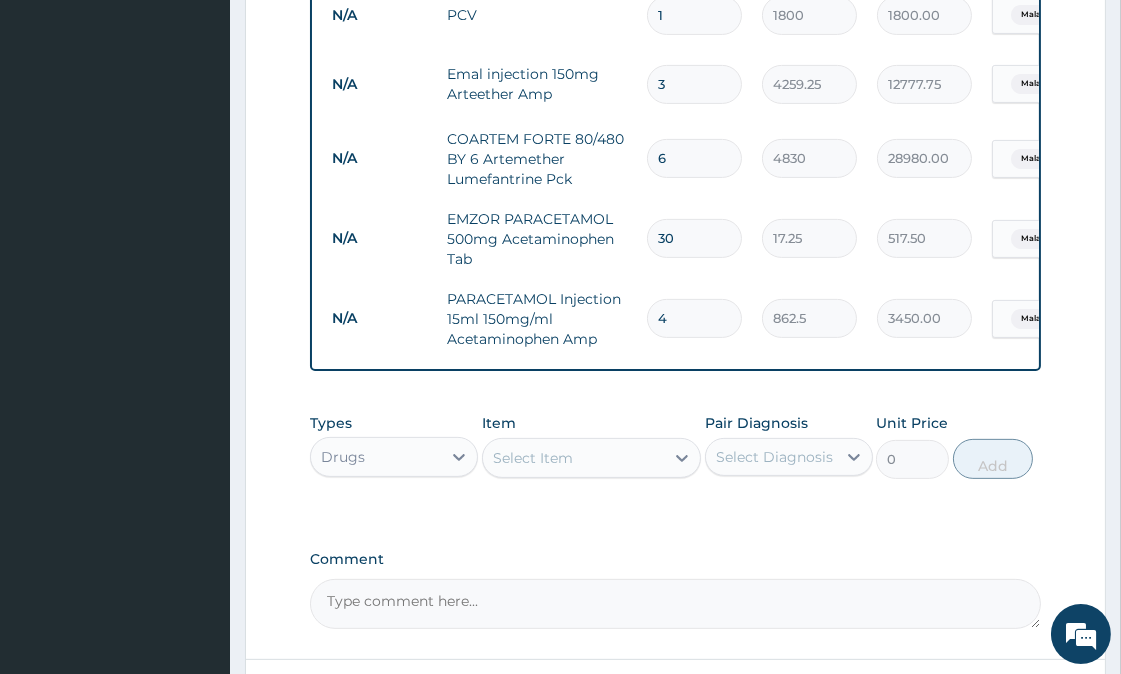 scroll, scrollTop: 1066, scrollLeft: 0, axis: vertical 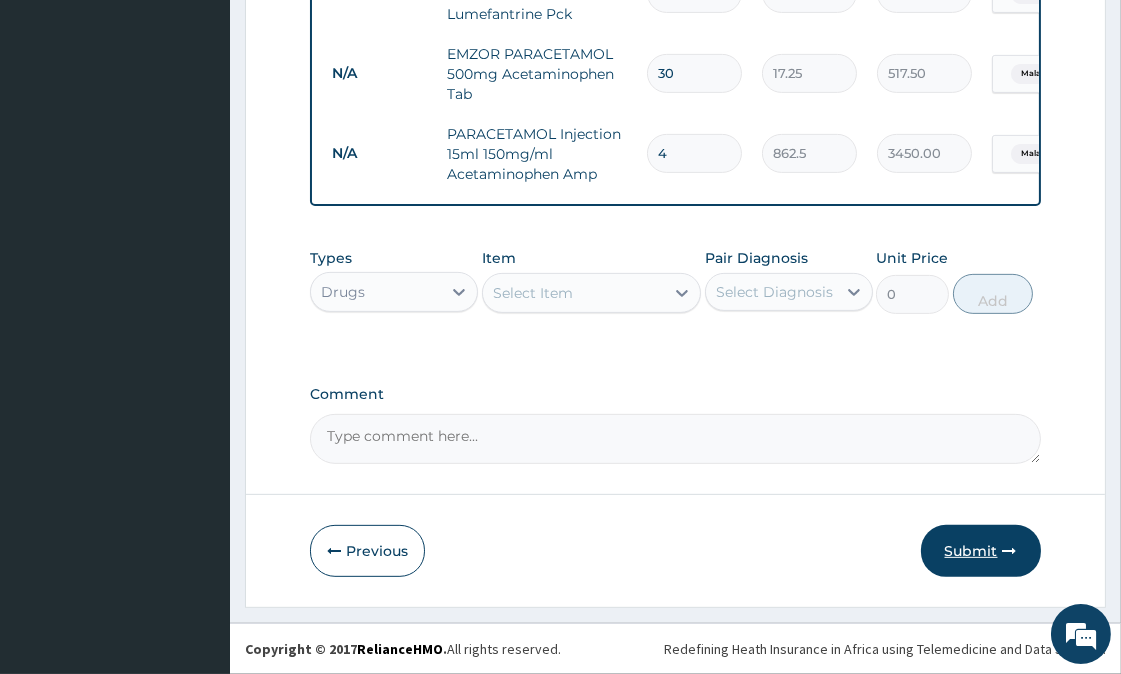 type on "4" 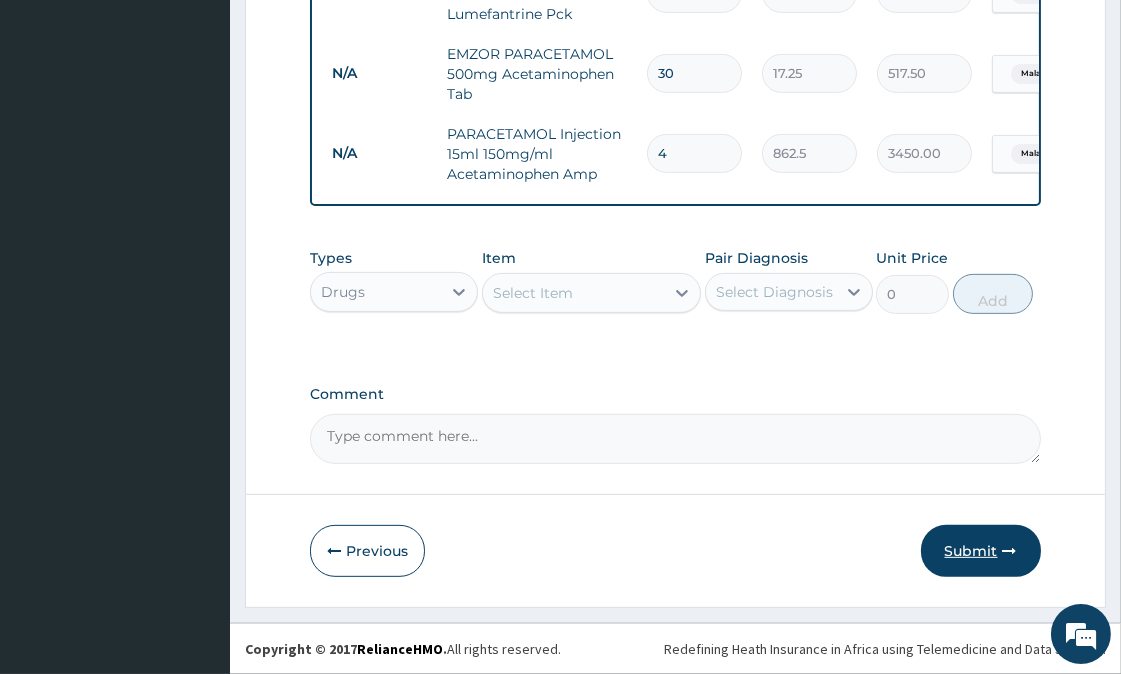 click on "Submit" at bounding box center (981, 551) 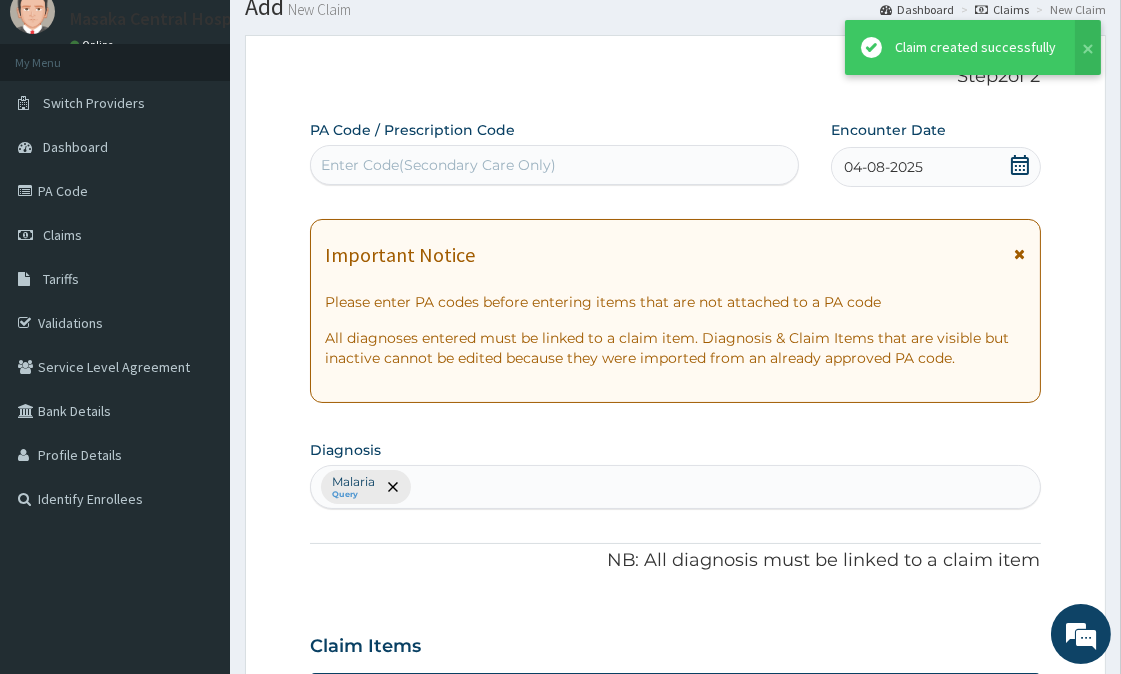 scroll, scrollTop: 1066, scrollLeft: 0, axis: vertical 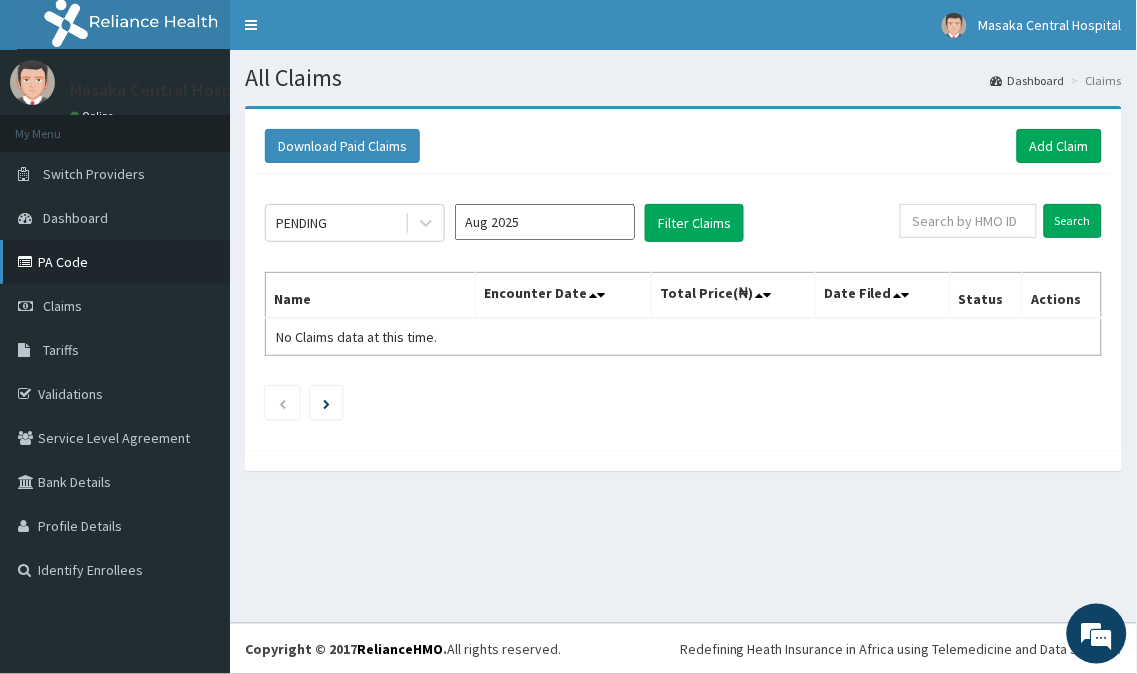 click on "PA Code" at bounding box center (115, 262) 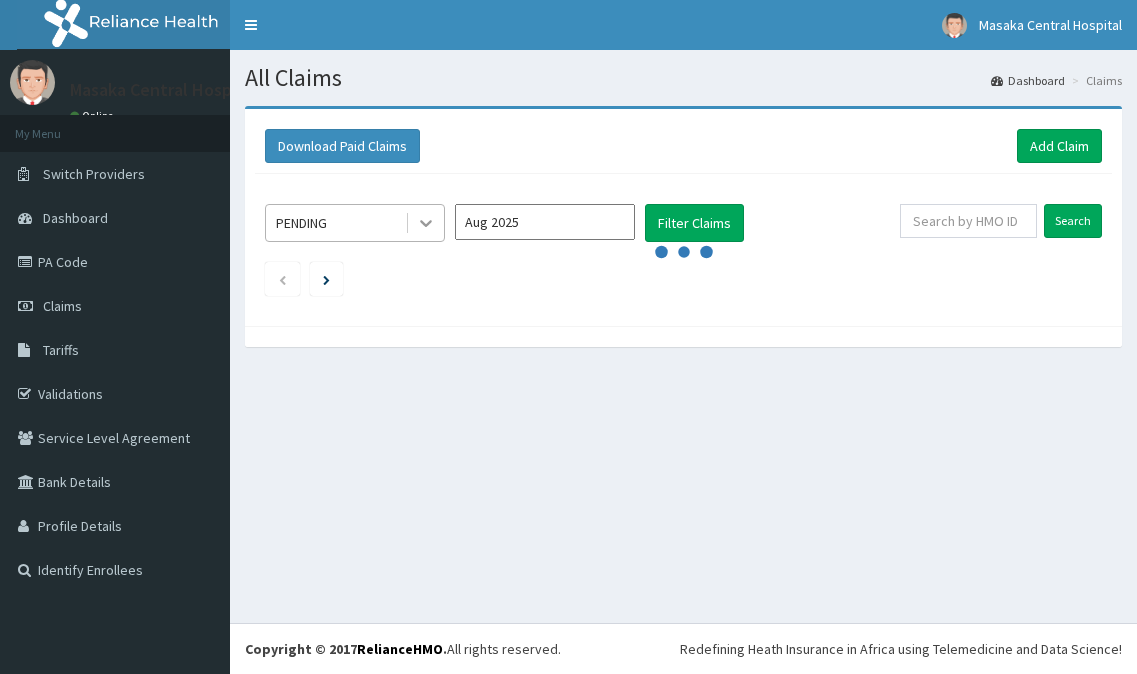 scroll, scrollTop: 0, scrollLeft: 0, axis: both 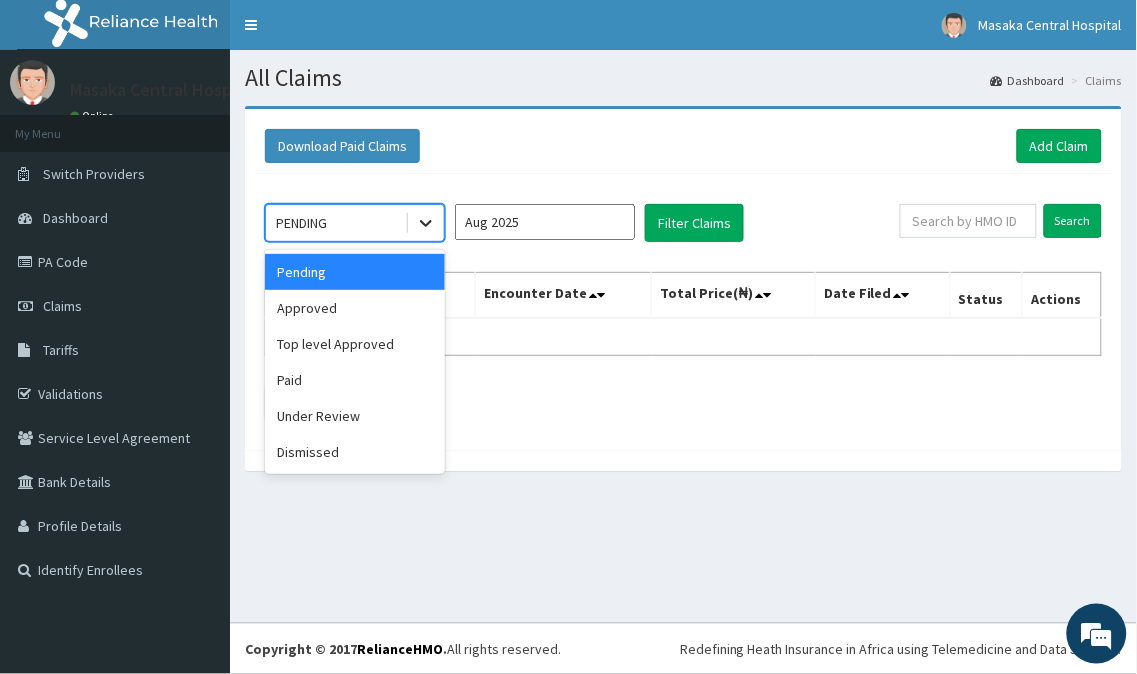 click 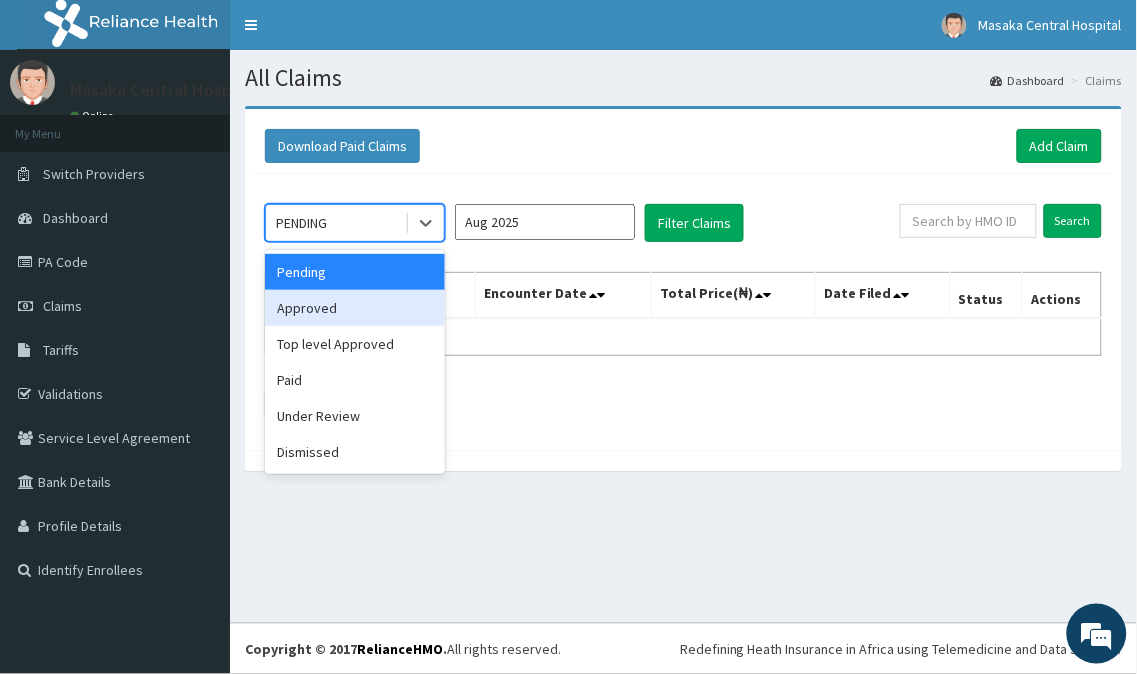 click on "Approved" at bounding box center [355, 308] 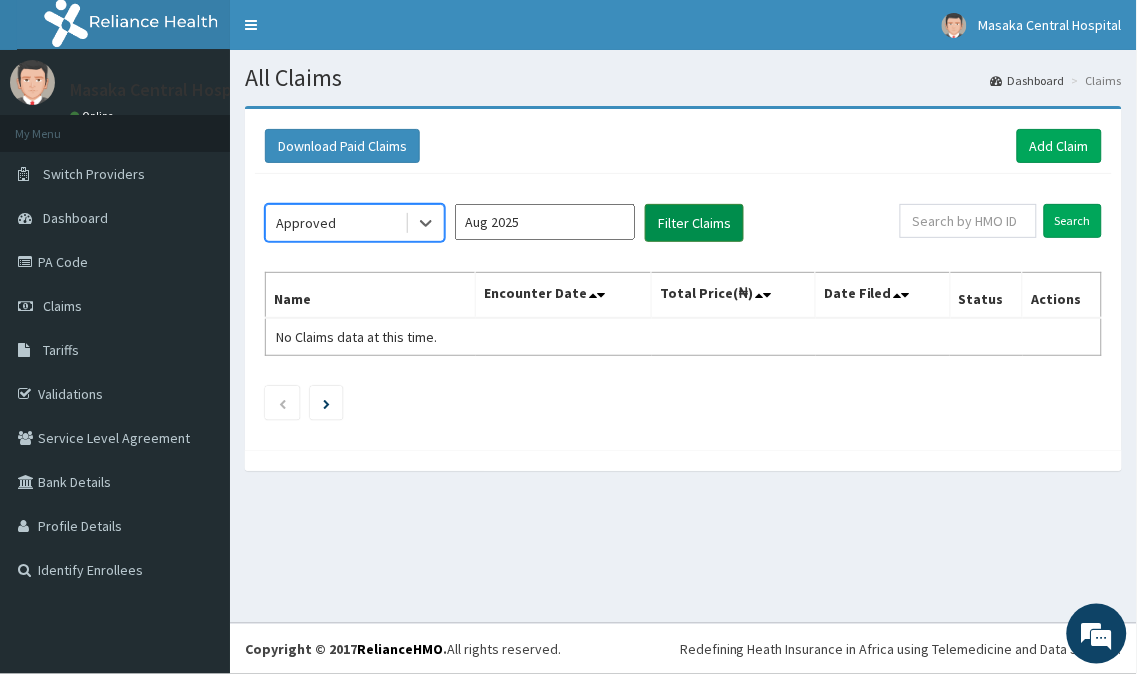 click on "Filter Claims" at bounding box center (694, 223) 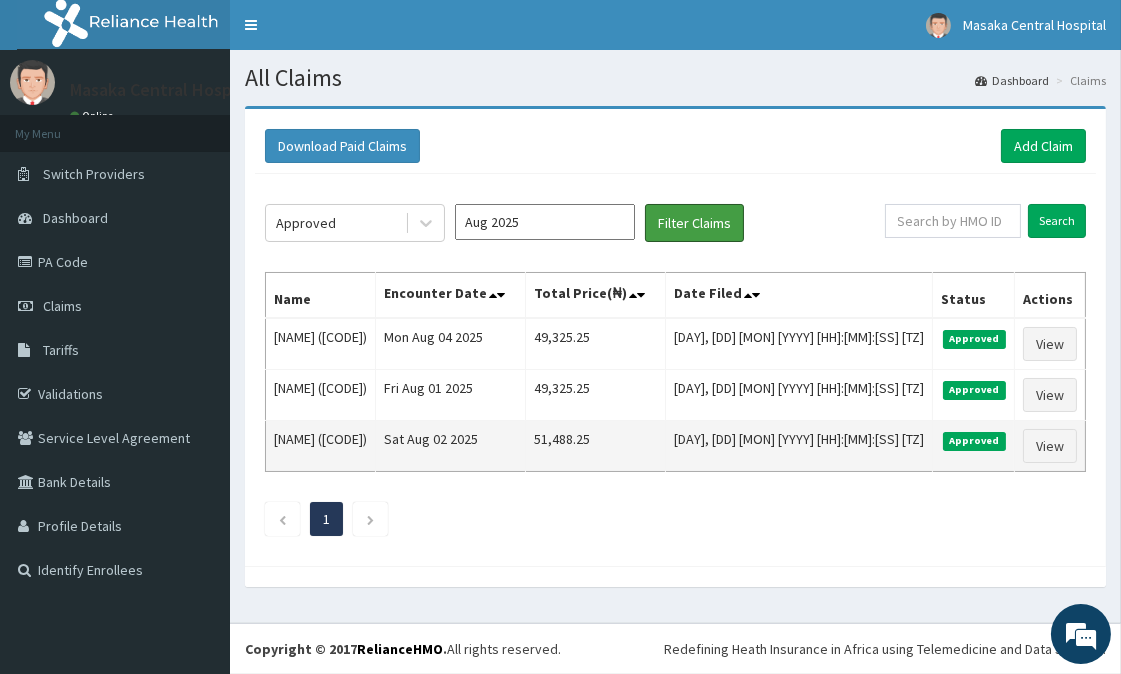 scroll, scrollTop: 36, scrollLeft: 0, axis: vertical 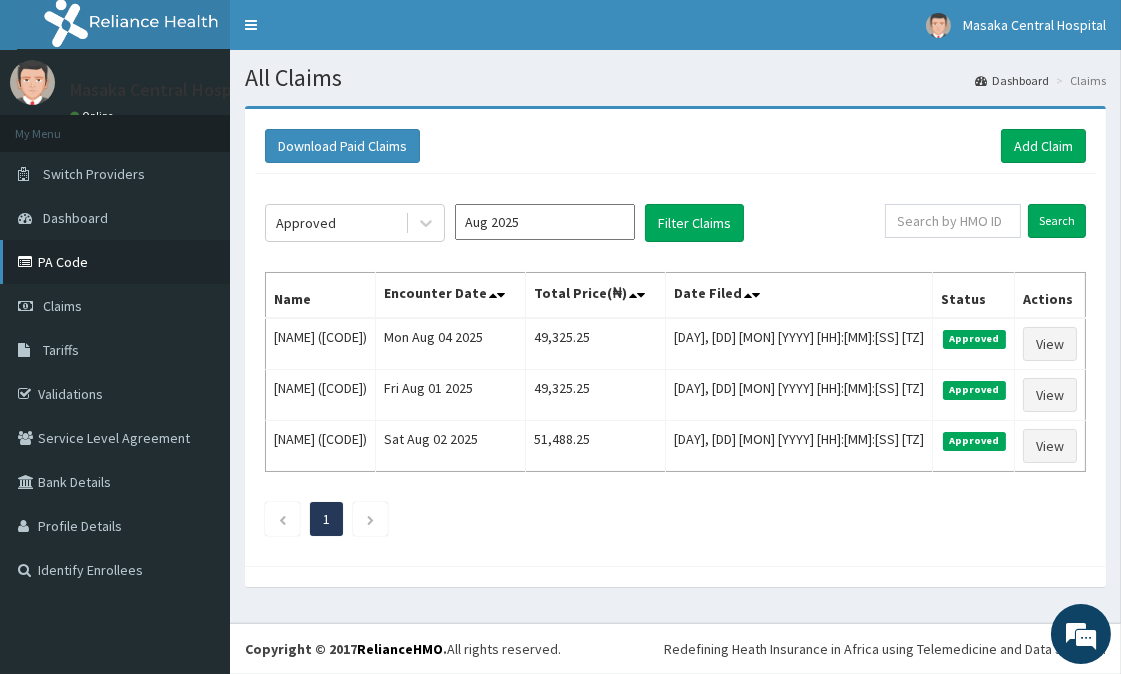 click on "PA Code" at bounding box center (115, 262) 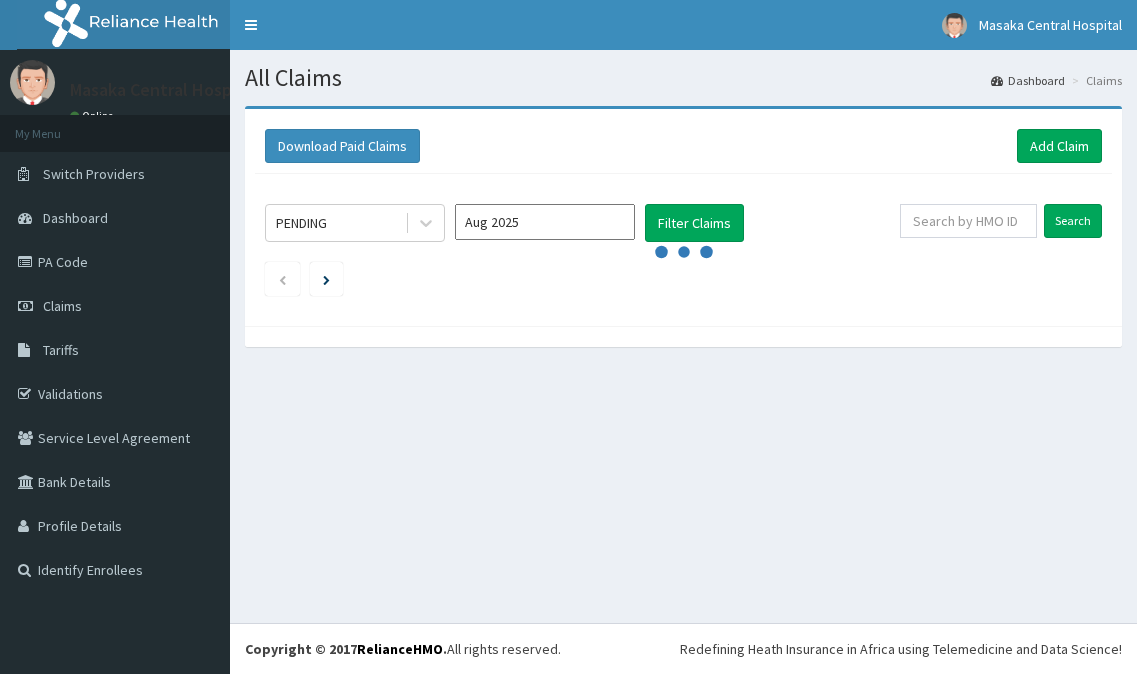scroll, scrollTop: 0, scrollLeft: 0, axis: both 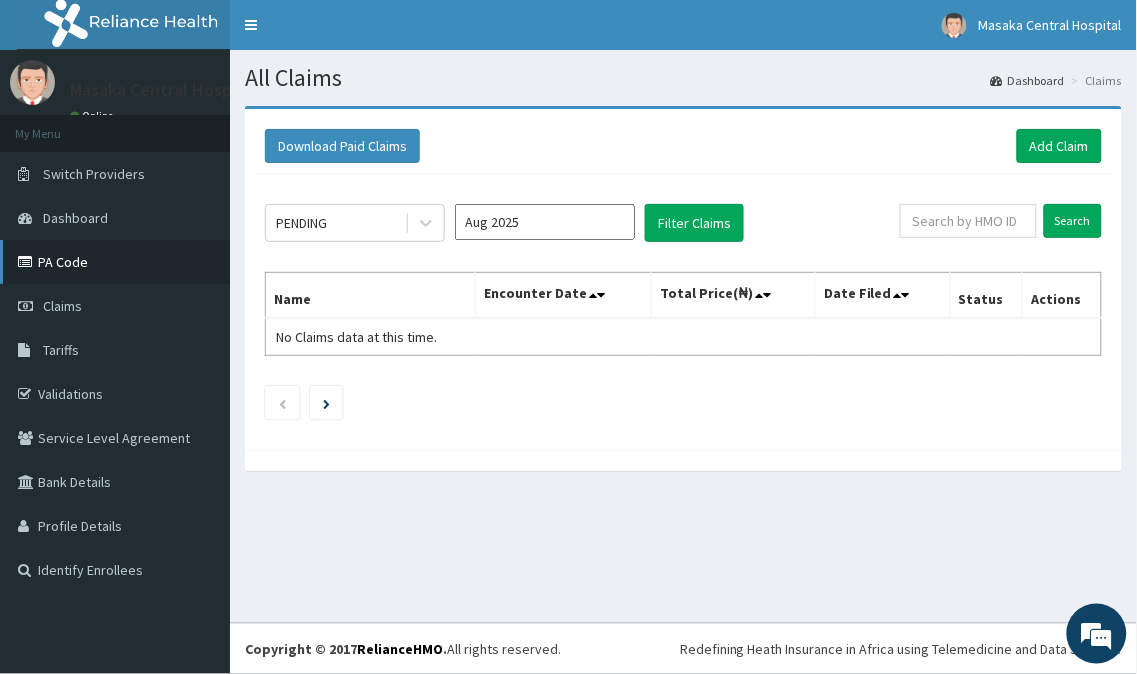 click on "PA Code" at bounding box center (115, 262) 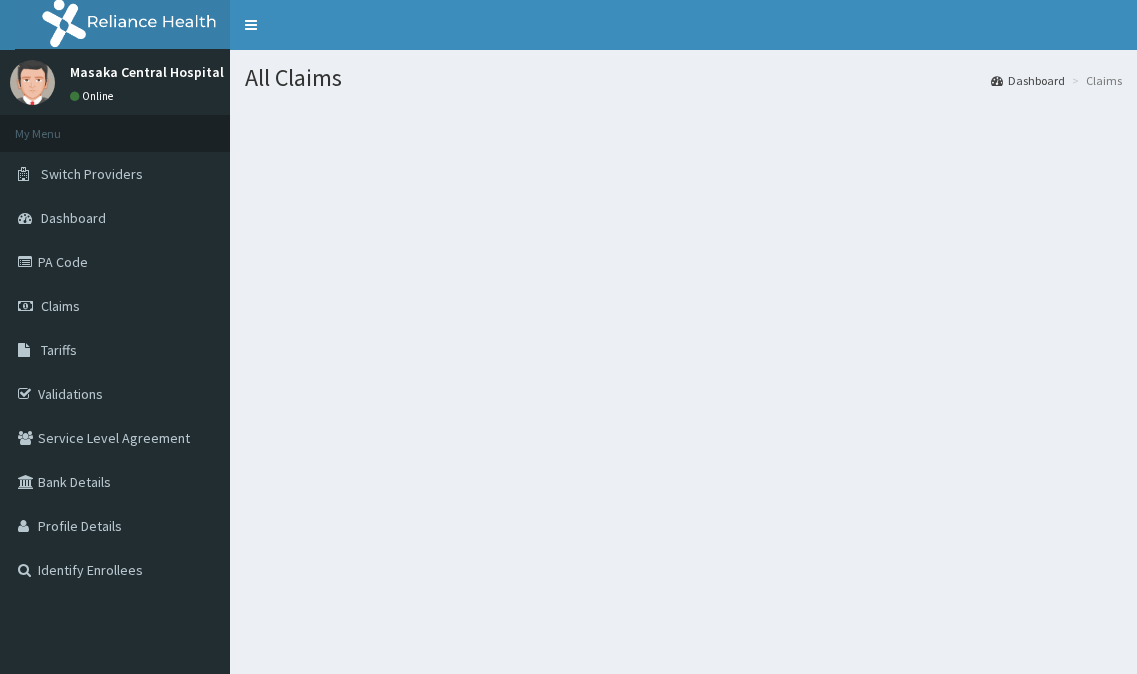 scroll, scrollTop: 0, scrollLeft: 0, axis: both 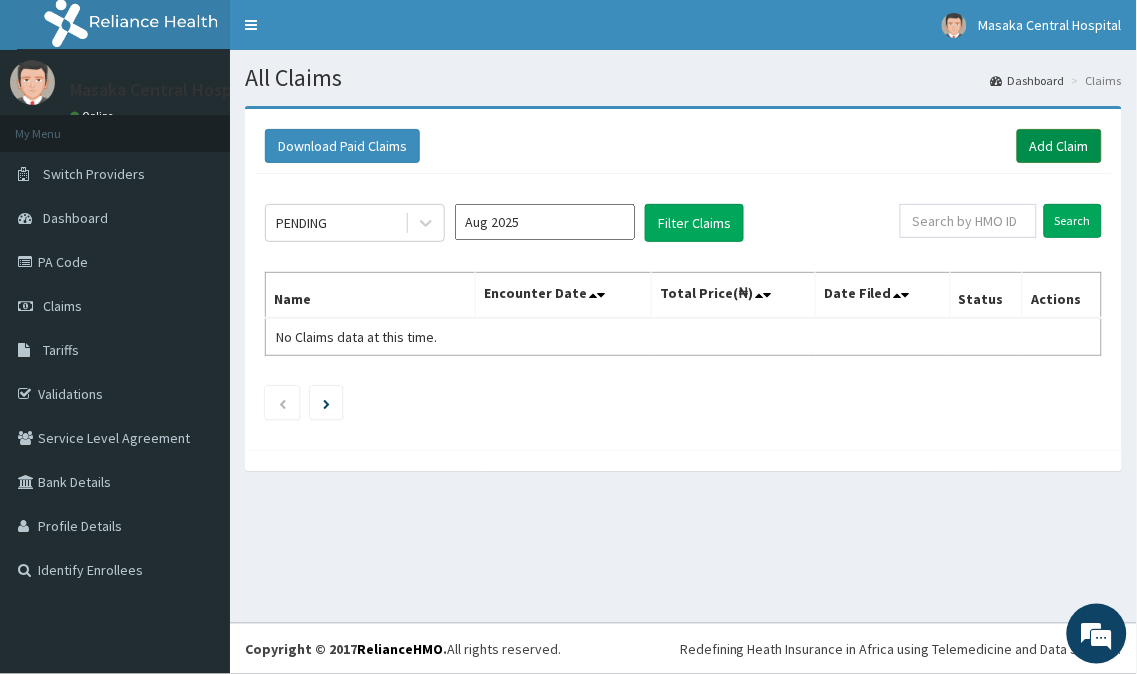 click on "Add Claim" at bounding box center [1059, 146] 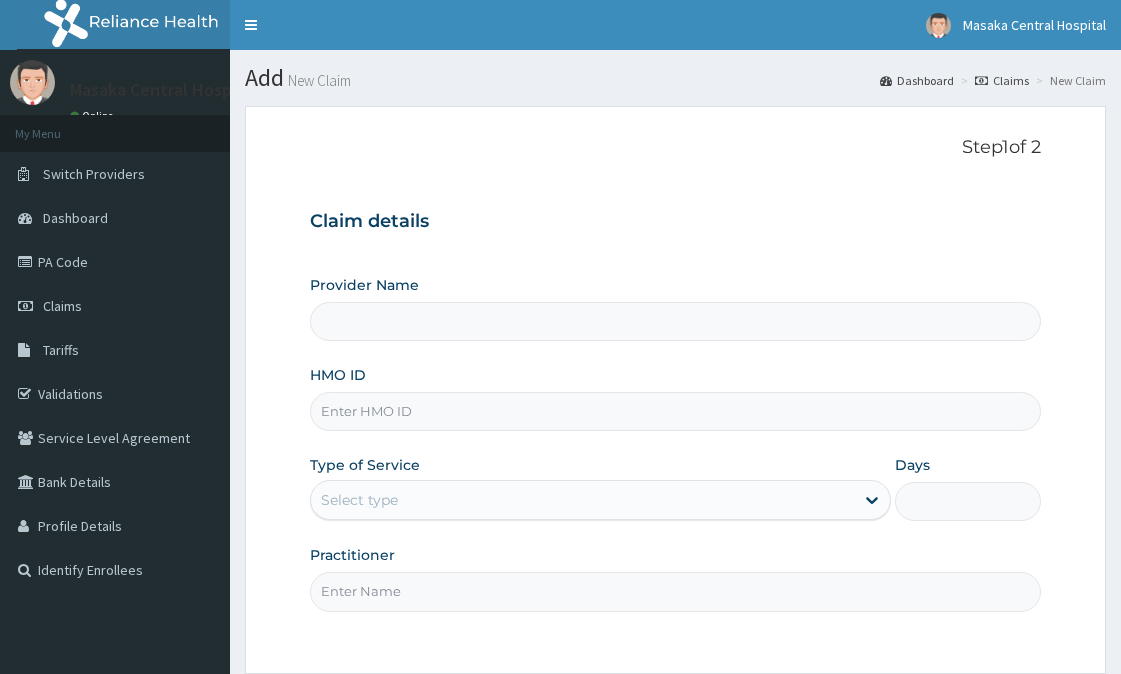scroll, scrollTop: 0, scrollLeft: 0, axis: both 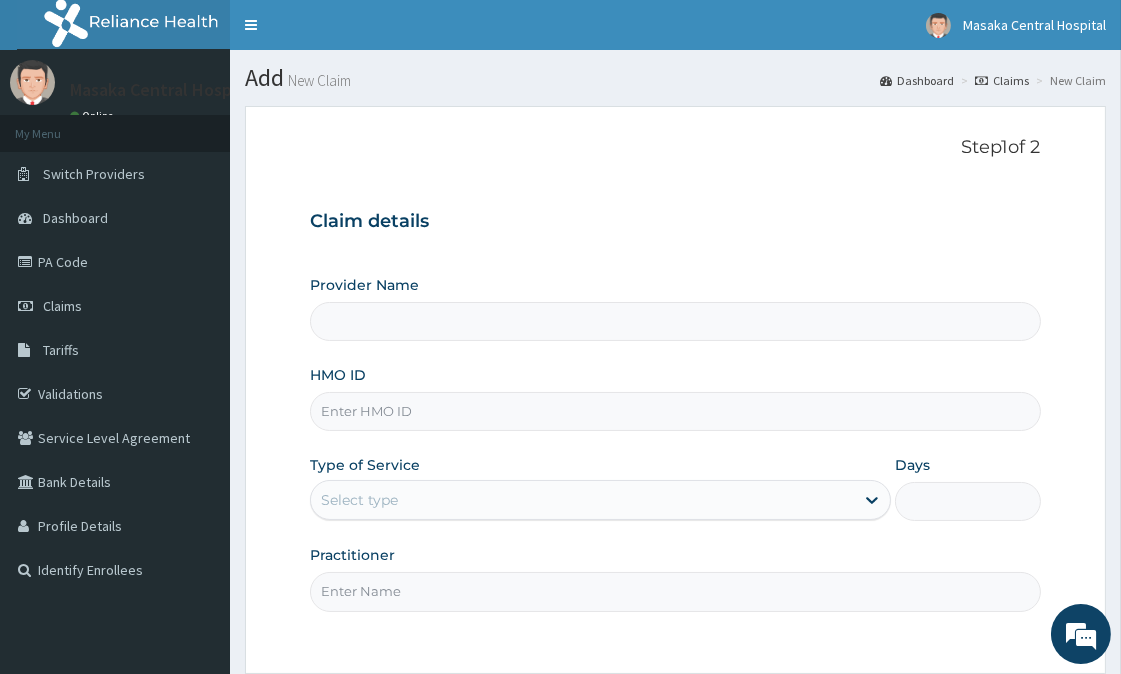 click on "HMO ID" at bounding box center [675, 411] 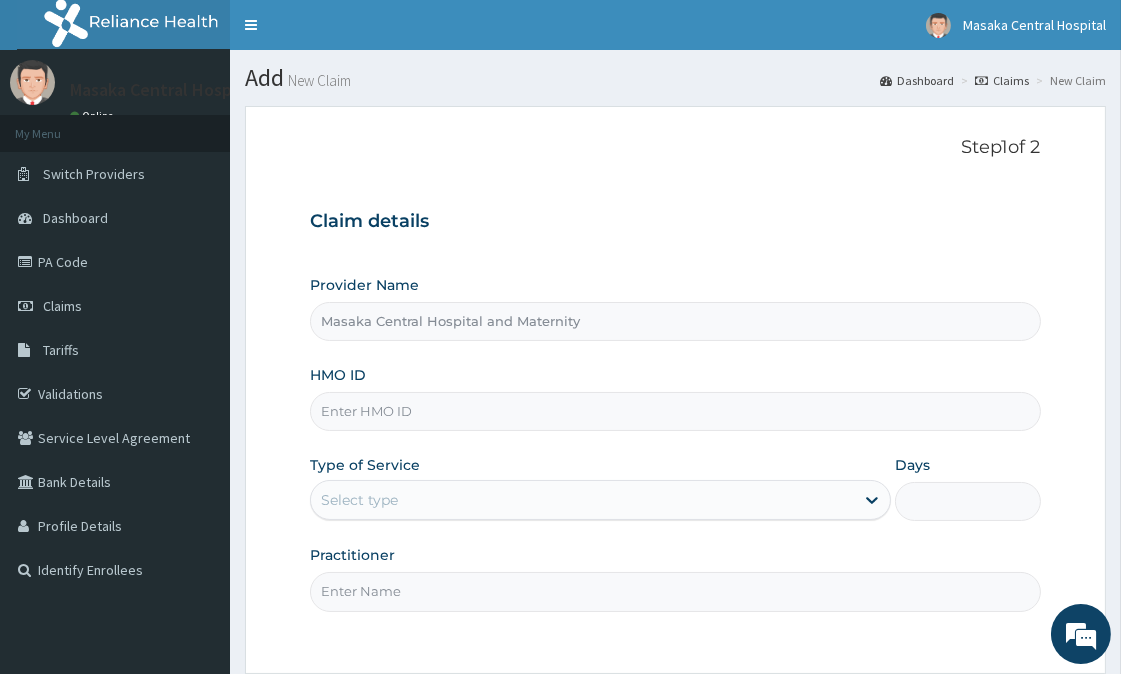 paste on "[LICENSE]" 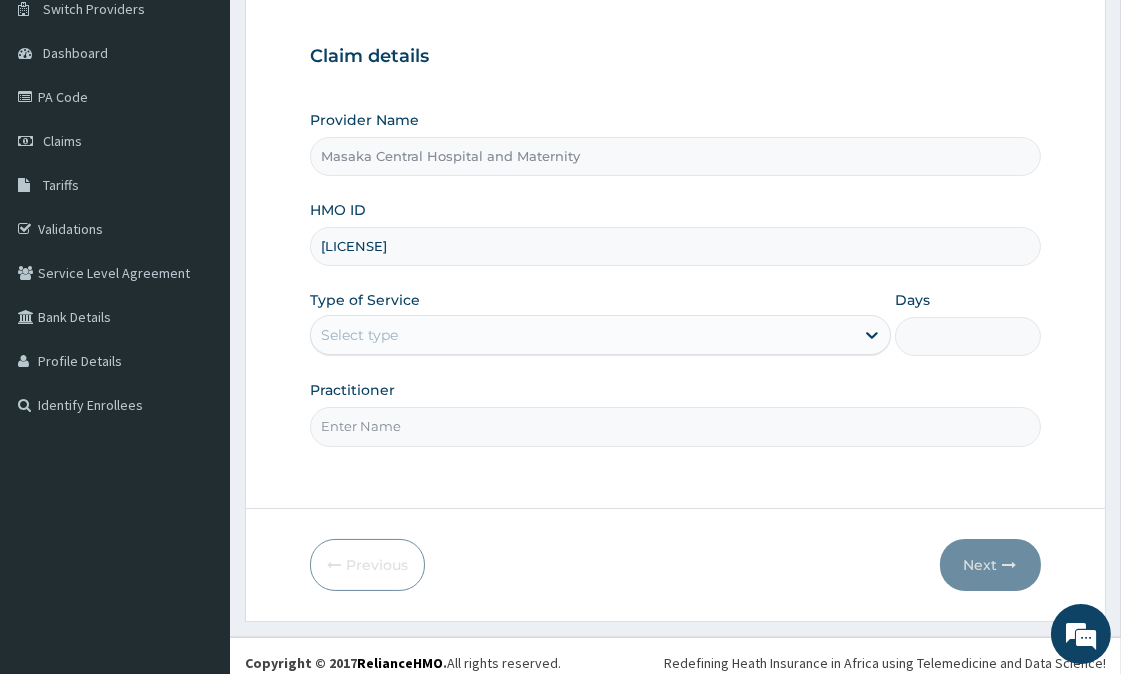 scroll, scrollTop: 178, scrollLeft: 0, axis: vertical 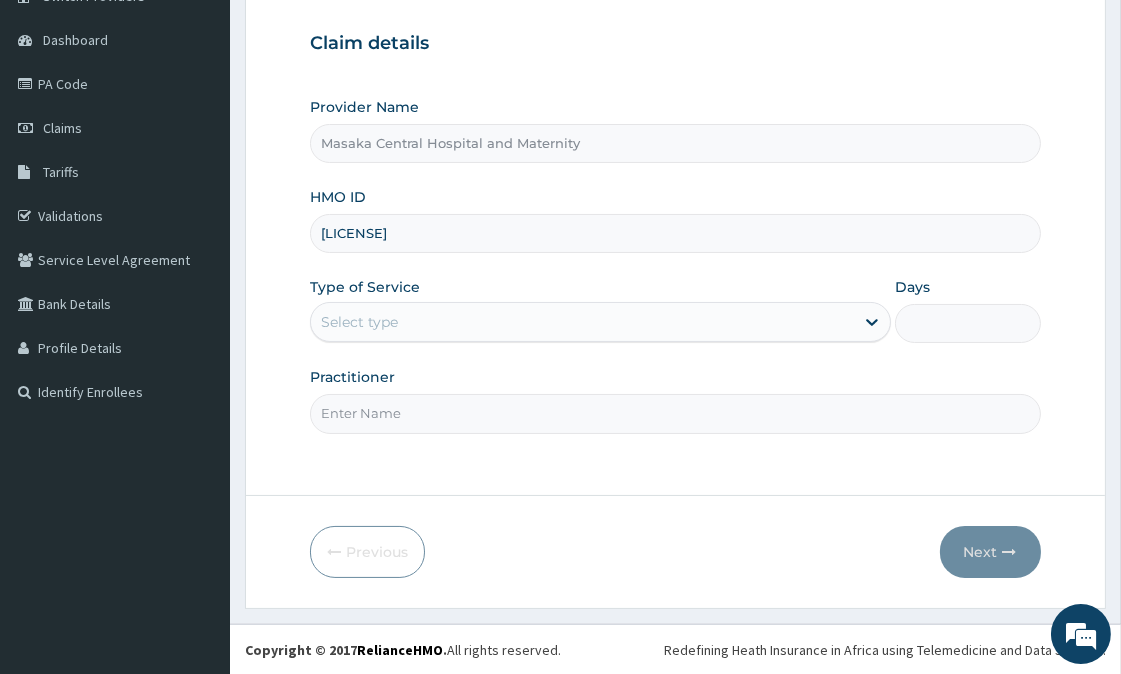 type on "[LICENSE]" 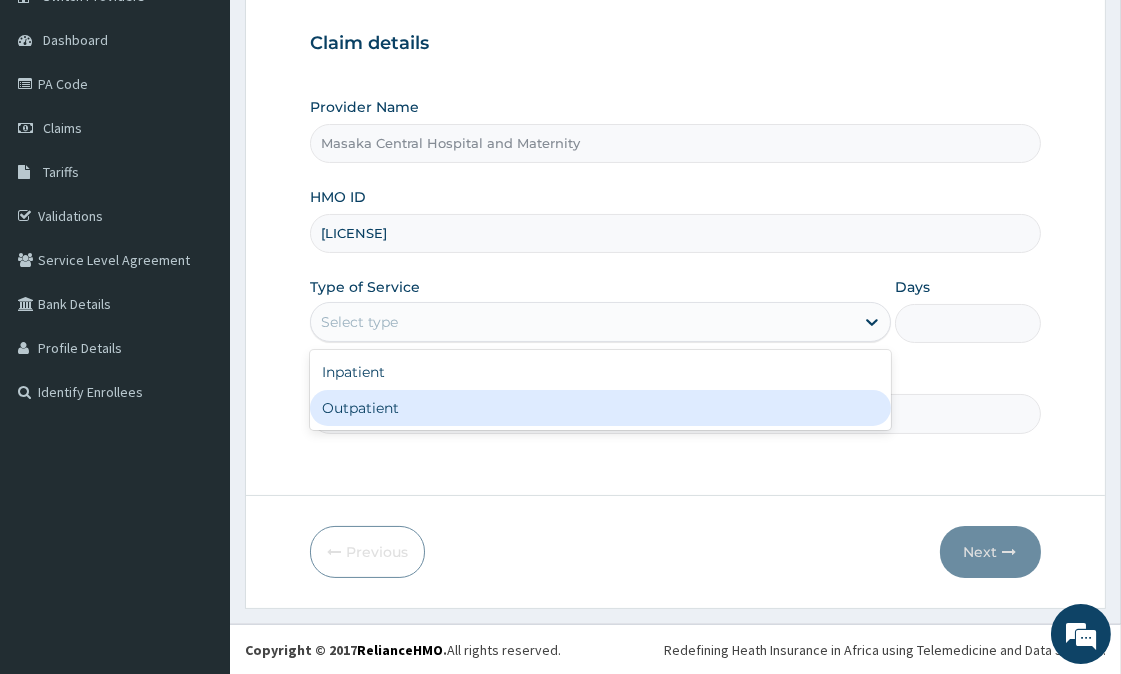 click on "Outpatient" at bounding box center (600, 408) 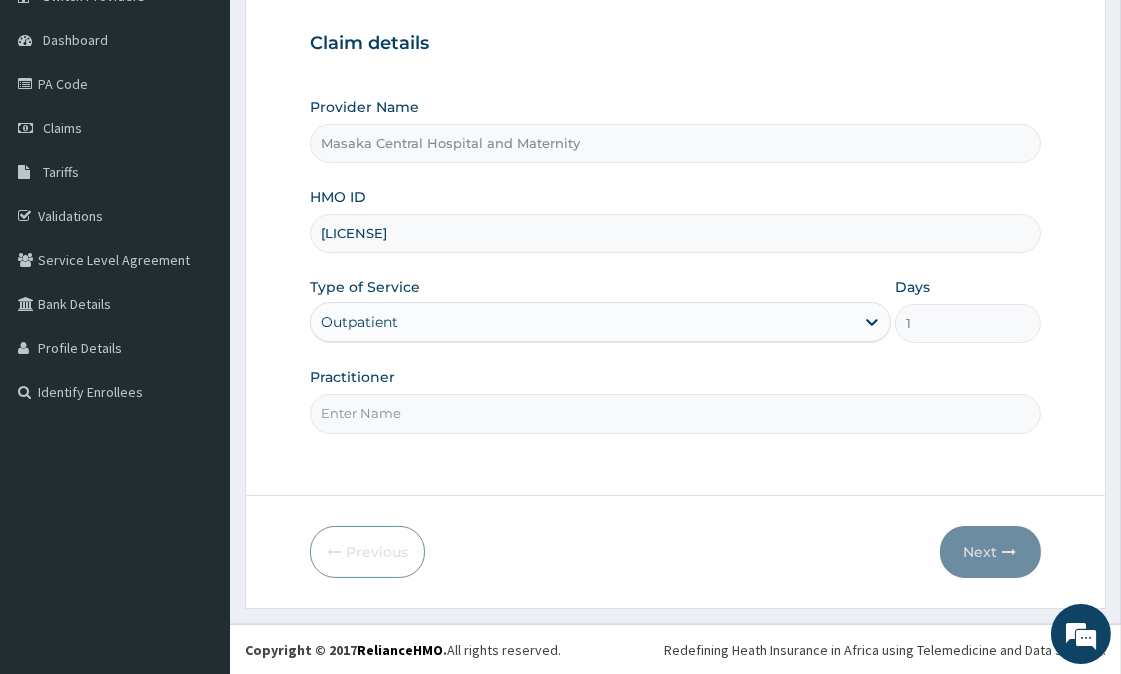 click on "Practitioner" at bounding box center (675, 413) 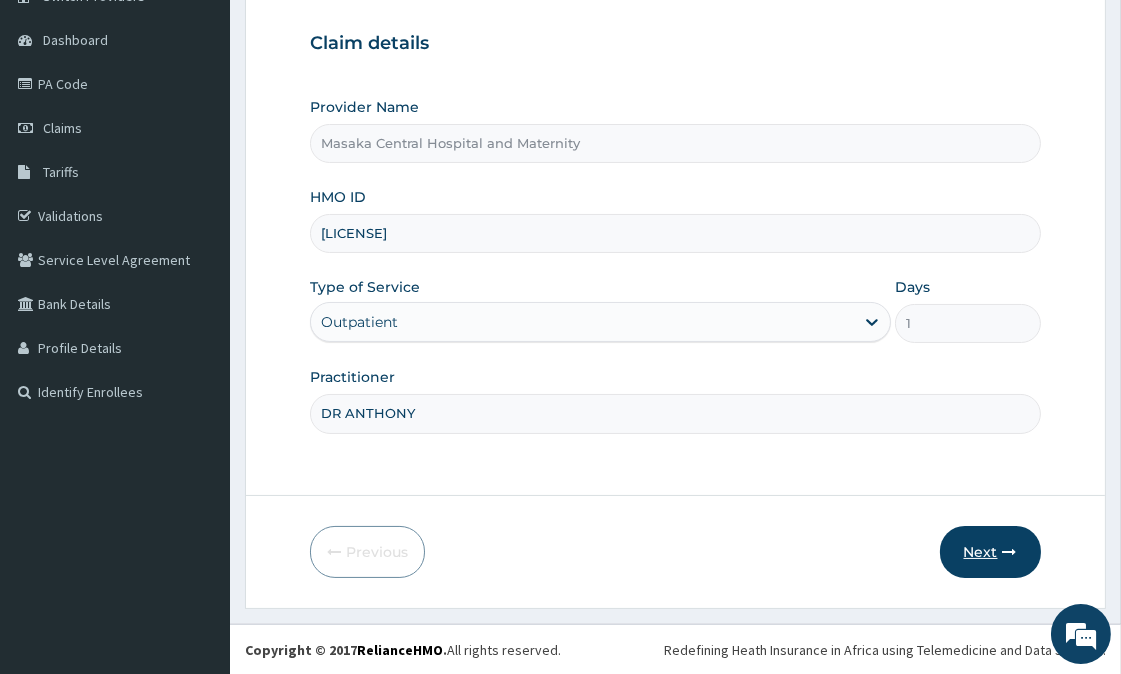 click on "Next" at bounding box center [990, 552] 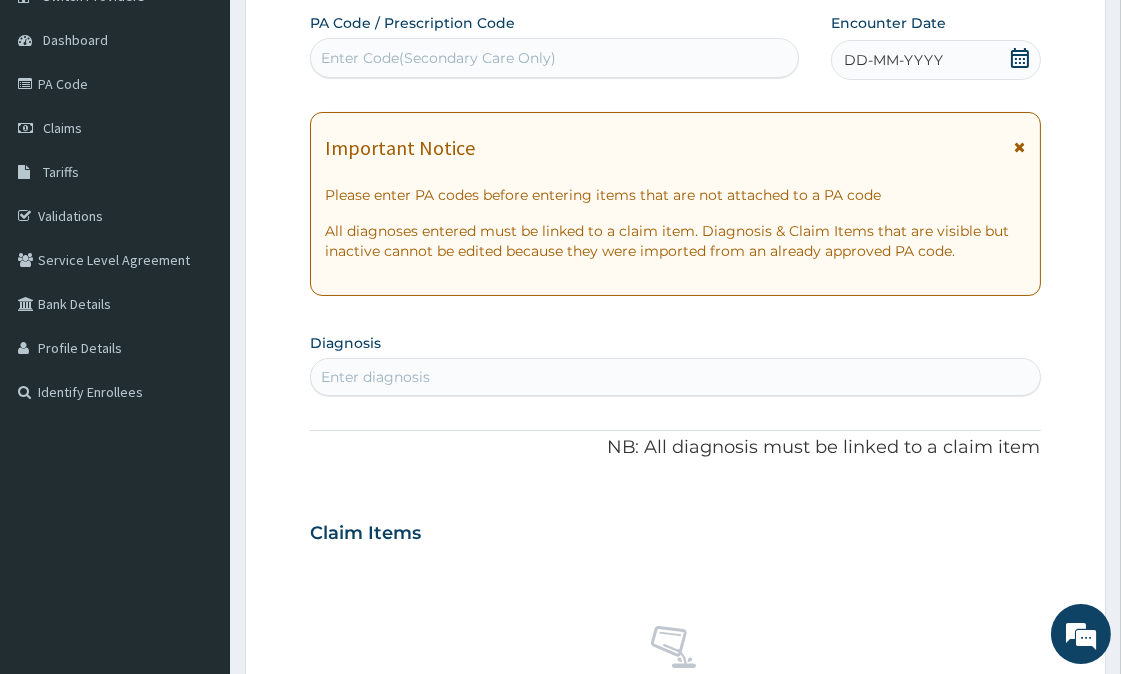click 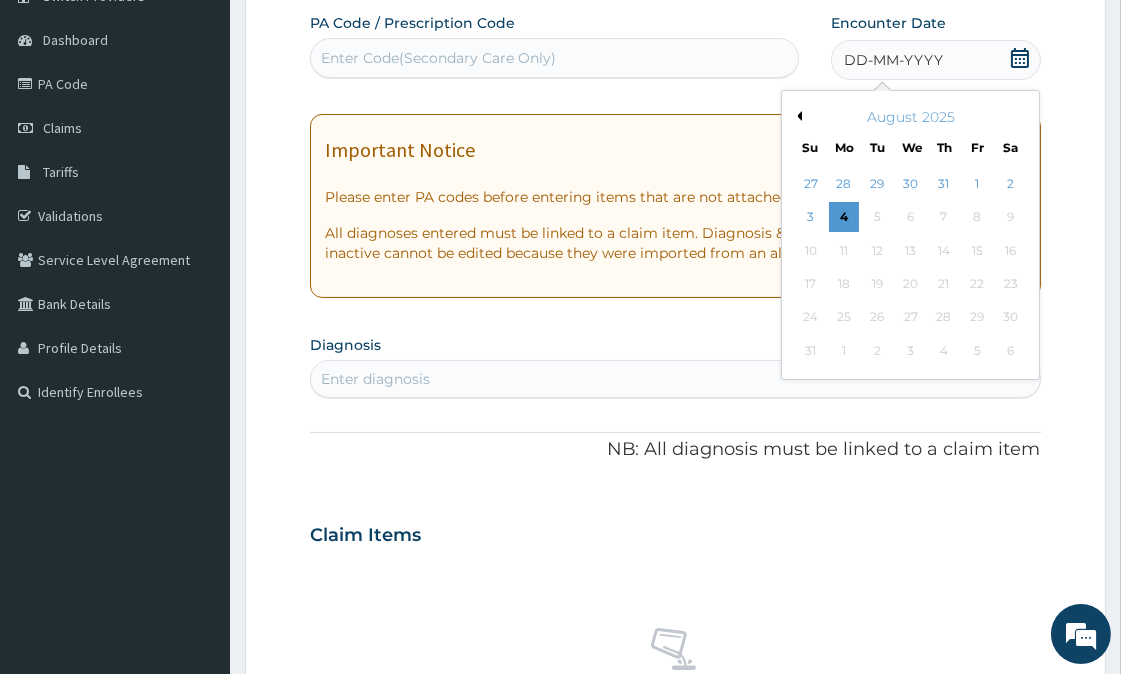 scroll, scrollTop: 0, scrollLeft: 0, axis: both 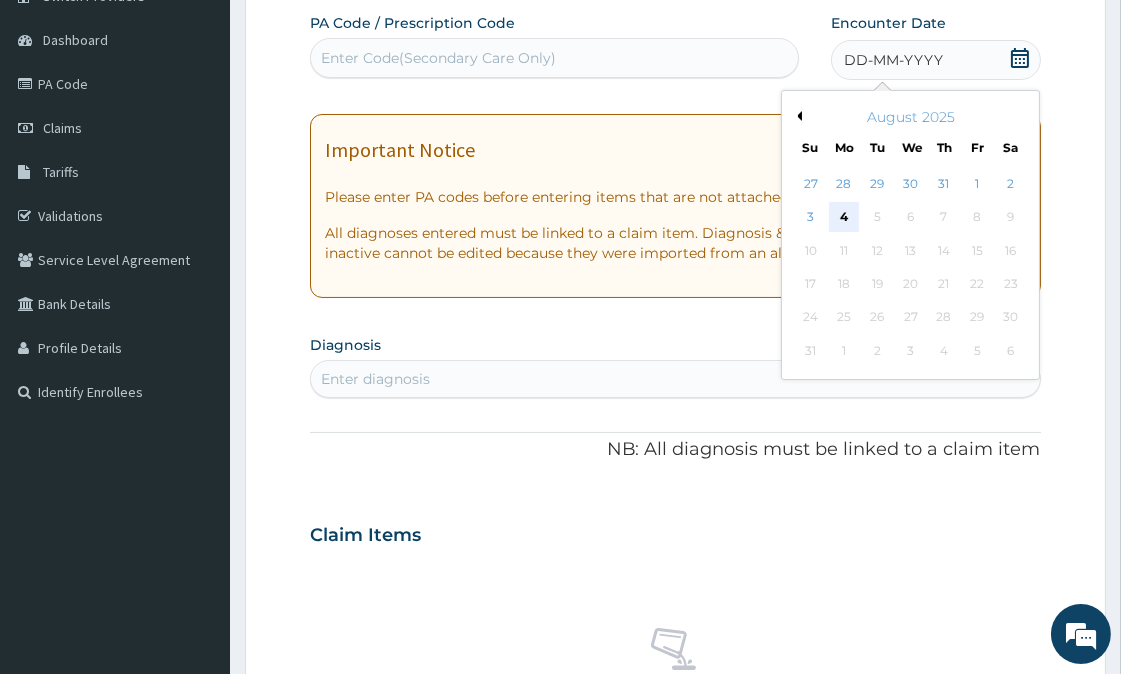 click on "4" at bounding box center (844, 218) 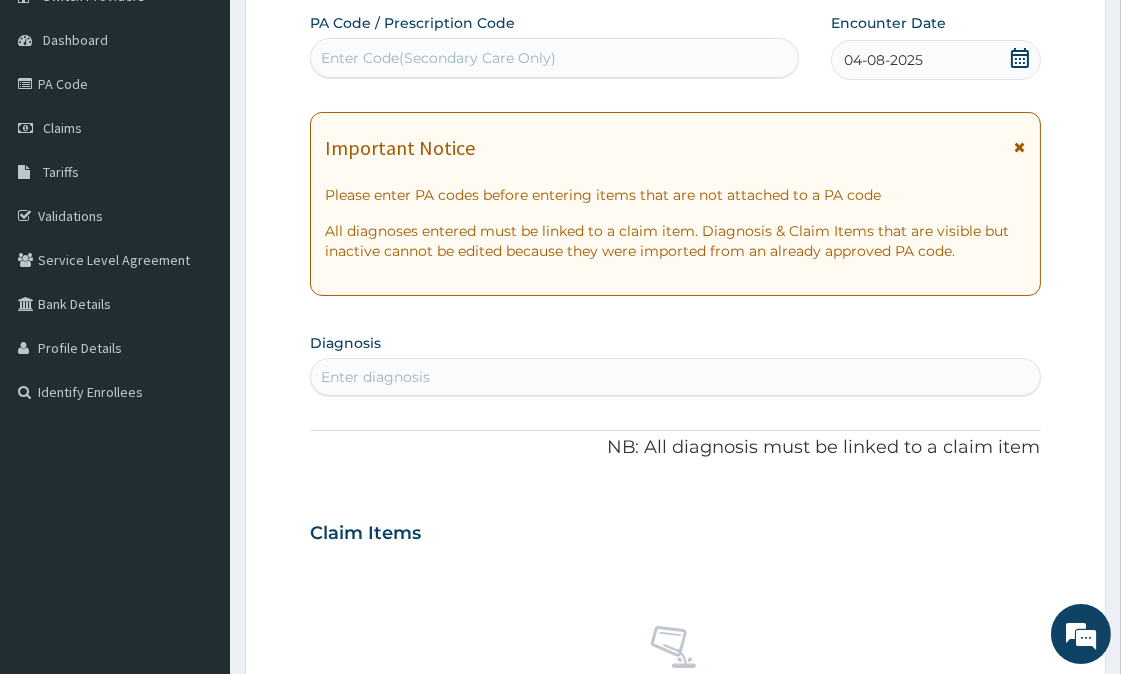 click on "Enter diagnosis" at bounding box center [675, 377] 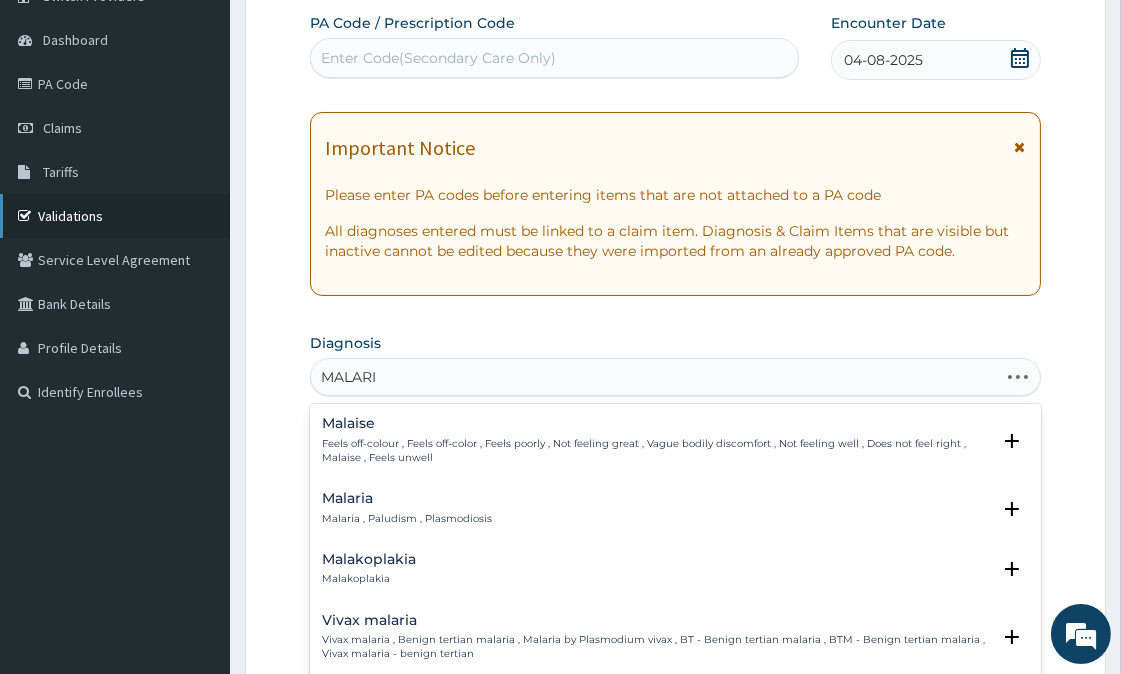 type on "MALARIA" 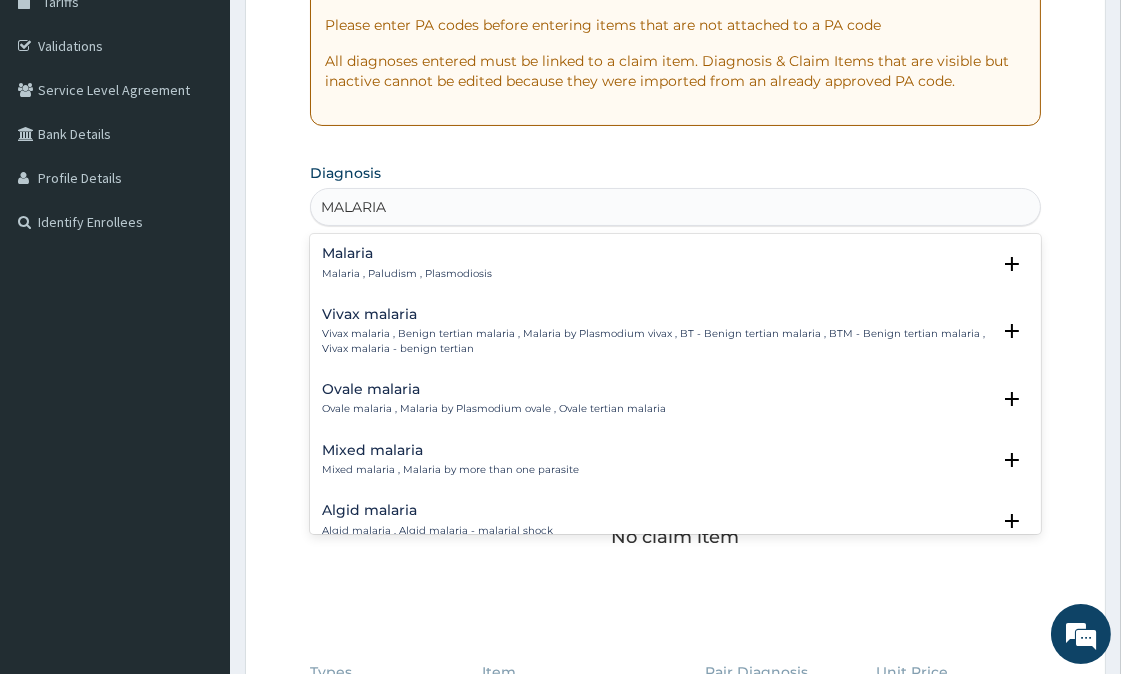 scroll, scrollTop: 401, scrollLeft: 0, axis: vertical 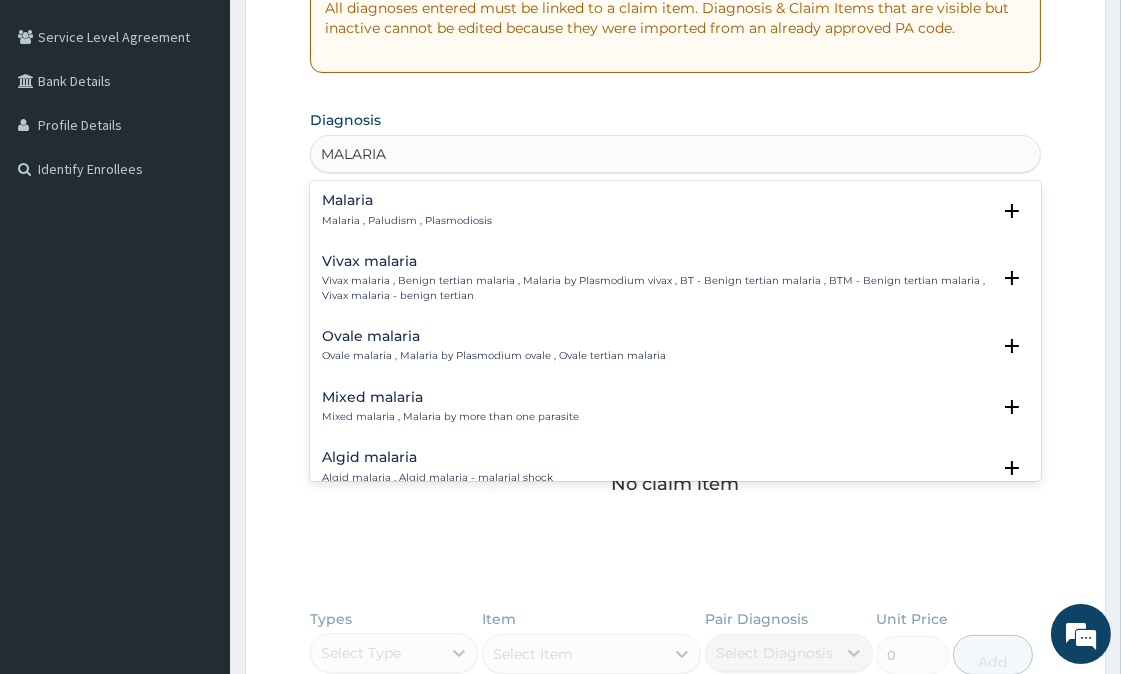click on "Malaria" at bounding box center (407, 200) 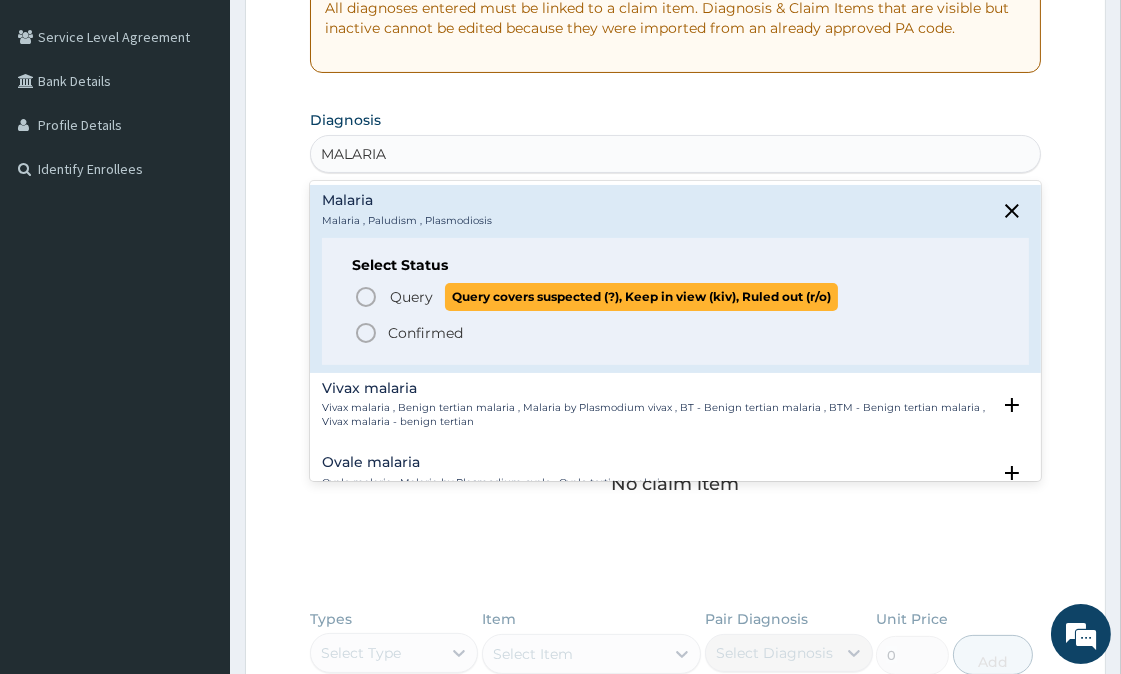 click 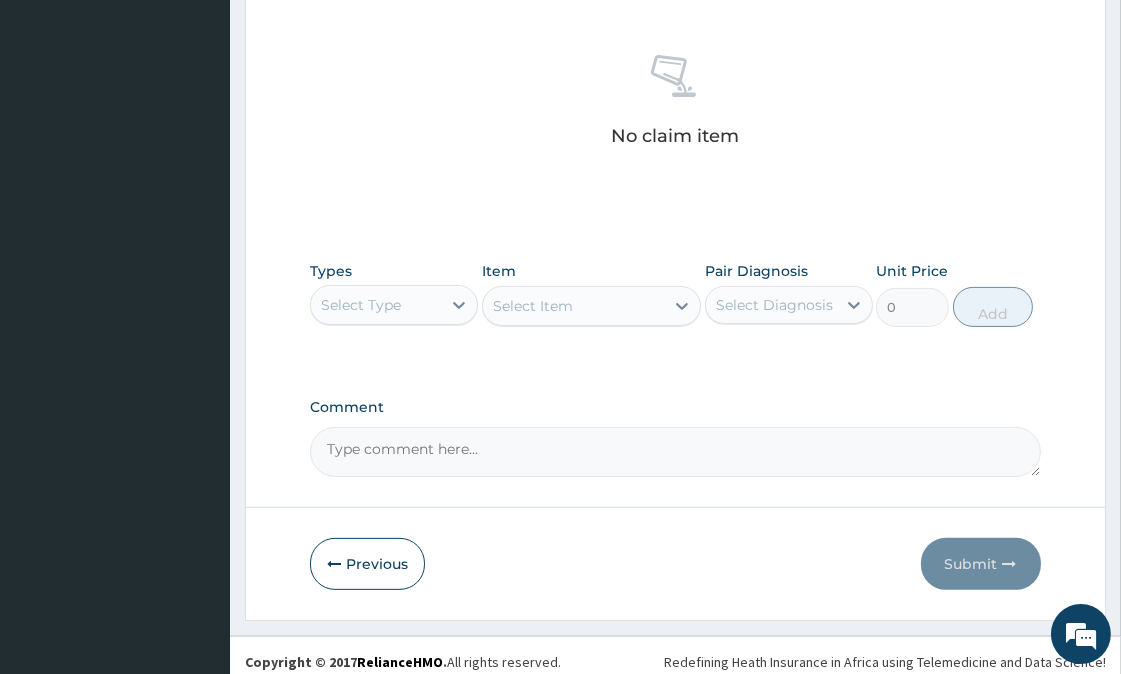 scroll, scrollTop: 767, scrollLeft: 0, axis: vertical 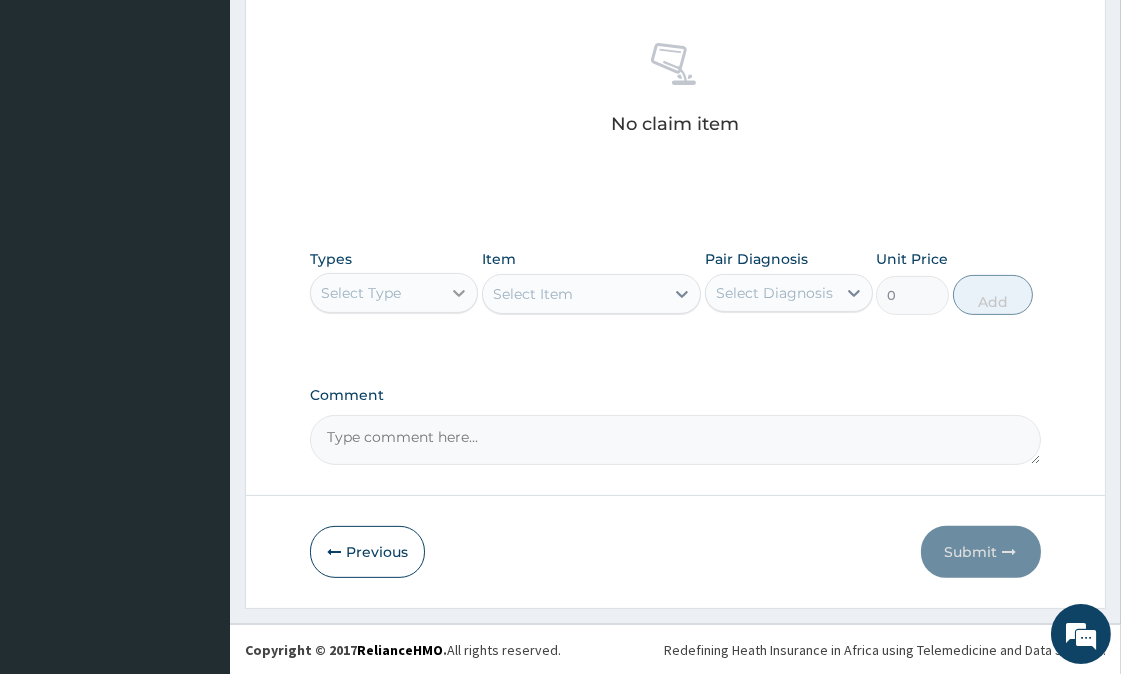 click 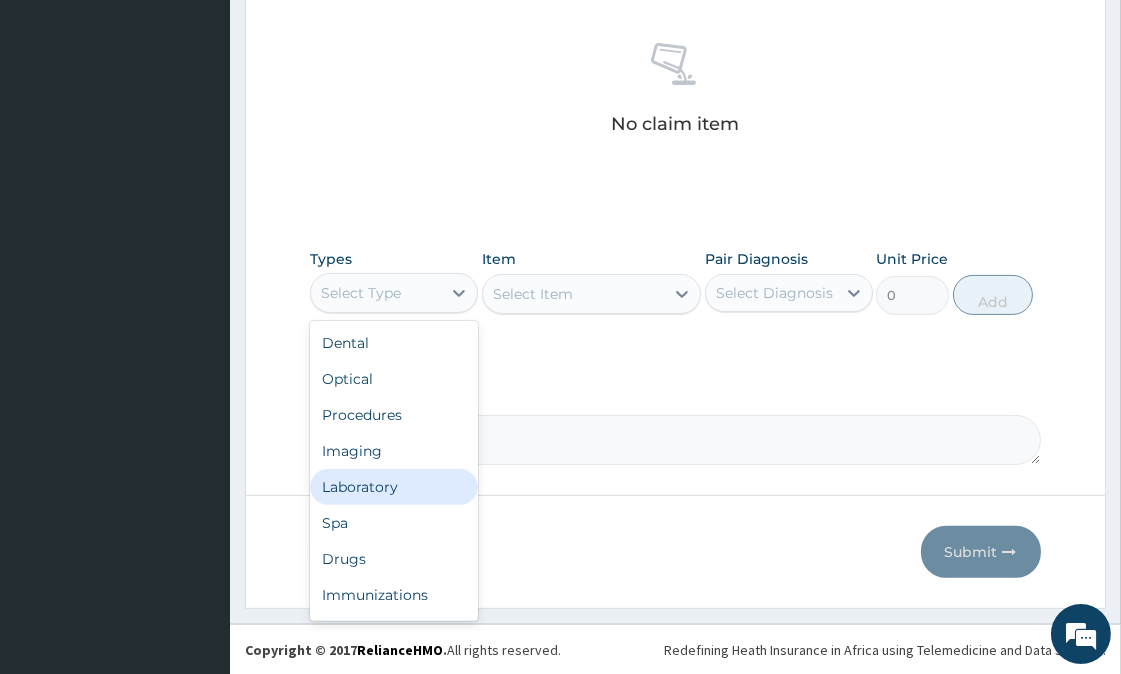 drag, startPoint x: 381, startPoint y: 481, endPoint x: 394, endPoint y: 481, distance: 13 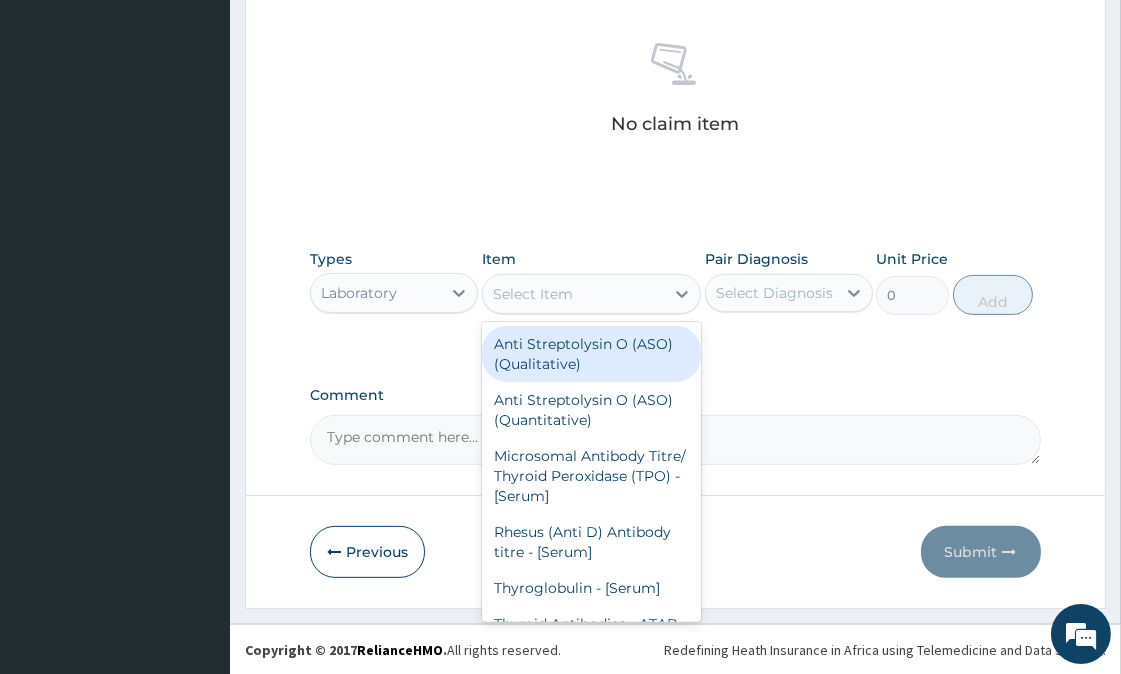 click on "Select Item" at bounding box center (573, 294) 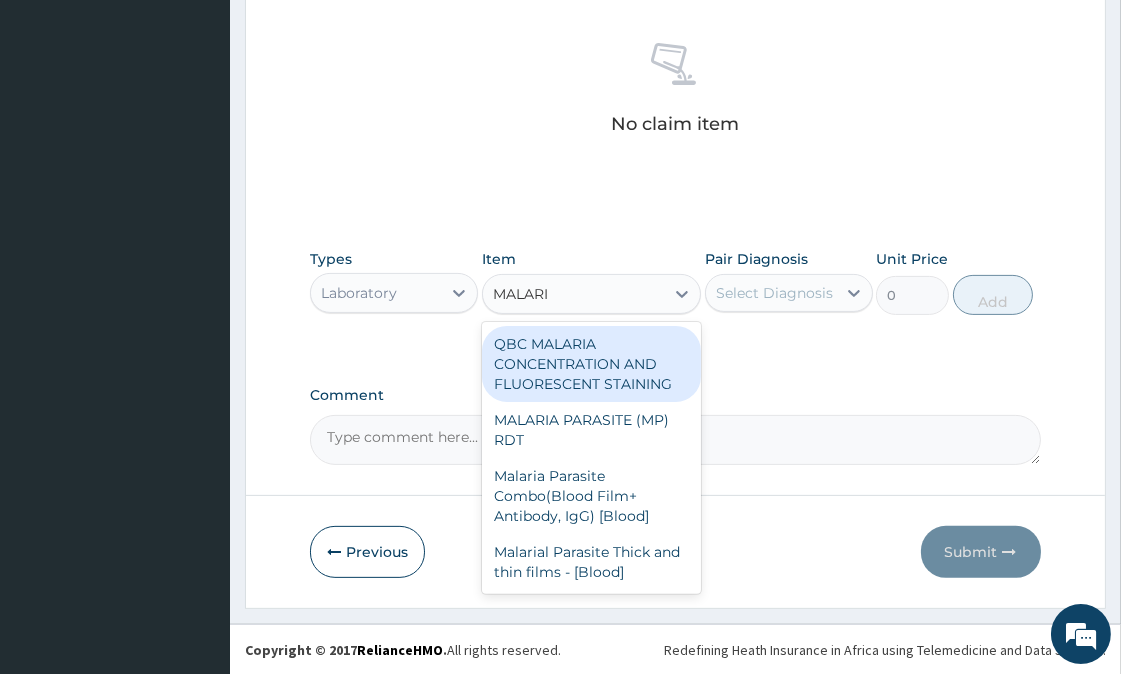 type on "MALARIA" 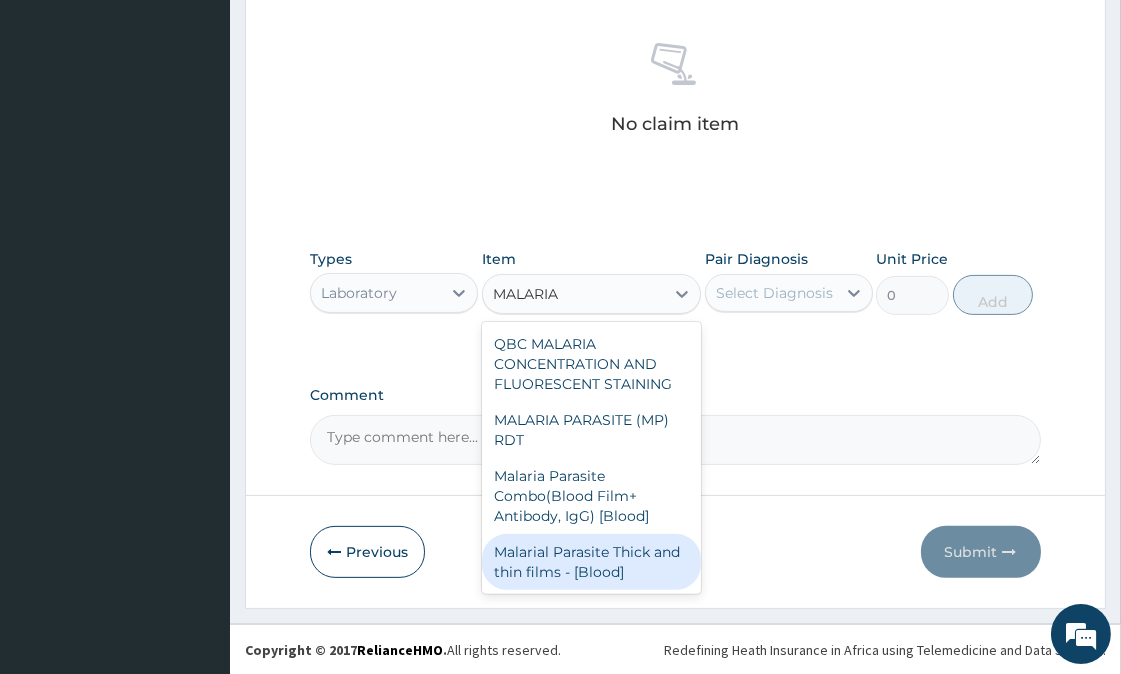 click on "Malarial Parasite Thick and thin films - [Blood]" at bounding box center (591, 562) 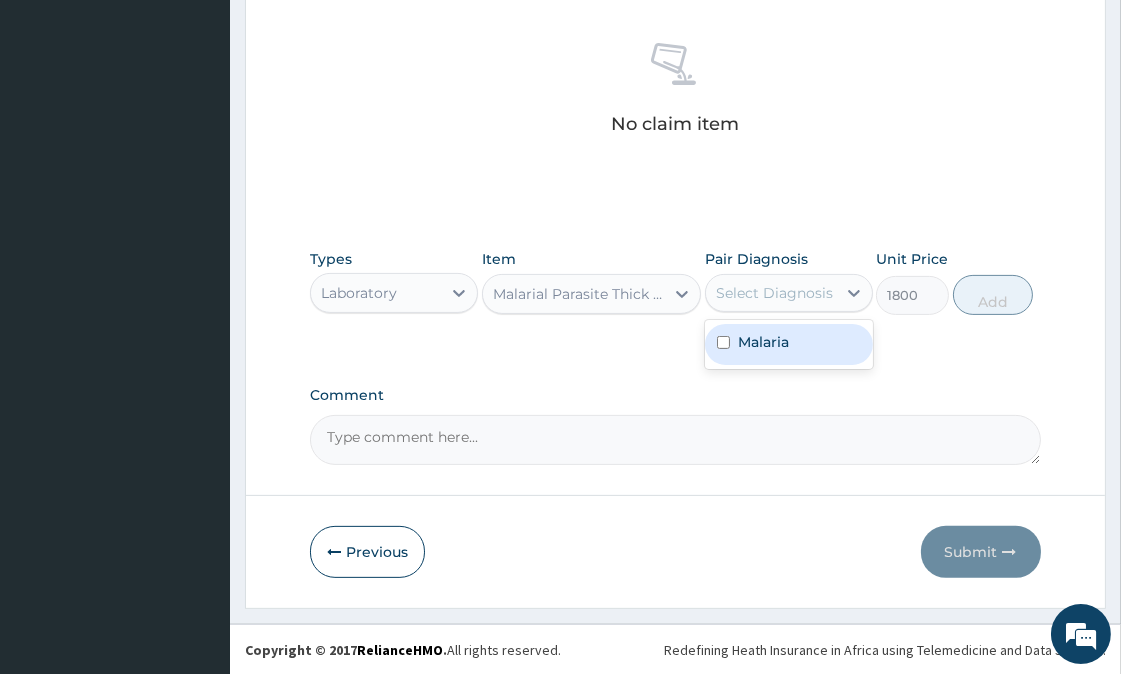 click on "Select Diagnosis" at bounding box center [774, 293] 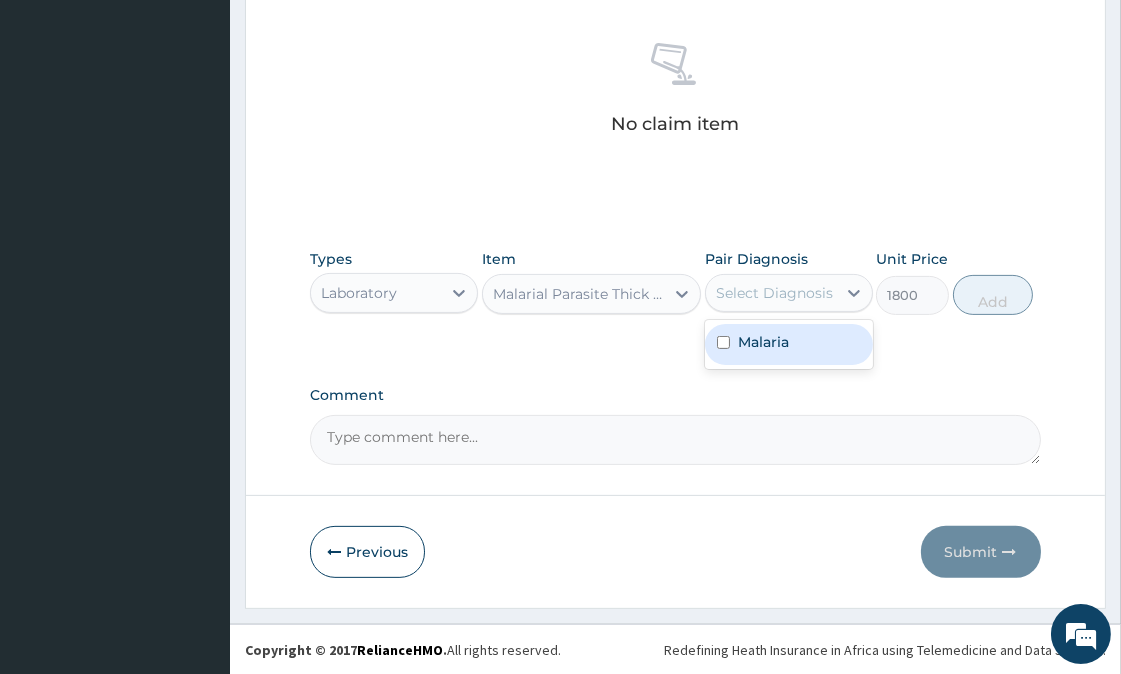 click at bounding box center [723, 342] 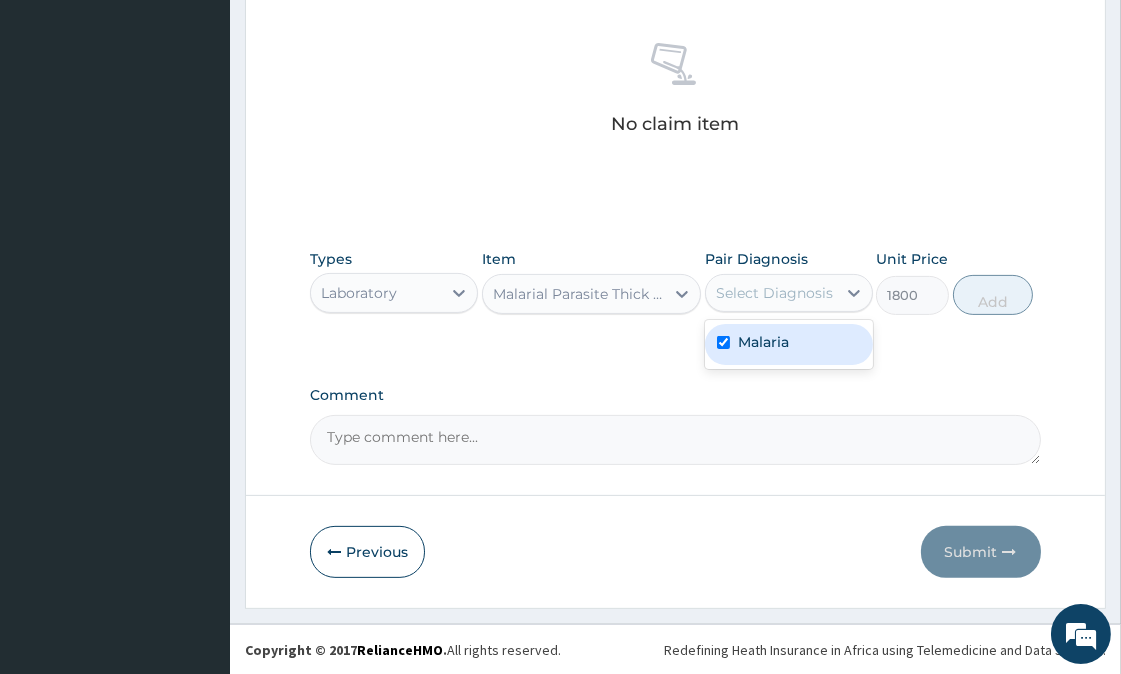 checkbox on "true" 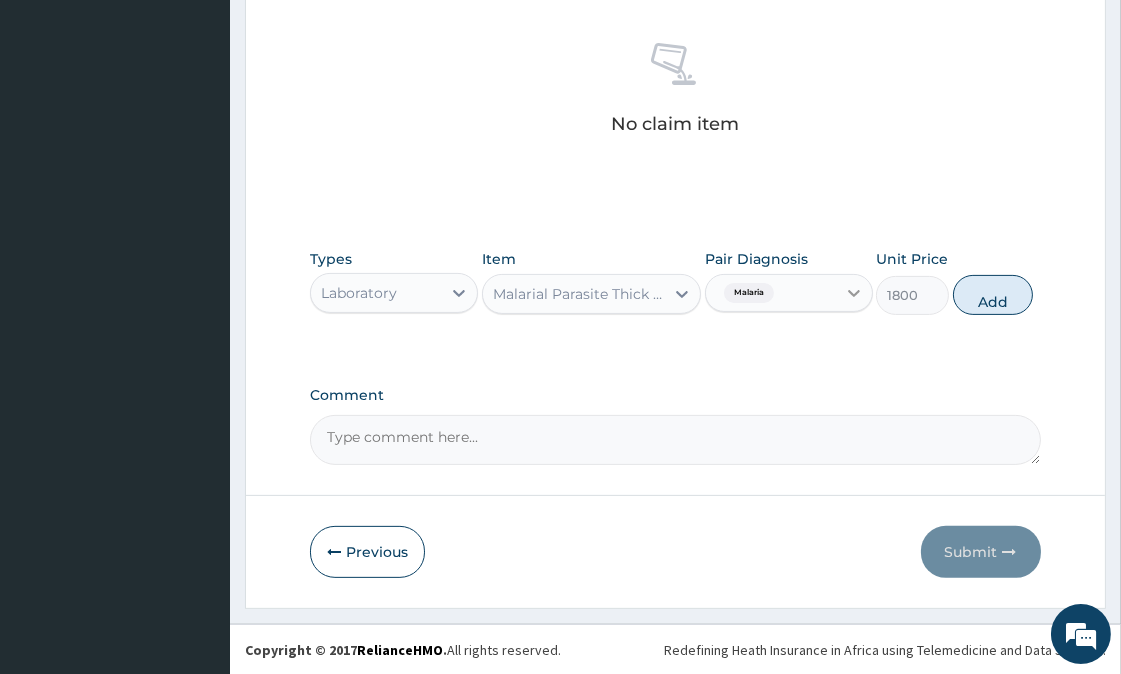 drag, startPoint x: 987, startPoint y: 288, endPoint x: 848, endPoint y: 294, distance: 139.12944 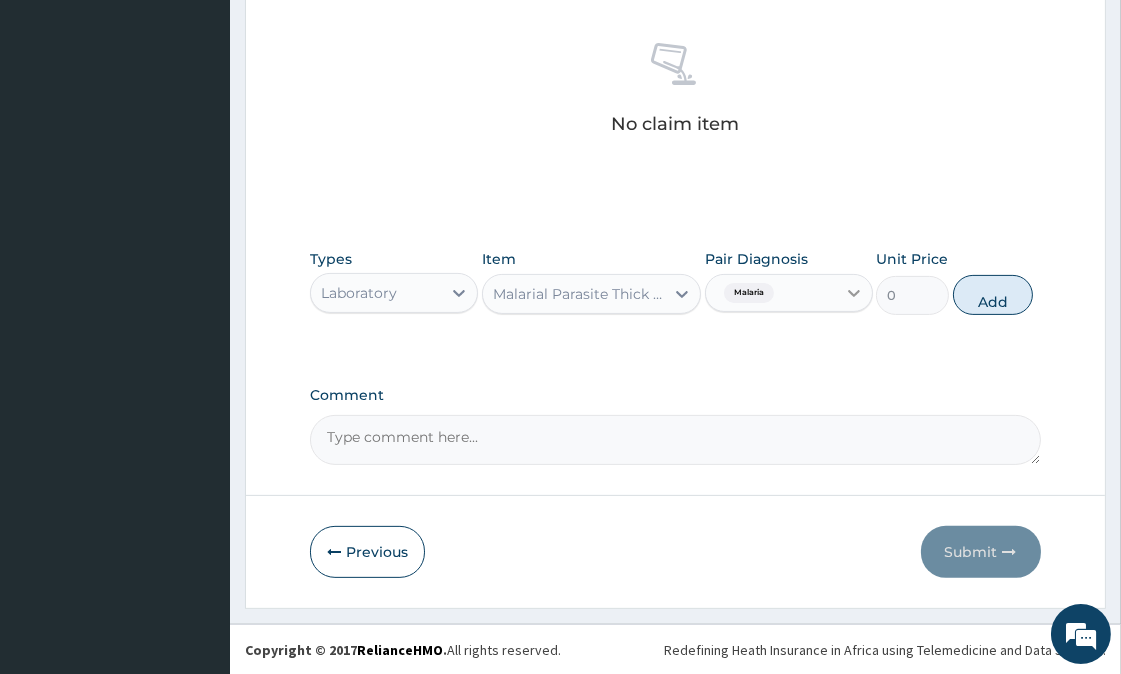 scroll, scrollTop: 687, scrollLeft: 0, axis: vertical 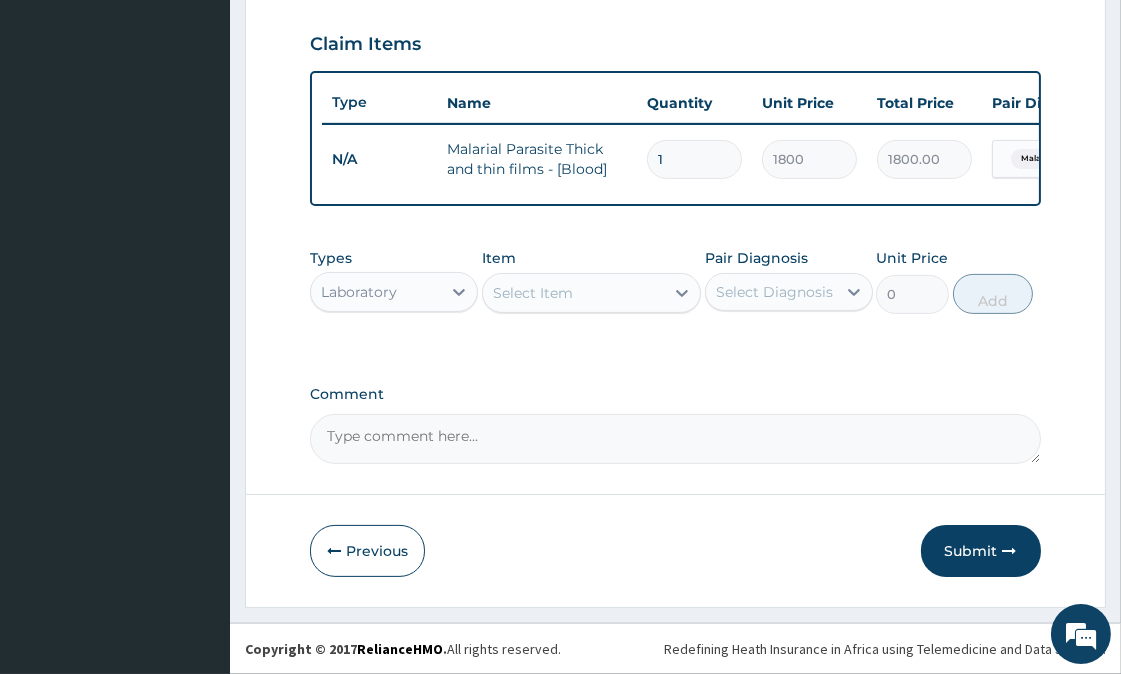 click on "Select Item" at bounding box center (533, 293) 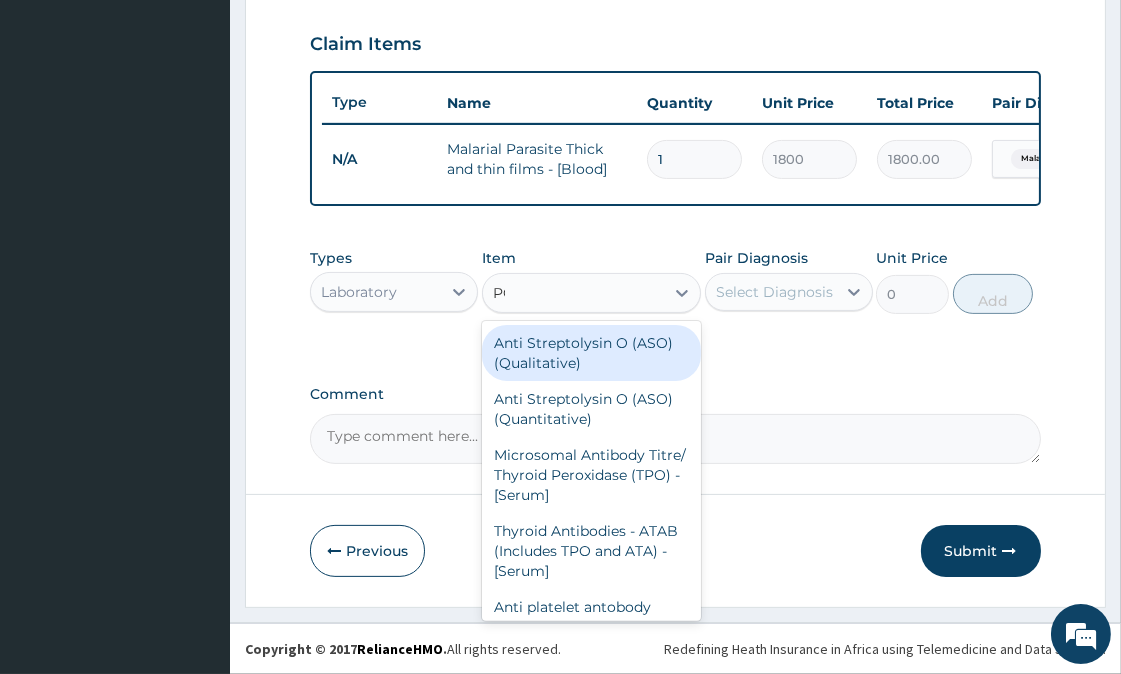 type on "PCV" 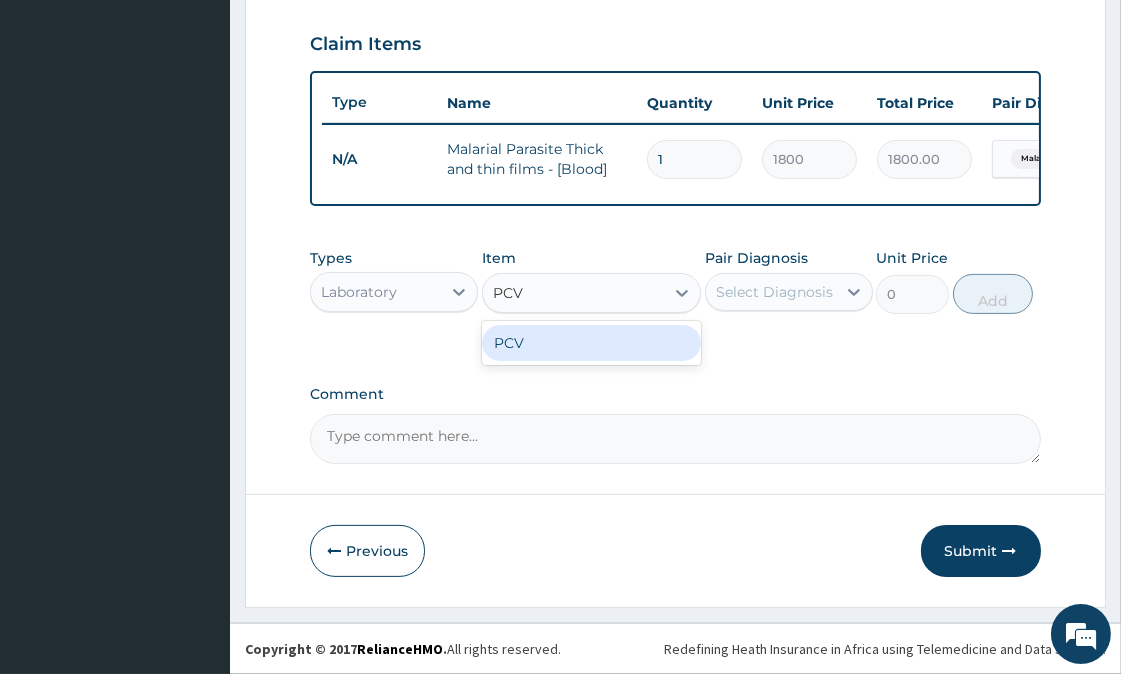 click on "PCV" at bounding box center (591, 343) 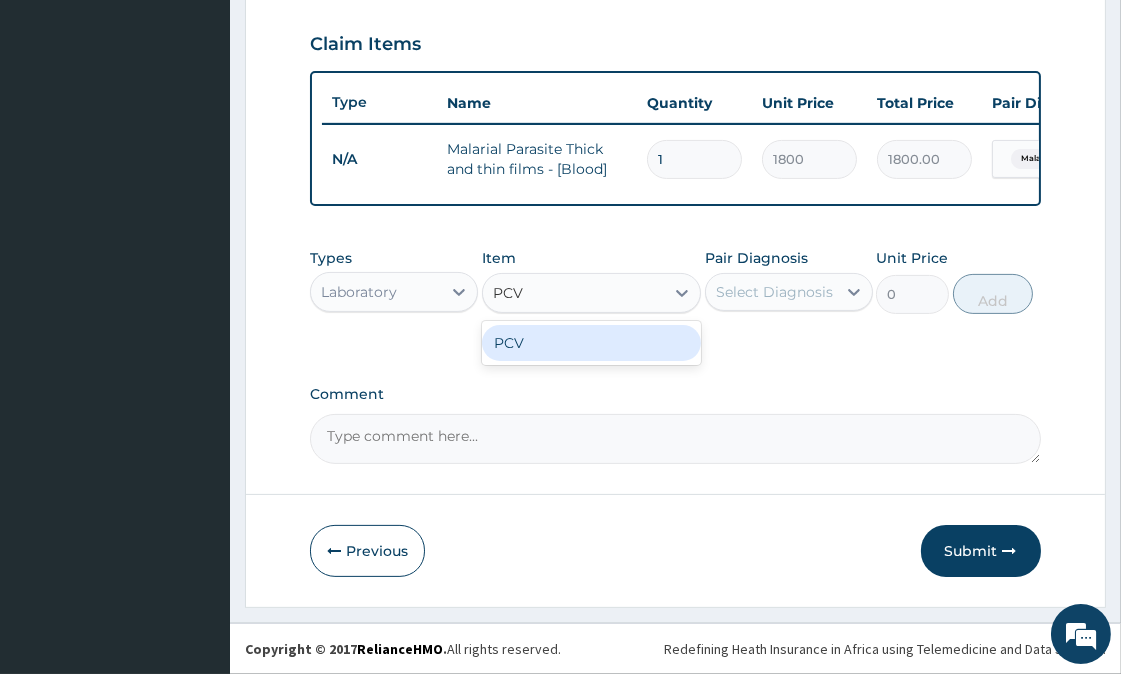 type 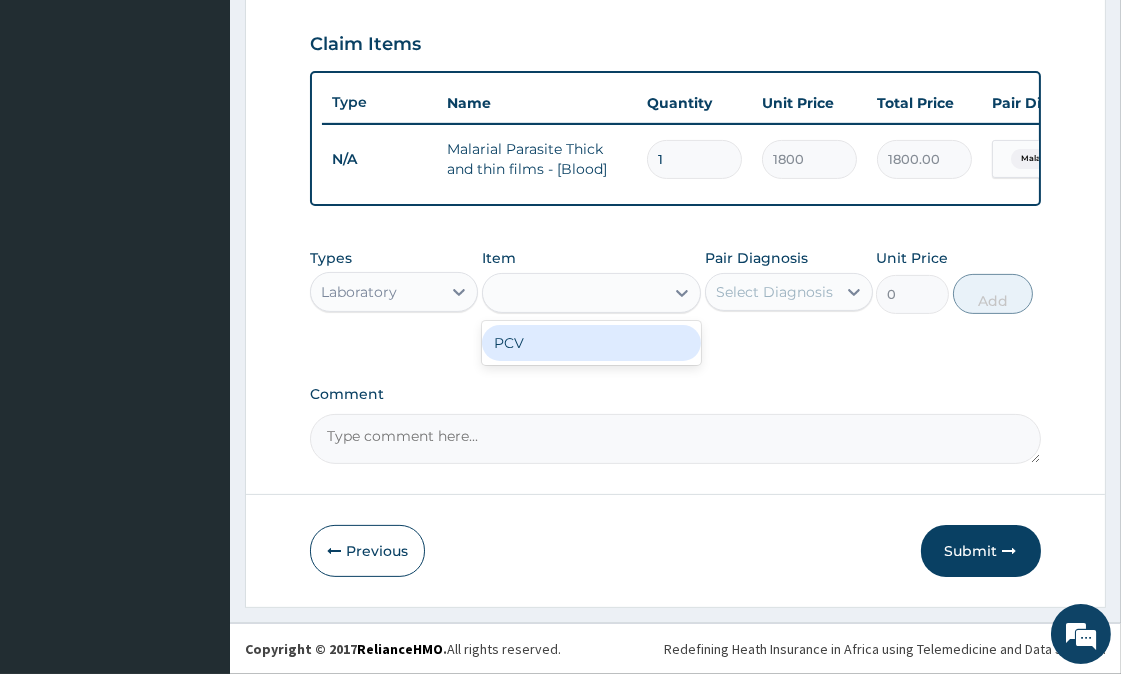 type on "1800" 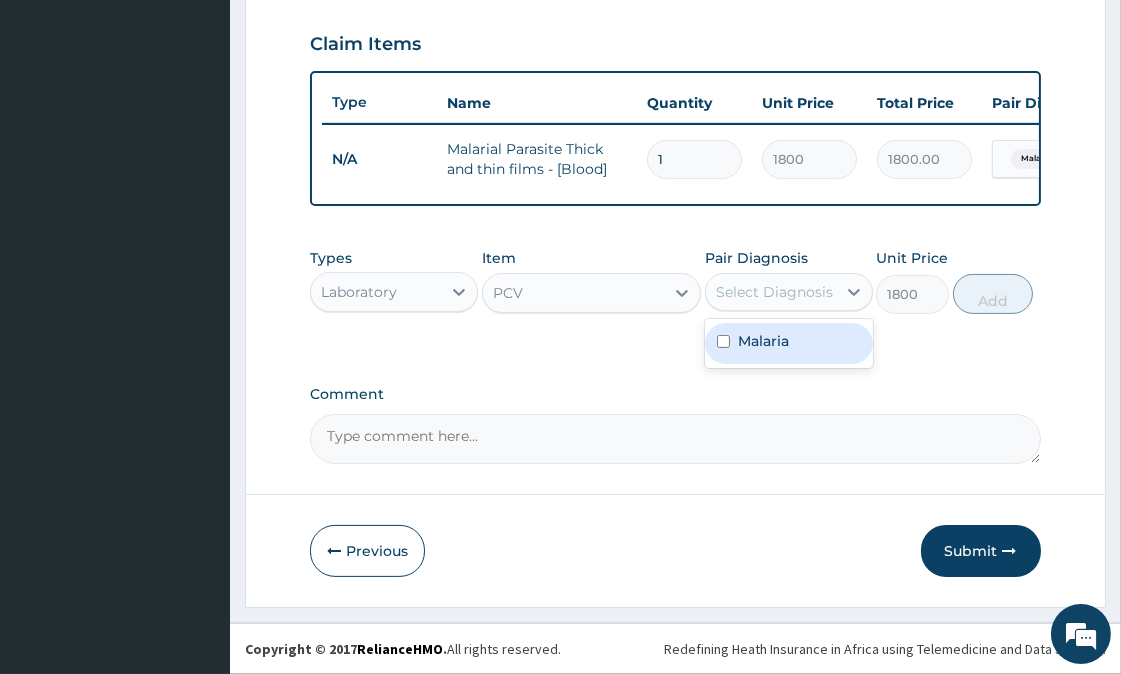 click on "Select Diagnosis" at bounding box center [774, 292] 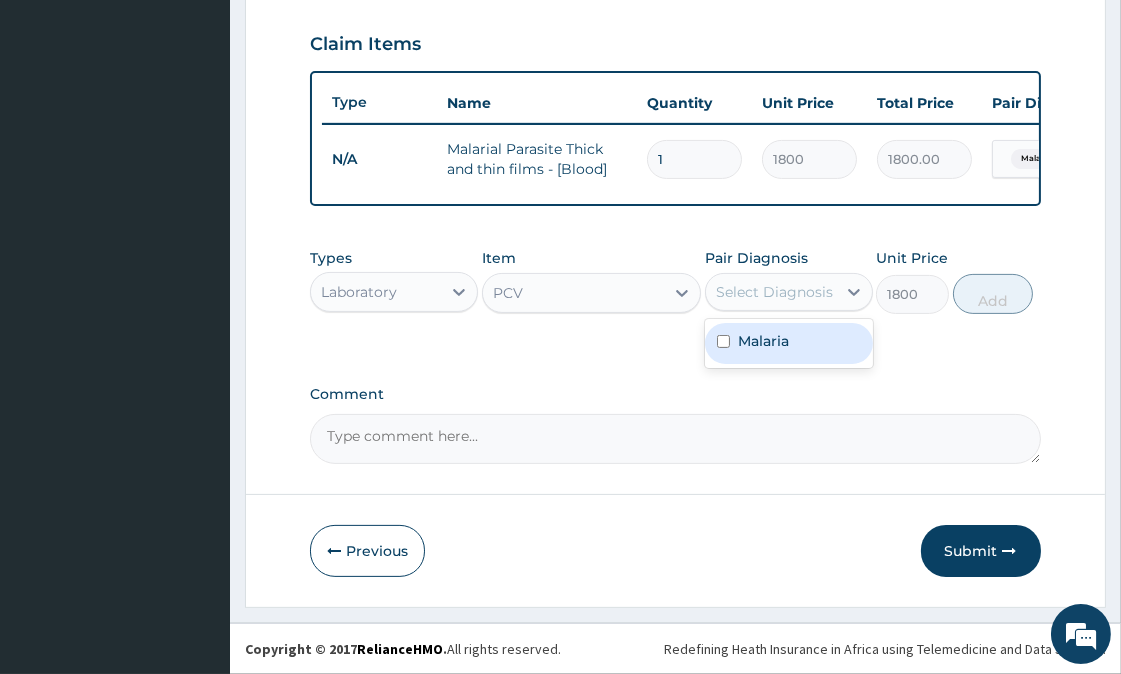 click at bounding box center [723, 341] 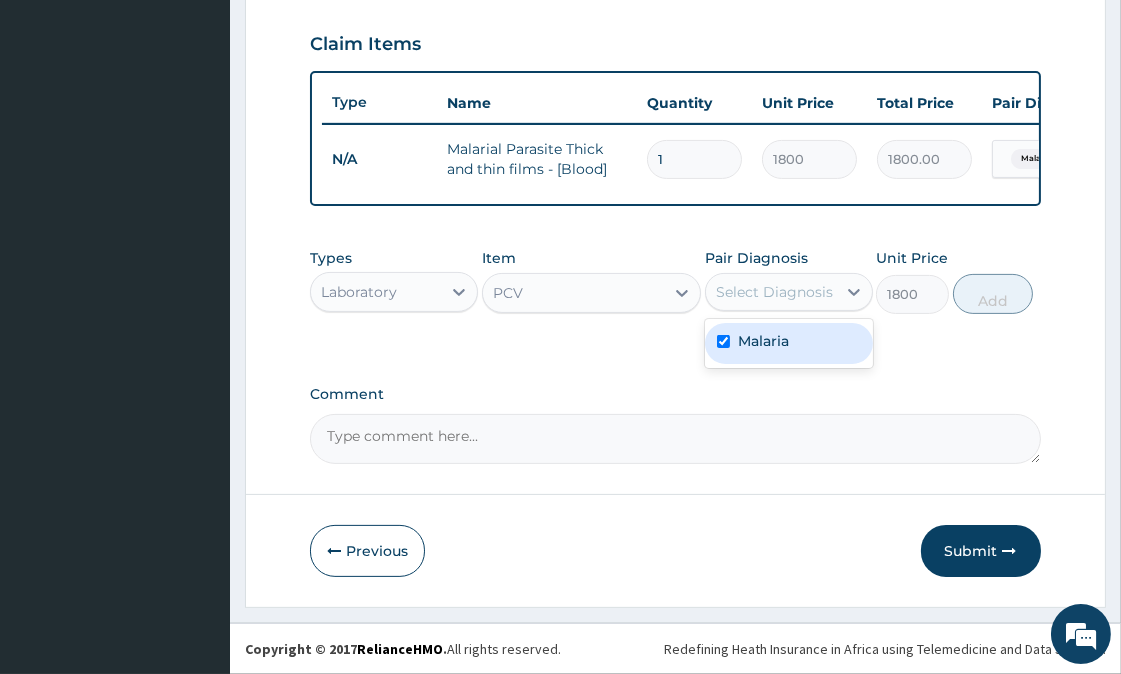 checkbox on "true" 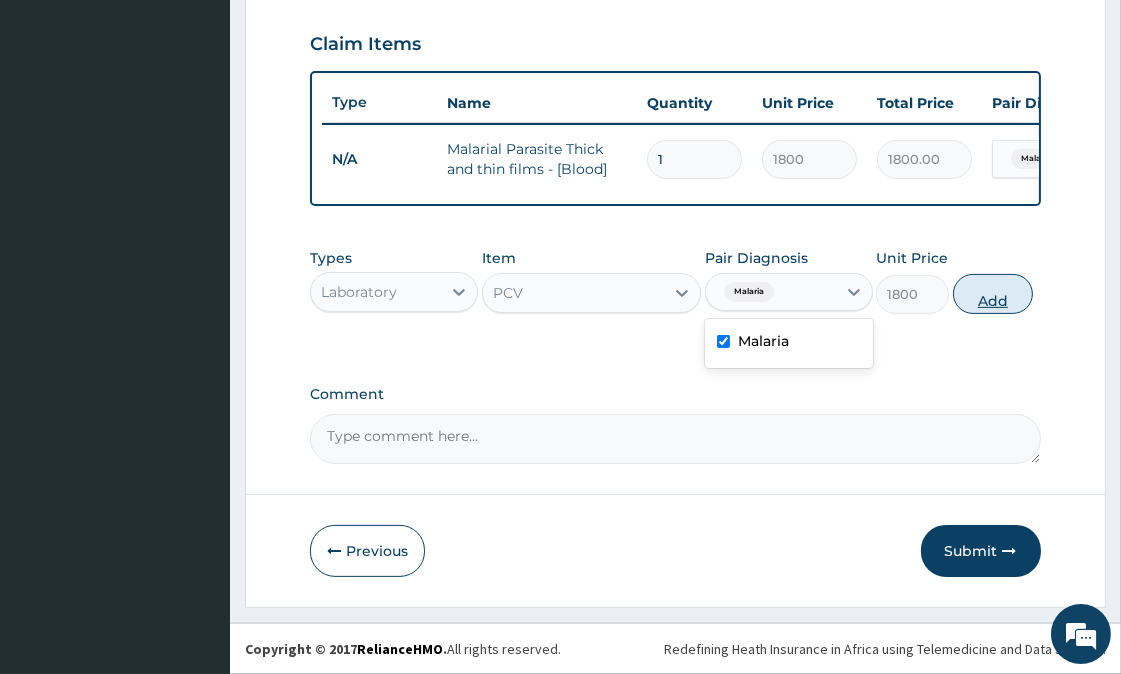 click on "Add" at bounding box center [993, 294] 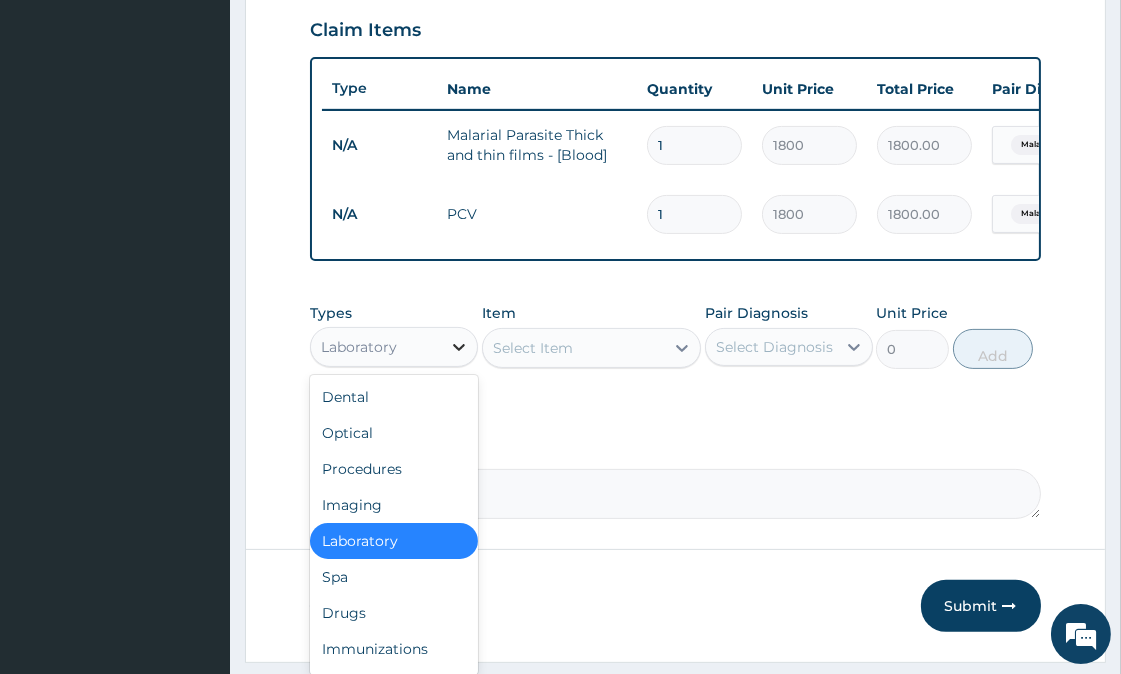 click at bounding box center (459, 347) 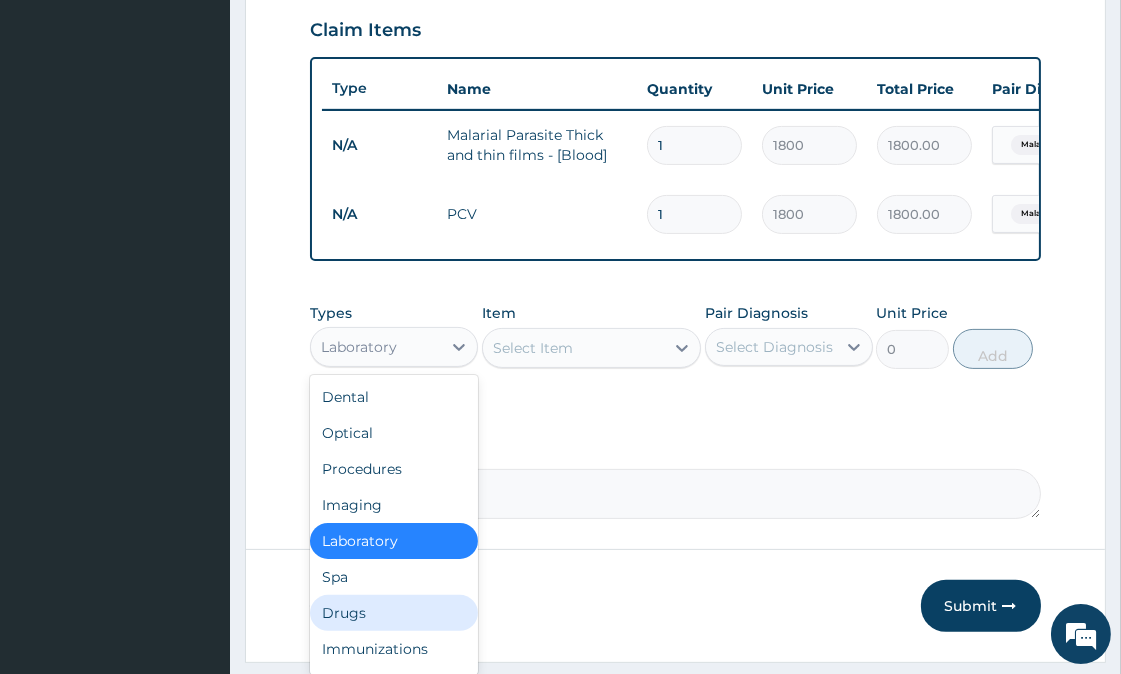 click on "Drugs" at bounding box center [394, 613] 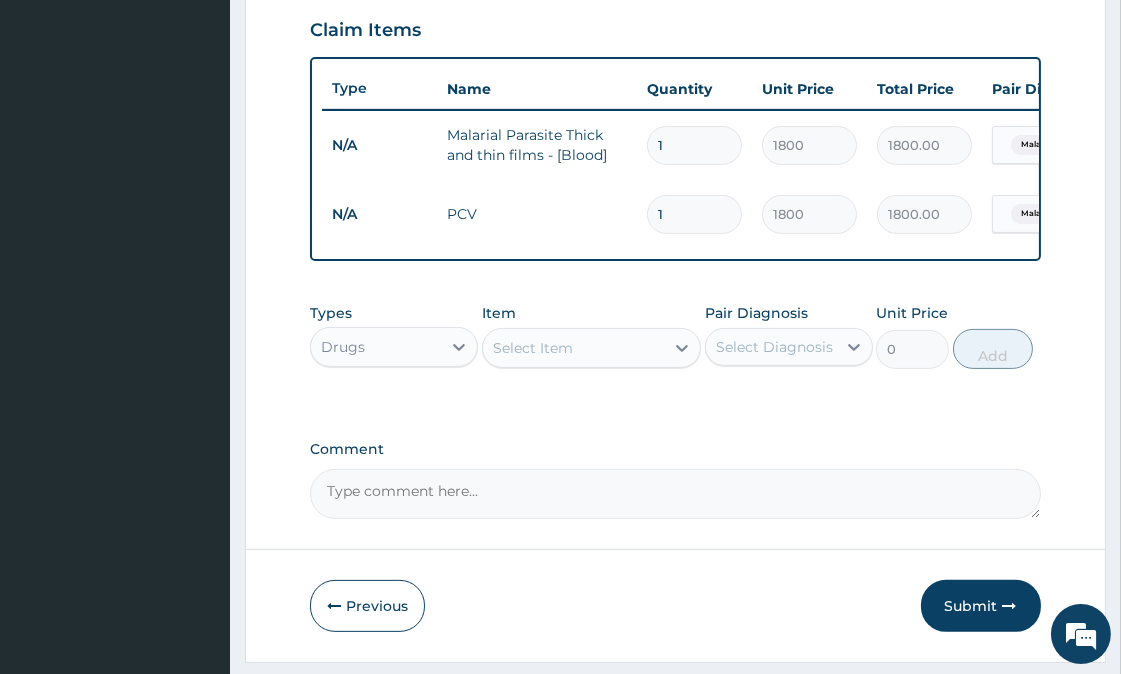click on "Select Item" at bounding box center [573, 348] 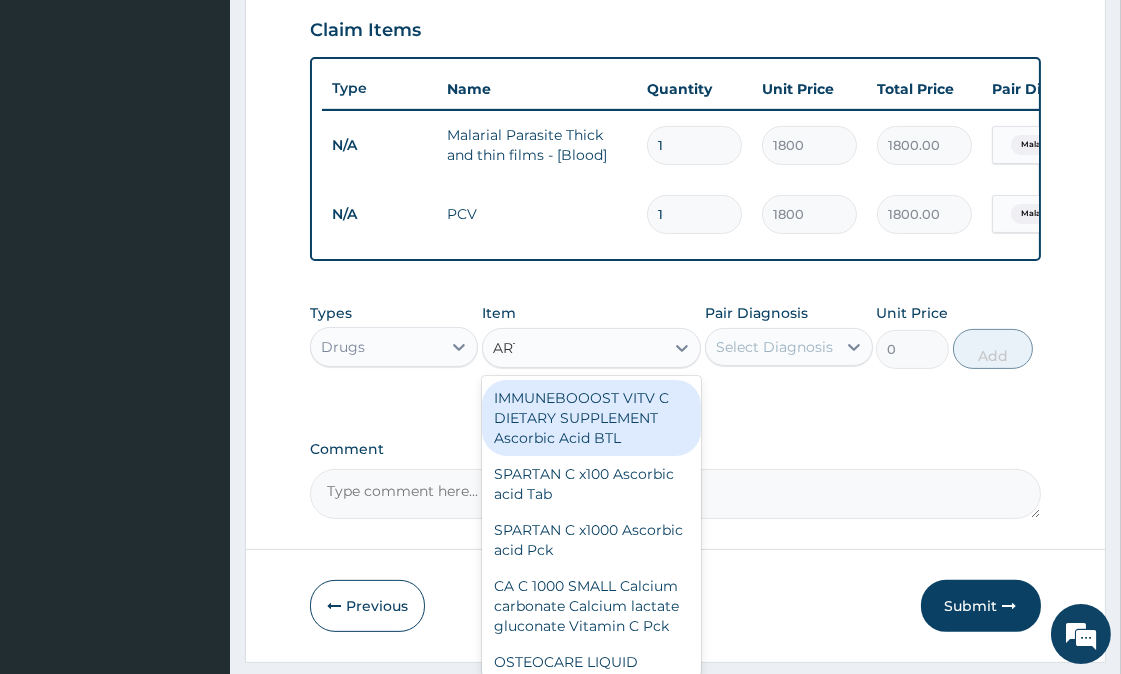 type on "ARTE" 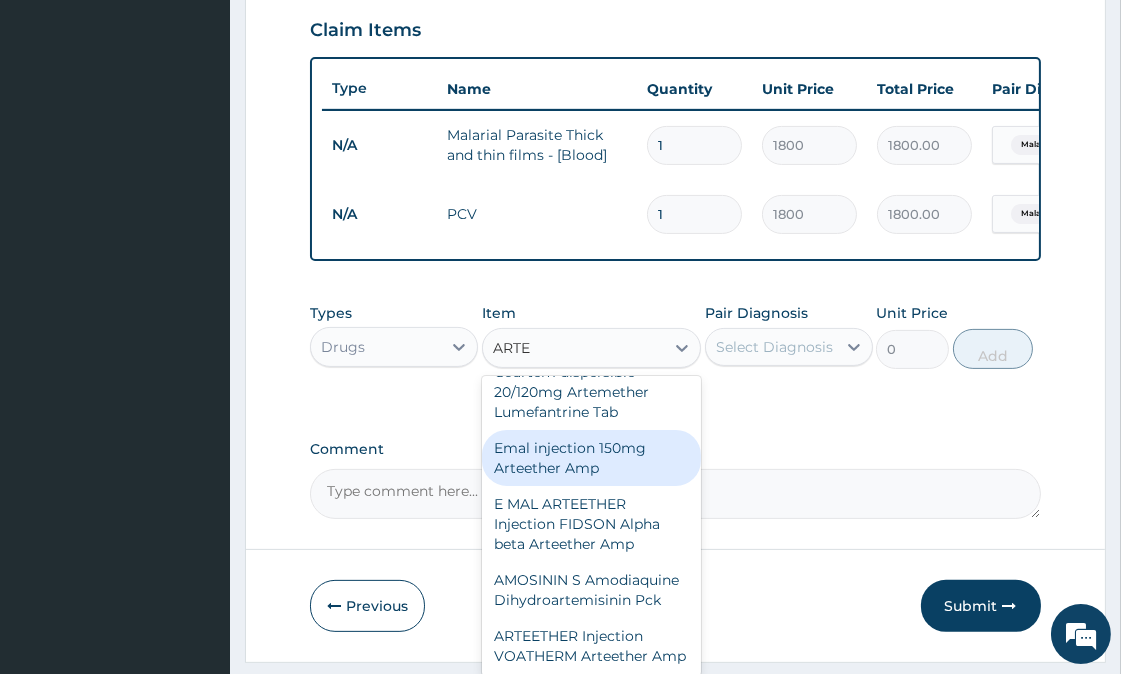 scroll, scrollTop: 222, scrollLeft: 0, axis: vertical 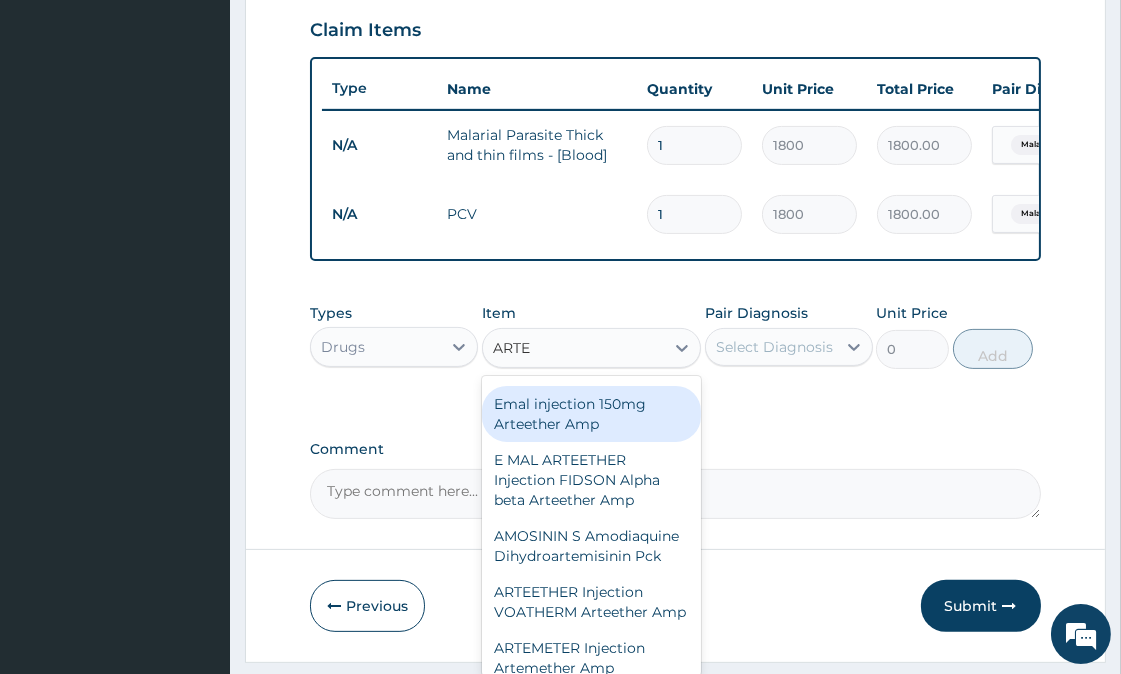 click on "Emal injection 150mg Arteether Amp" at bounding box center (591, 414) 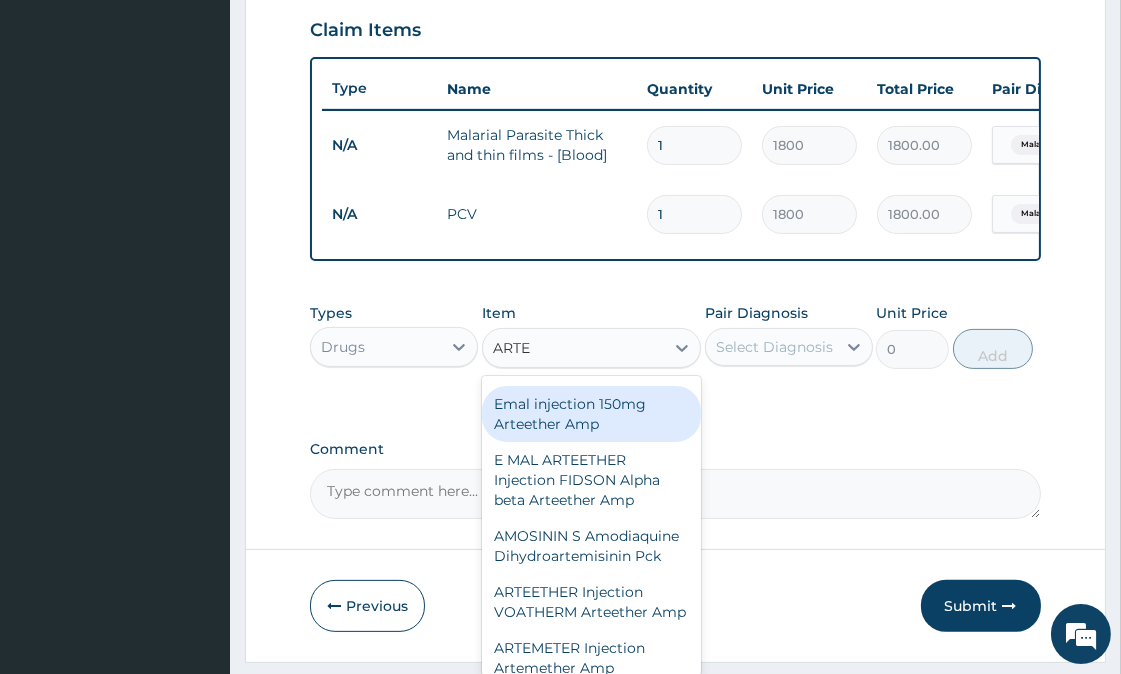 type 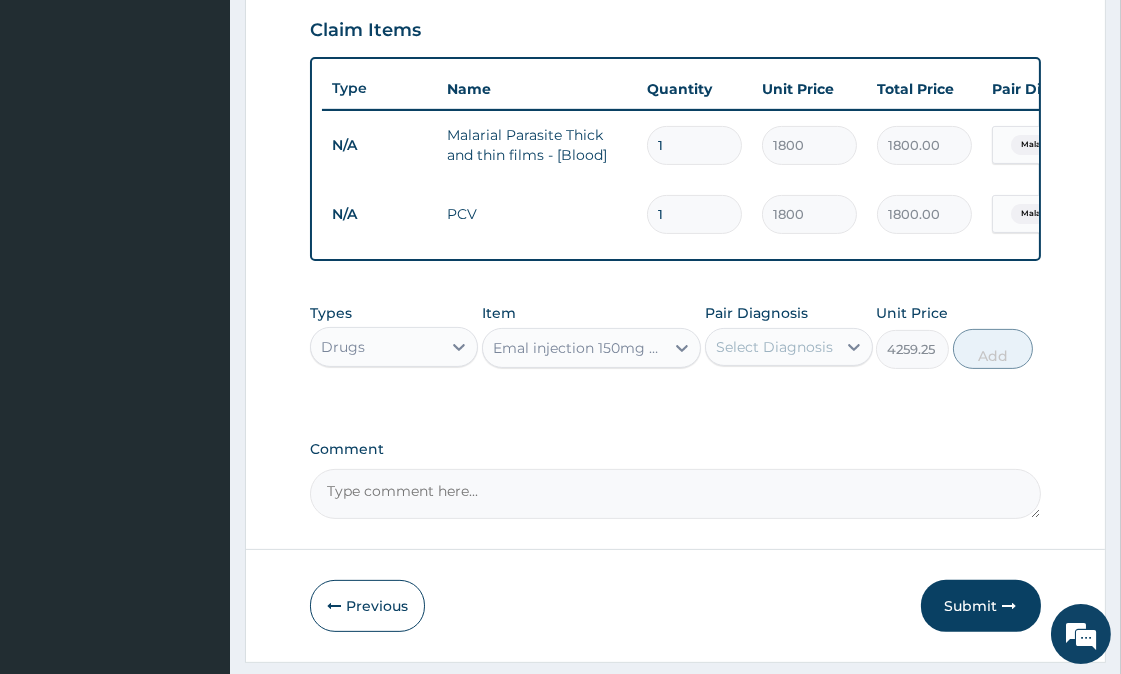 click on "Select Diagnosis" at bounding box center [774, 347] 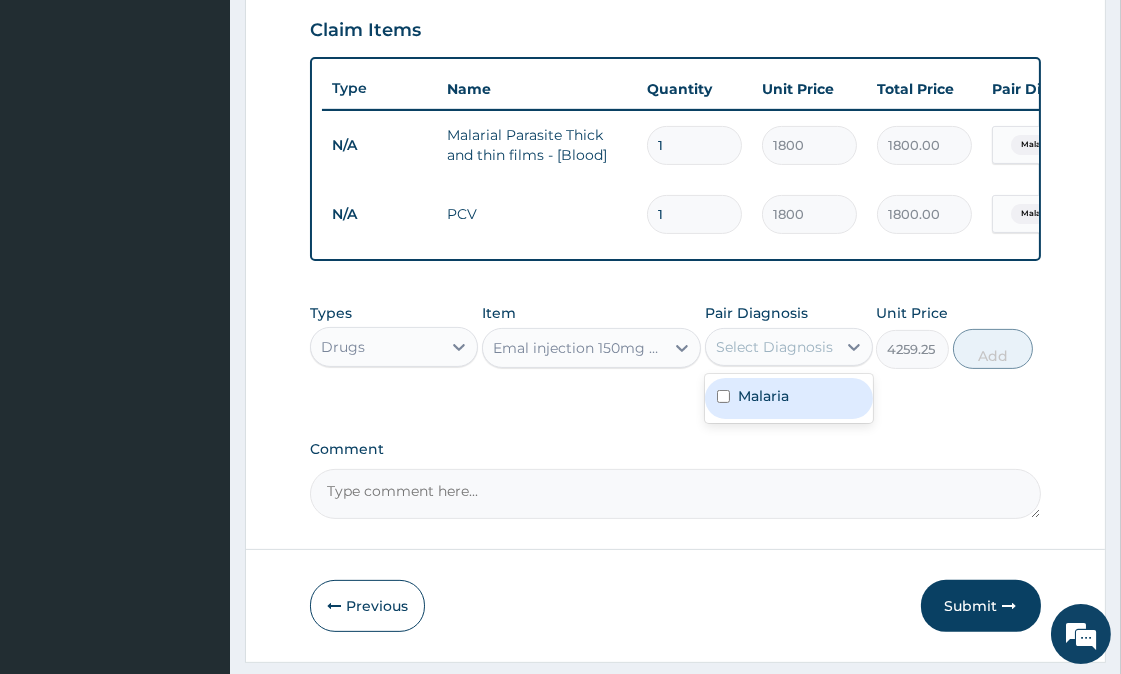 click at bounding box center [723, 396] 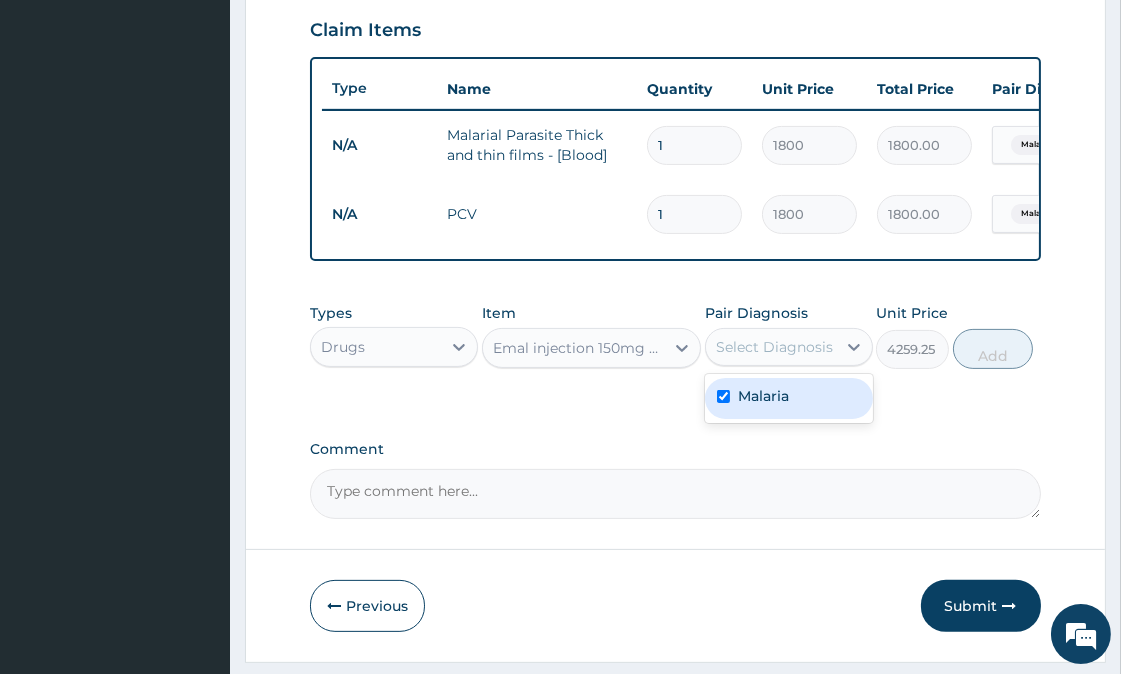 checkbox on "true" 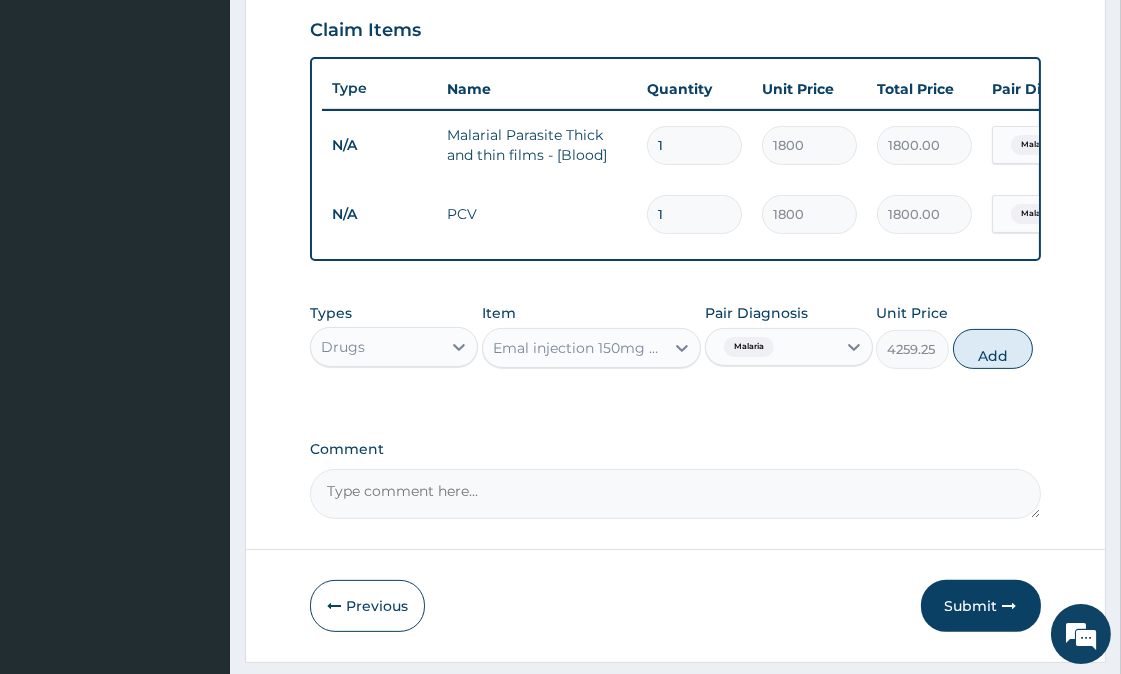 drag, startPoint x: 1002, startPoint y: 363, endPoint x: 854, endPoint y: 374, distance: 148.40822 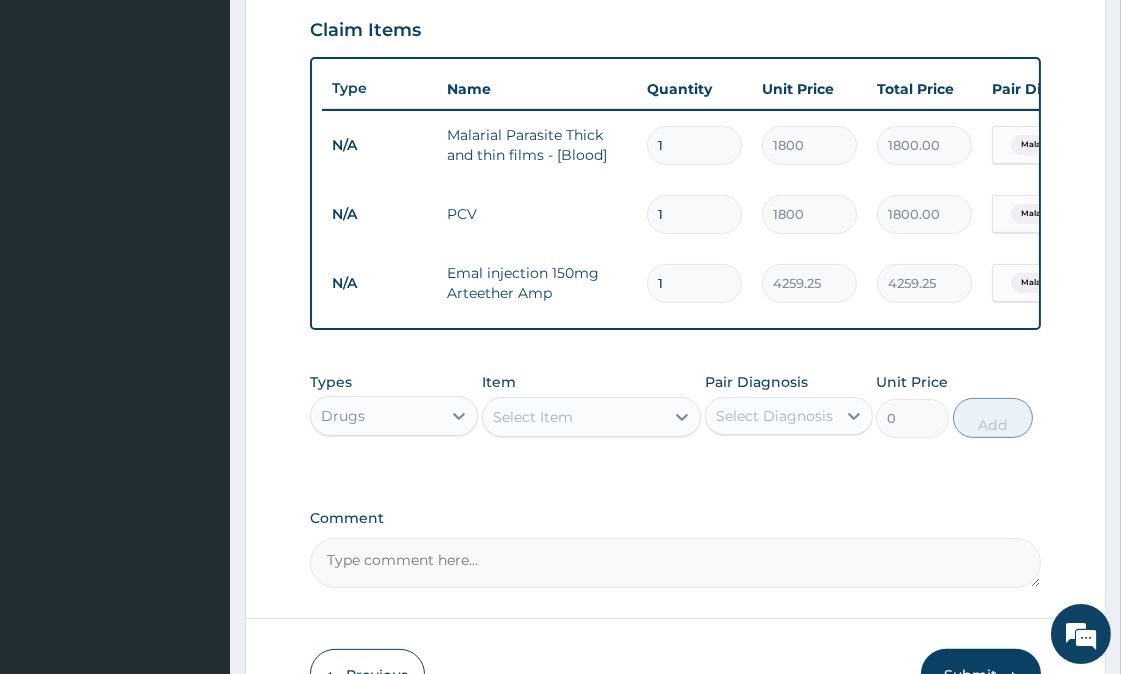 click on "Select Item" at bounding box center [533, 417] 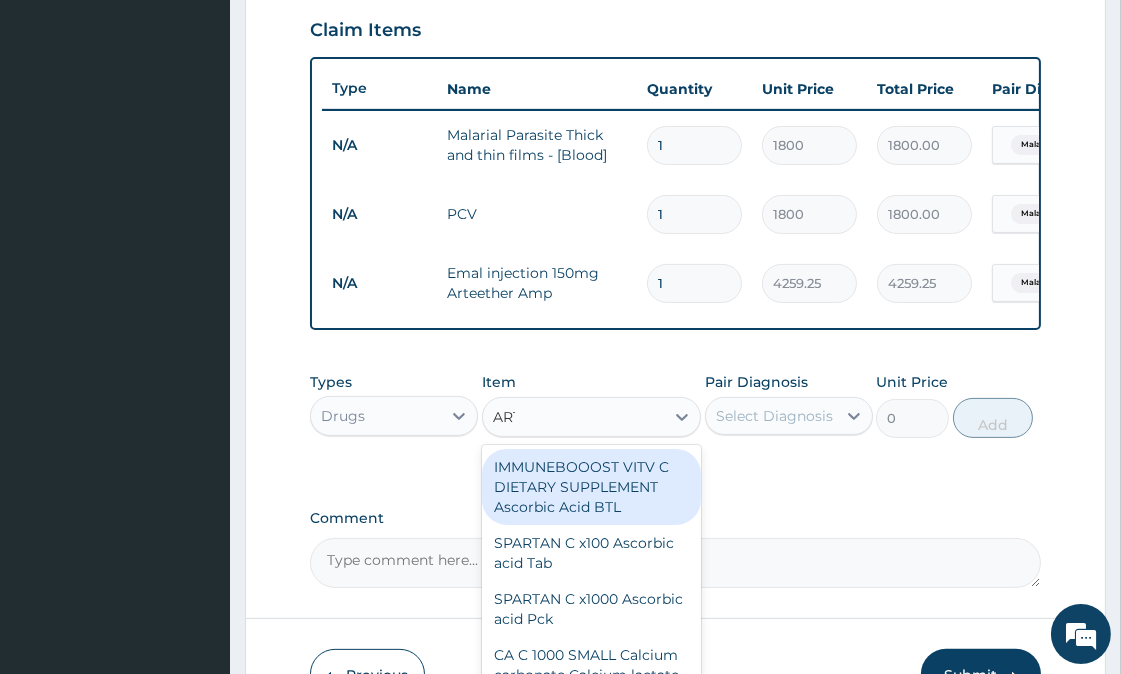 type on "ARTE" 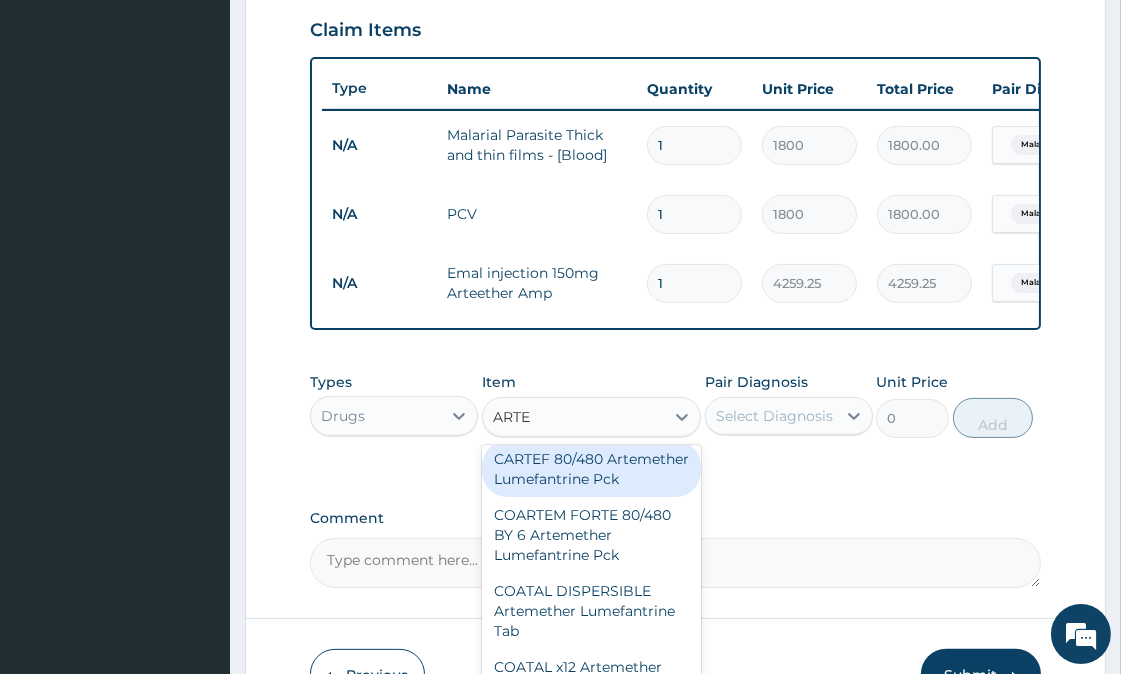 scroll, scrollTop: 2111, scrollLeft: 0, axis: vertical 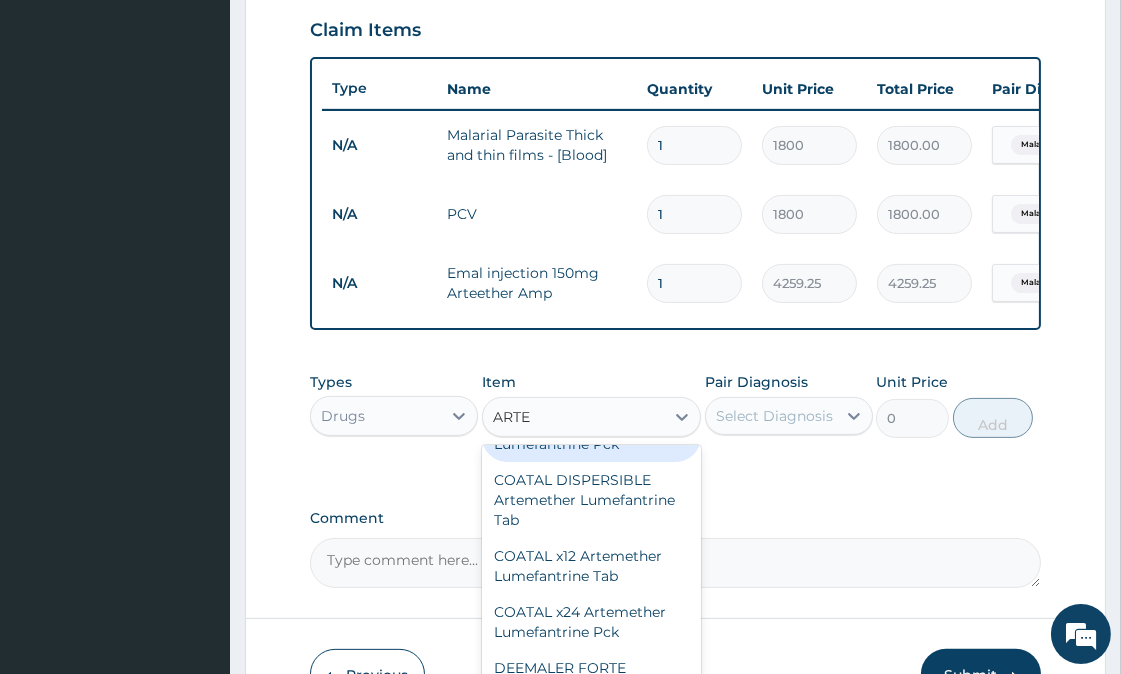 drag, startPoint x: 555, startPoint y: 562, endPoint x: 514, endPoint y: 542, distance: 45.617977 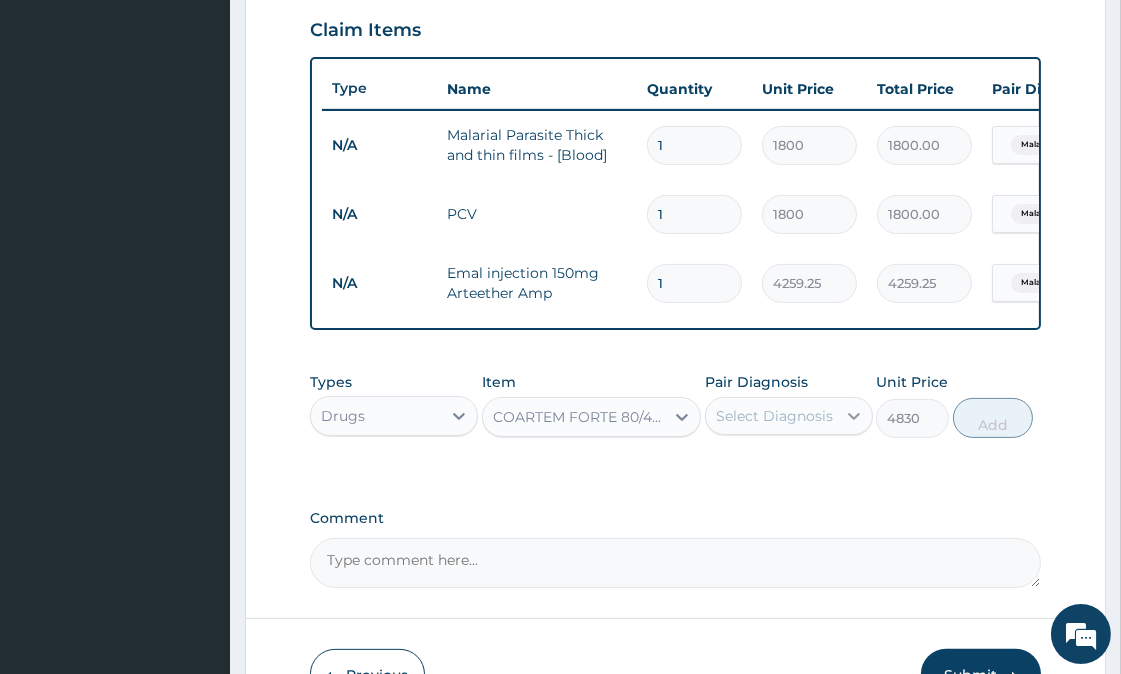 click 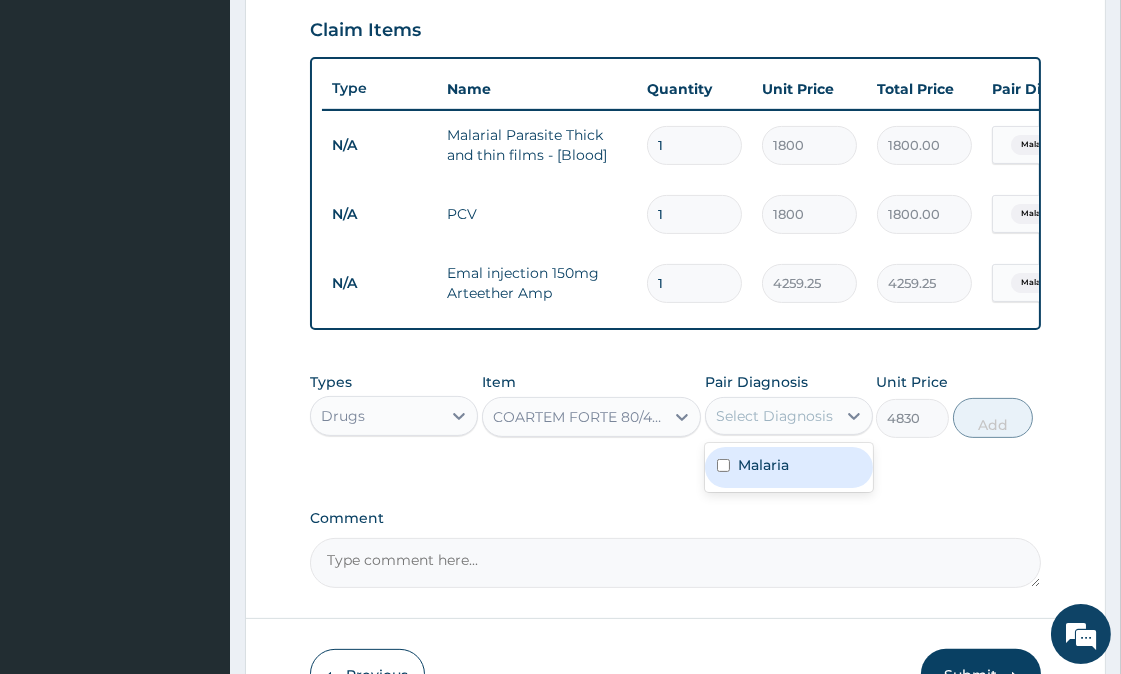 click at bounding box center (723, 465) 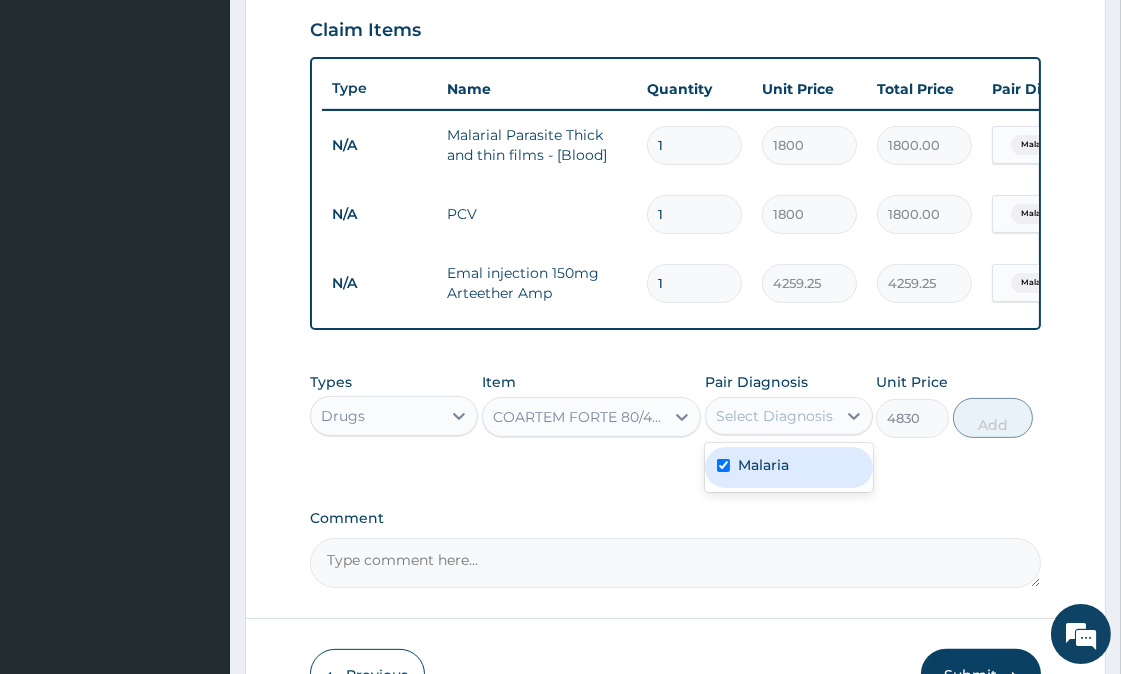 checkbox on "true" 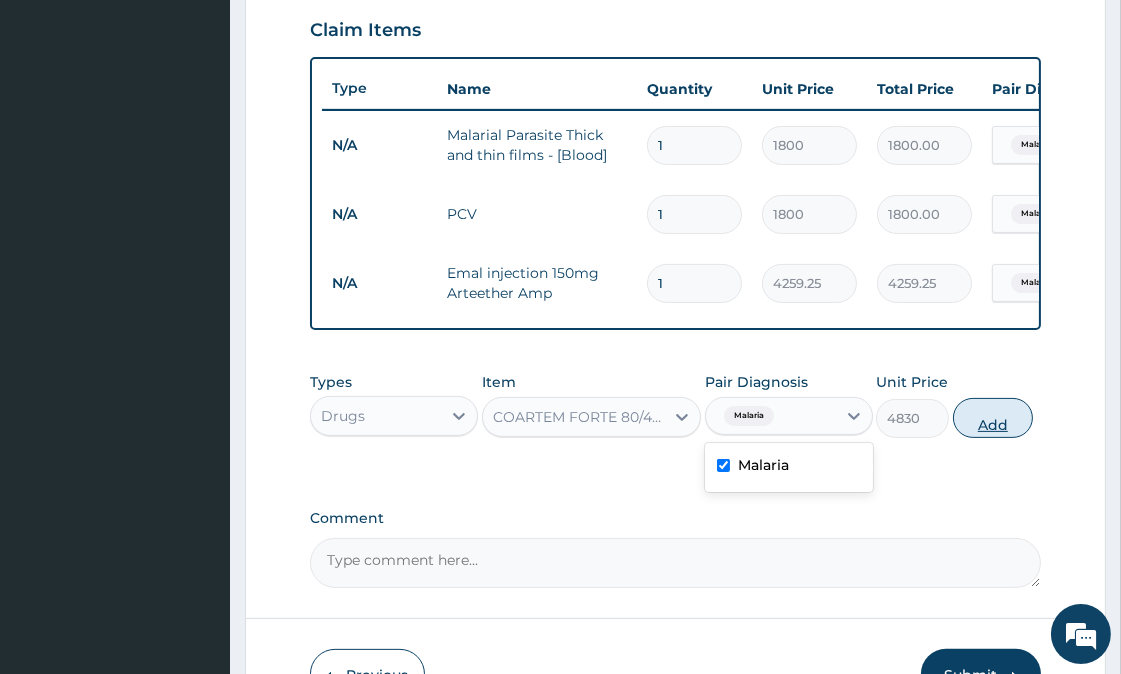 click on "Add" at bounding box center [993, 418] 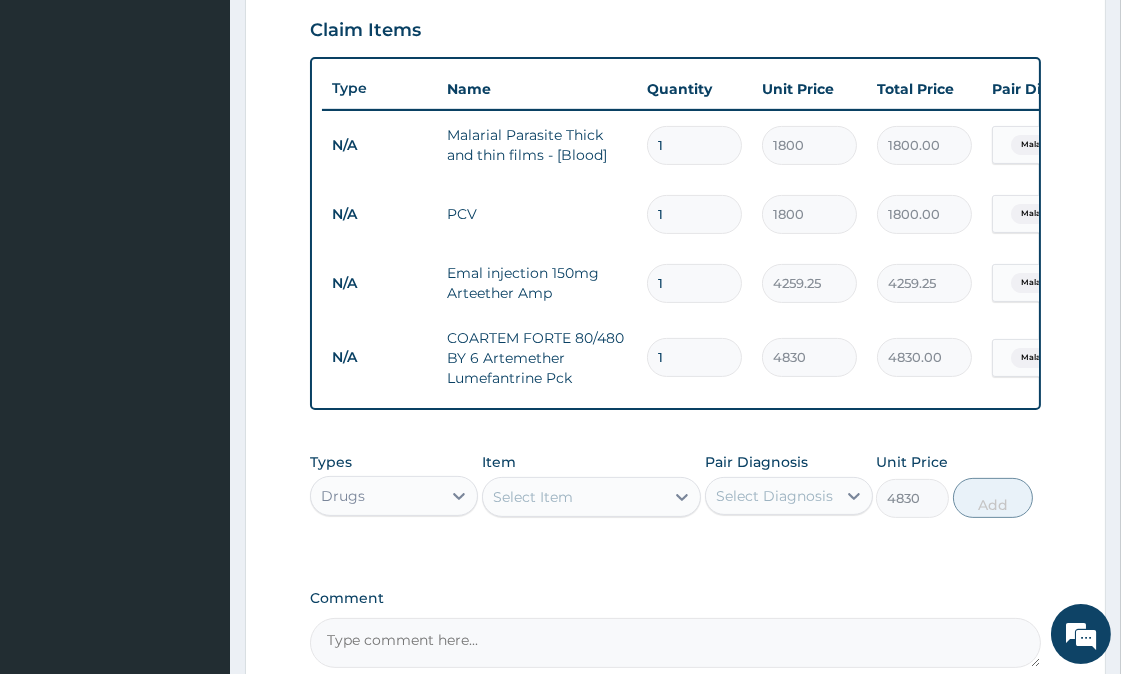 type on "0" 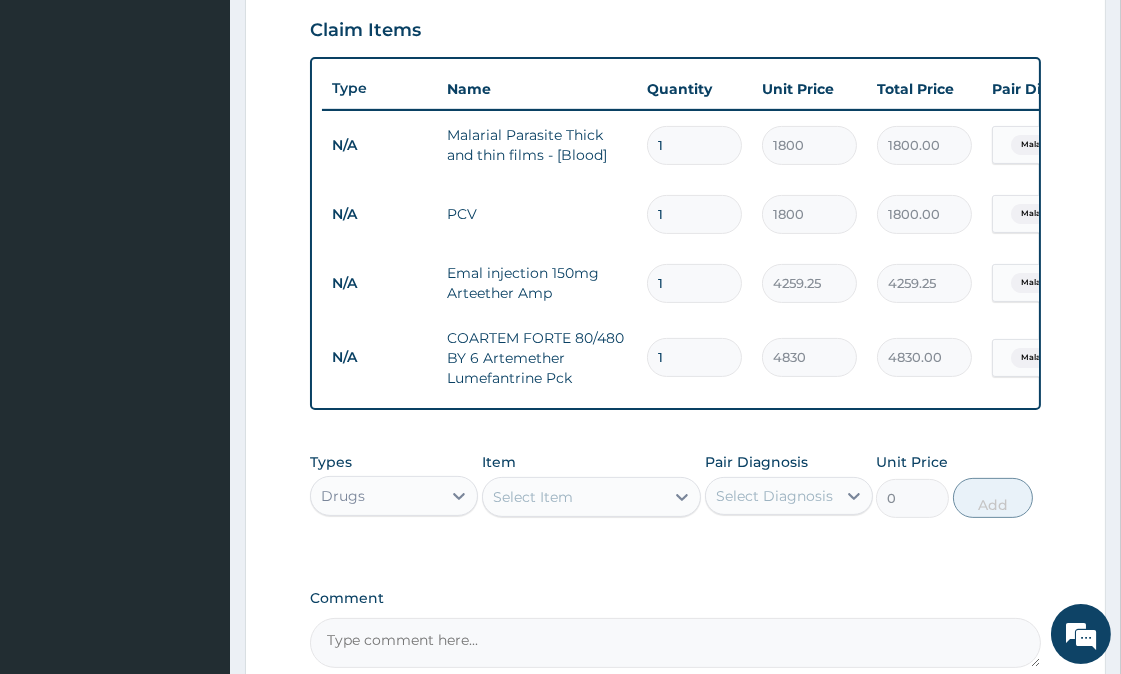 click on "Select Item" at bounding box center [533, 497] 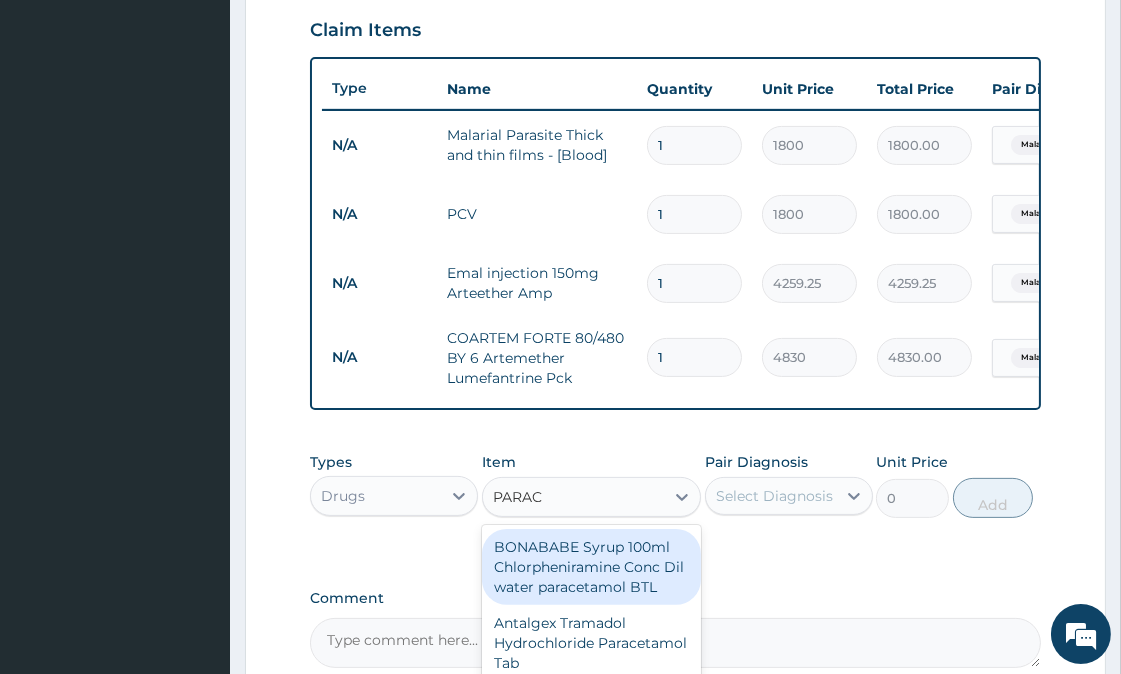 type on "PARACE" 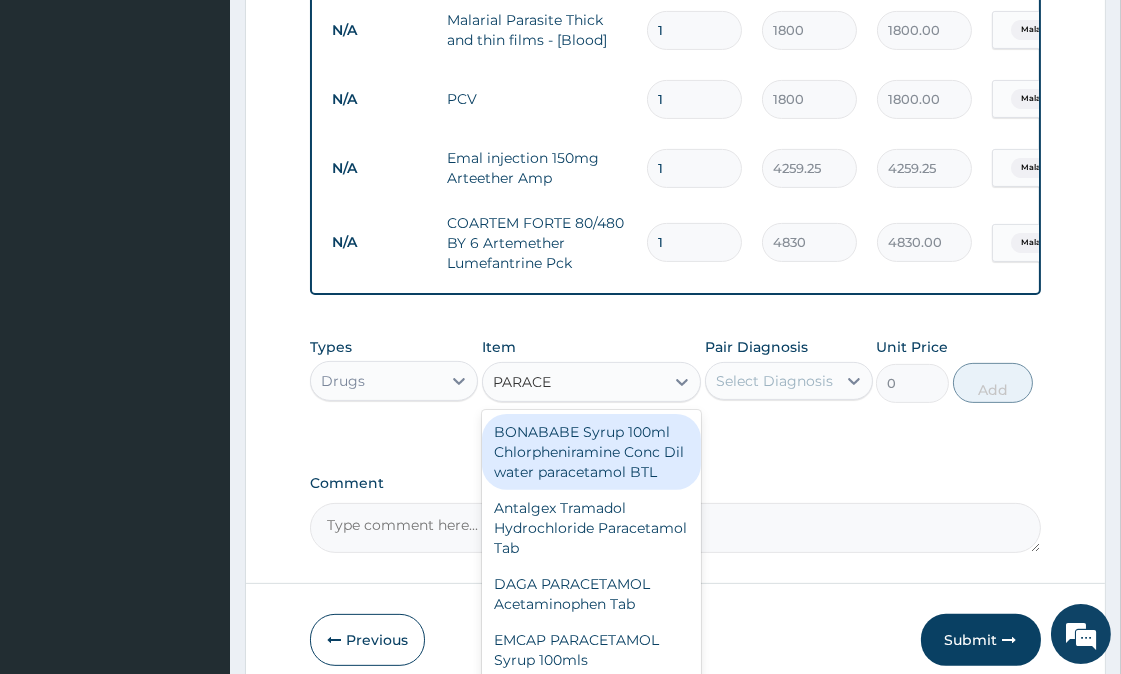 scroll, scrollTop: 906, scrollLeft: 0, axis: vertical 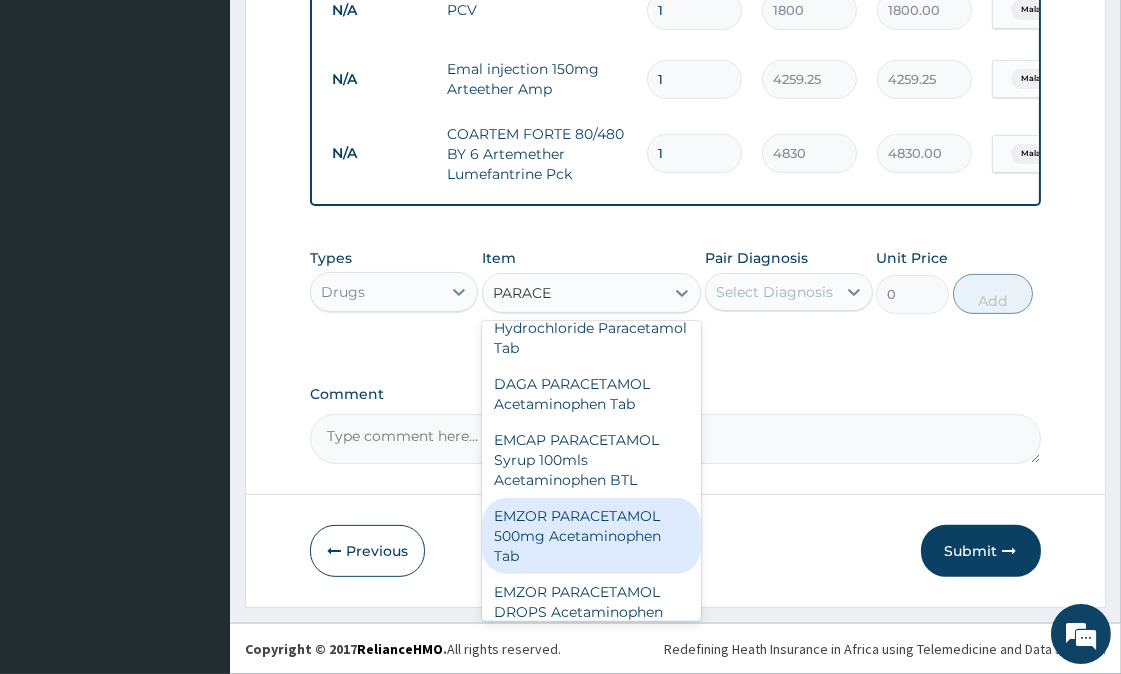 click on "EMZOR PARACETAMOL 500mg Acetaminophen Tab" at bounding box center (591, 536) 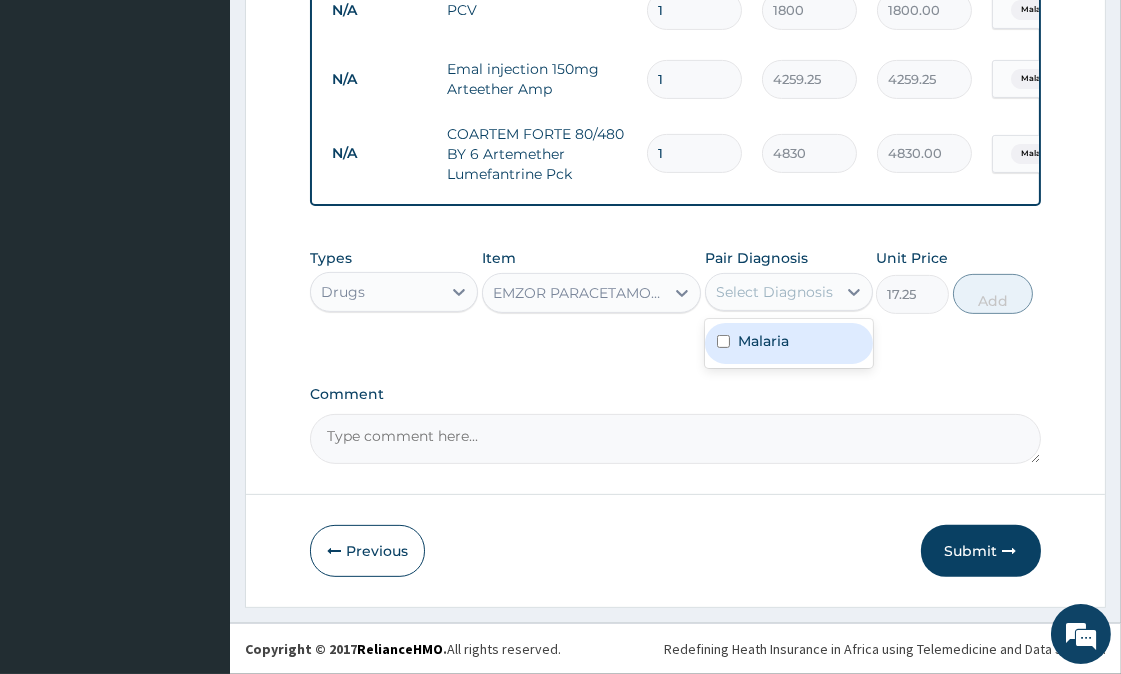 drag, startPoint x: 826, startPoint y: 285, endPoint x: 771, endPoint y: 322, distance: 66.287254 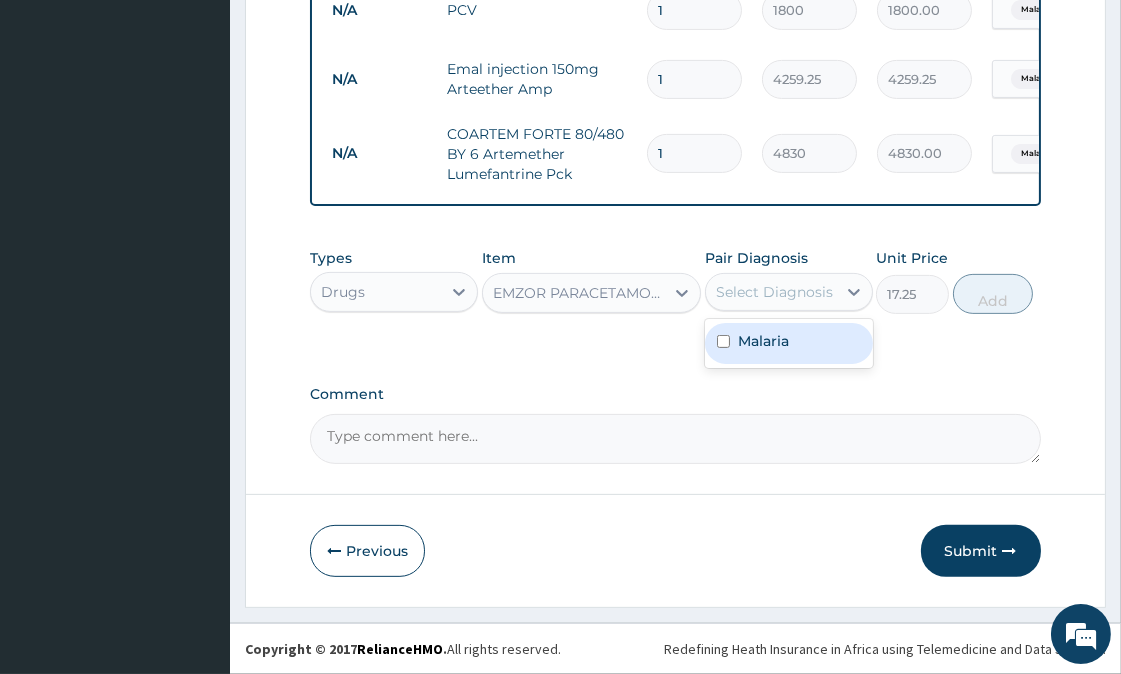 click on "Select Diagnosis" at bounding box center (774, 292) 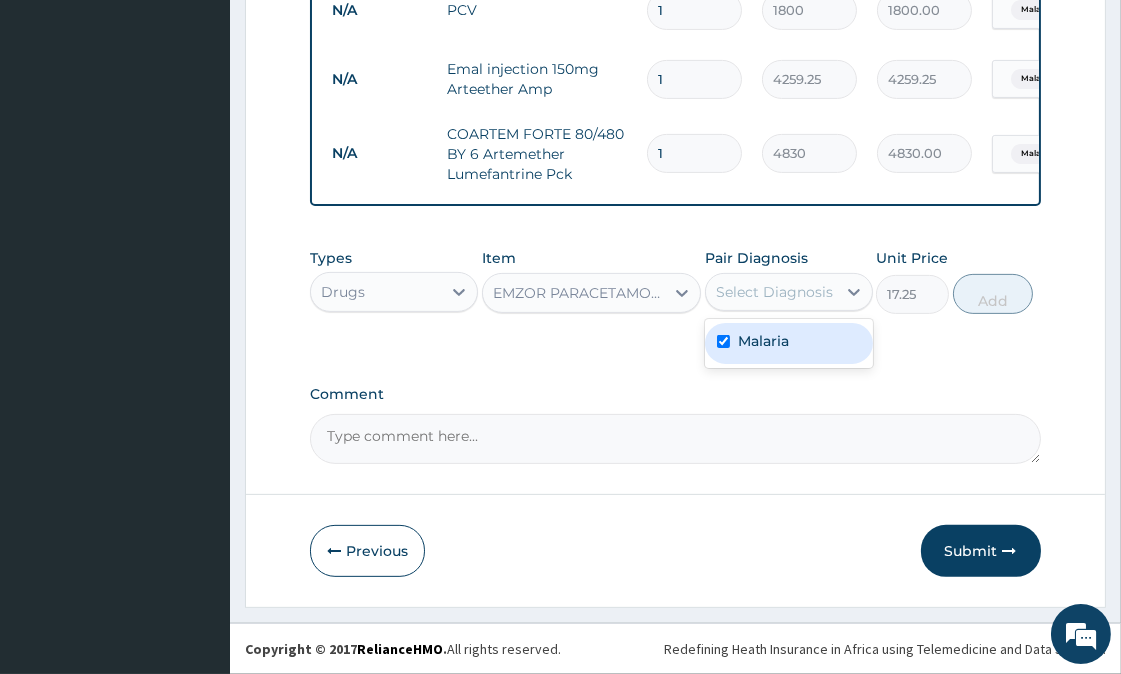 checkbox on "true" 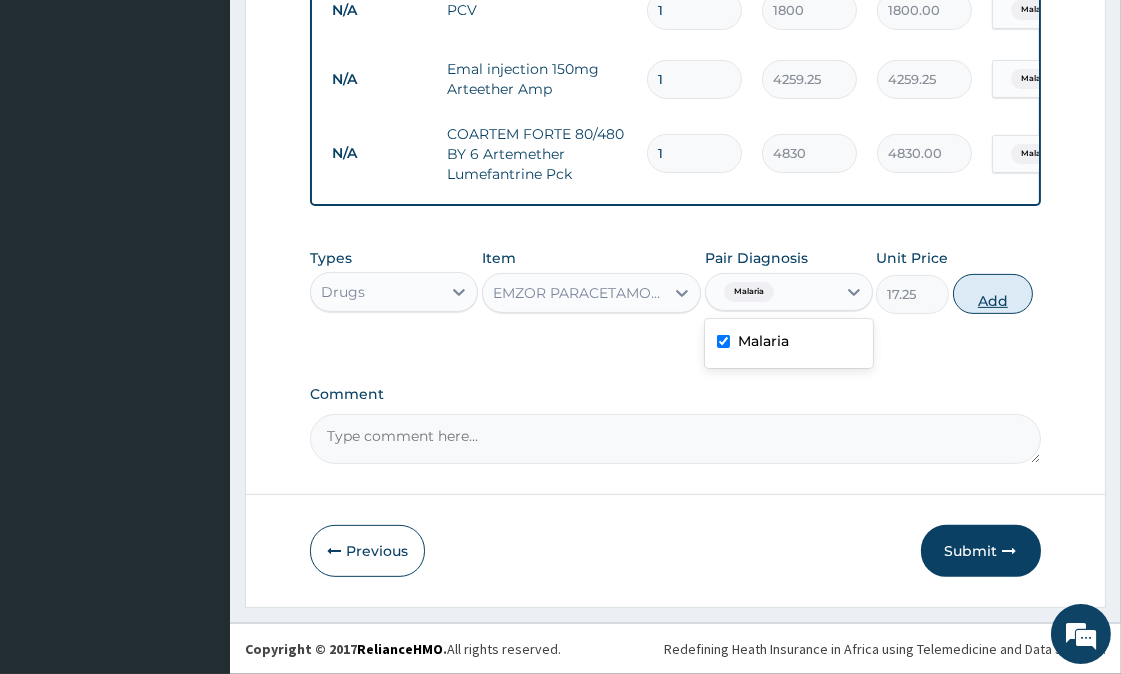 click on "Add" at bounding box center [993, 294] 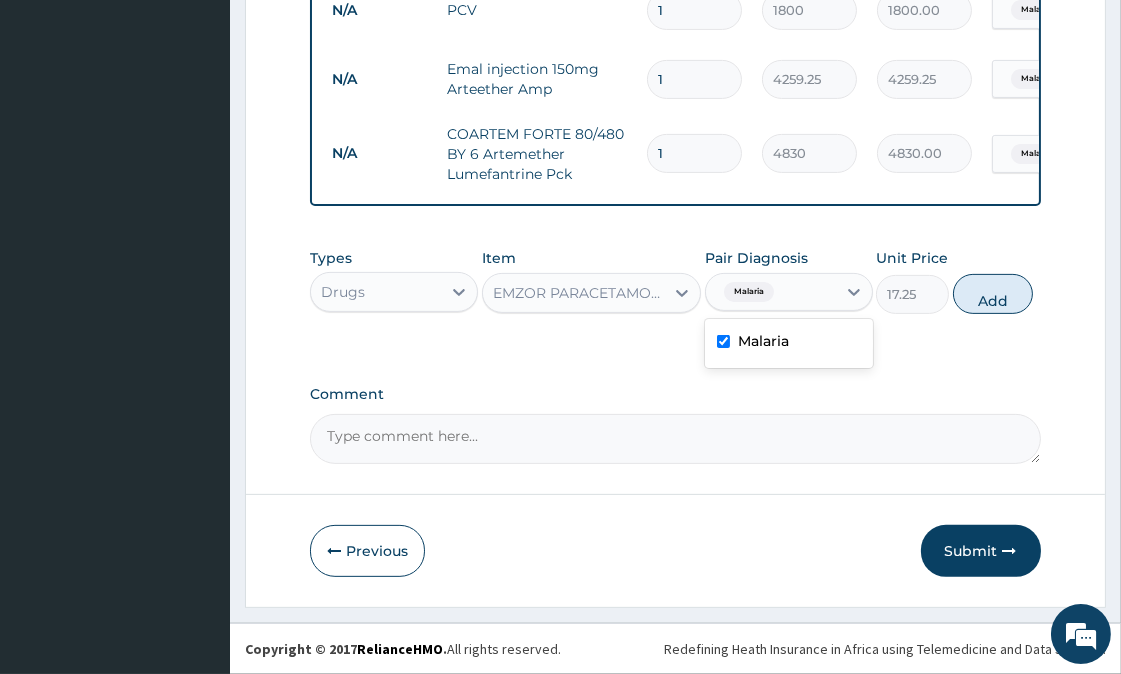 type on "0" 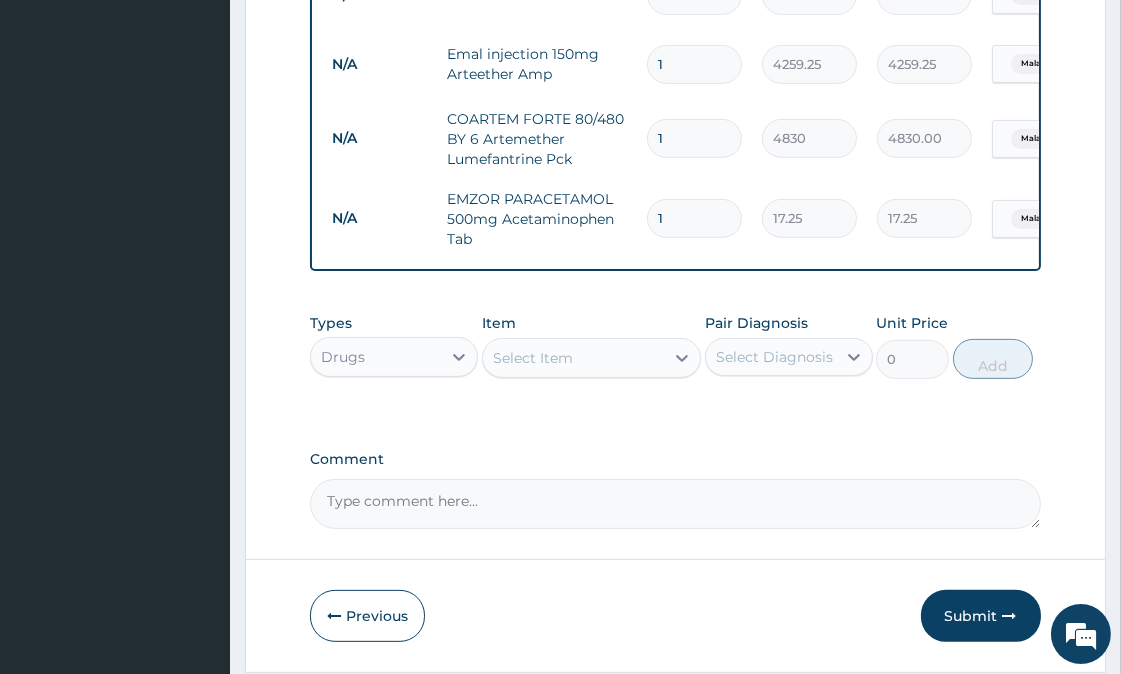 click on "Select Item" at bounding box center [573, 358] 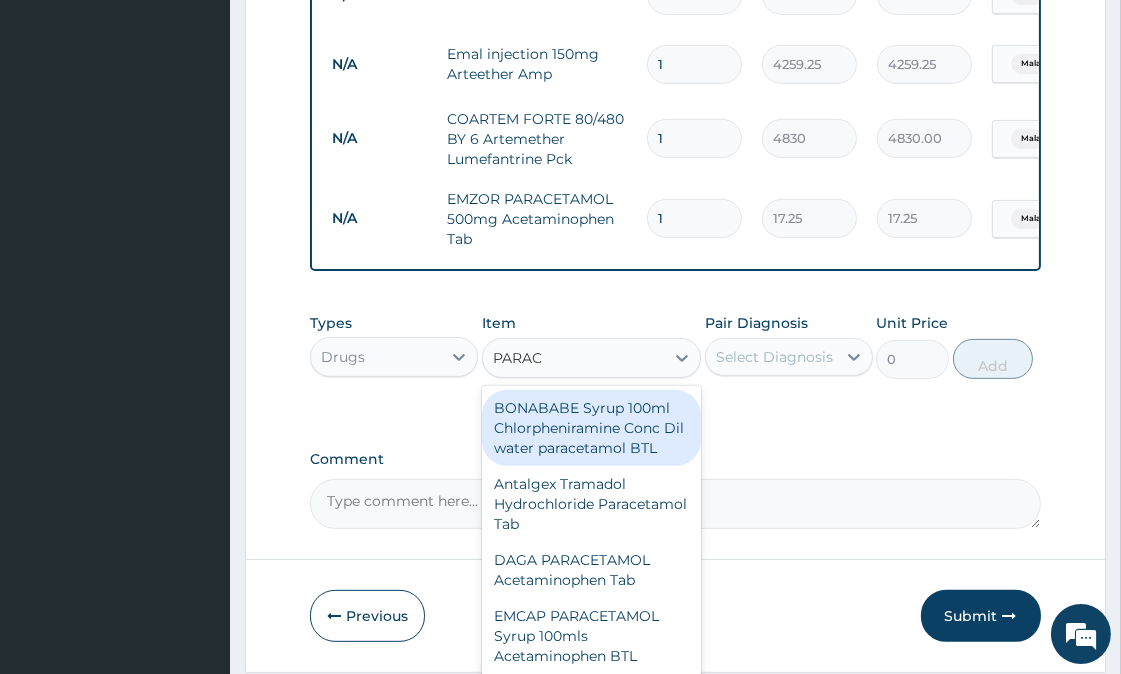 type on "PARACE" 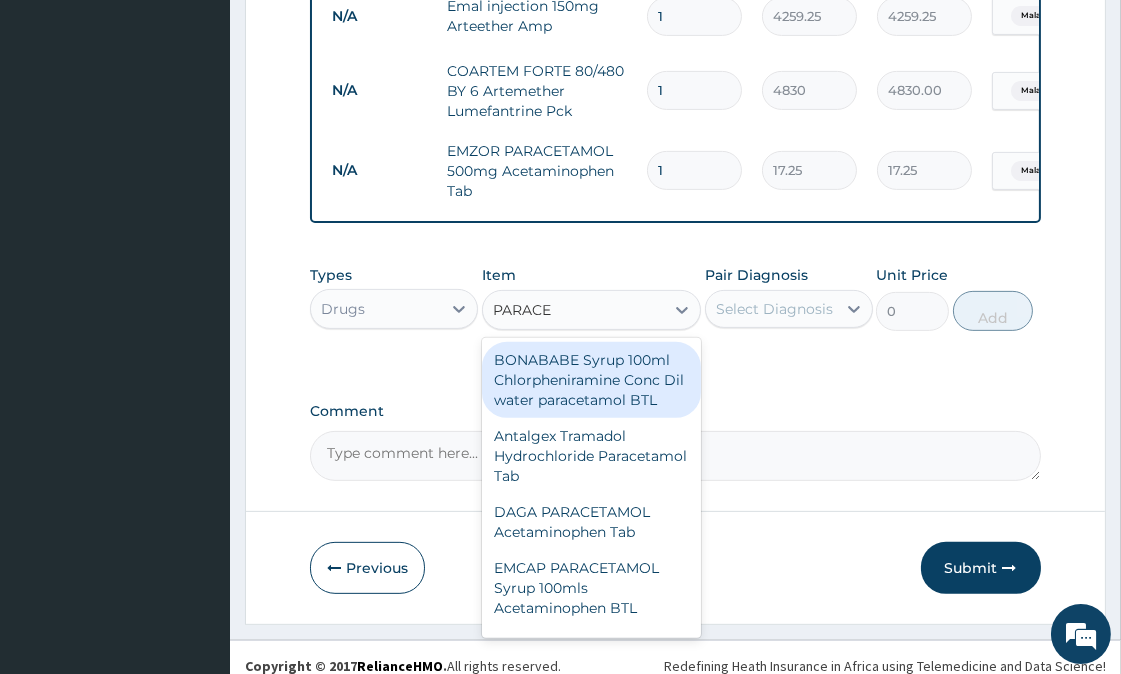 scroll, scrollTop: 986, scrollLeft: 0, axis: vertical 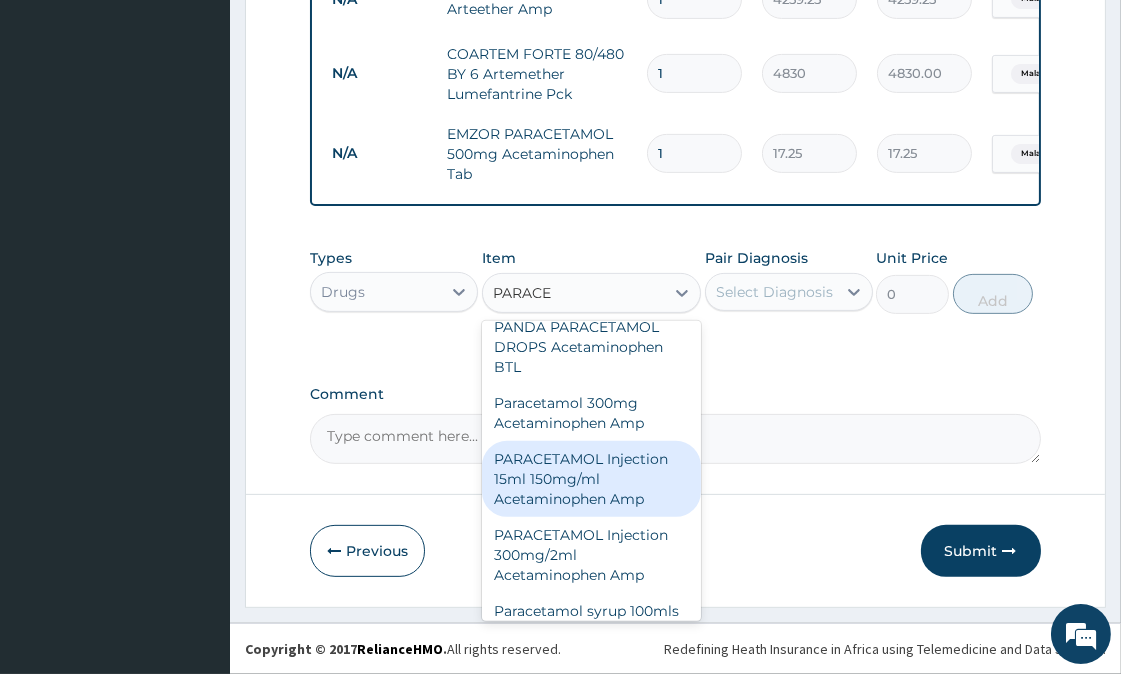 click on "PARACETAMOL Injection 15ml 150mg/ml Acetaminophen Amp" at bounding box center [591, 479] 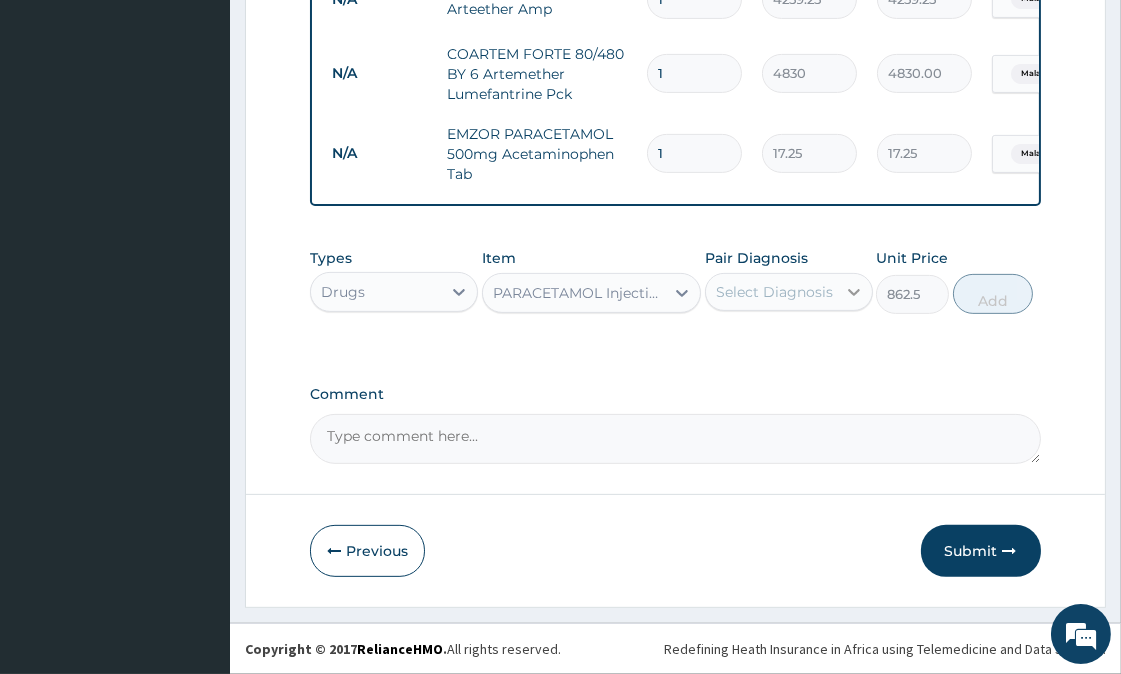 click 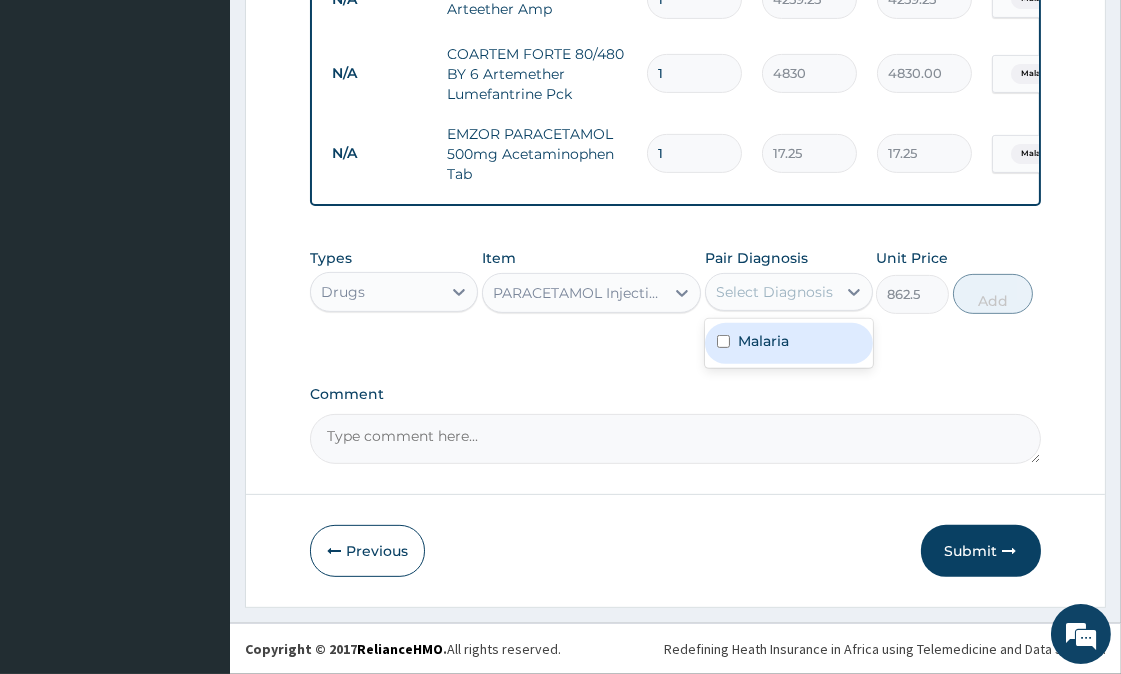 click at bounding box center (723, 341) 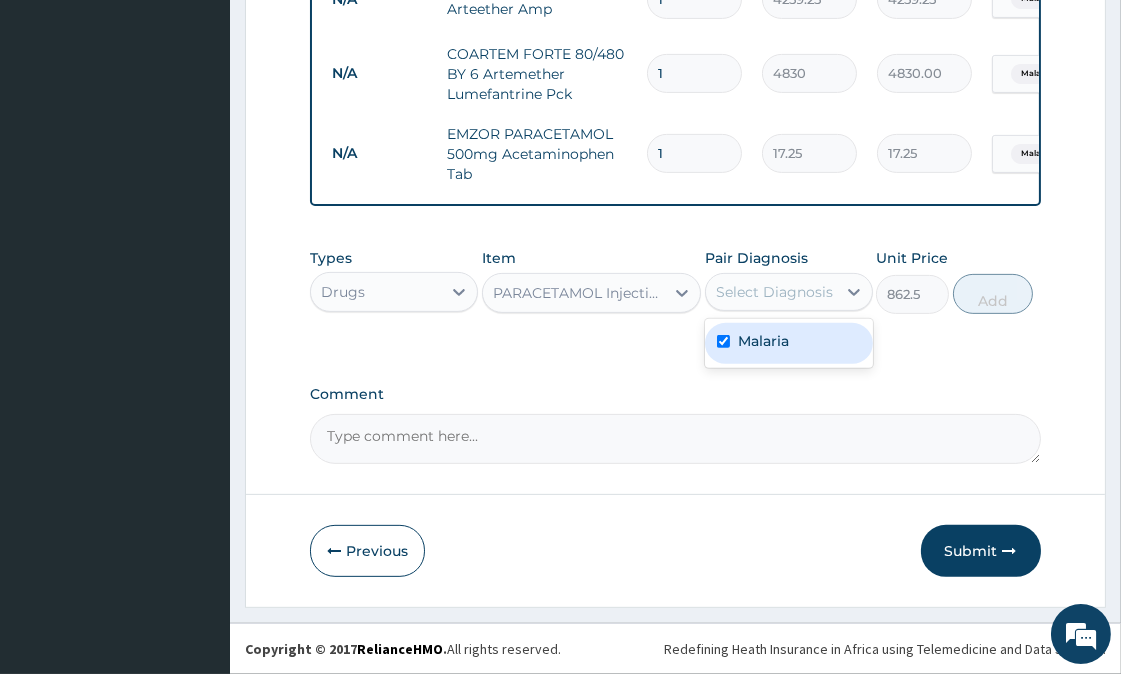 checkbox on "true" 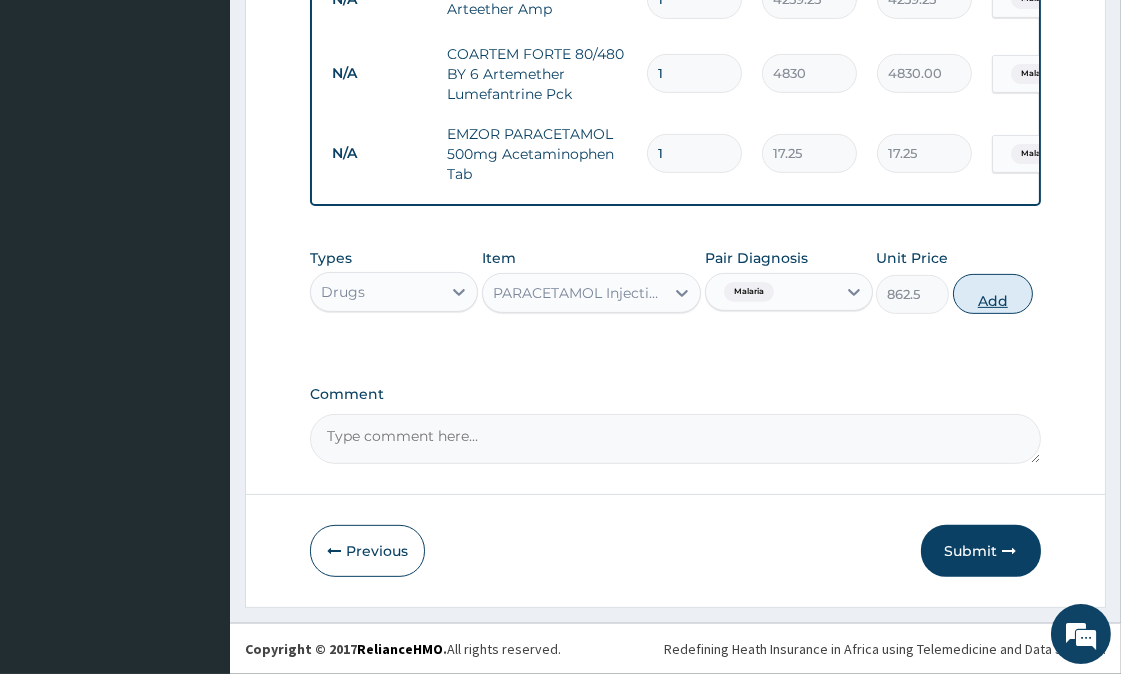 click on "Add" at bounding box center (993, 294) 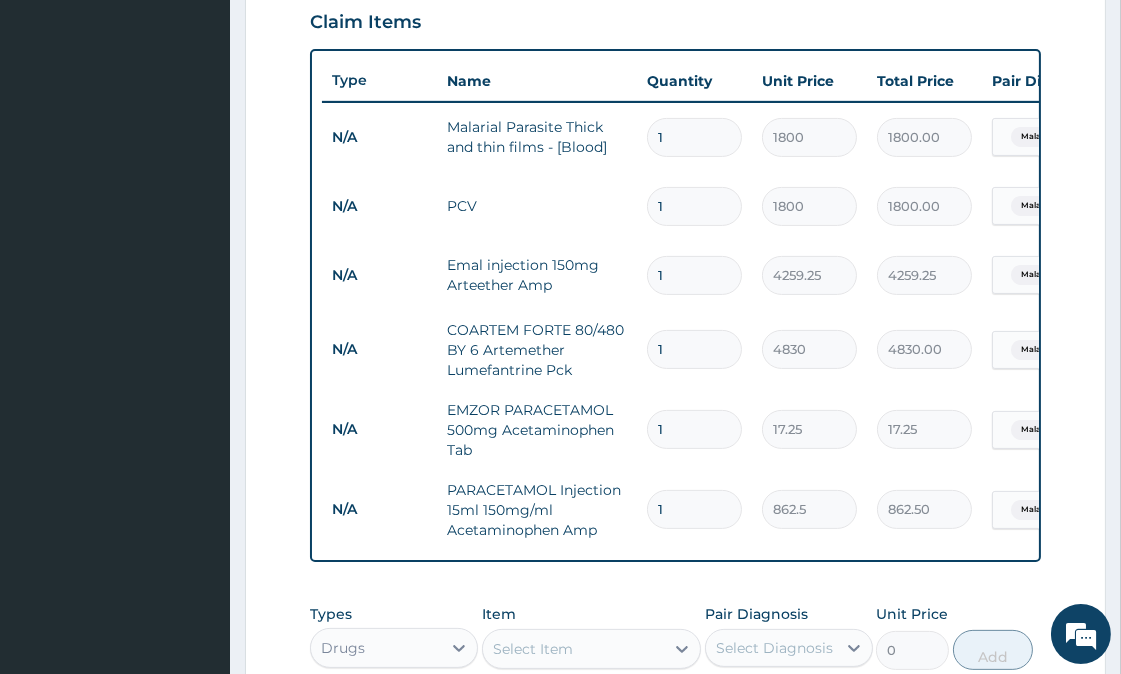 scroll, scrollTop: 653, scrollLeft: 0, axis: vertical 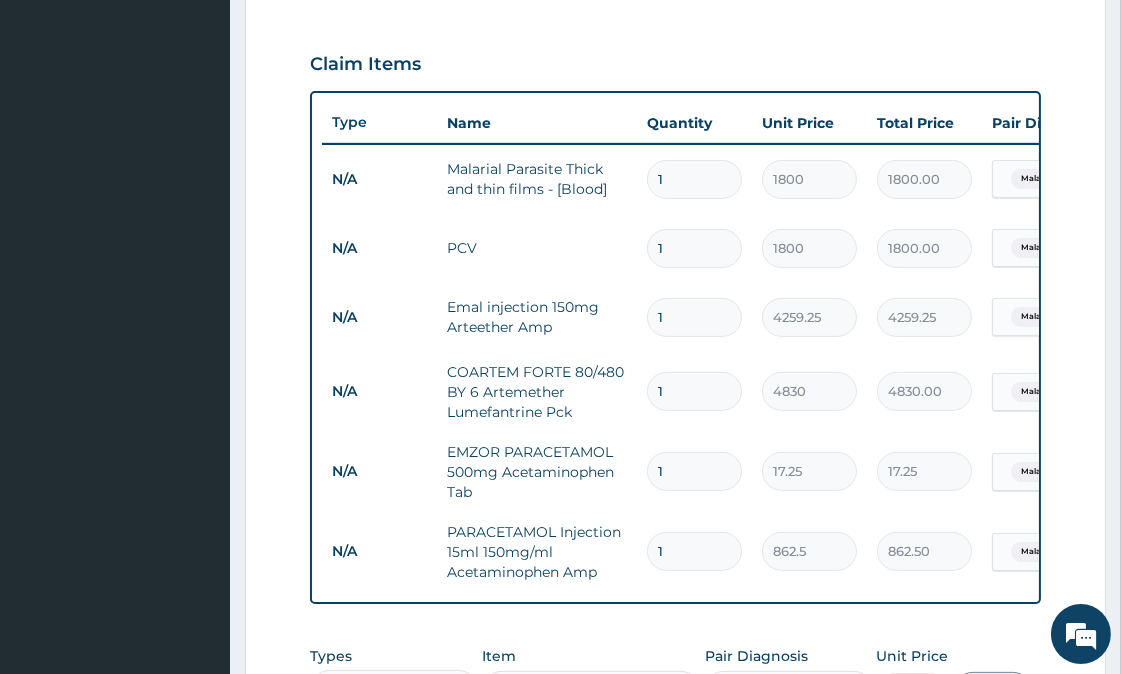 click on "1" at bounding box center (694, 317) 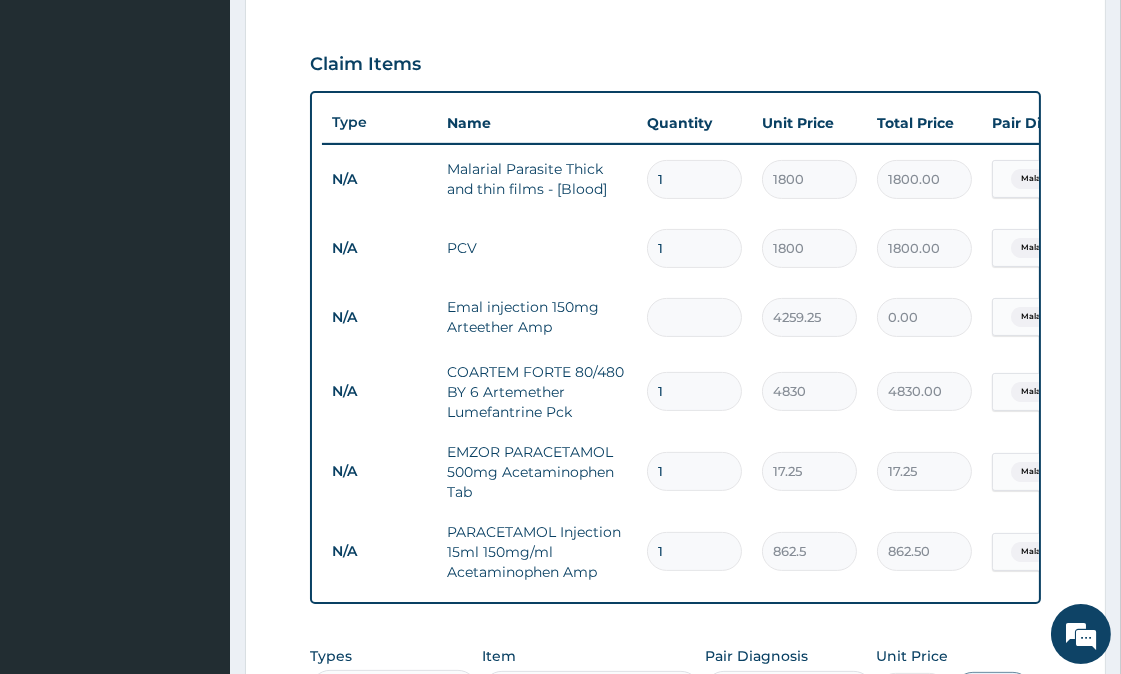 type on "3" 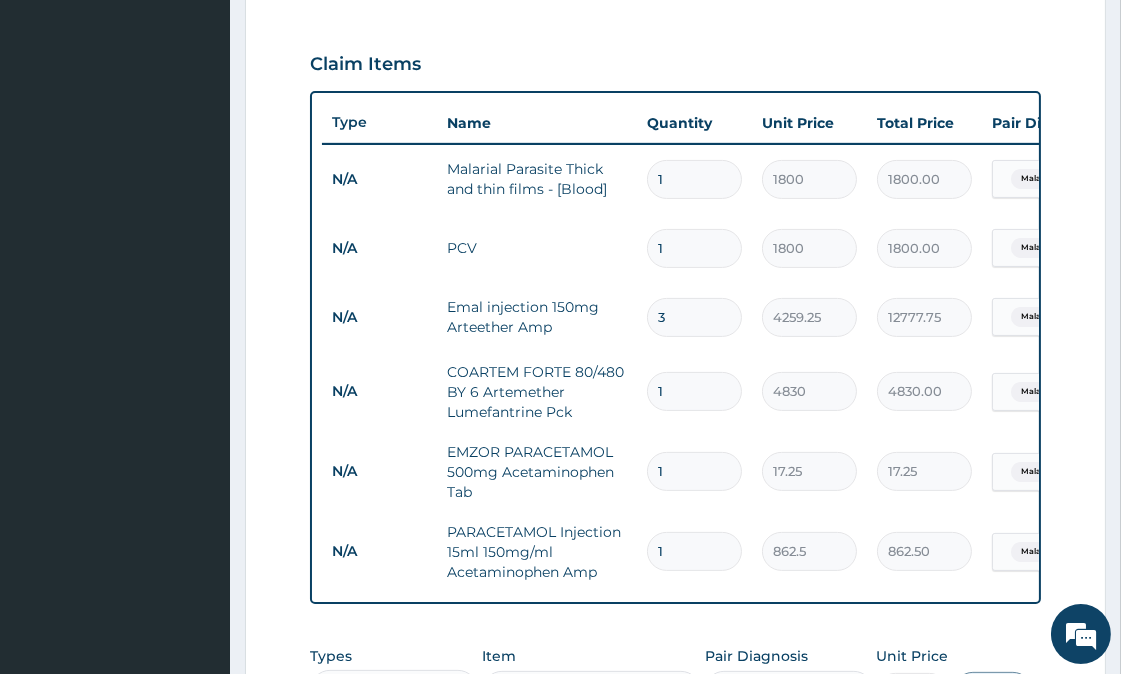 type on "3" 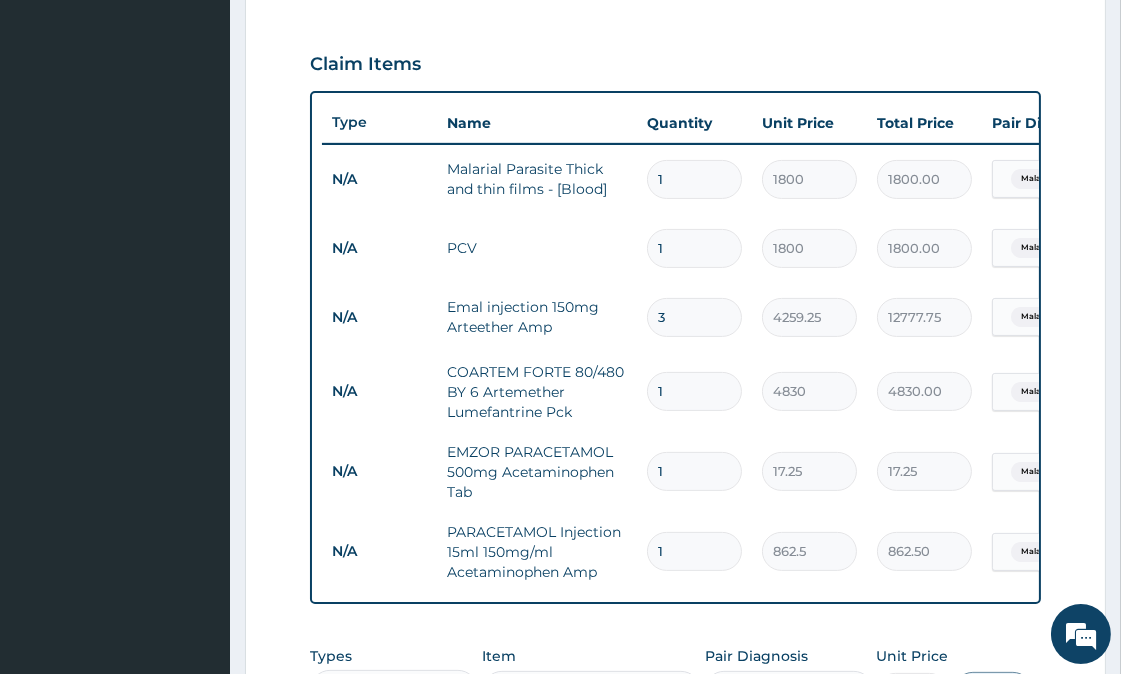 type 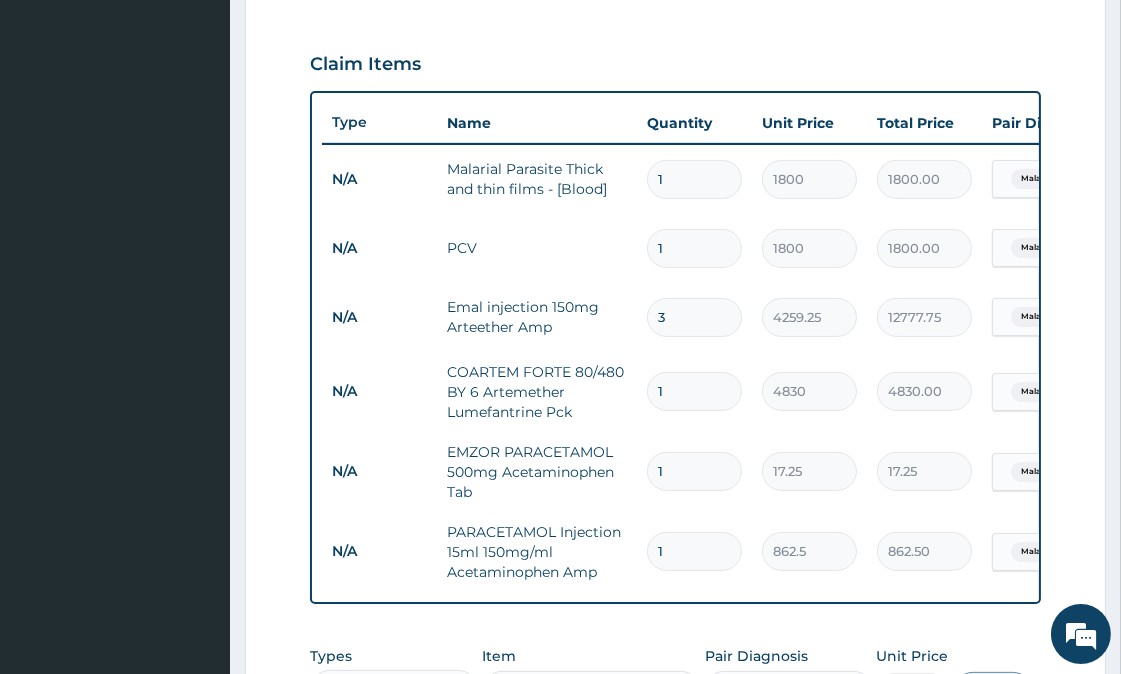 type on "0.00" 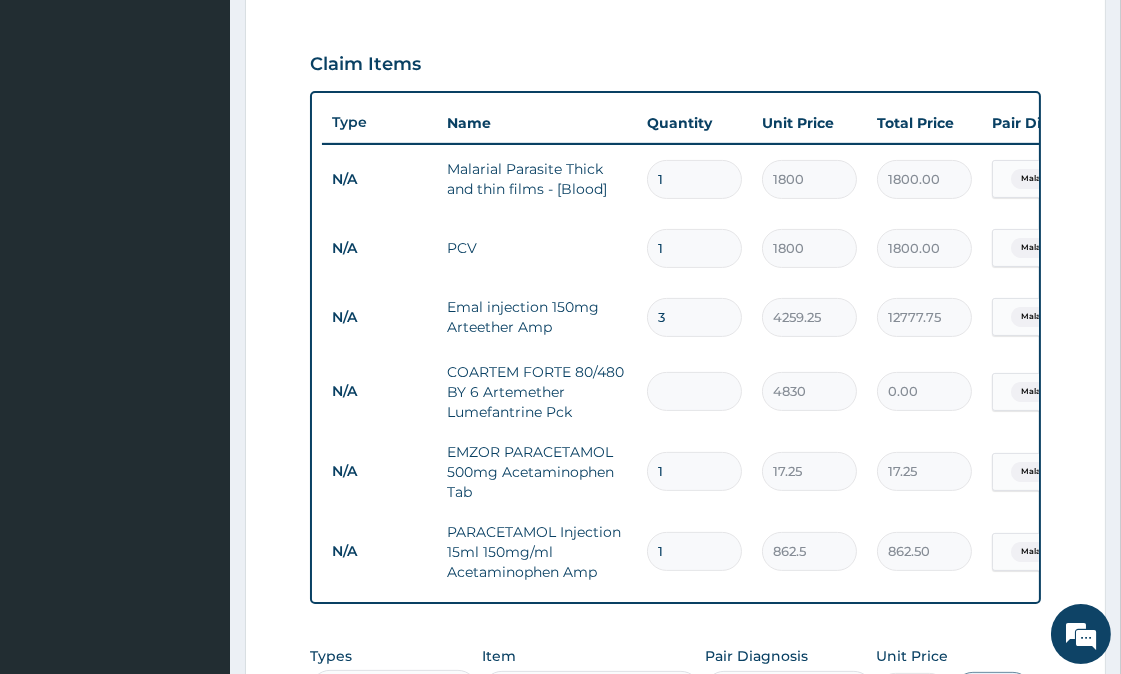 type on "6" 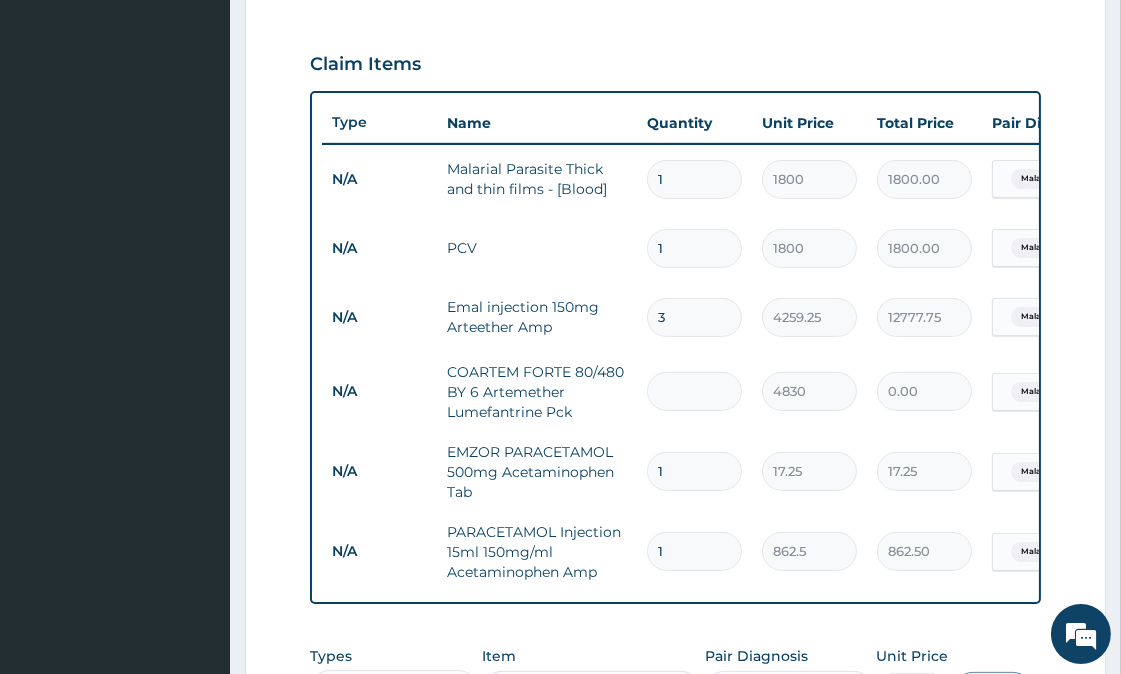 type on "28980.00" 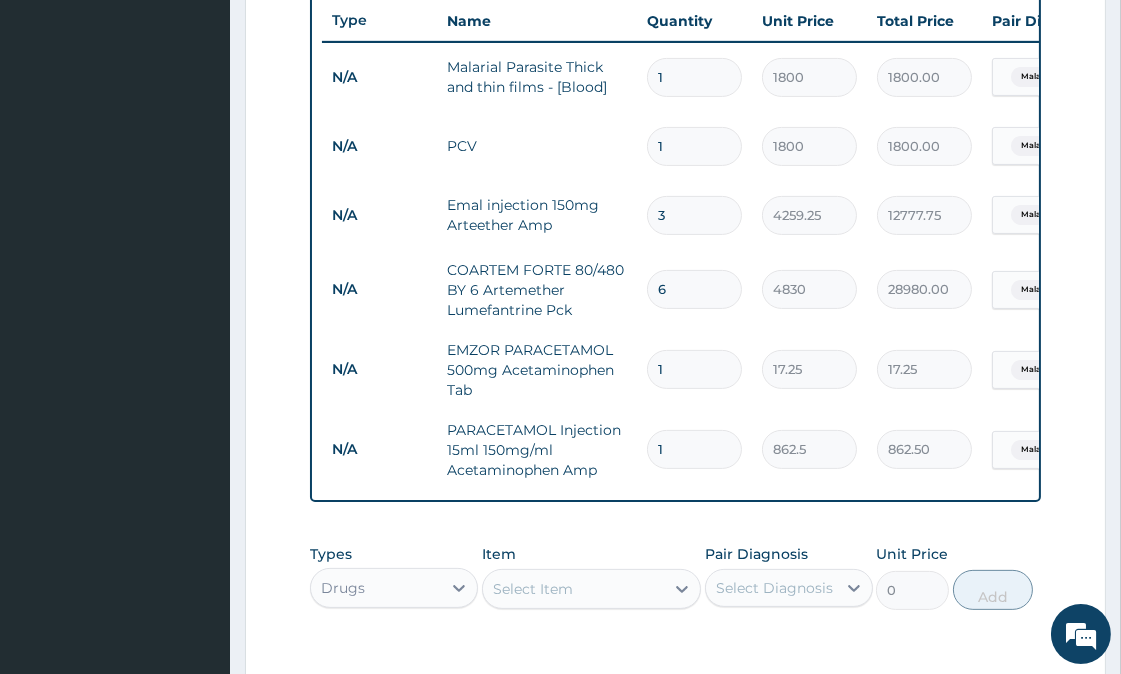 scroll, scrollTop: 764, scrollLeft: 0, axis: vertical 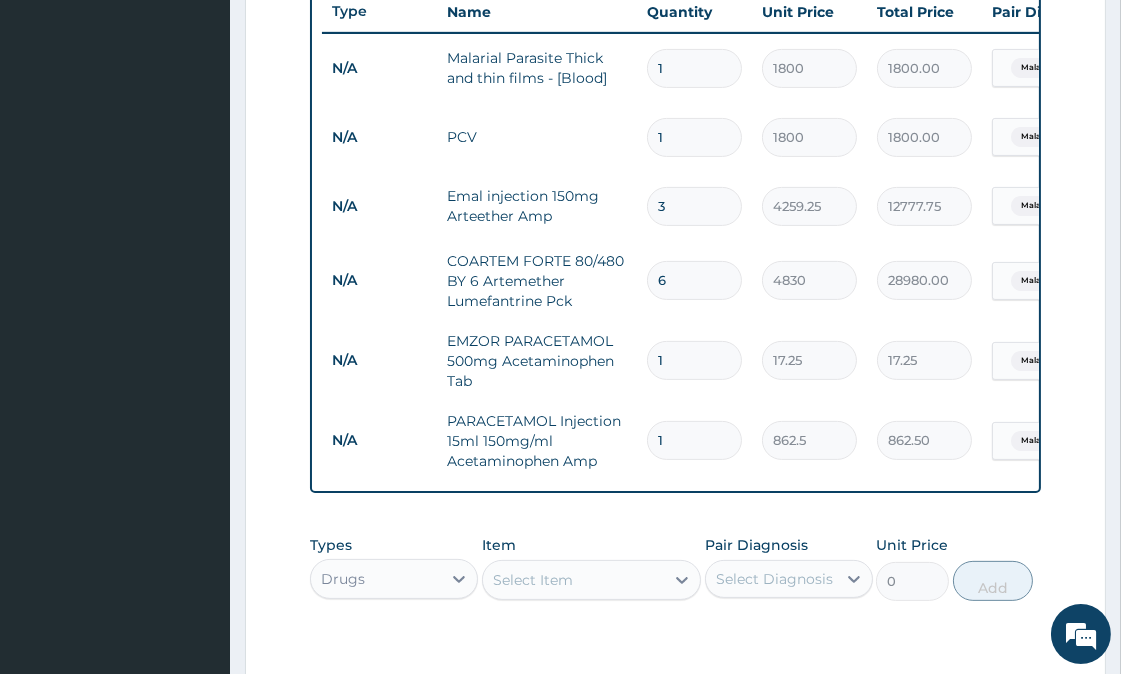 type on "6" 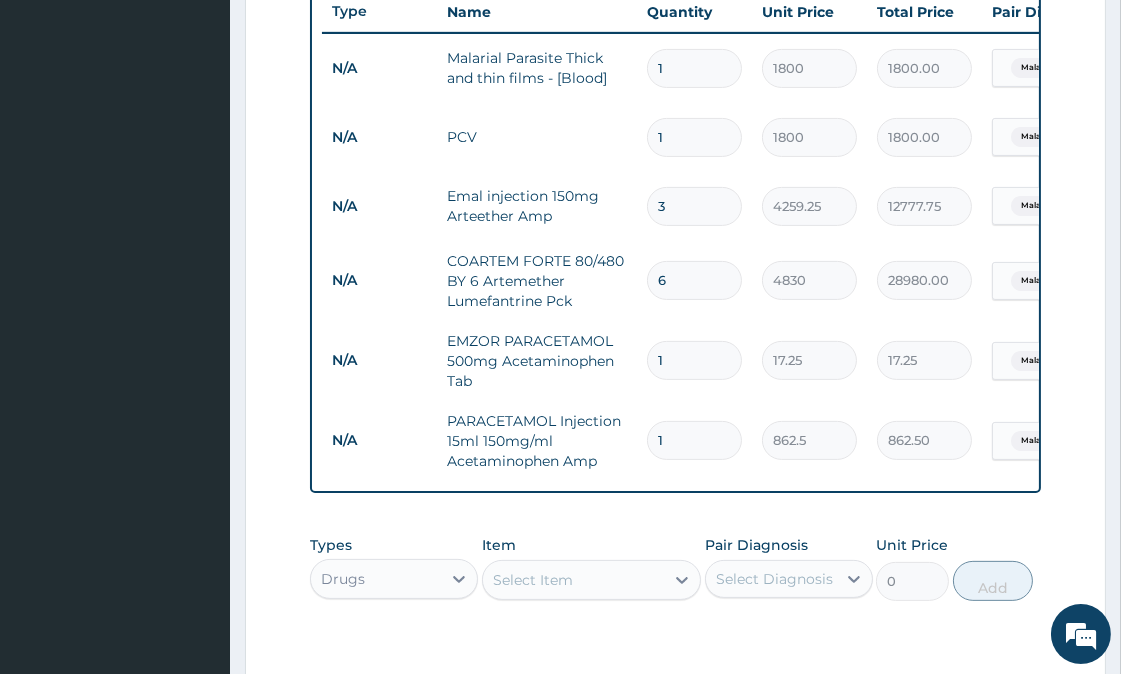 type 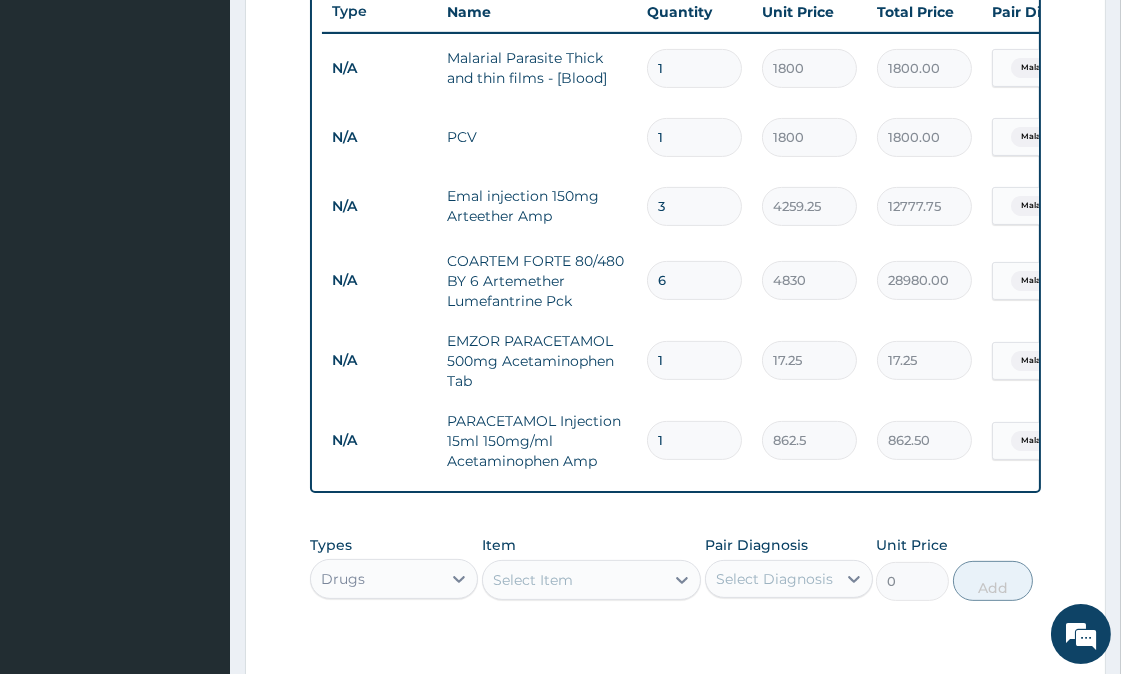 type on "0.00" 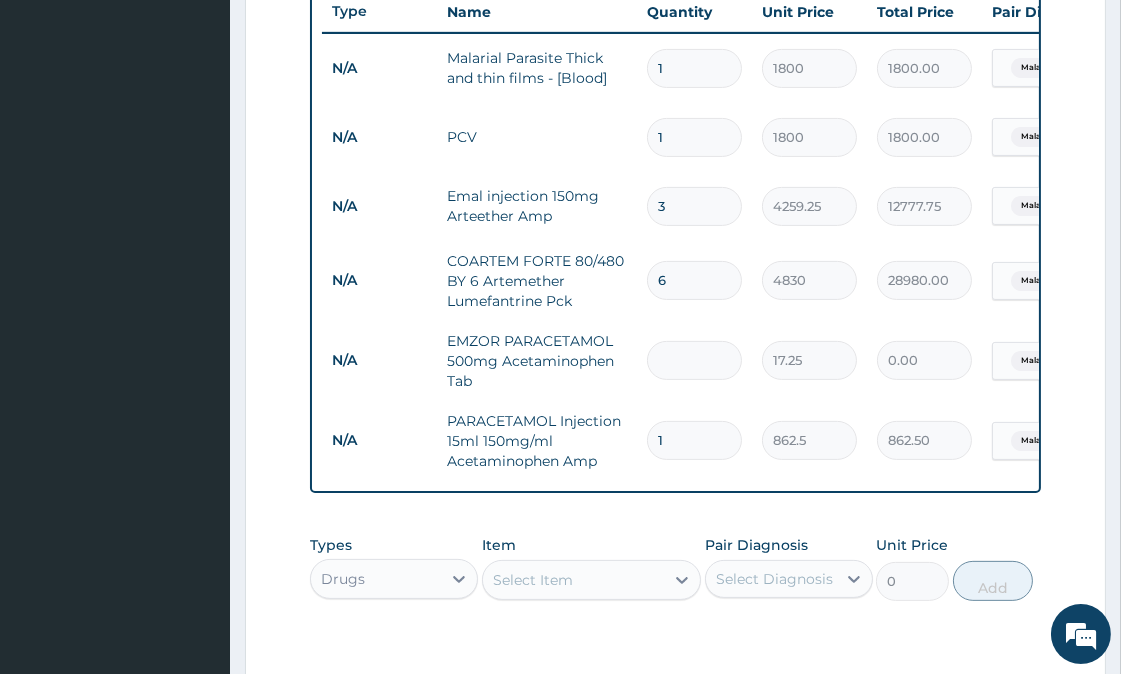 type on "3" 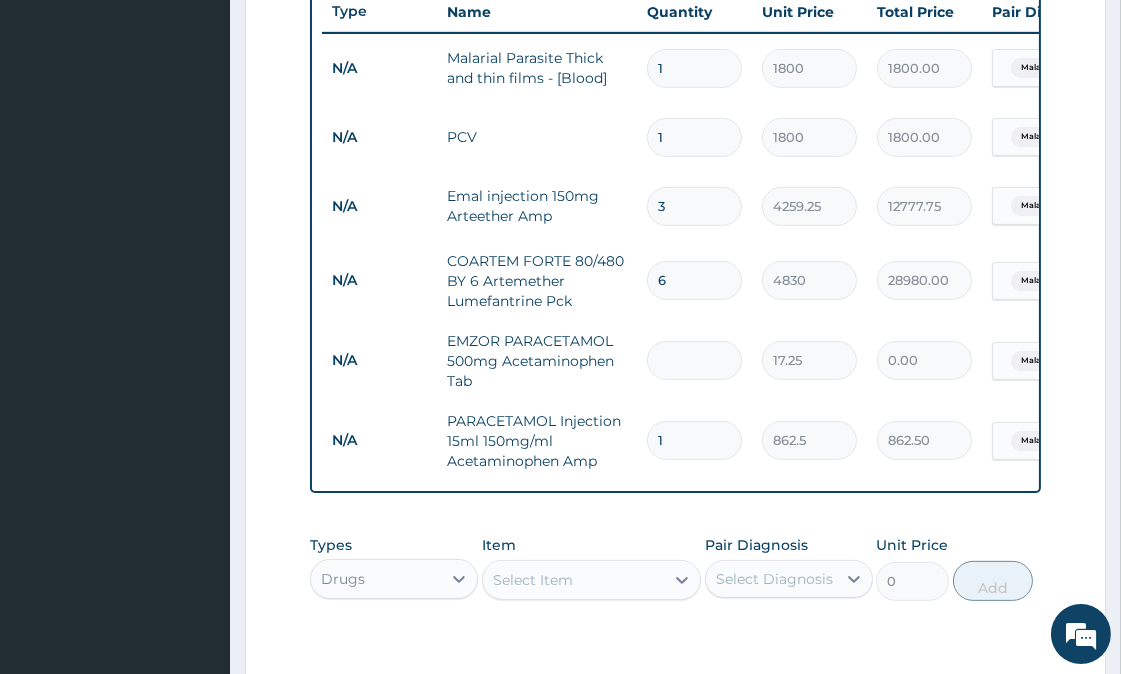 type on "51.75" 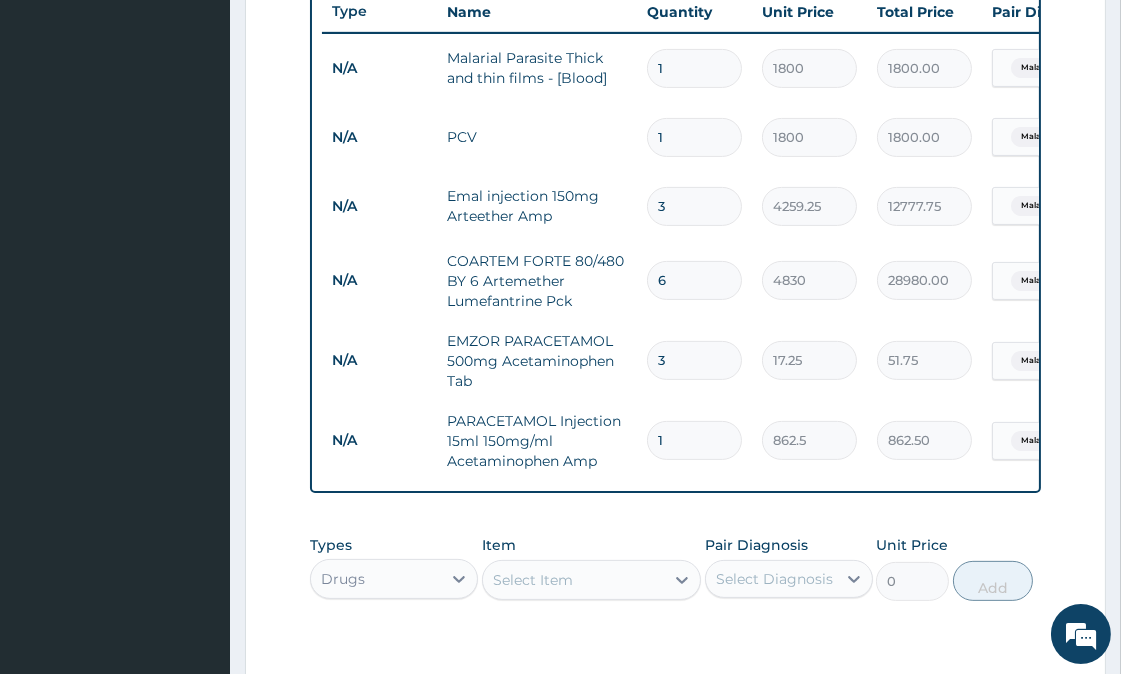 type on "30" 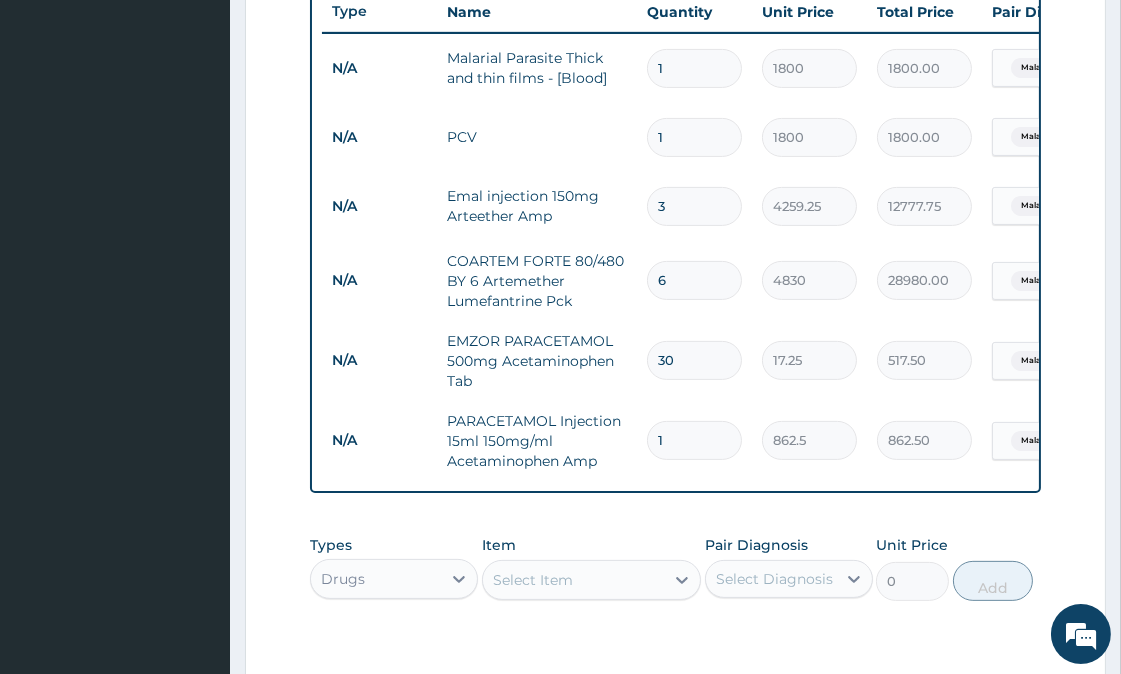 type on "30" 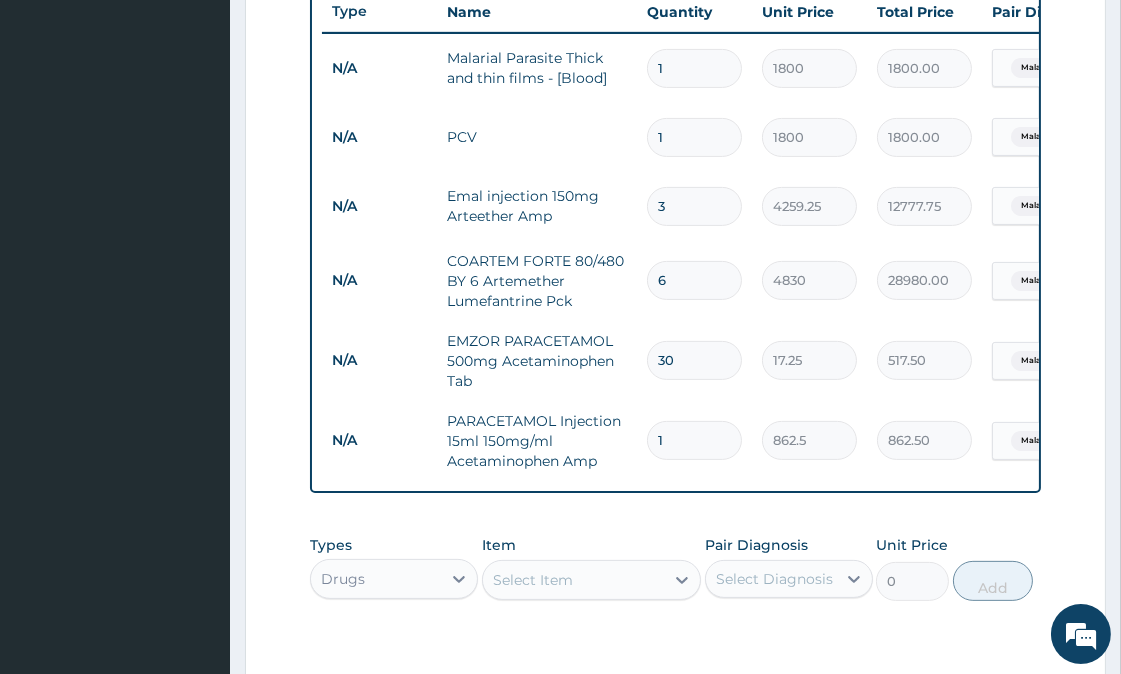 drag, startPoint x: 697, startPoint y: 445, endPoint x: 674, endPoint y: 390, distance: 59.615433 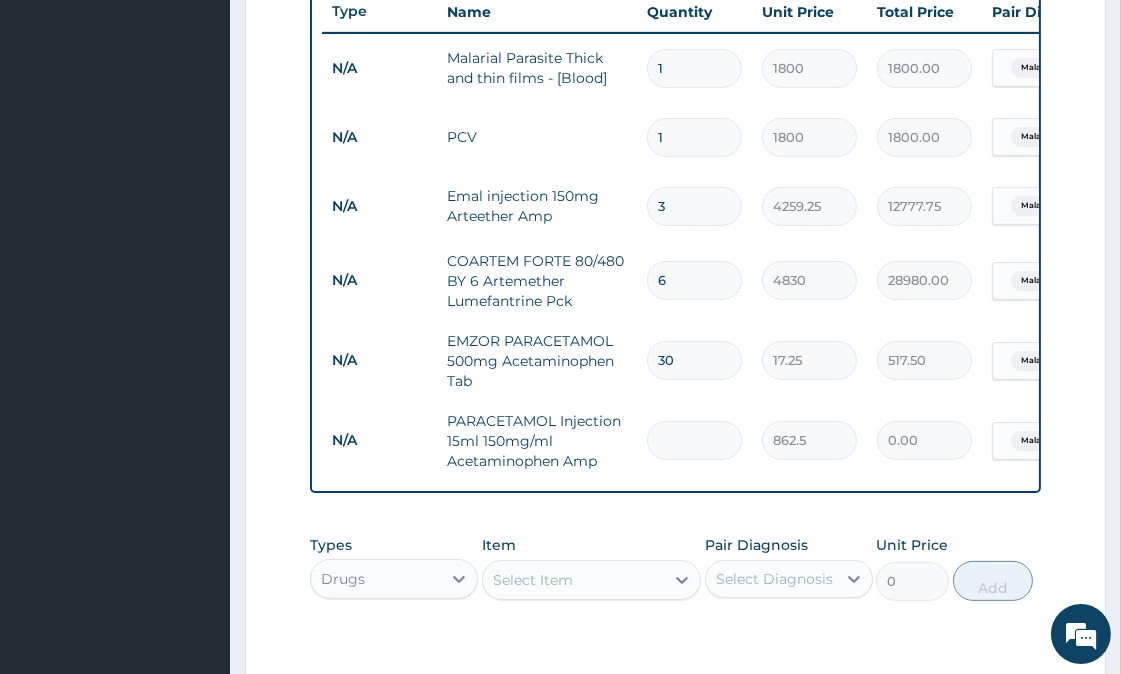 type on "4" 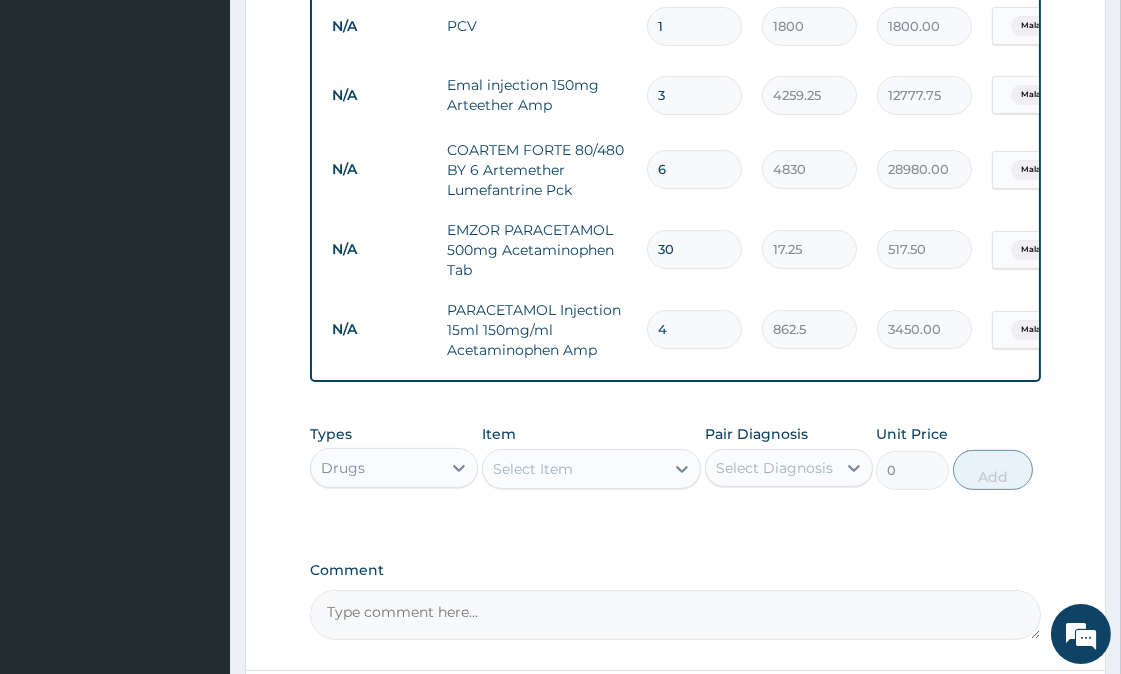 scroll, scrollTop: 1066, scrollLeft: 0, axis: vertical 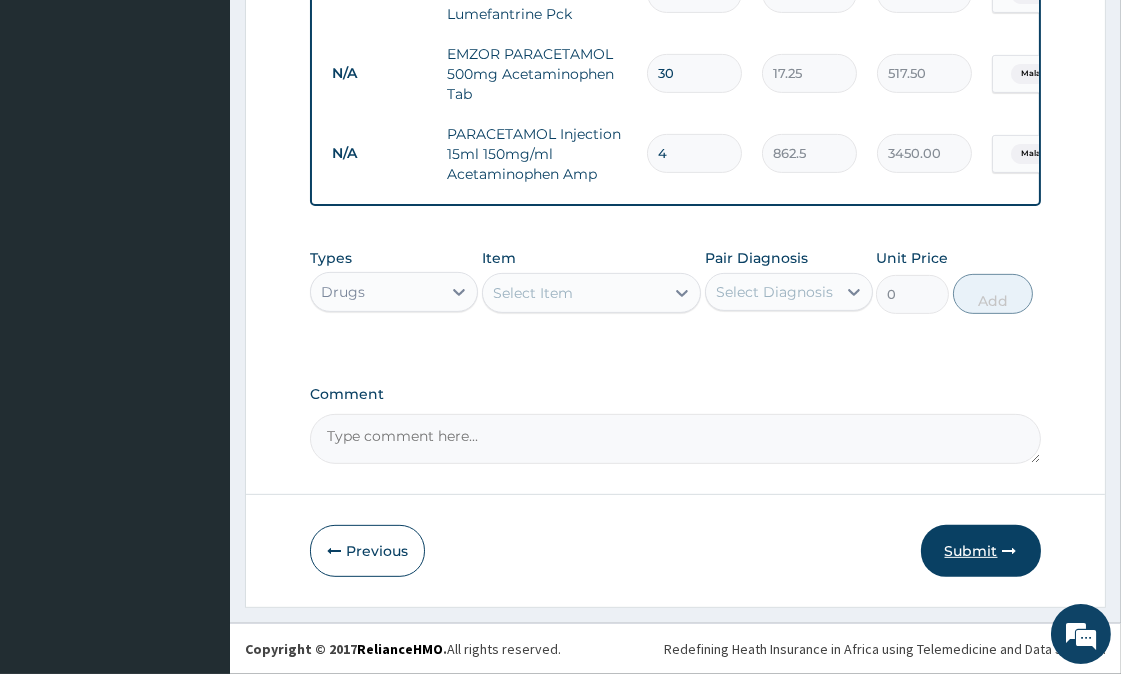 type on "4" 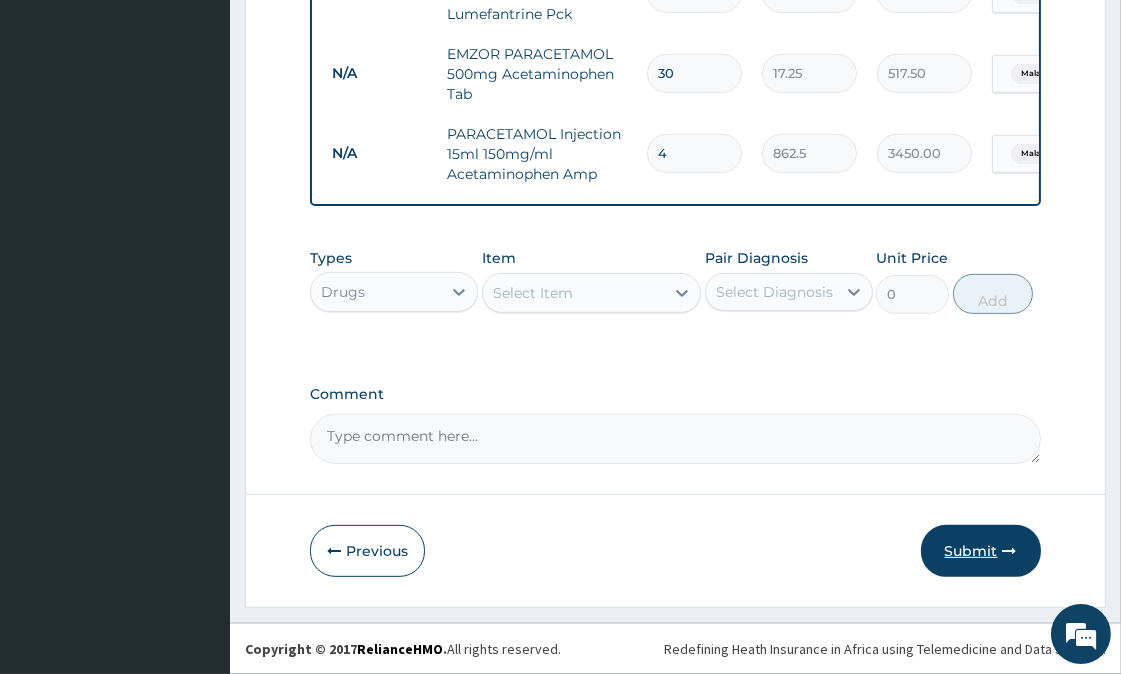 click on "Submit" at bounding box center [981, 551] 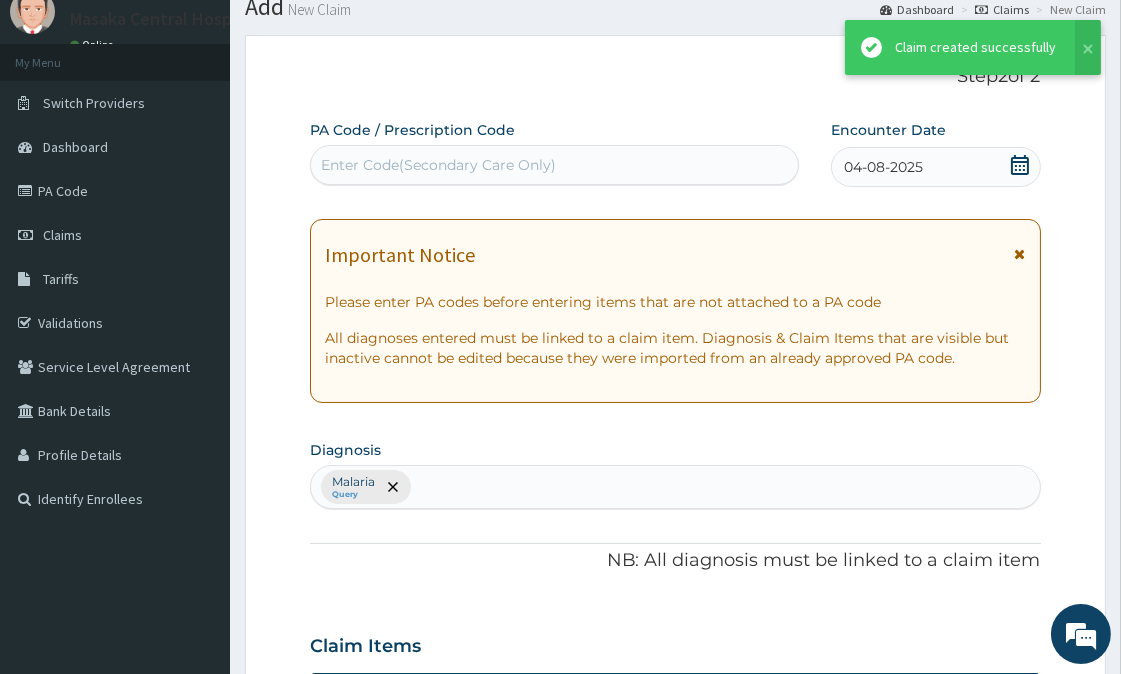 scroll, scrollTop: 1066, scrollLeft: 0, axis: vertical 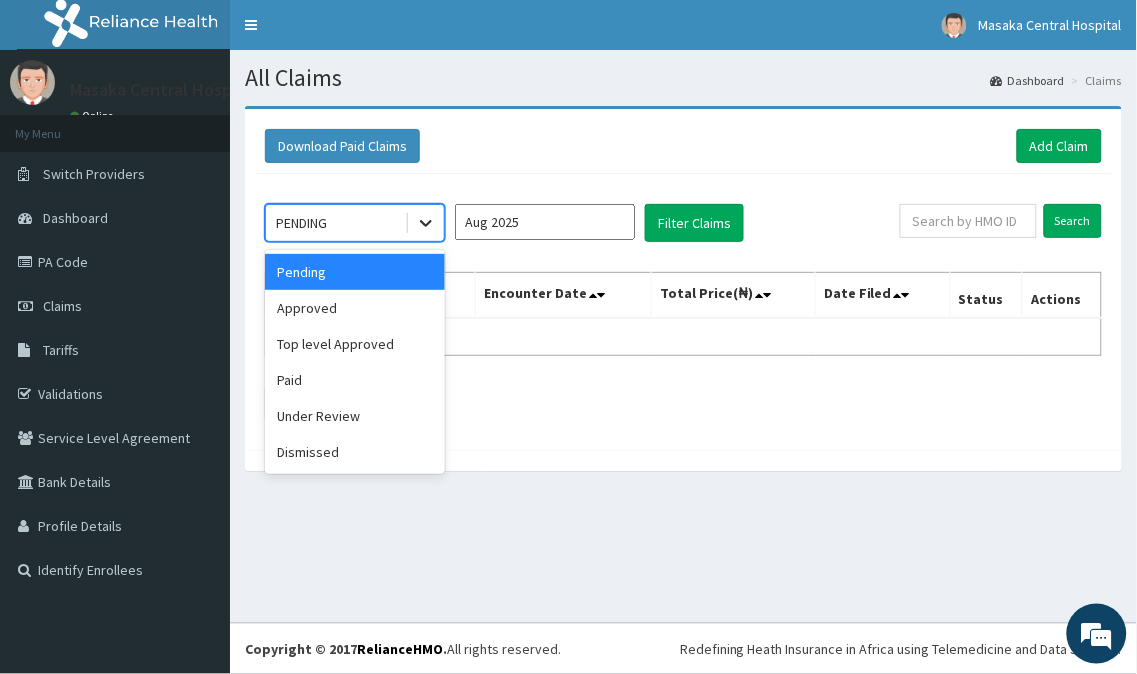 click 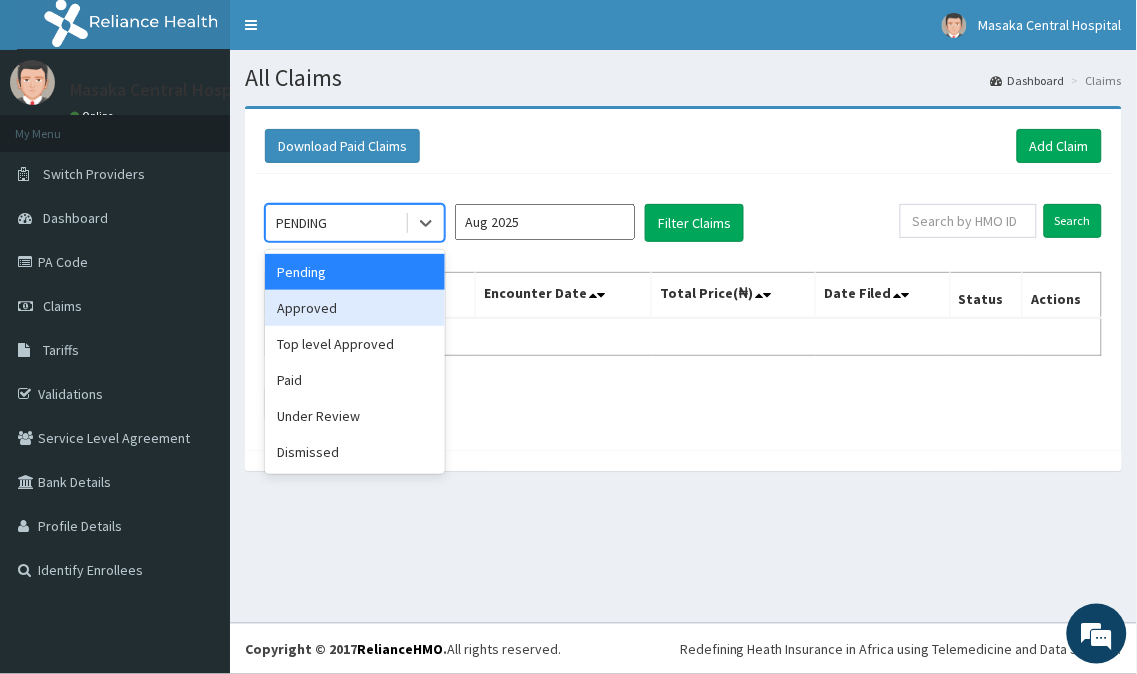 click on "Approved" at bounding box center [355, 308] 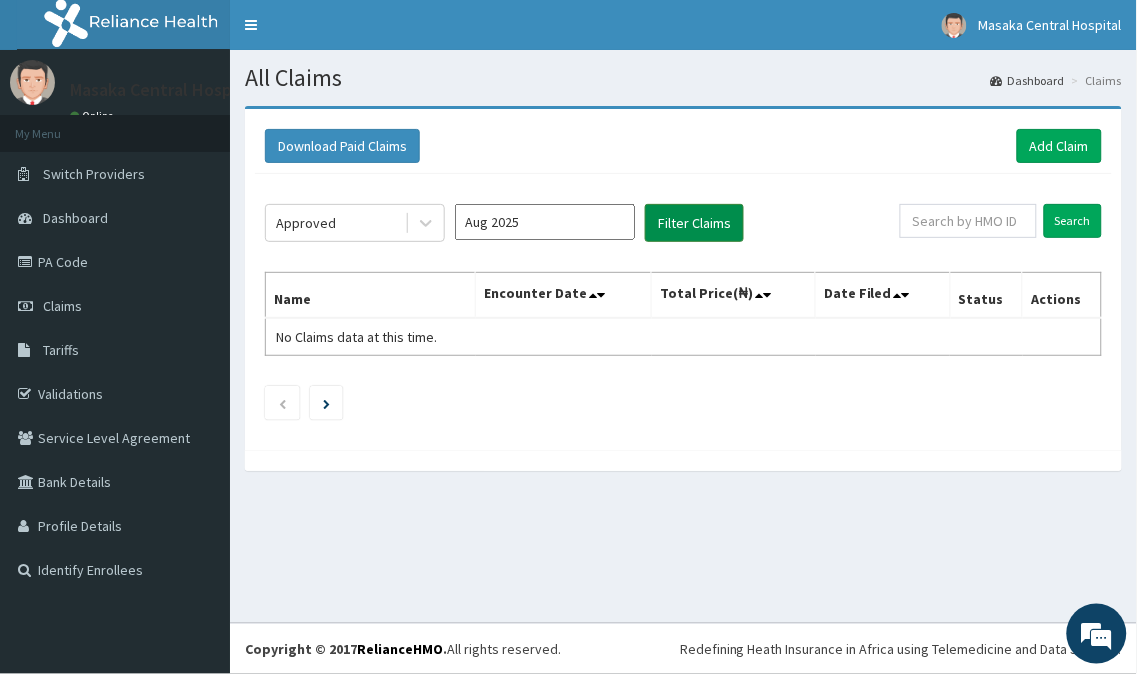 click on "Filter Claims" at bounding box center [694, 223] 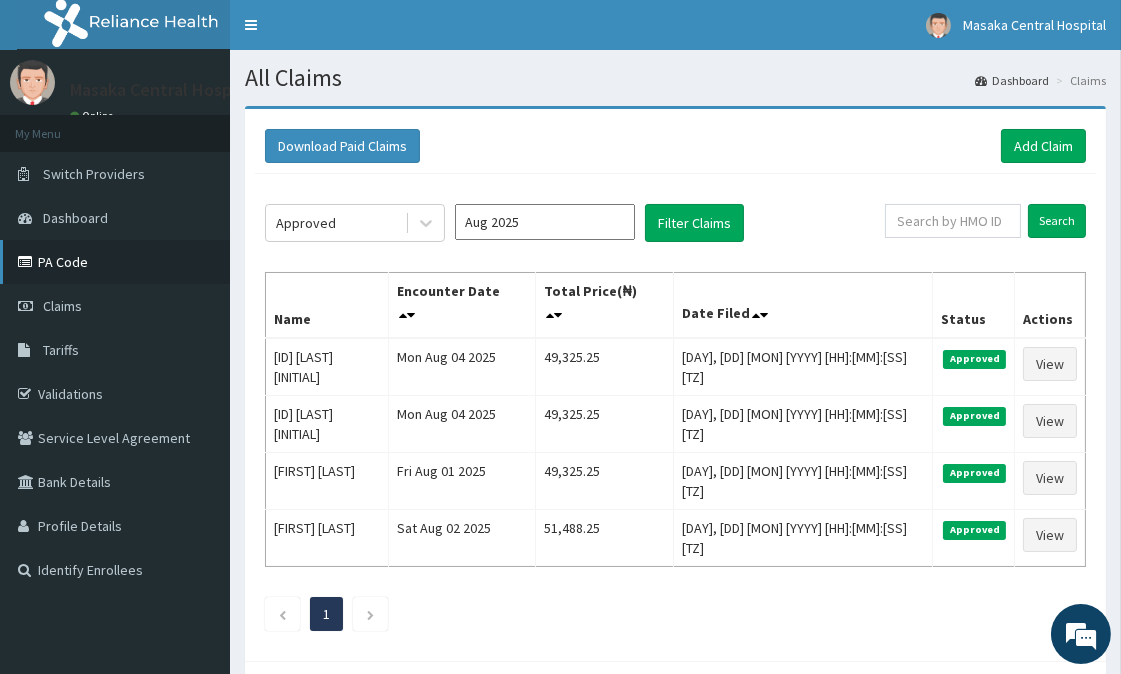 click on "PA Code" at bounding box center [115, 262] 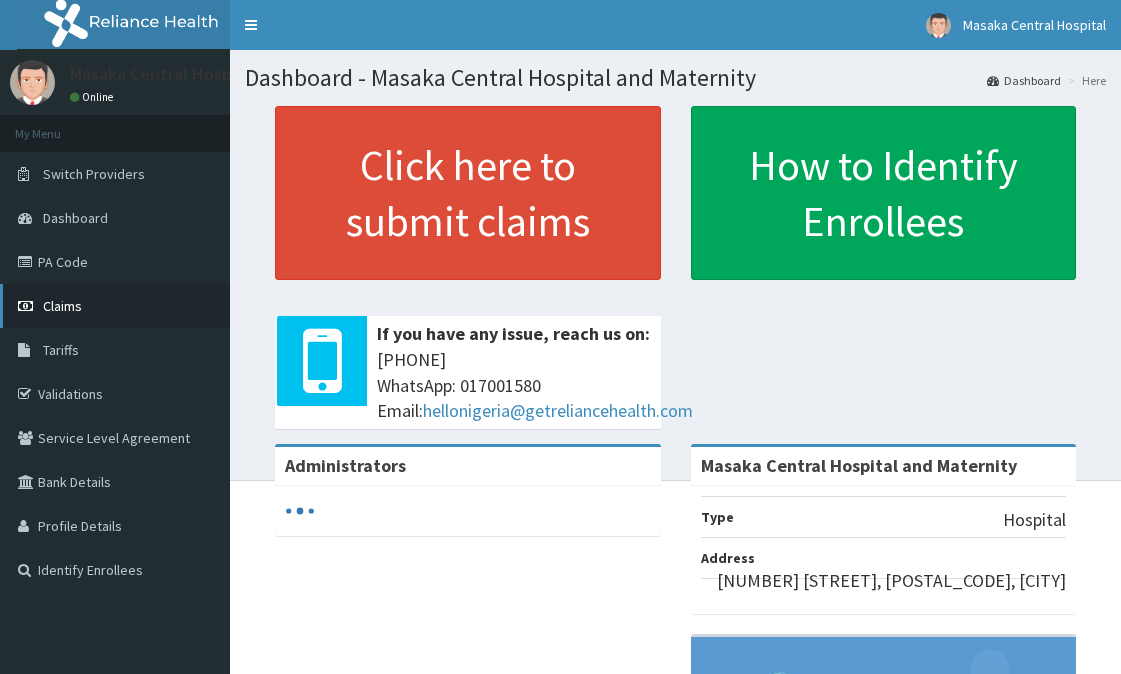 scroll, scrollTop: 0, scrollLeft: 0, axis: both 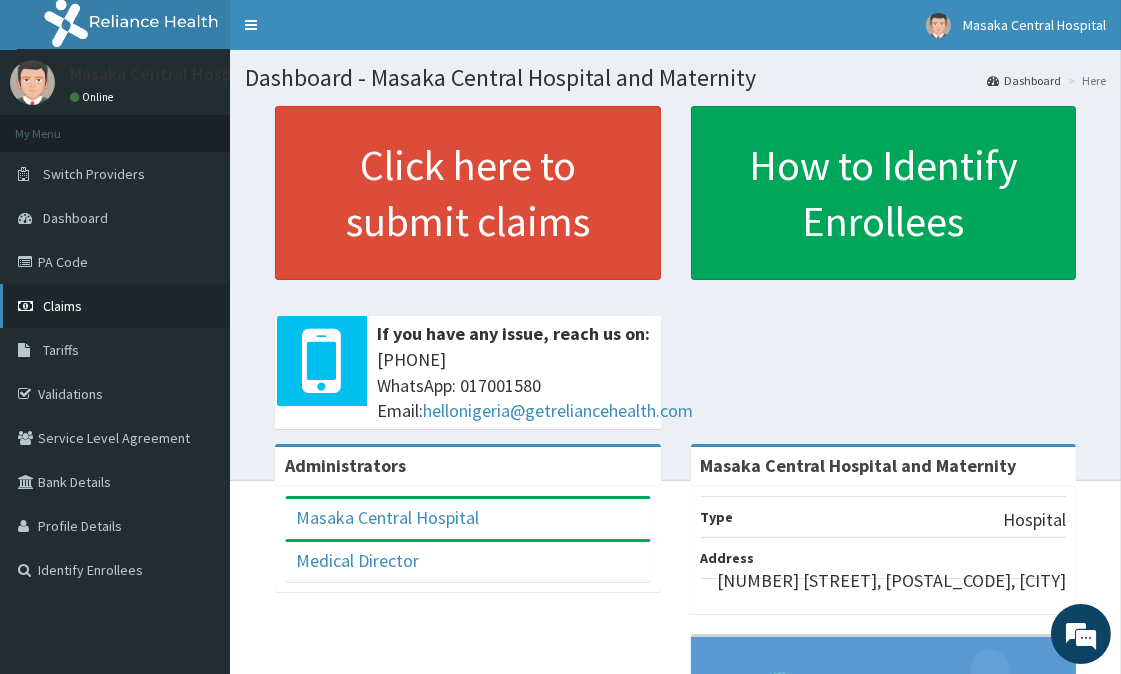 click on "Claims" at bounding box center (115, 306) 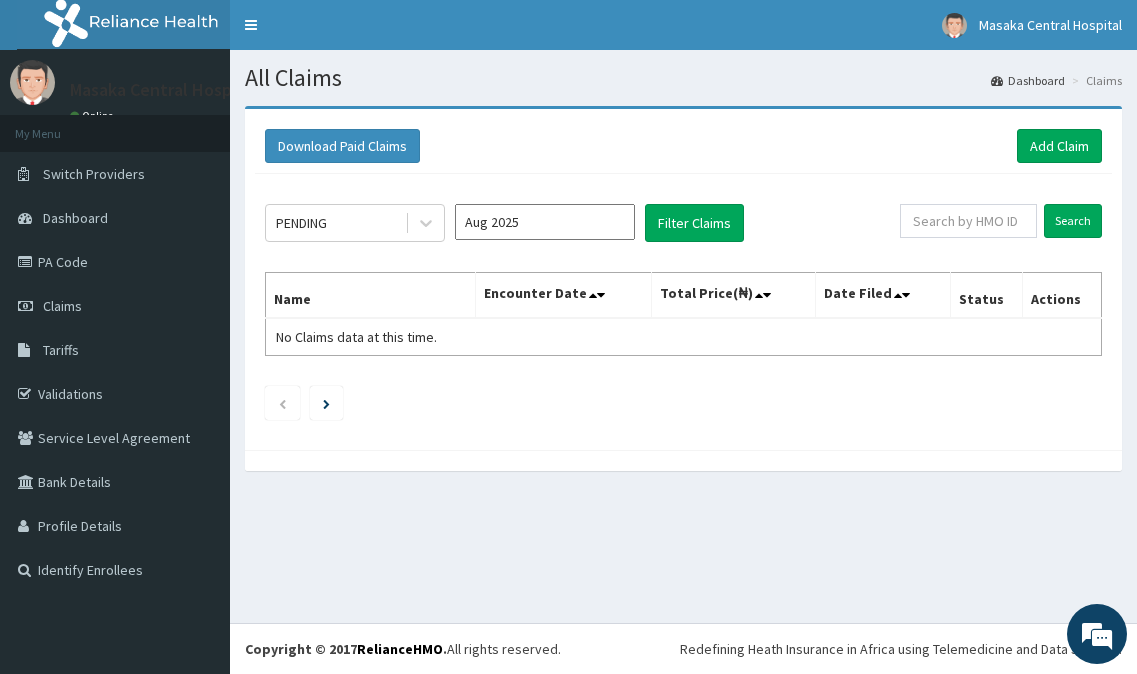 scroll, scrollTop: 0, scrollLeft: 0, axis: both 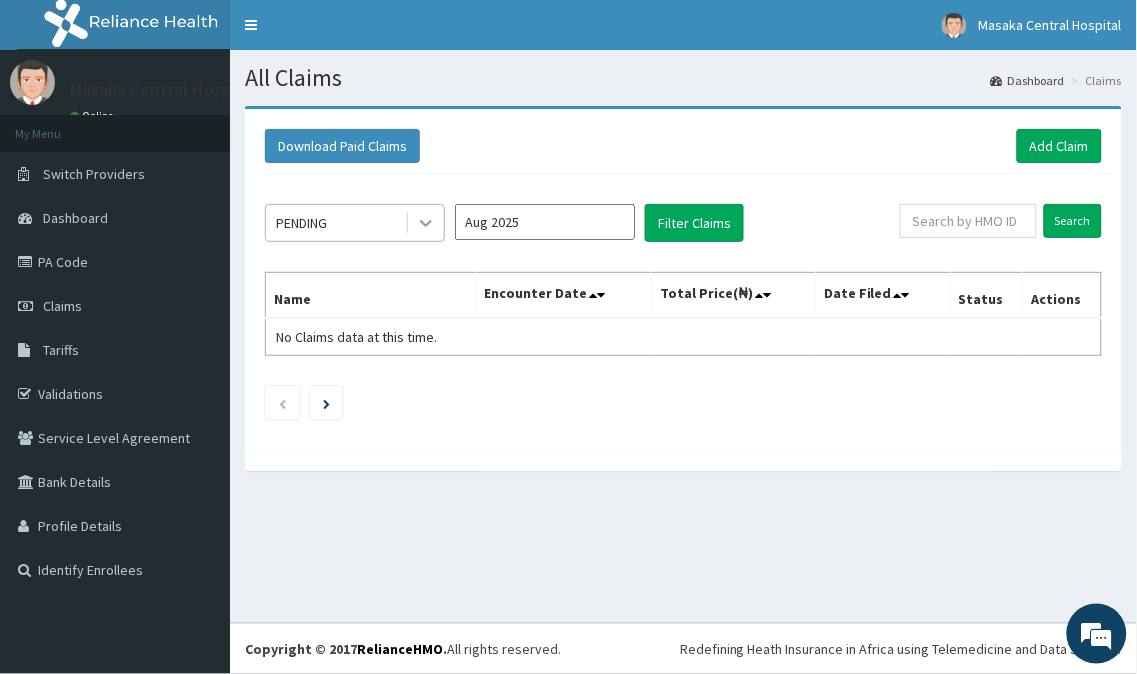 click 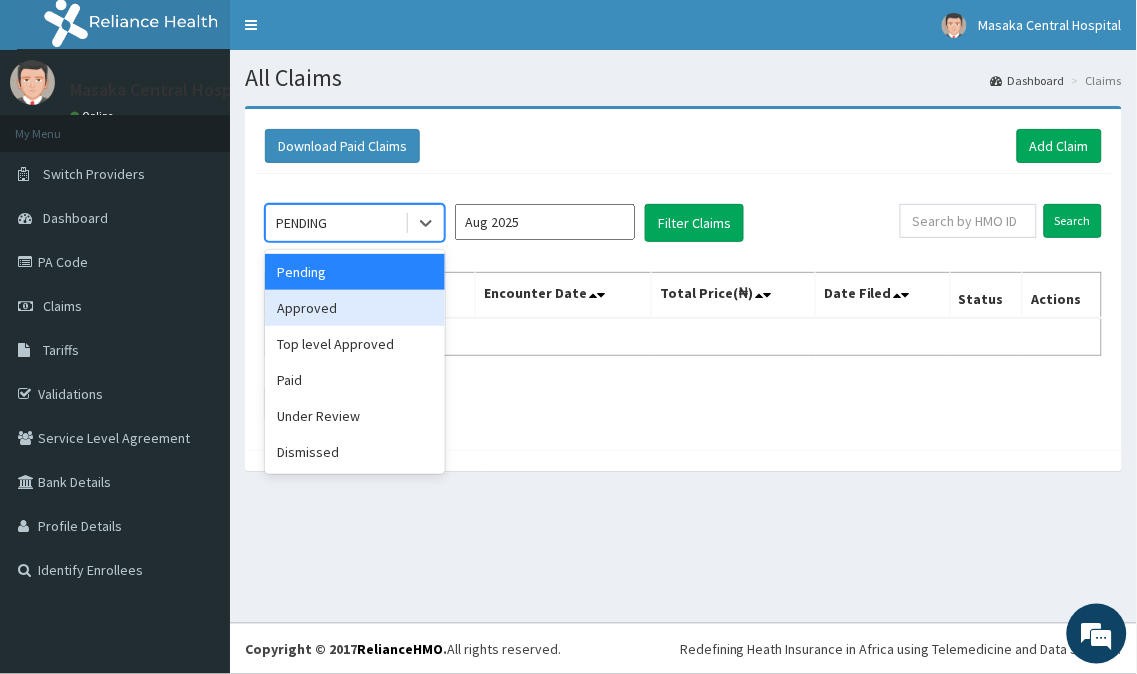 click on "Approved" at bounding box center [355, 308] 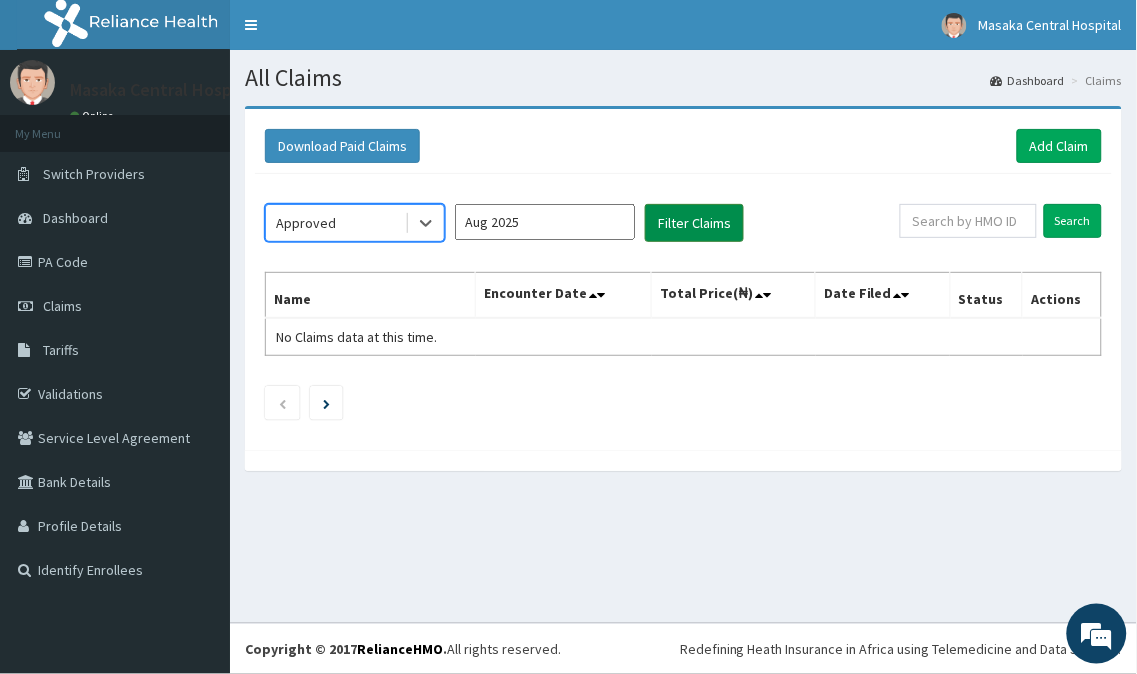 click on "Filter Claims" at bounding box center (694, 223) 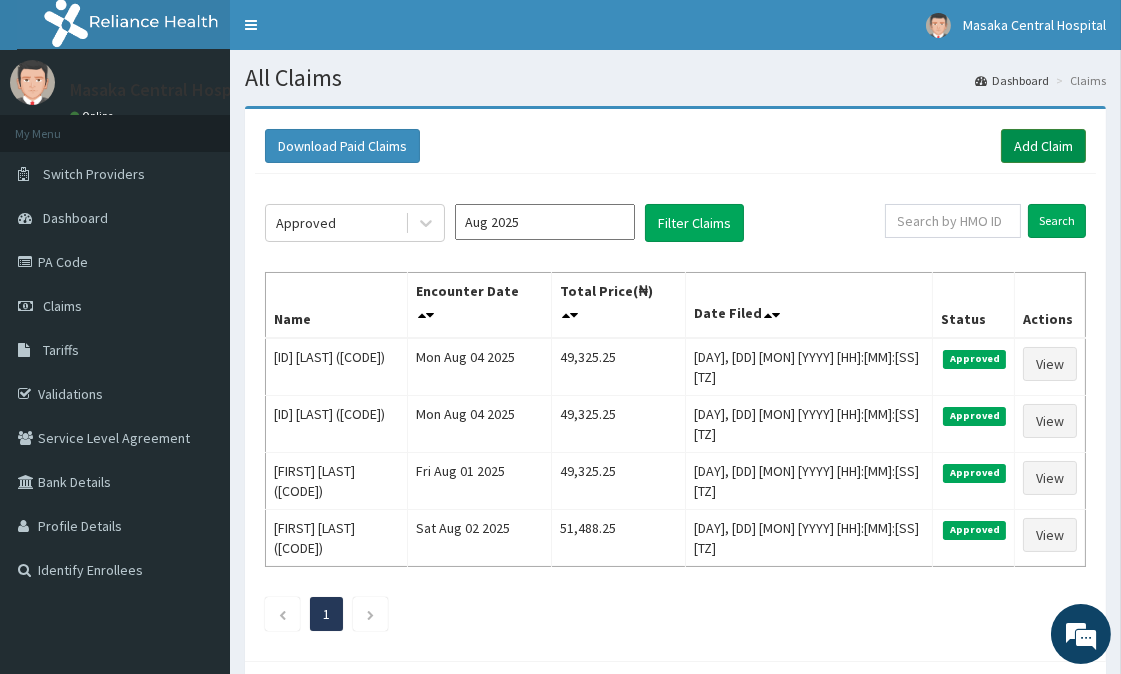 click on "Add Claim" at bounding box center (1043, 146) 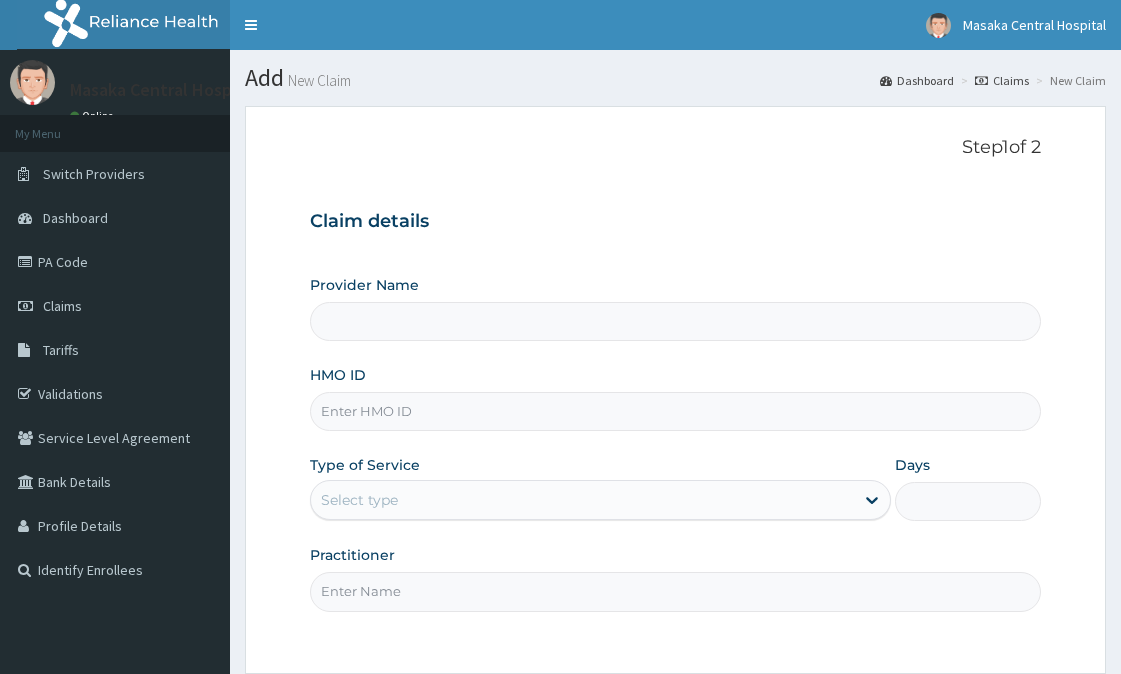 scroll, scrollTop: 0, scrollLeft: 0, axis: both 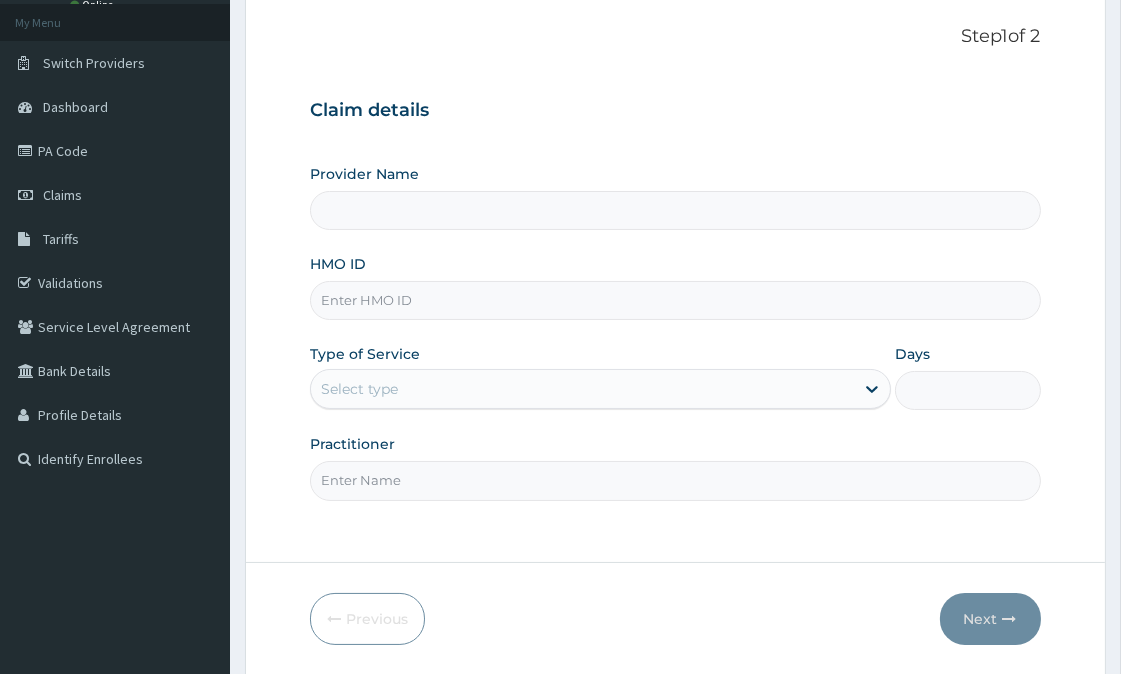 type on "Masaka Central Hospital and Maternity" 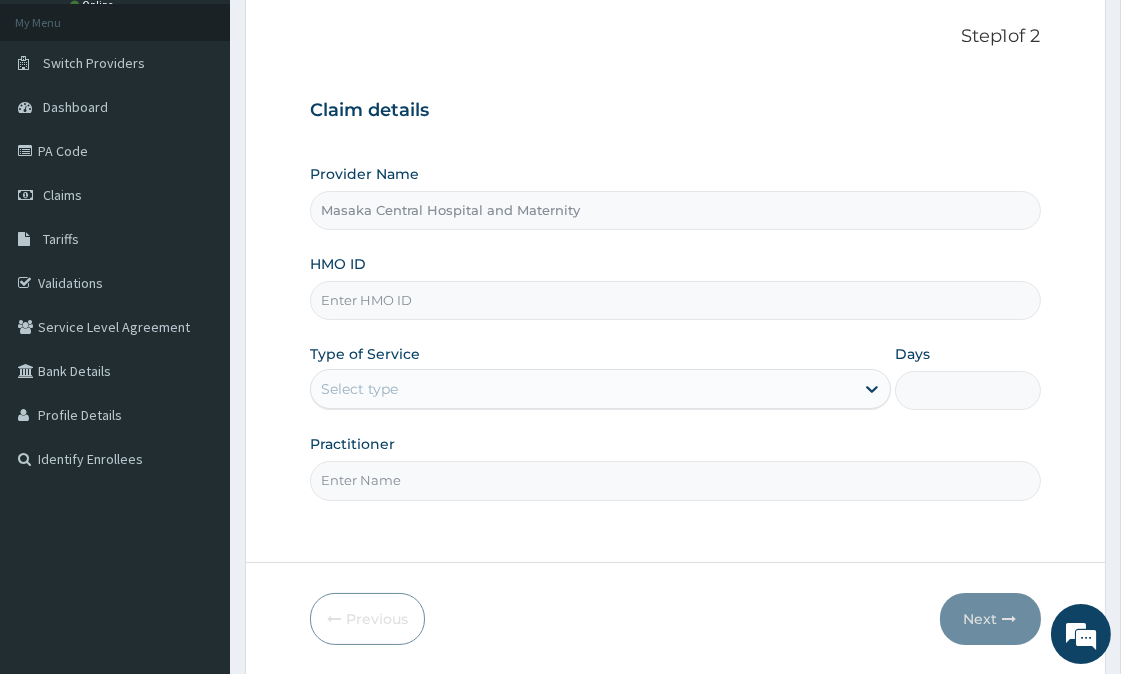 click on "HMO ID" at bounding box center [675, 300] 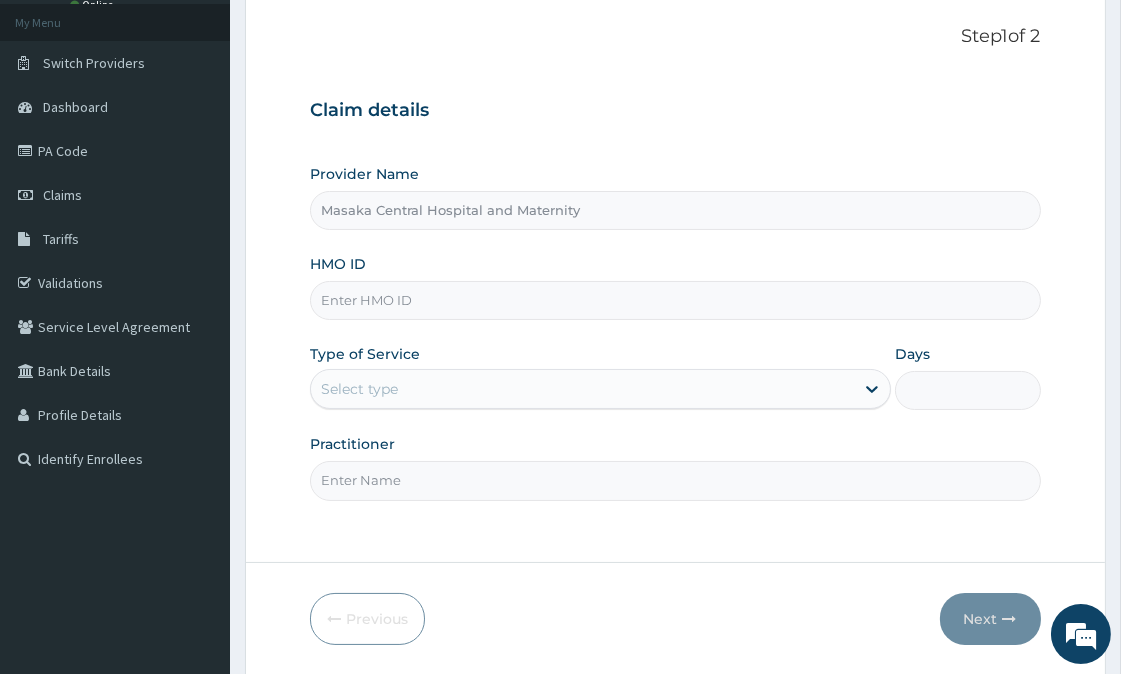 paste on "hai/10007/a" 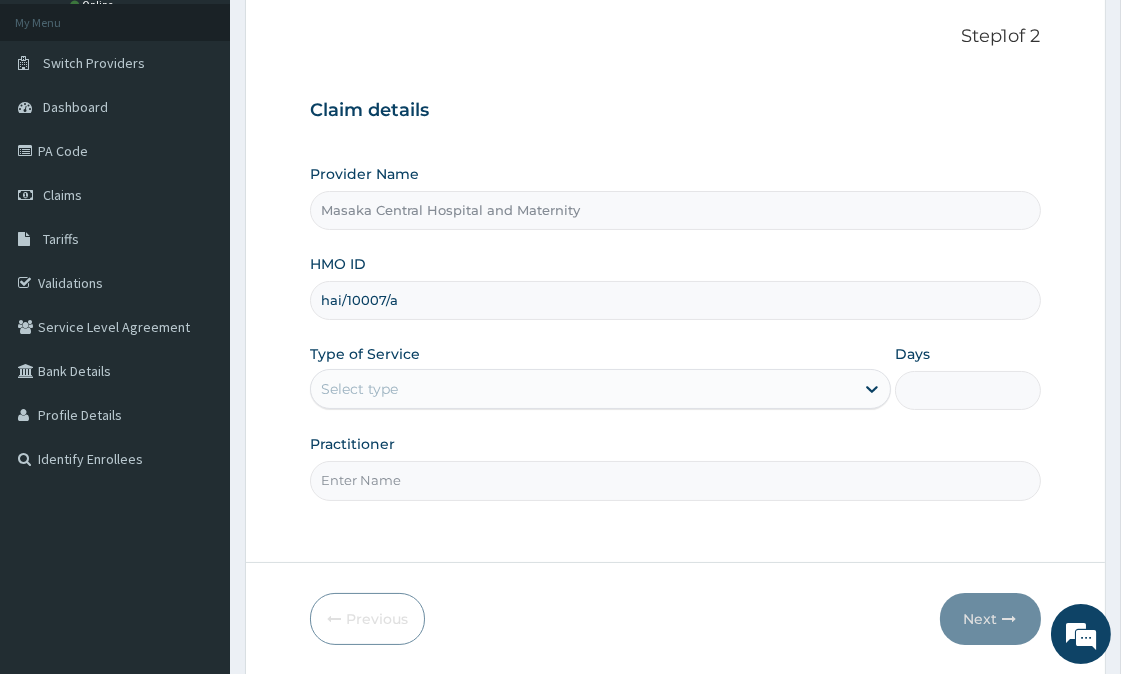 type on "hai/10007/a" 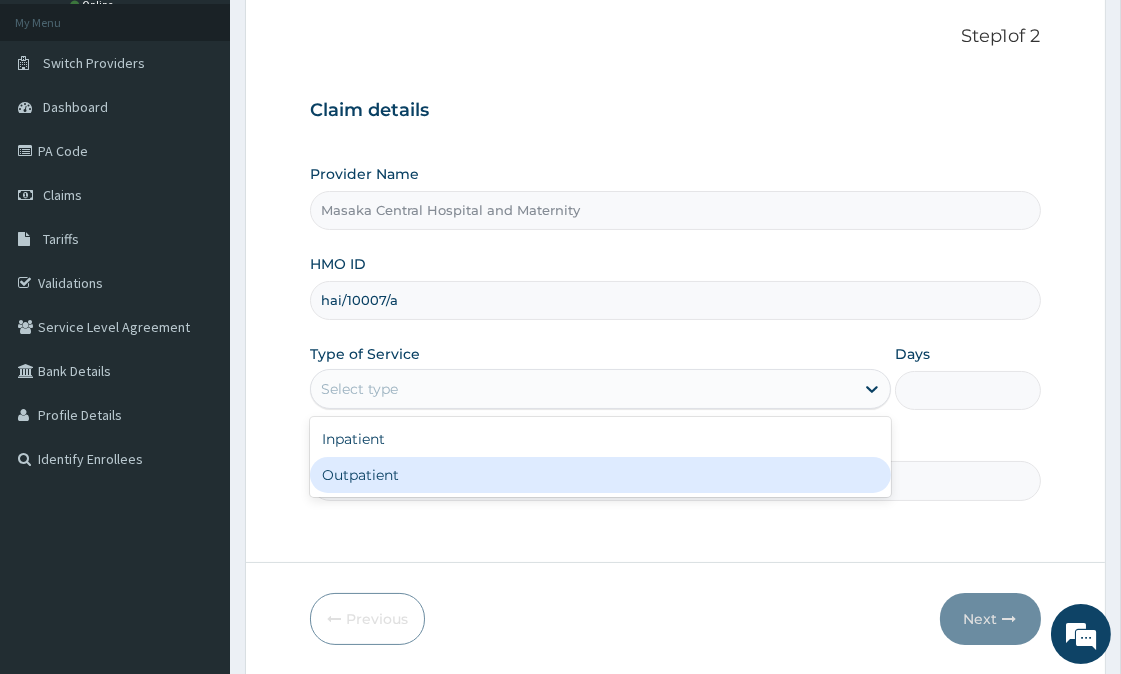 click on "Outpatient" at bounding box center [600, 475] 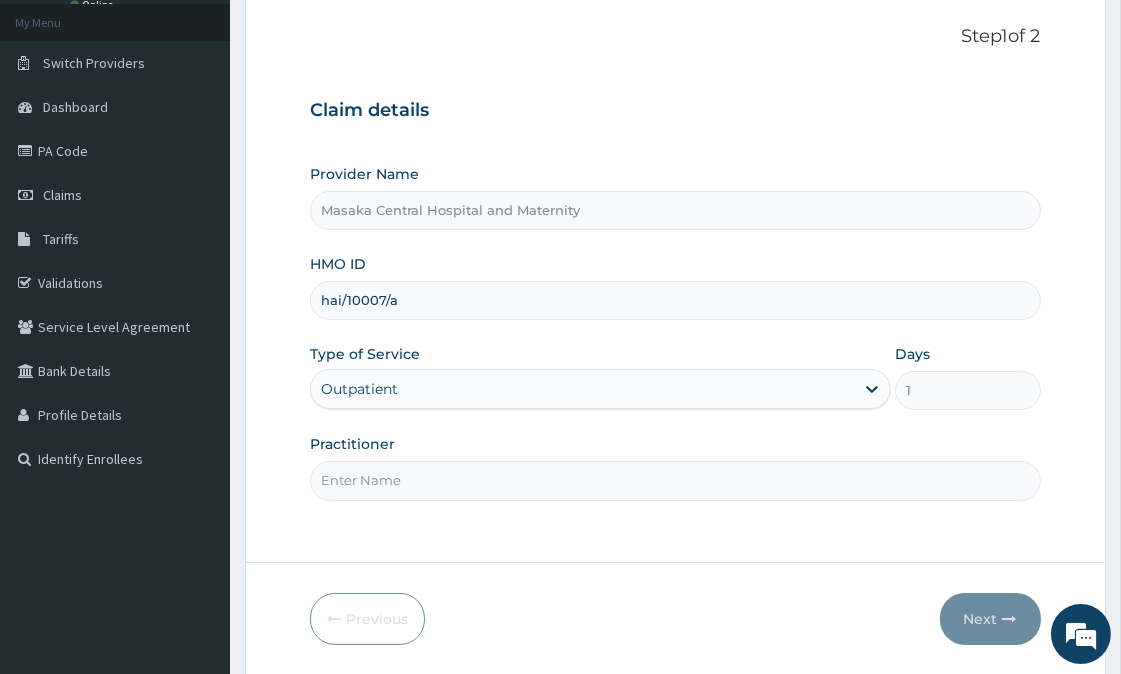 drag, startPoint x: 580, startPoint y: 482, endPoint x: 568, endPoint y: 498, distance: 20 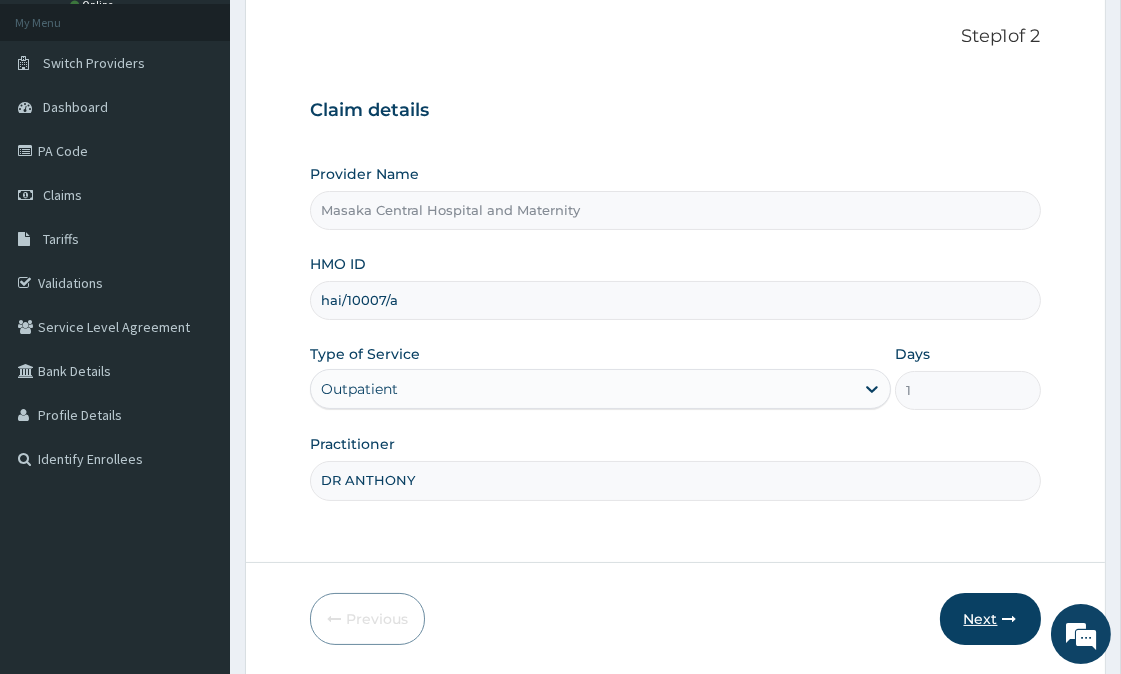 click on "Next" at bounding box center (990, 619) 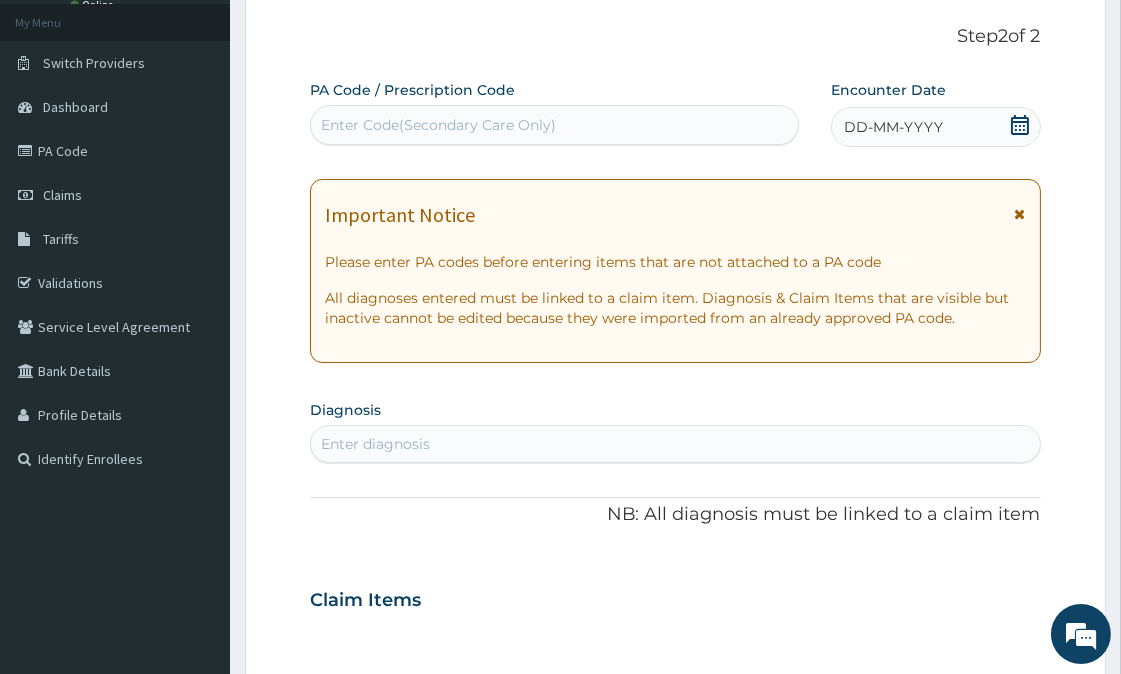 click on "Enter Code(Secondary Care Only)" at bounding box center [554, 125] 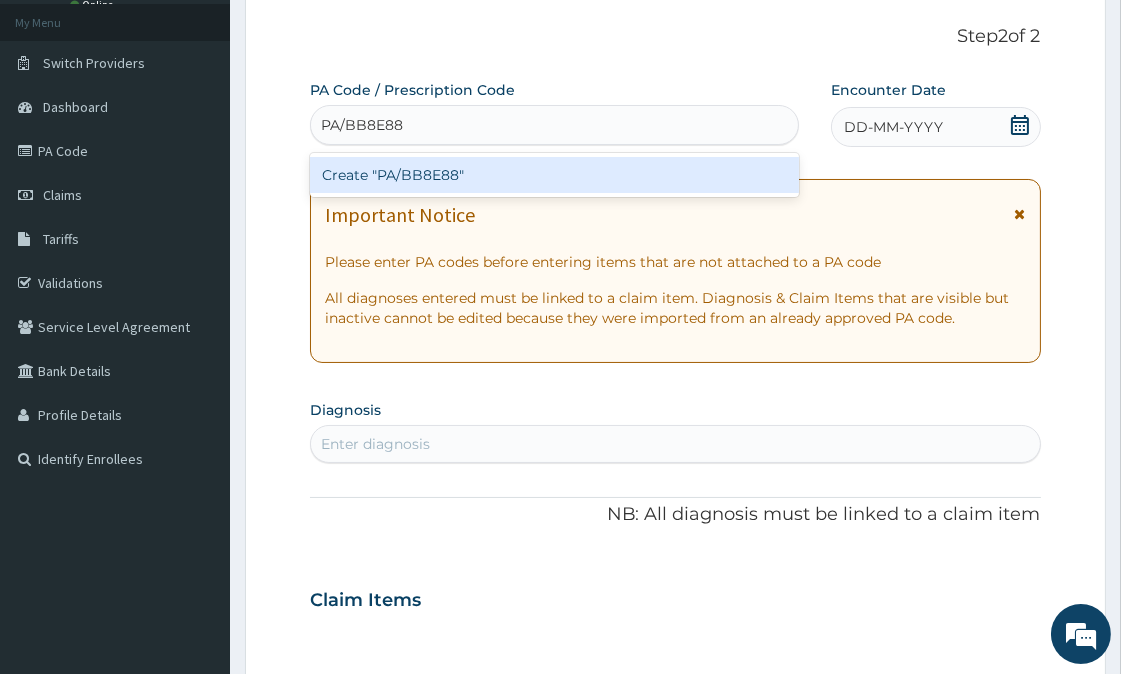 type on "PA/BB8E88" 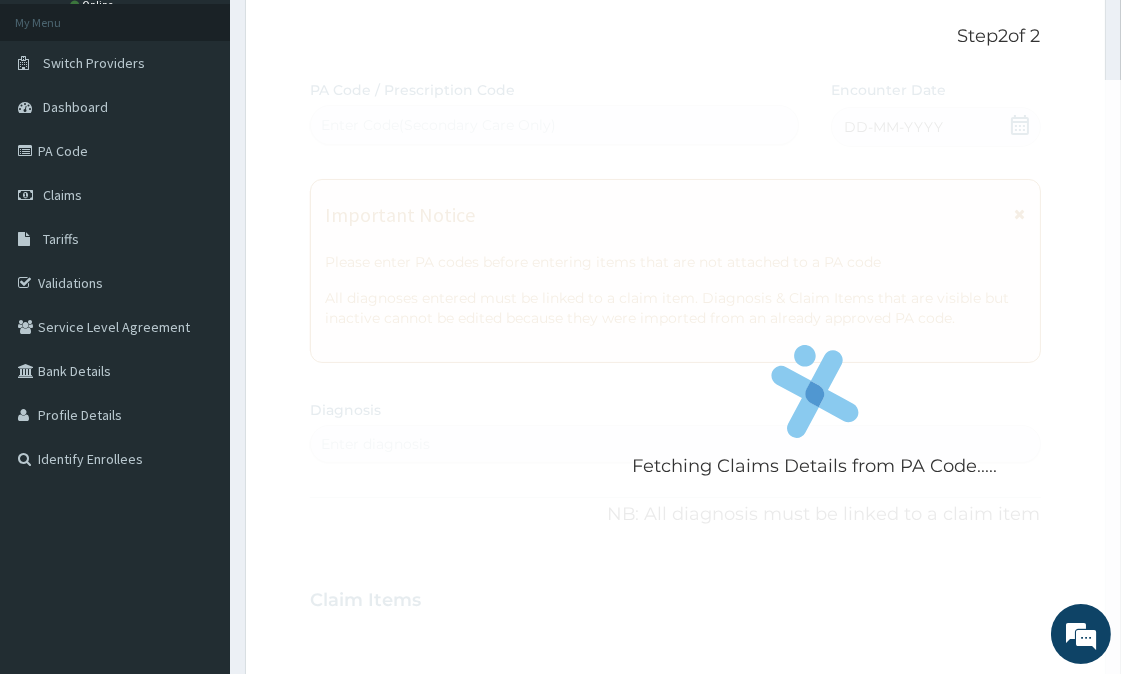 click on "Step  2  of 2 Fetching Claims Details from [STATE] Code..... [STATE] Code / Prescription Code Enter Code(Secondary Care Only) Encounter Date DD-MM-YYYY Important Notice Please enter PA codes before entering items that are not attached to a PA code   All diagnoses entered must be linked to a claim item. Diagnosis & Claim Items that are visible but inactive cannot be edited because they were imported from an already approved PA code. Diagnosis Enter diagnosis NB: All diagnosis must be linked to a claim item Claim Items No claim item Types Select Type Item Select Item Pair Diagnosis Select Diagnosis Unit Price 0 Add Comment" at bounding box center [675, 570] 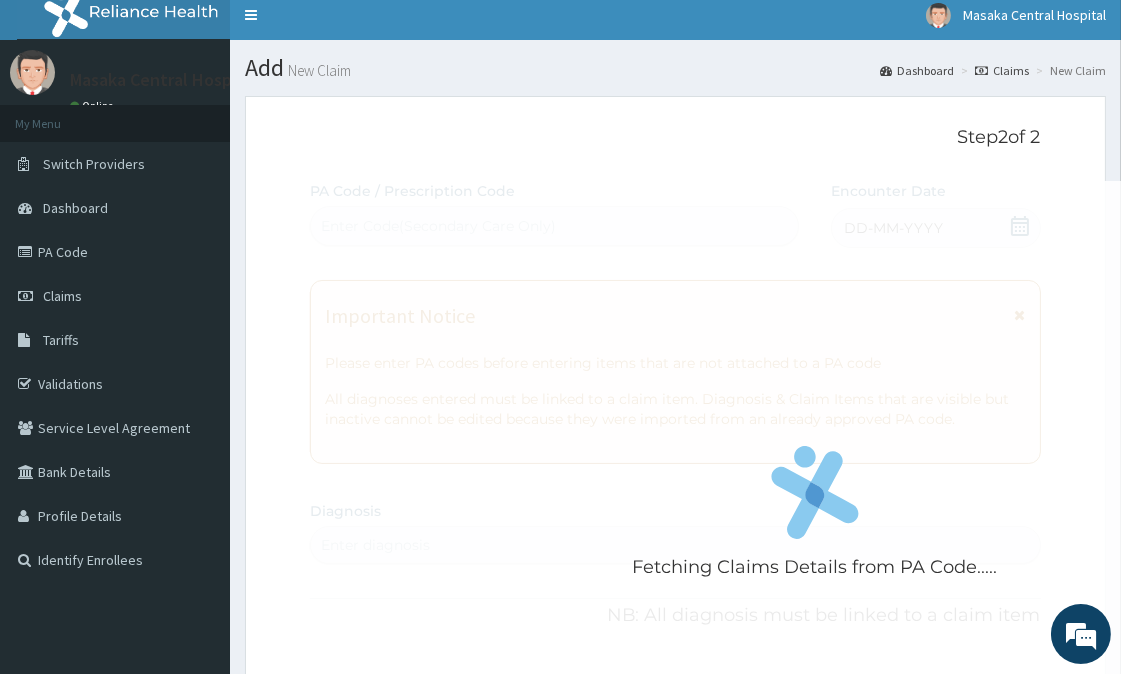 scroll, scrollTop: 0, scrollLeft: 0, axis: both 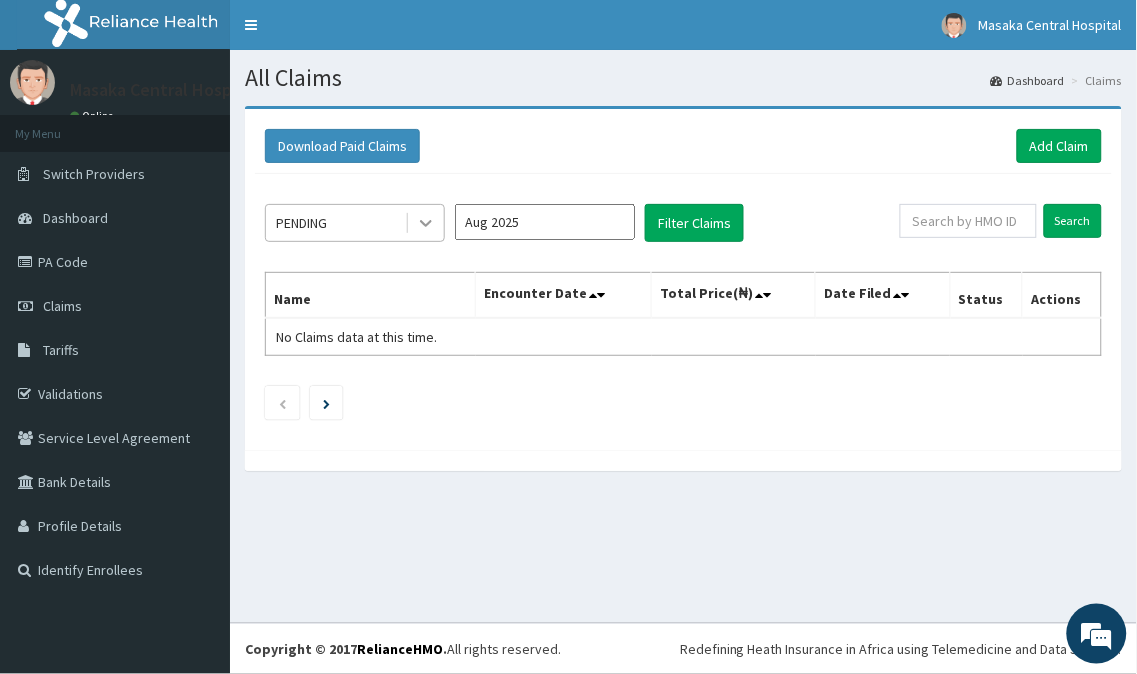 click at bounding box center (426, 223) 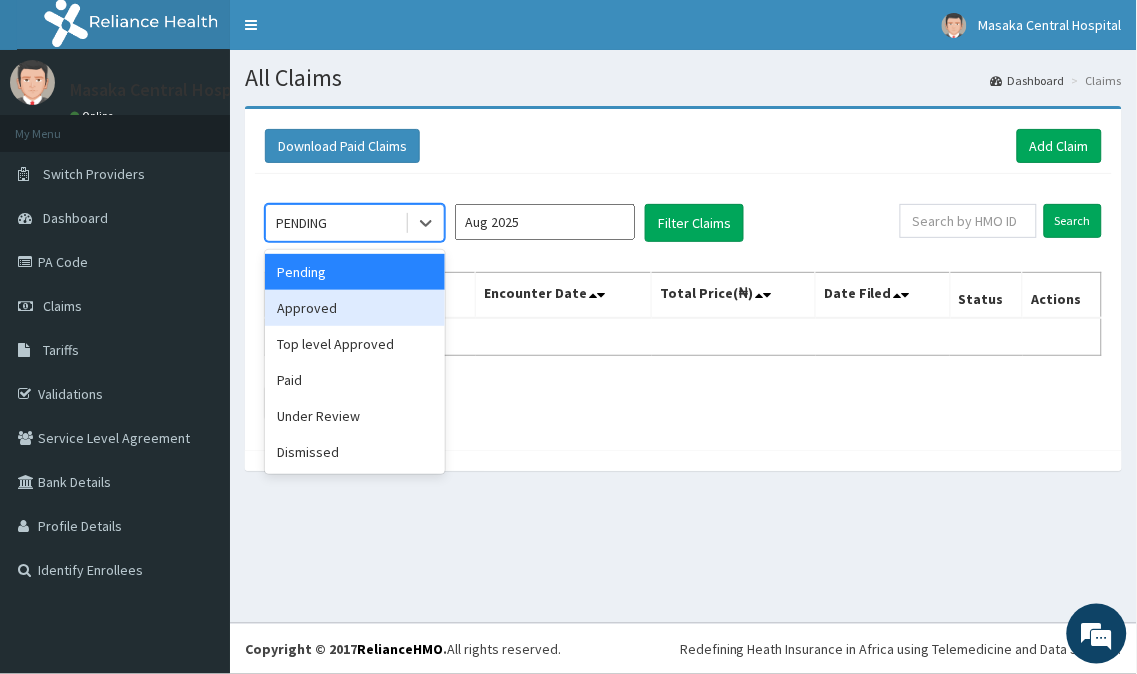 click on "Approved" at bounding box center [355, 308] 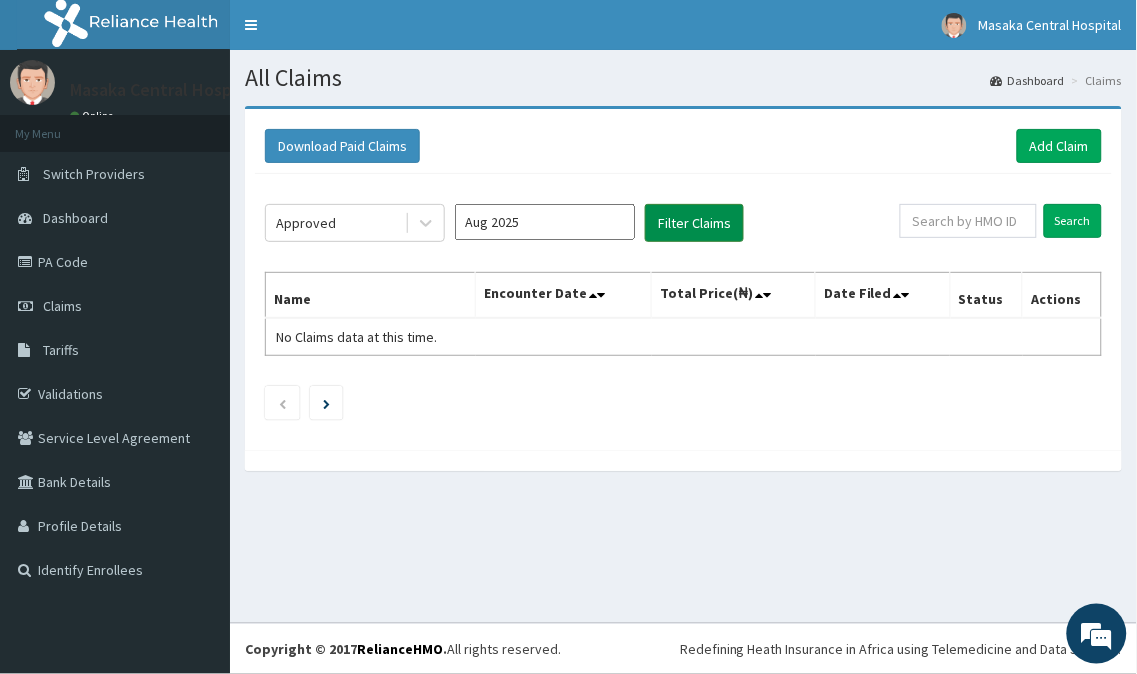 click on "Filter Claims" at bounding box center (694, 223) 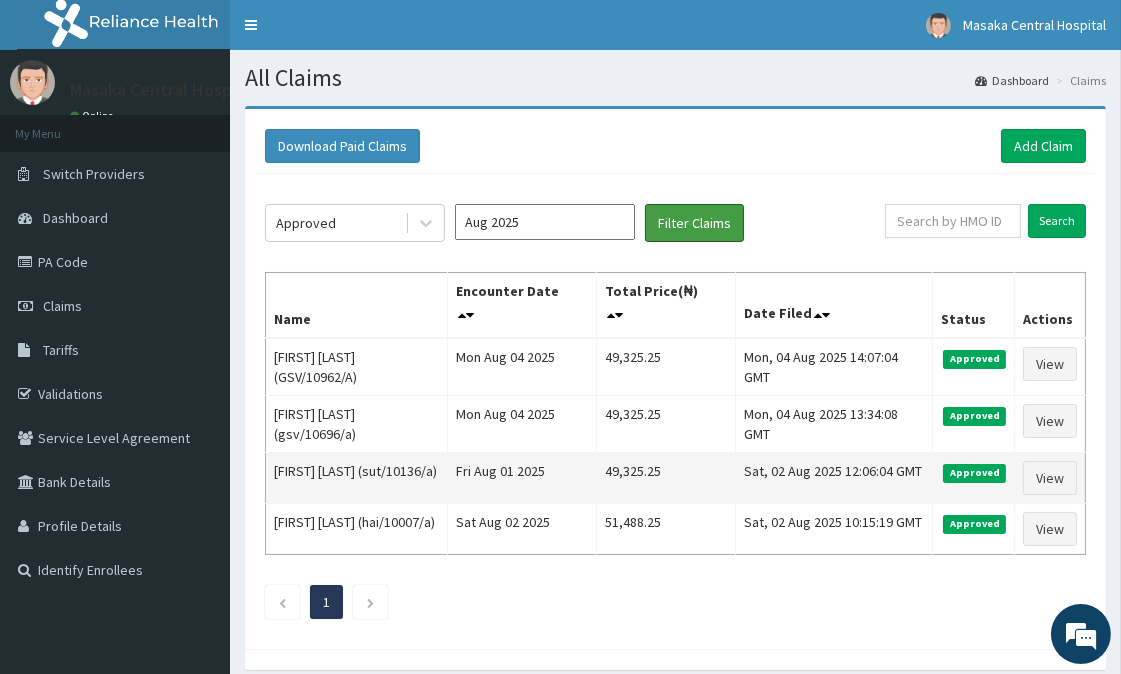 scroll, scrollTop: 0, scrollLeft: 0, axis: both 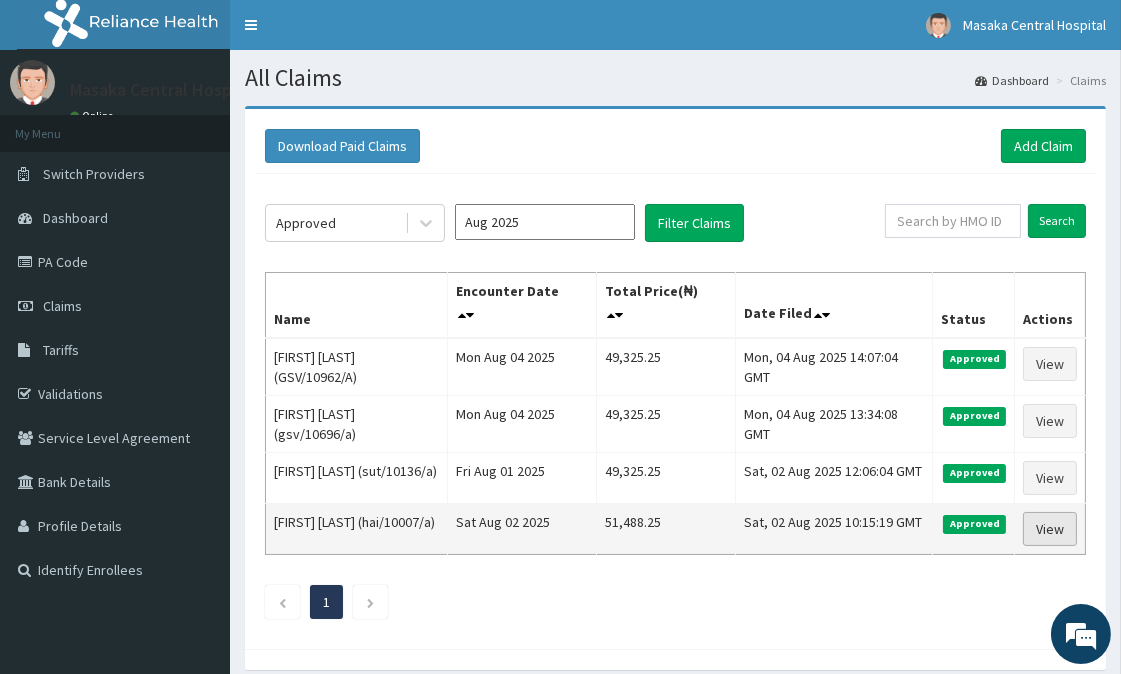 click on "View" at bounding box center [1050, 529] 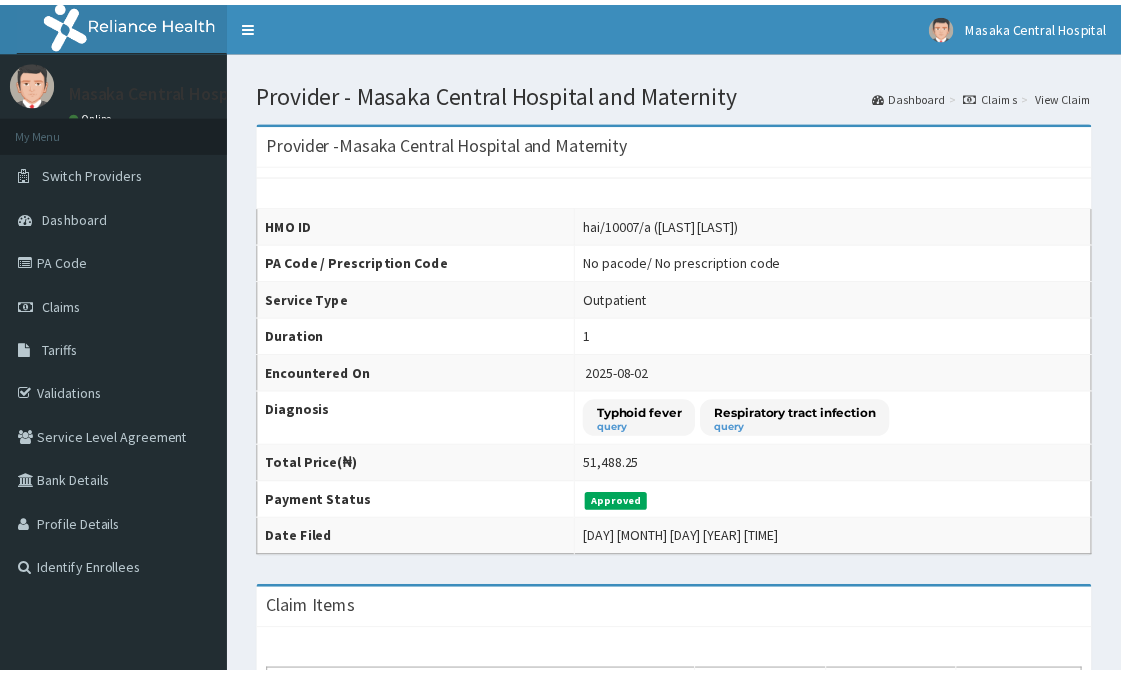 scroll, scrollTop: 0, scrollLeft: 0, axis: both 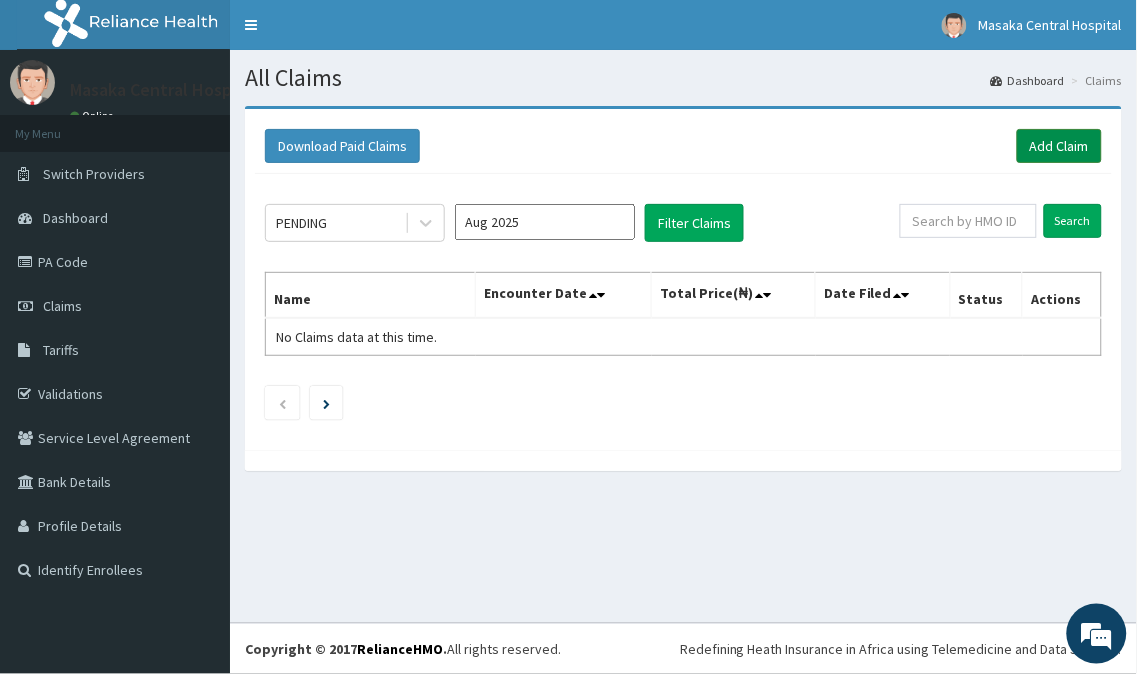 click on "Add Claim" at bounding box center [1059, 146] 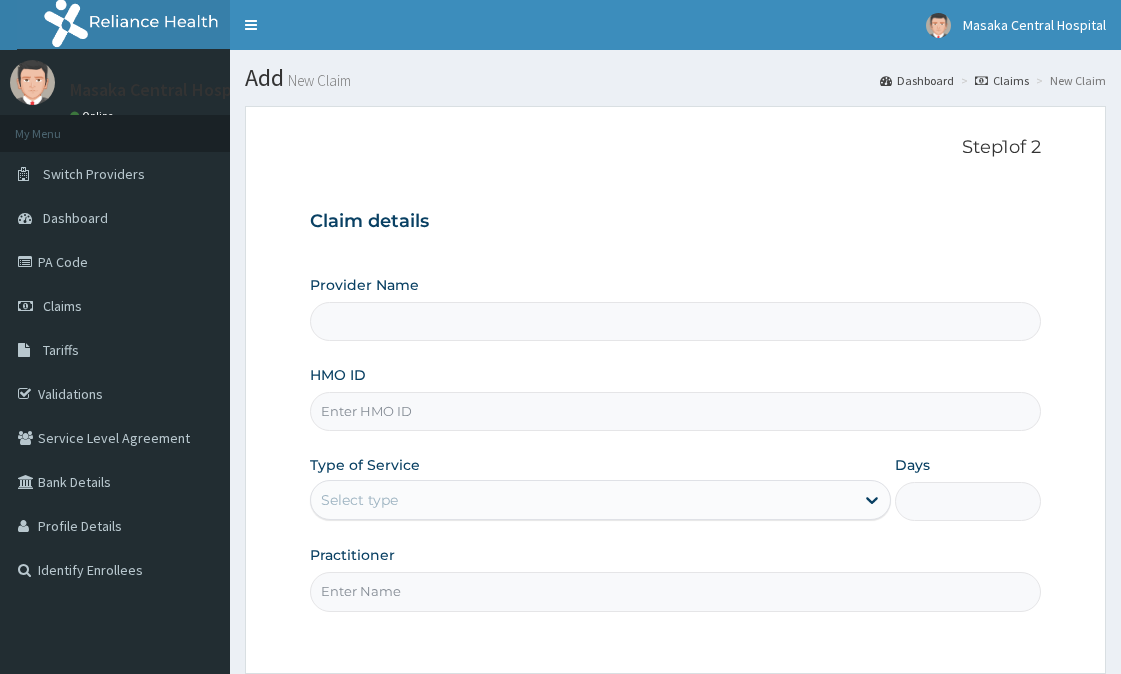 scroll, scrollTop: 0, scrollLeft: 0, axis: both 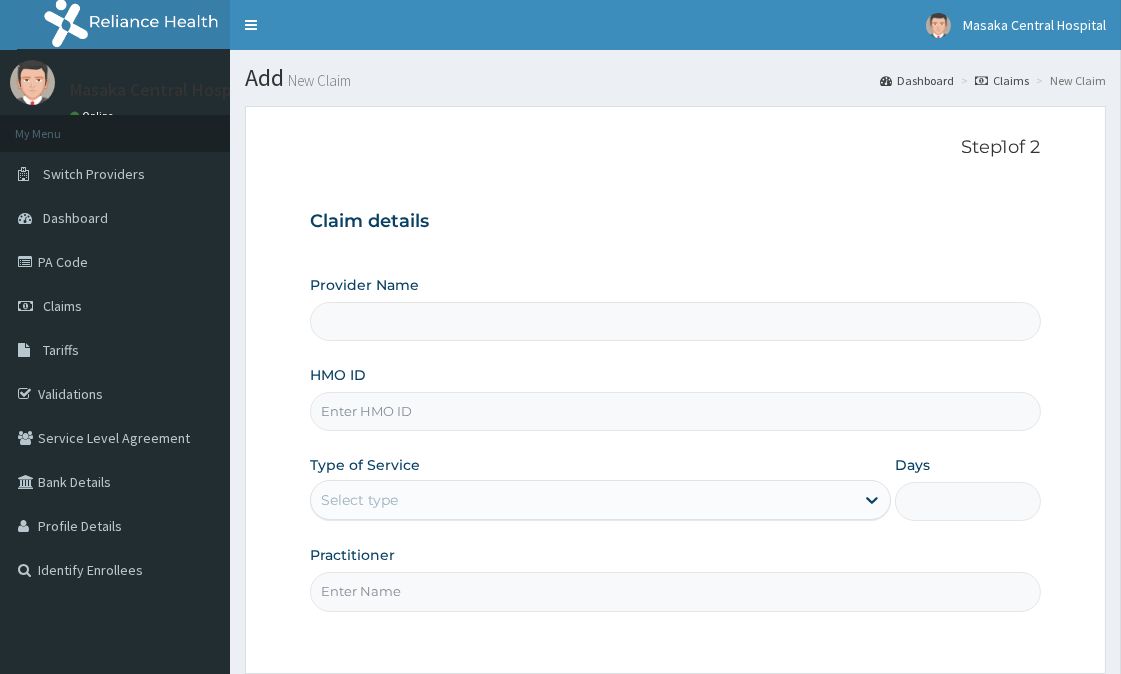 click on "HMO ID" at bounding box center (675, 411) 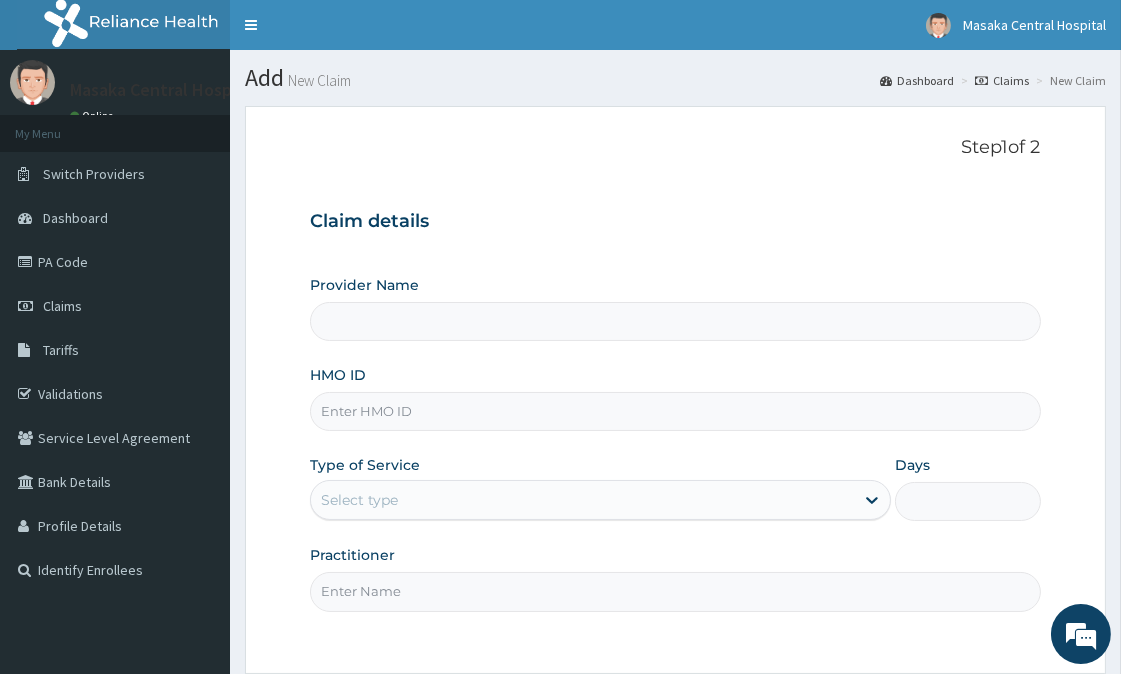 type on "Masaka Central Hospital and Maternity" 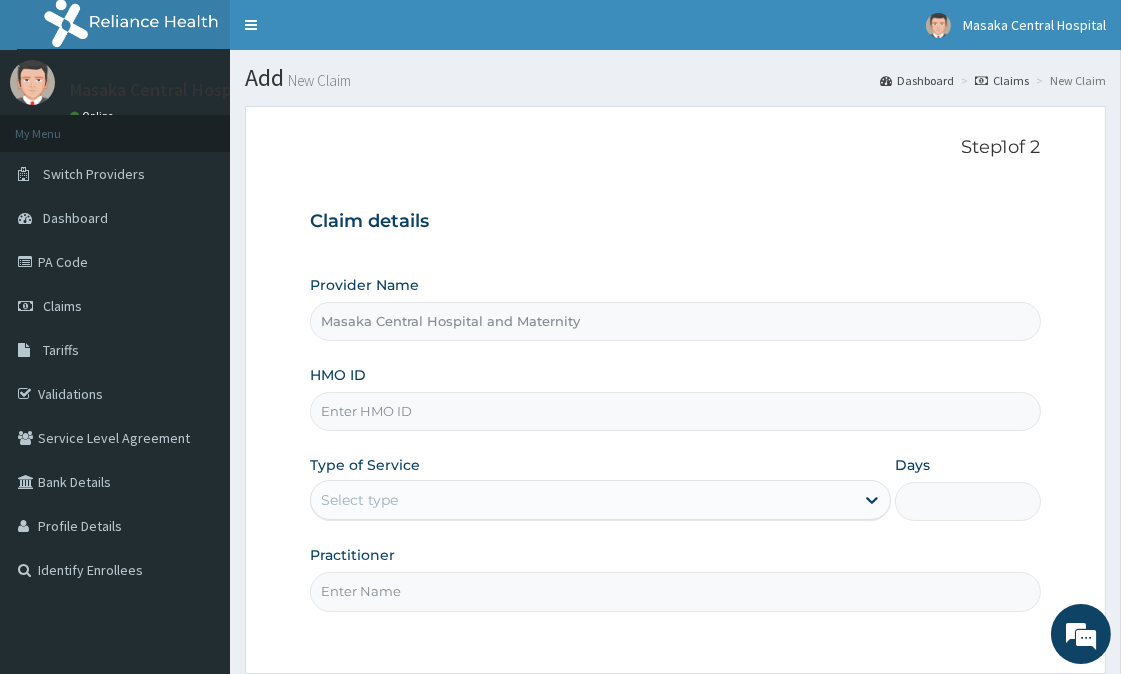 paste on "sut/10136/a" 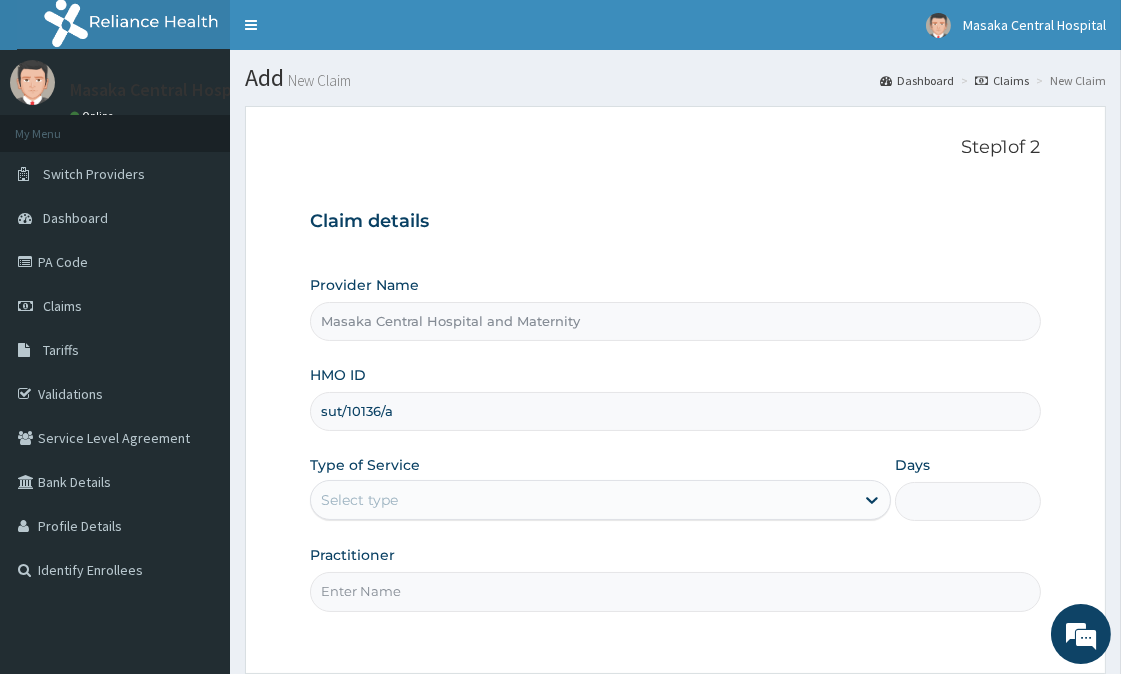 type on "sut/10136/a" 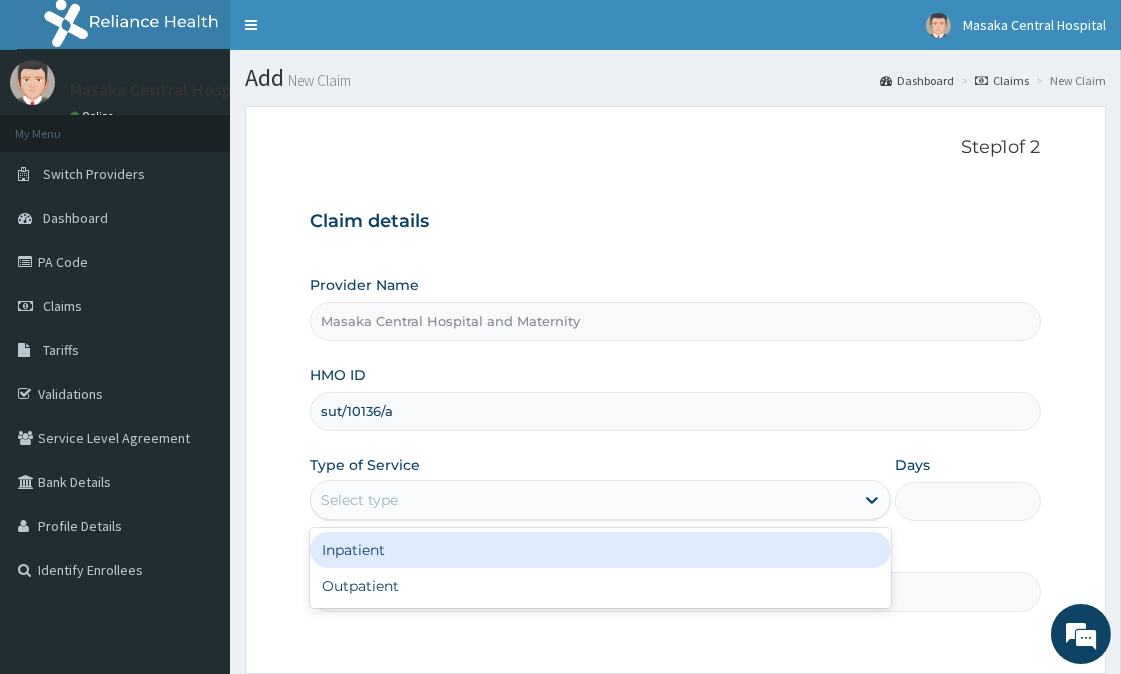 click on "Select type" at bounding box center [582, 500] 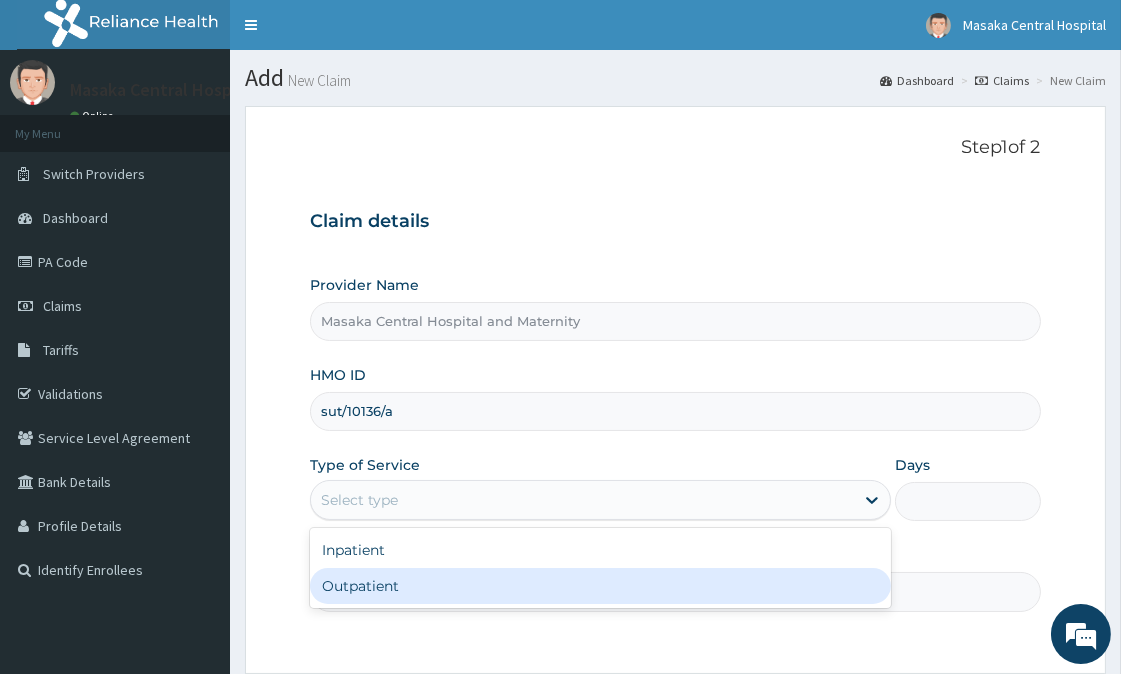 click on "Outpatient" at bounding box center [600, 586] 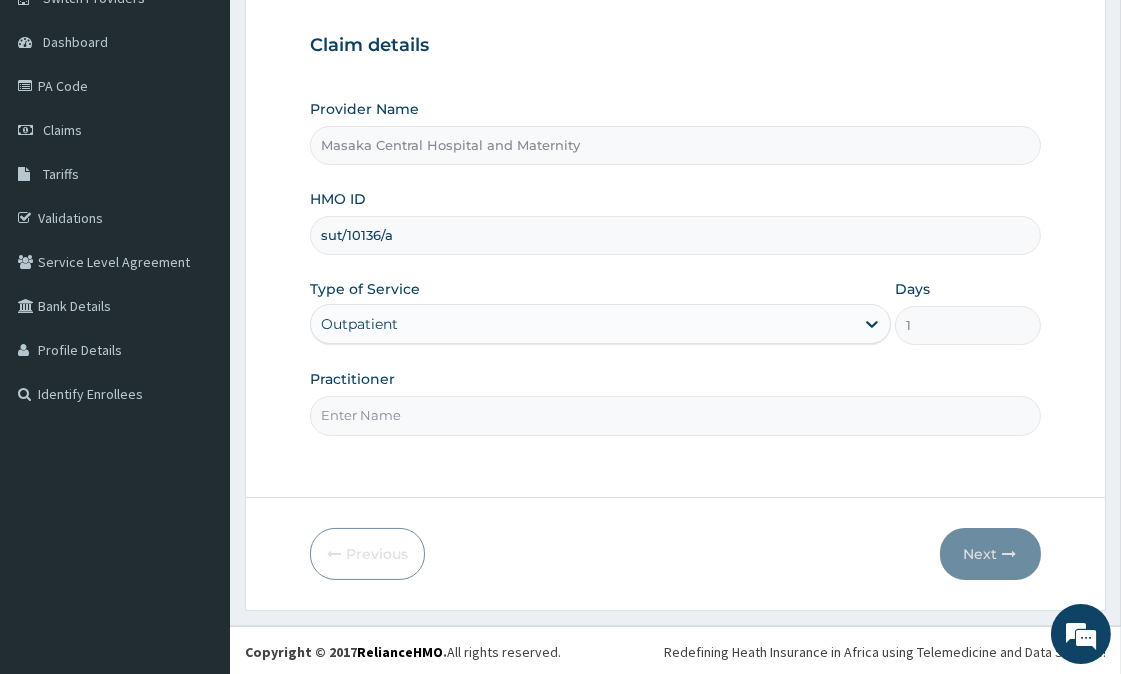 scroll, scrollTop: 178, scrollLeft: 0, axis: vertical 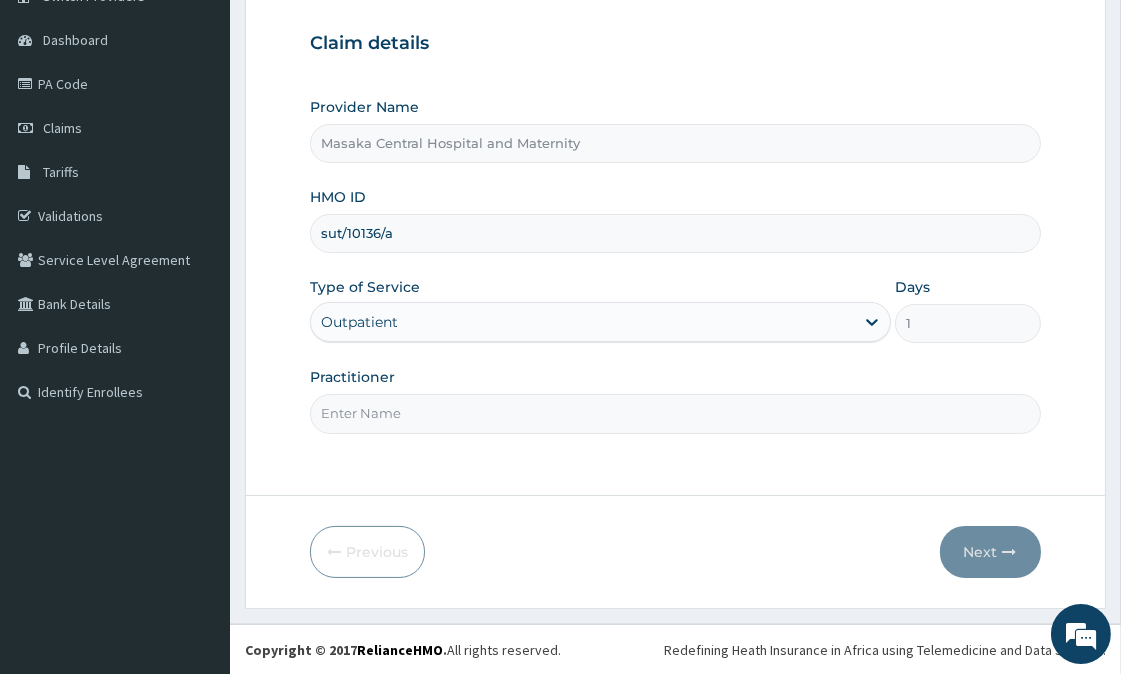 click on "Practitioner" at bounding box center [675, 413] 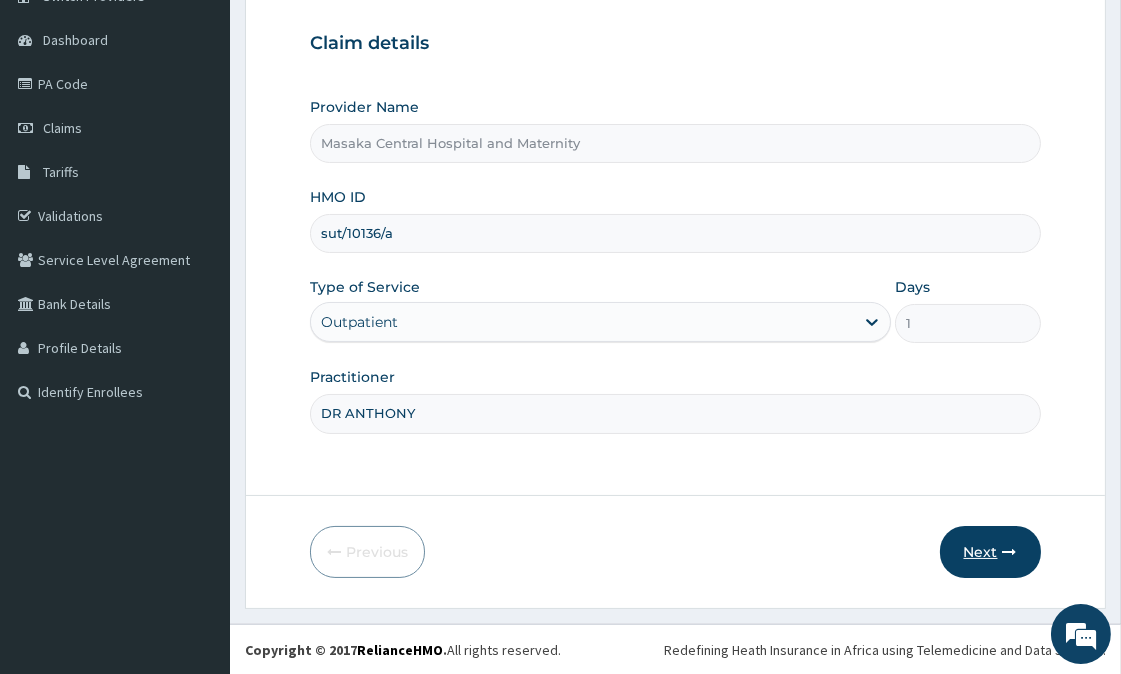 click on "Next" at bounding box center (990, 552) 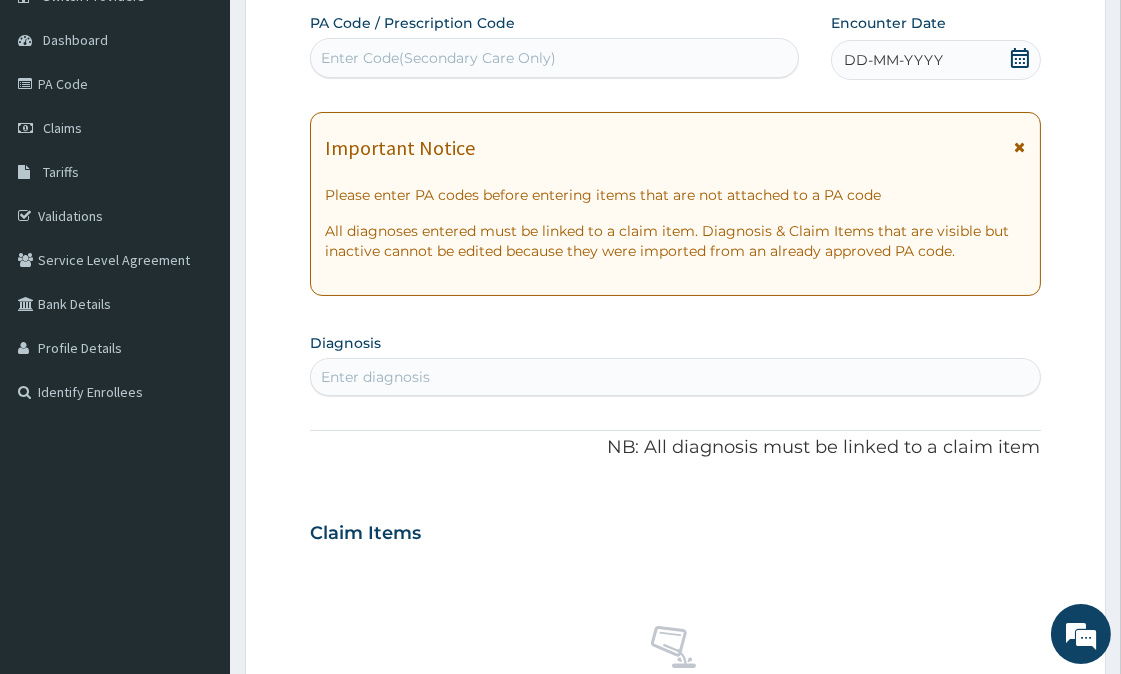 click on "Enter Code(Secondary Care Only)" at bounding box center [554, 58] 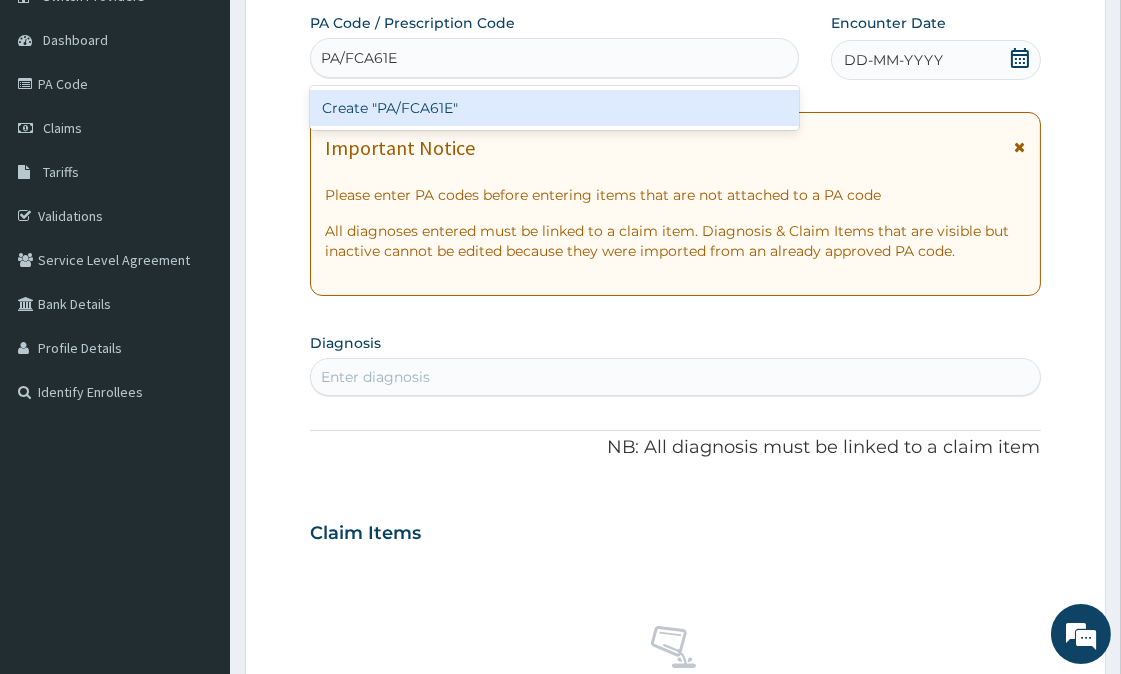 click on "Create "PA/FCA61E"" at bounding box center [554, 108] 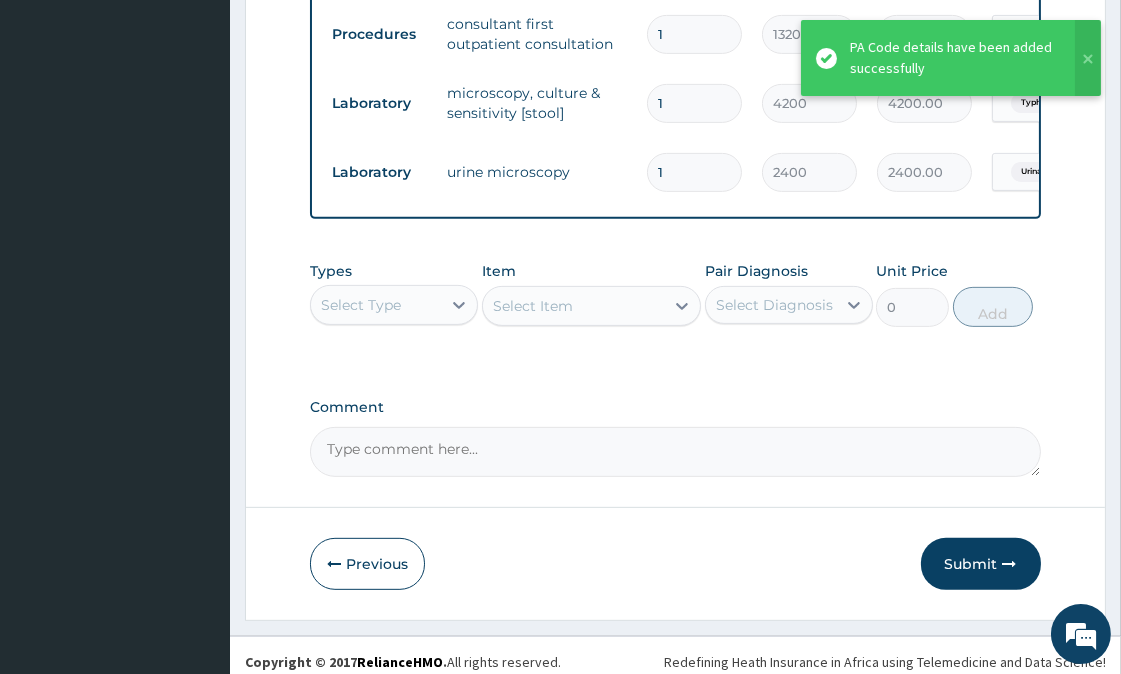 scroll, scrollTop: 1104, scrollLeft: 0, axis: vertical 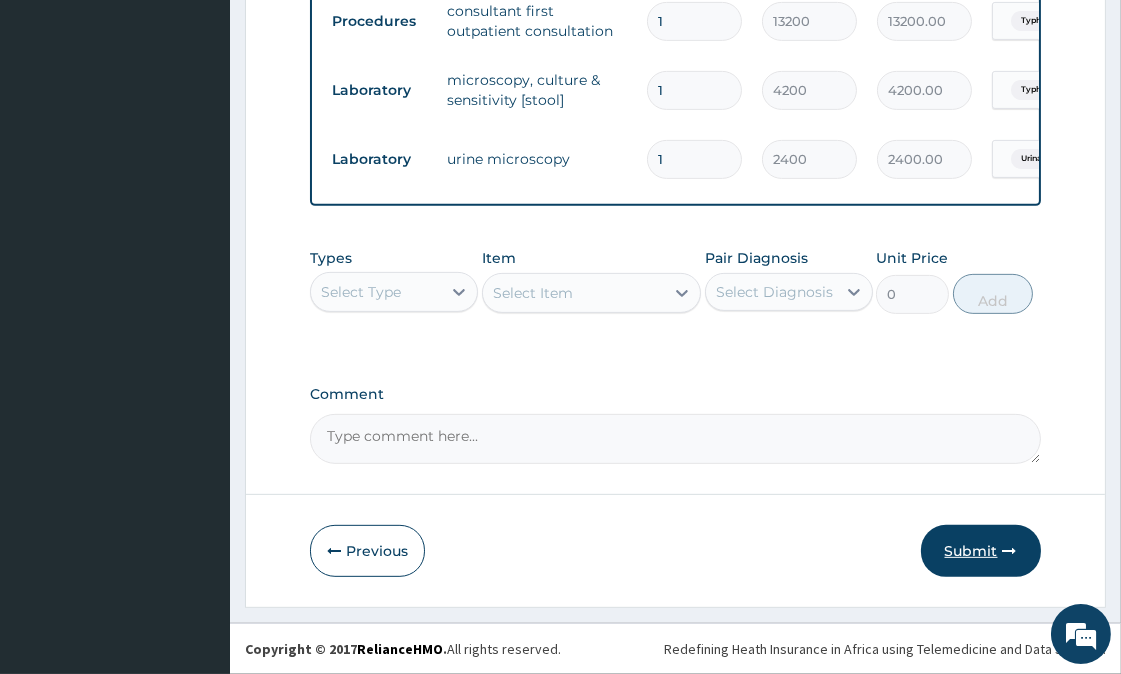 click on "Submit" at bounding box center [981, 551] 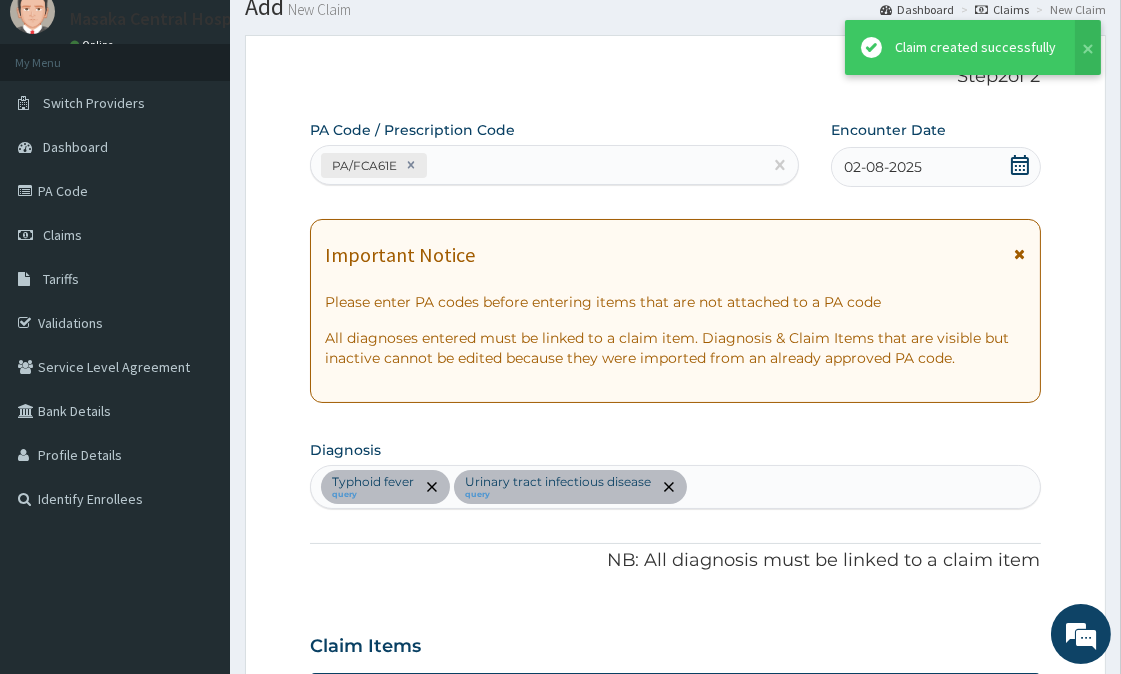 scroll, scrollTop: 1104, scrollLeft: 0, axis: vertical 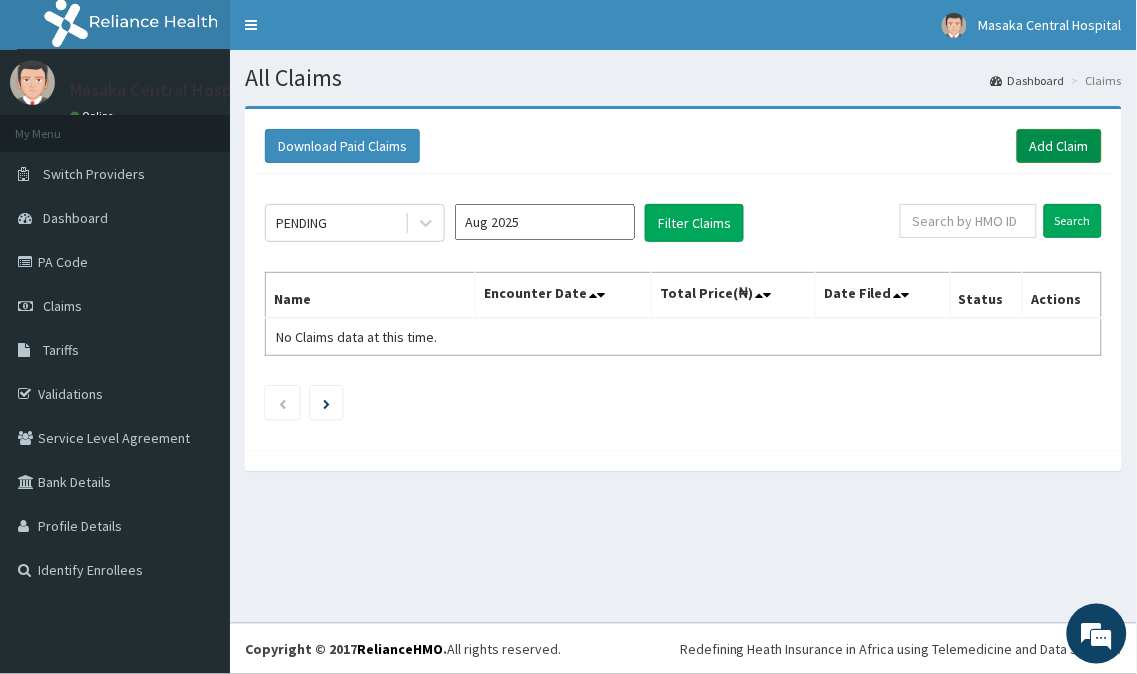 click on "Add Claim" at bounding box center [1059, 146] 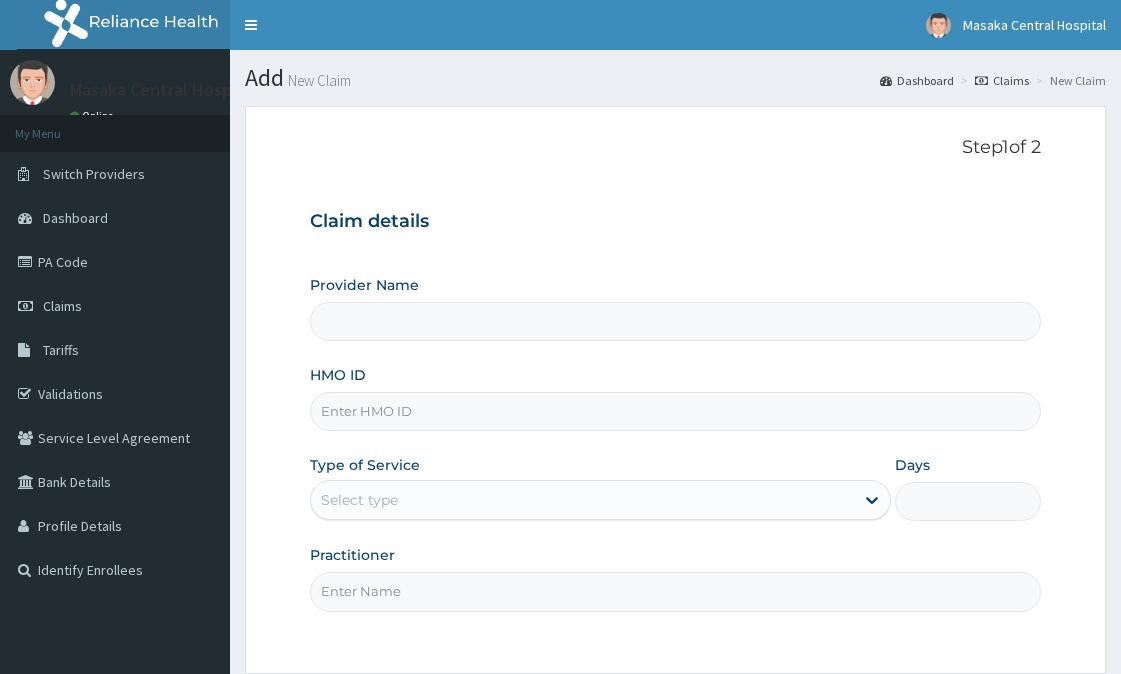 scroll, scrollTop: 0, scrollLeft: 0, axis: both 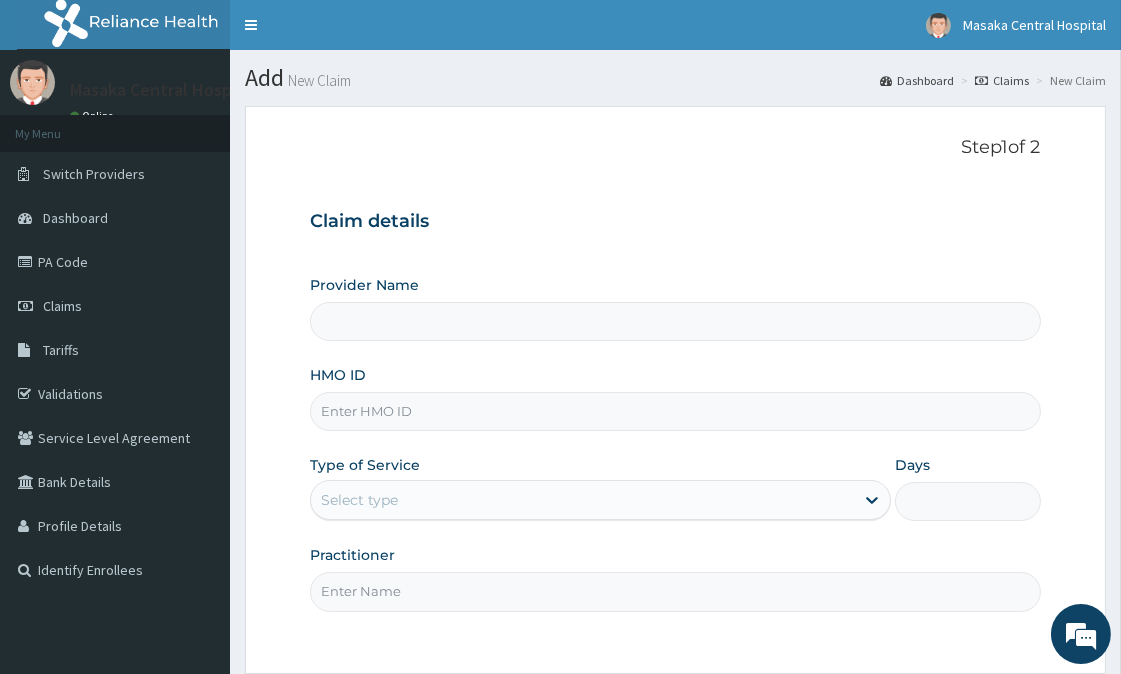 type on "Masaka Central Hospital and Maternity" 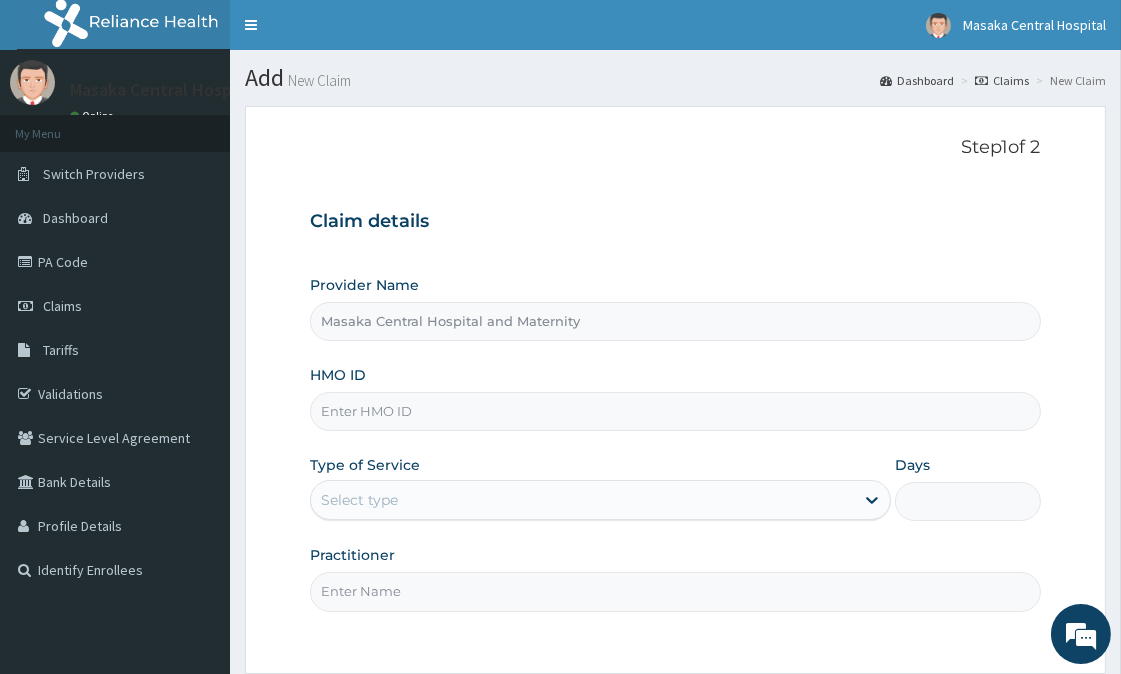 click on "HMO ID" at bounding box center (675, 411) 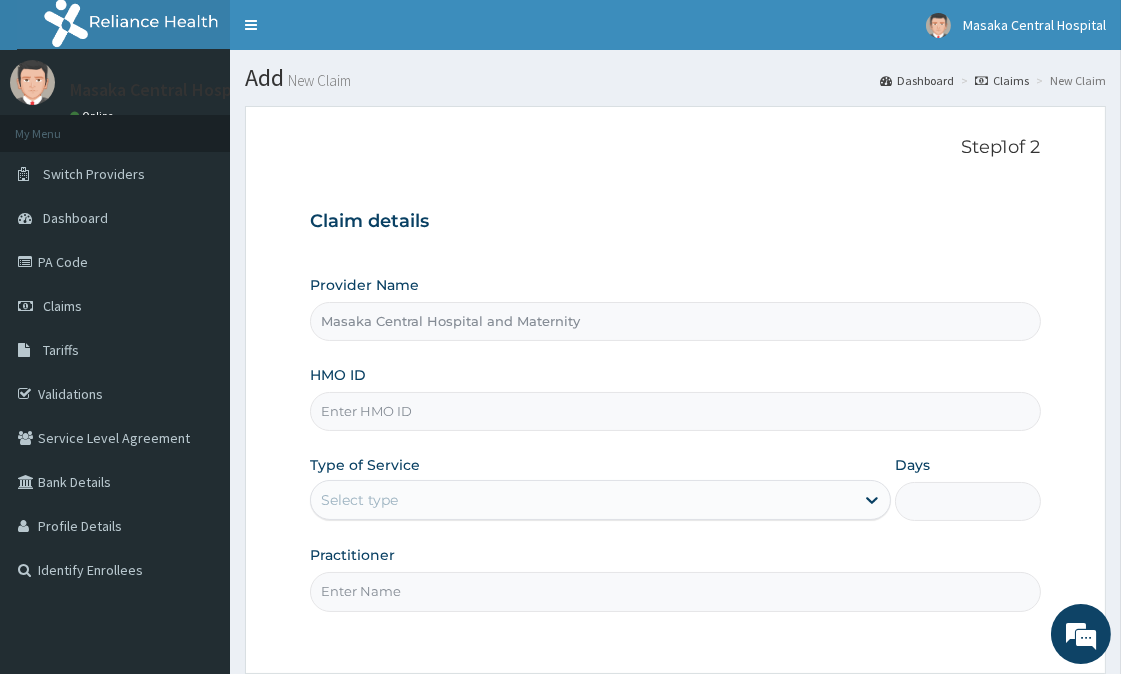 paste on "gsv/10696/a" 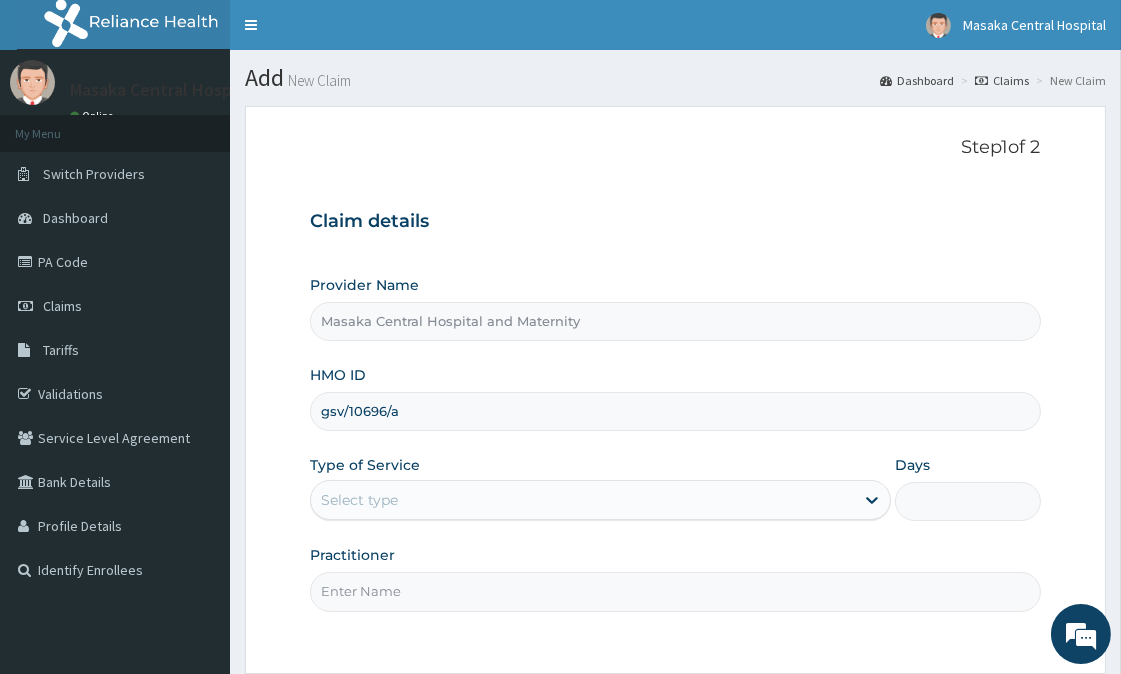 type on "gsv/10696/a" 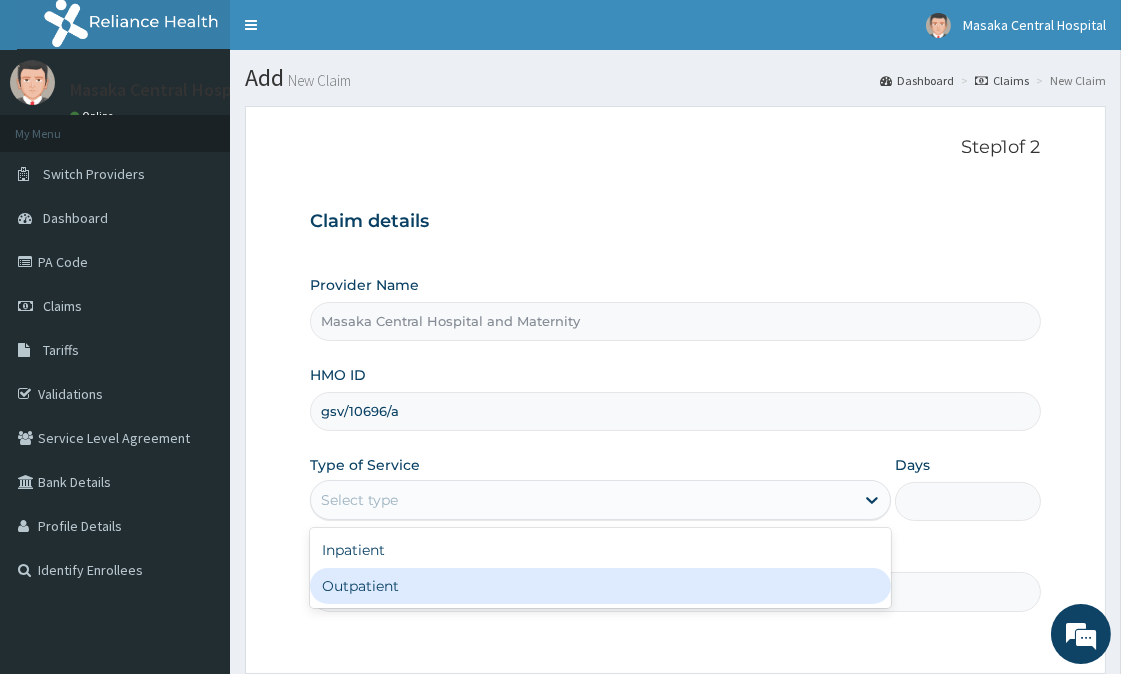 click on "Outpatient" at bounding box center (600, 586) 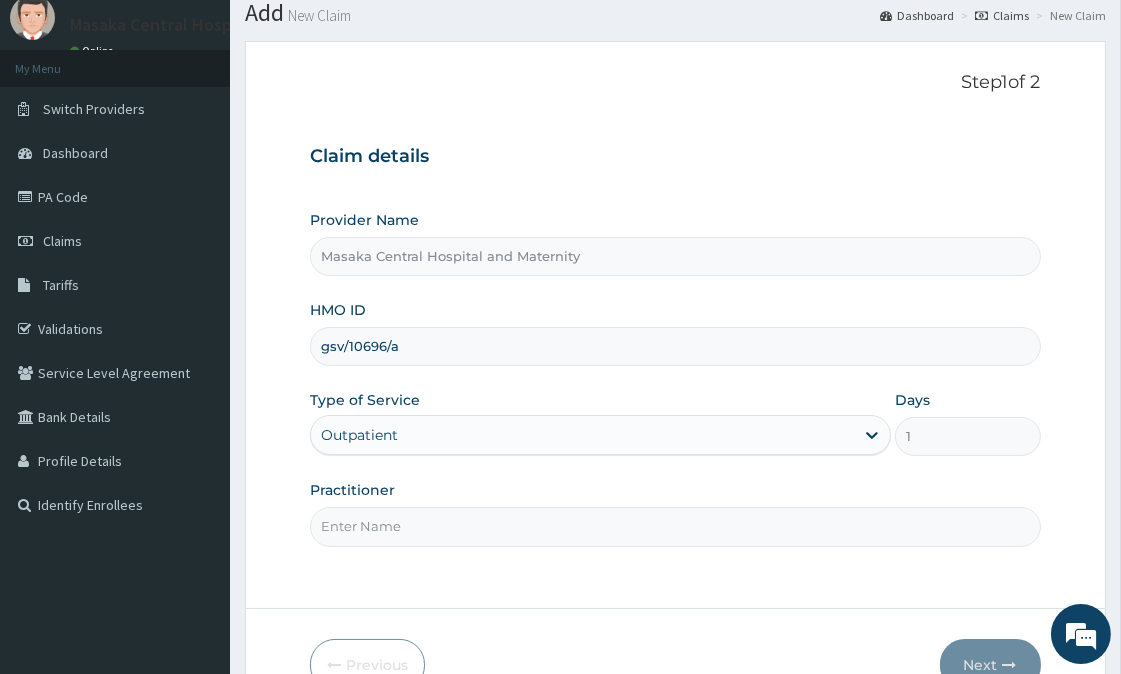 scroll, scrollTop: 111, scrollLeft: 0, axis: vertical 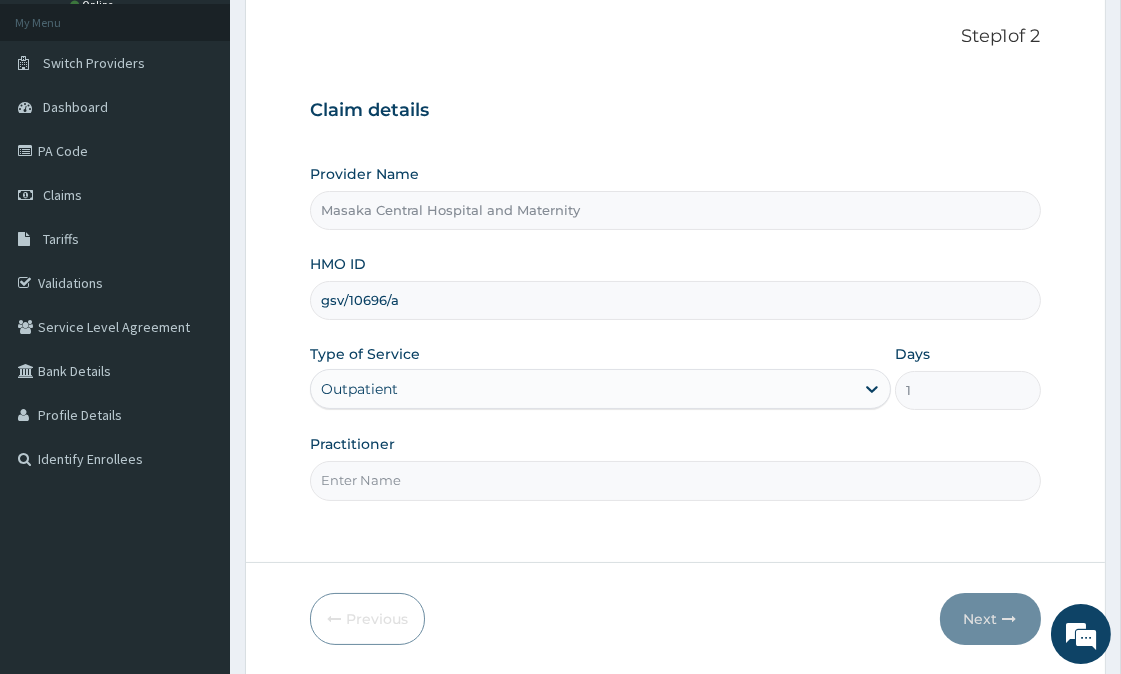 click on "Practitioner" at bounding box center [675, 480] 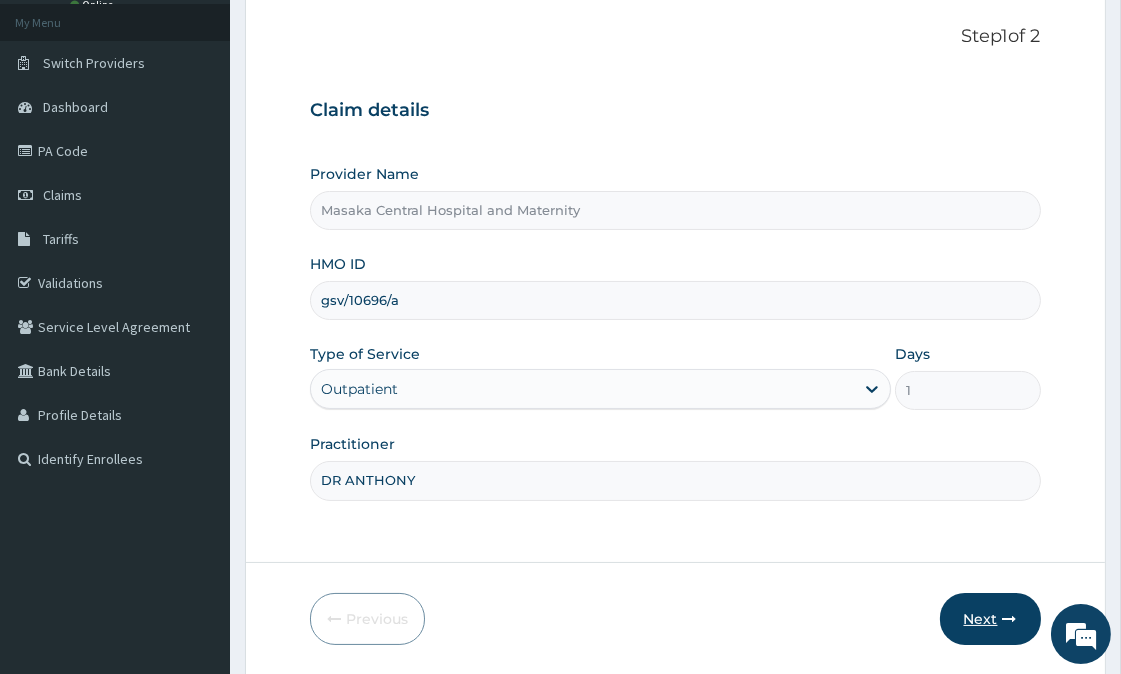 click on "Next" at bounding box center (990, 619) 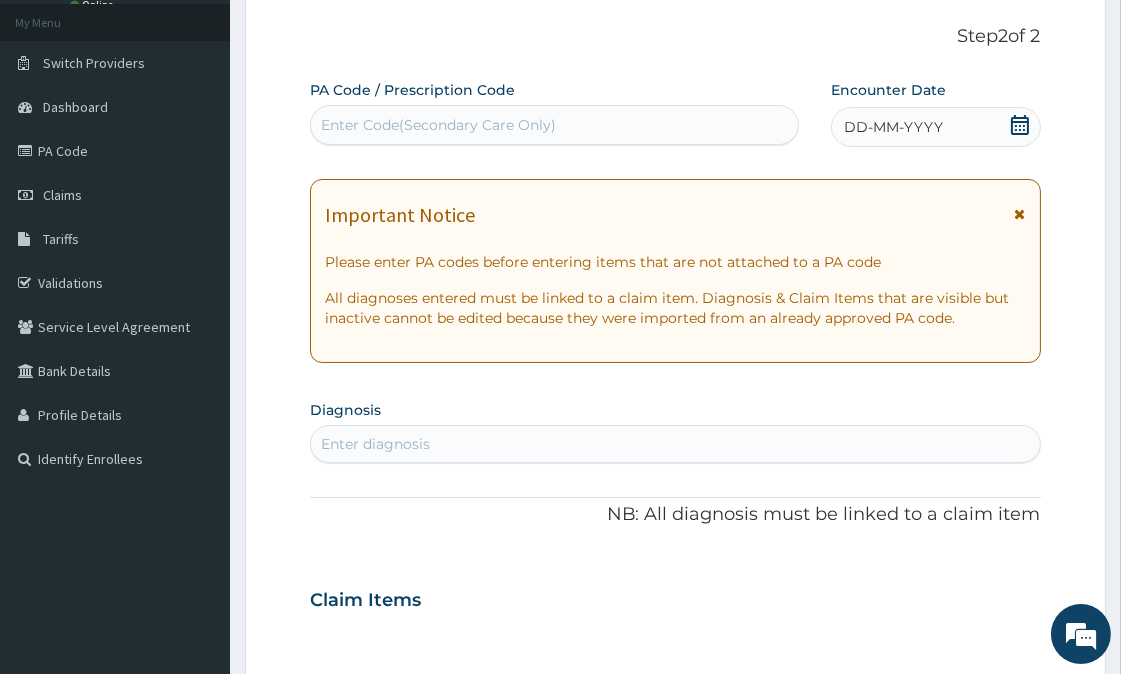 click on "Enter Code(Secondary Care Only)" at bounding box center [554, 125] 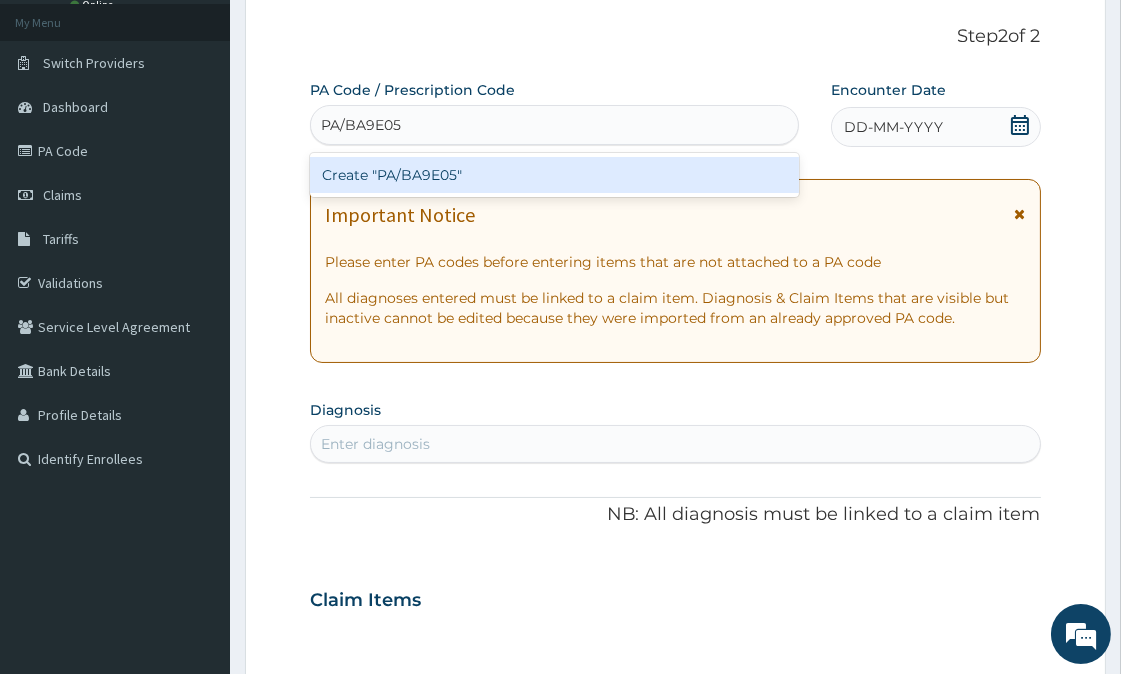 click on "Create "PA/BA9E05"" at bounding box center (554, 175) 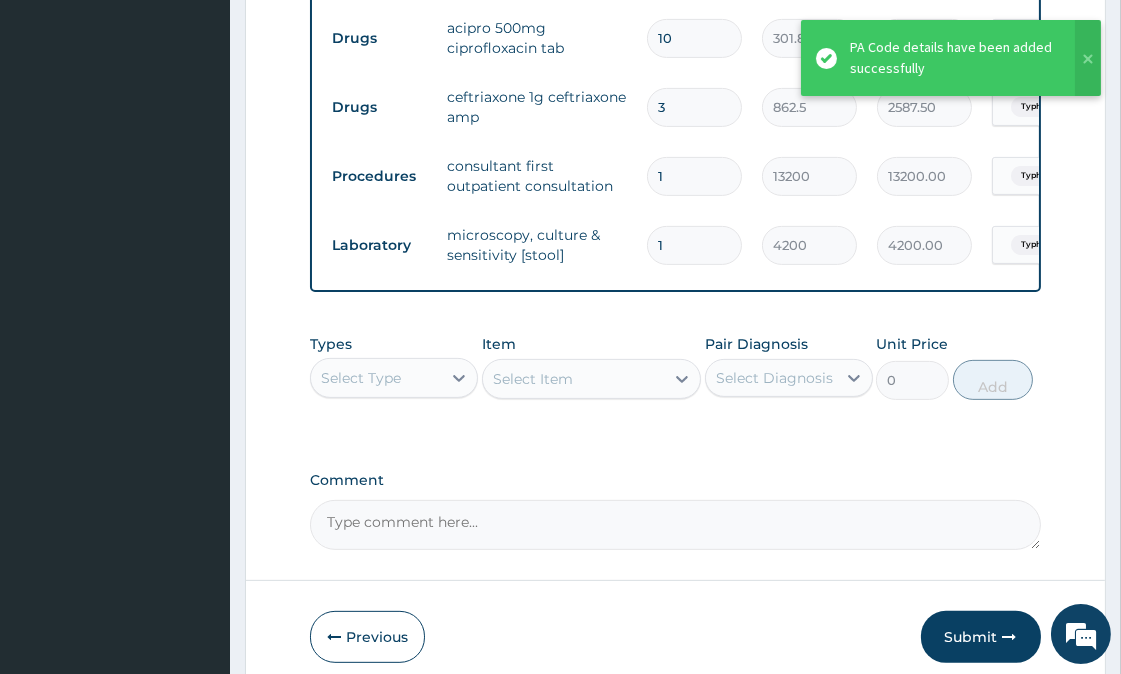 scroll, scrollTop: 1035, scrollLeft: 0, axis: vertical 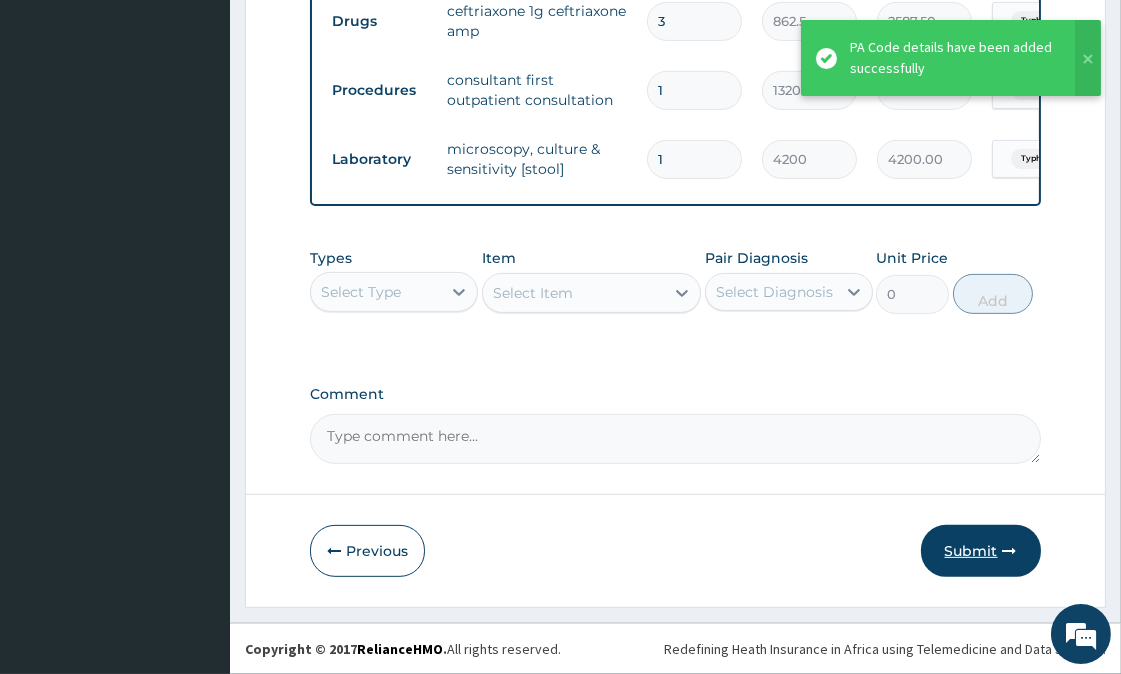 click on "Submit" at bounding box center [981, 551] 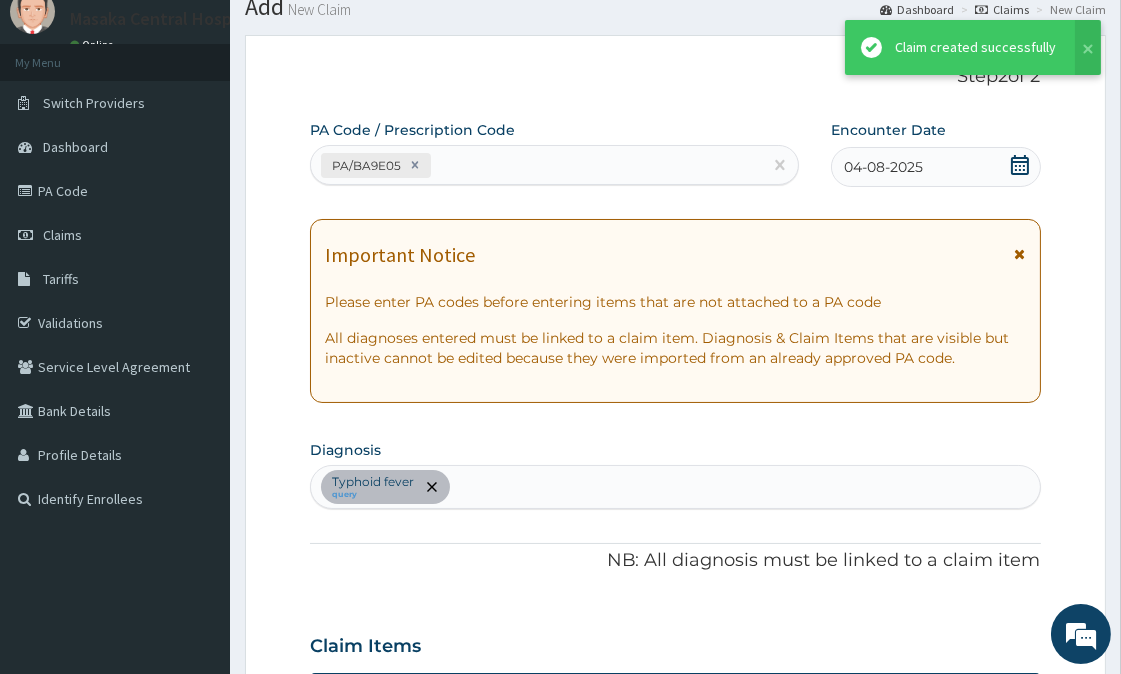 scroll, scrollTop: 1035, scrollLeft: 0, axis: vertical 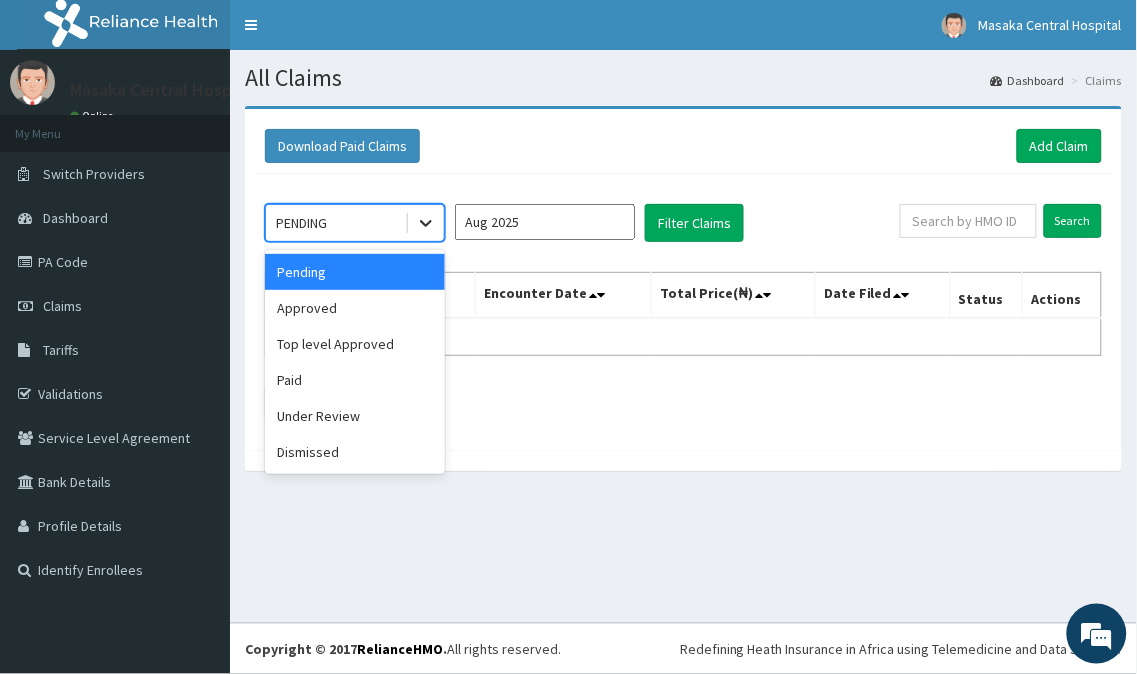 click 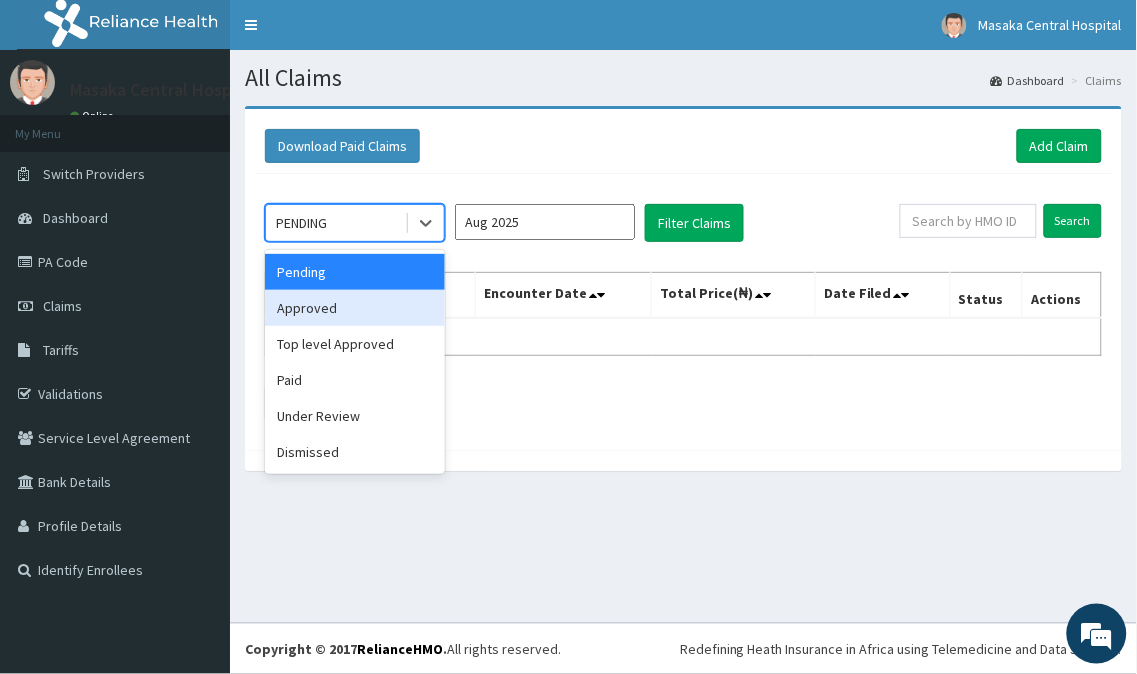 click on "Approved" at bounding box center (355, 308) 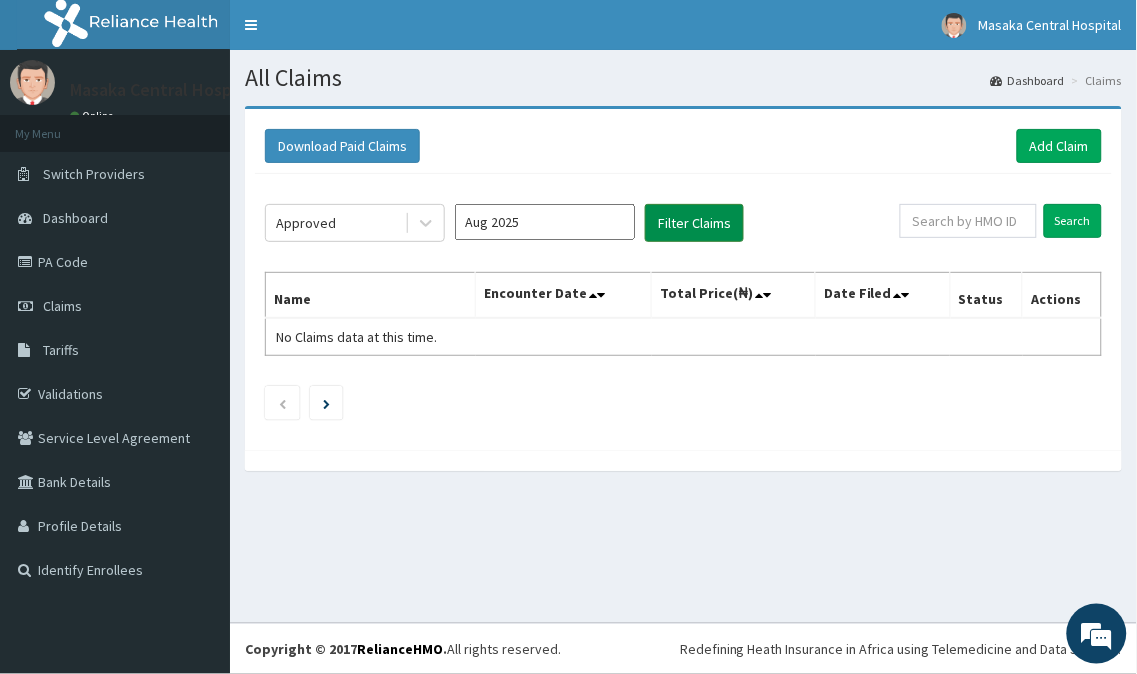 click on "Filter Claims" at bounding box center [694, 223] 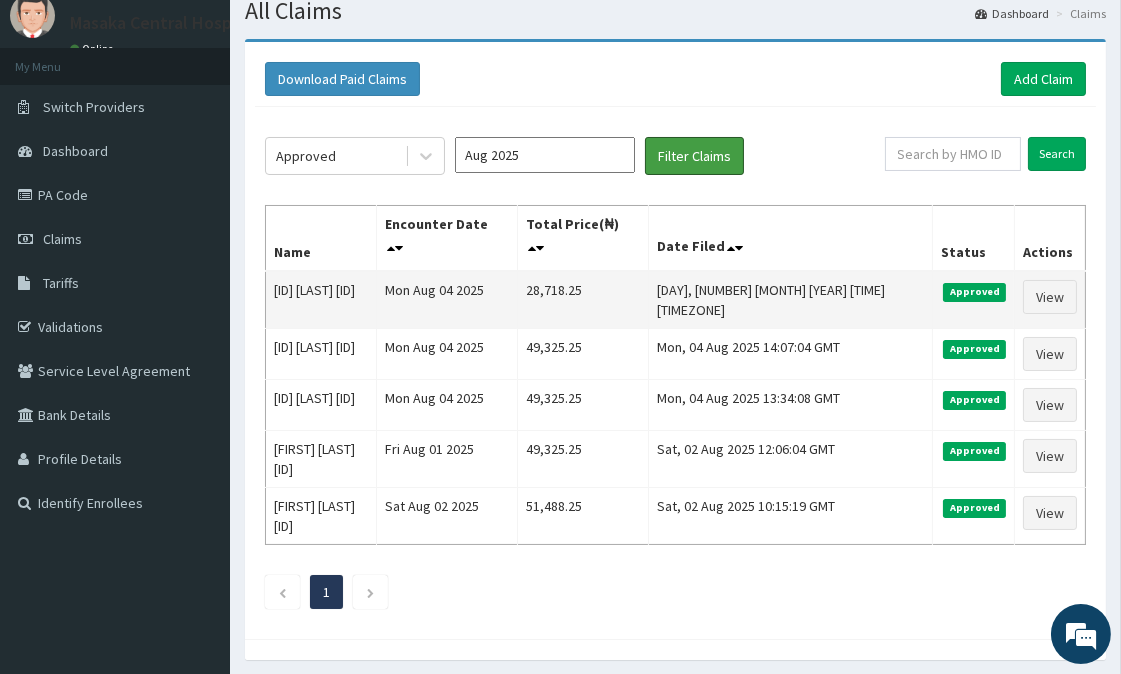 scroll, scrollTop: 111, scrollLeft: 0, axis: vertical 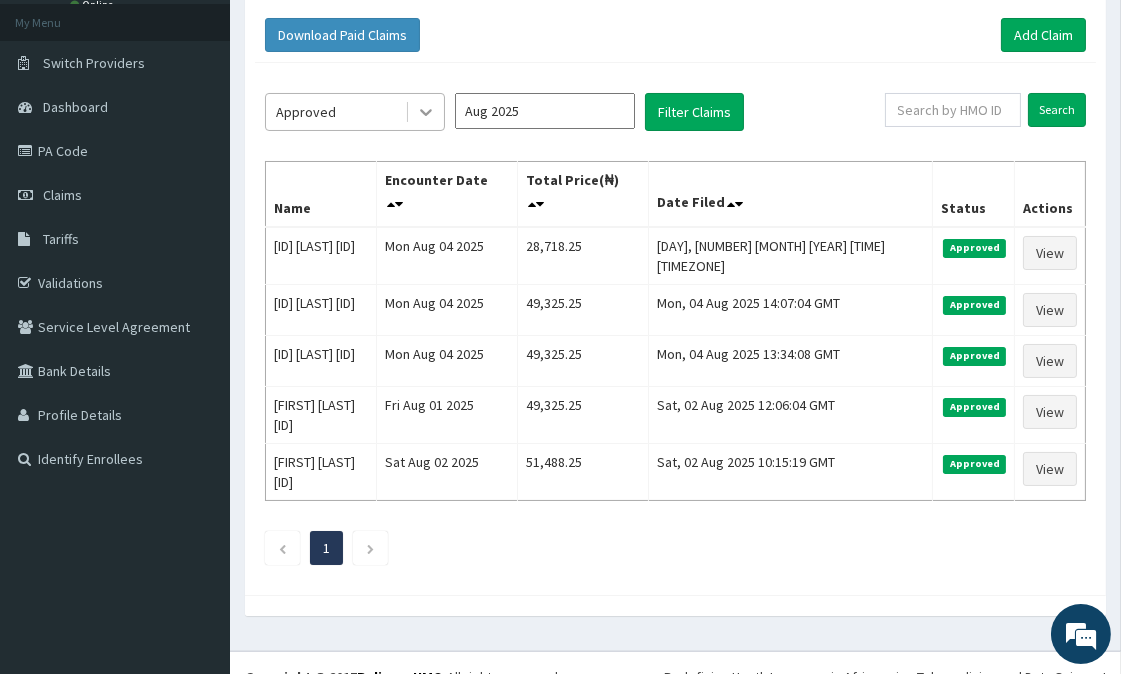 click 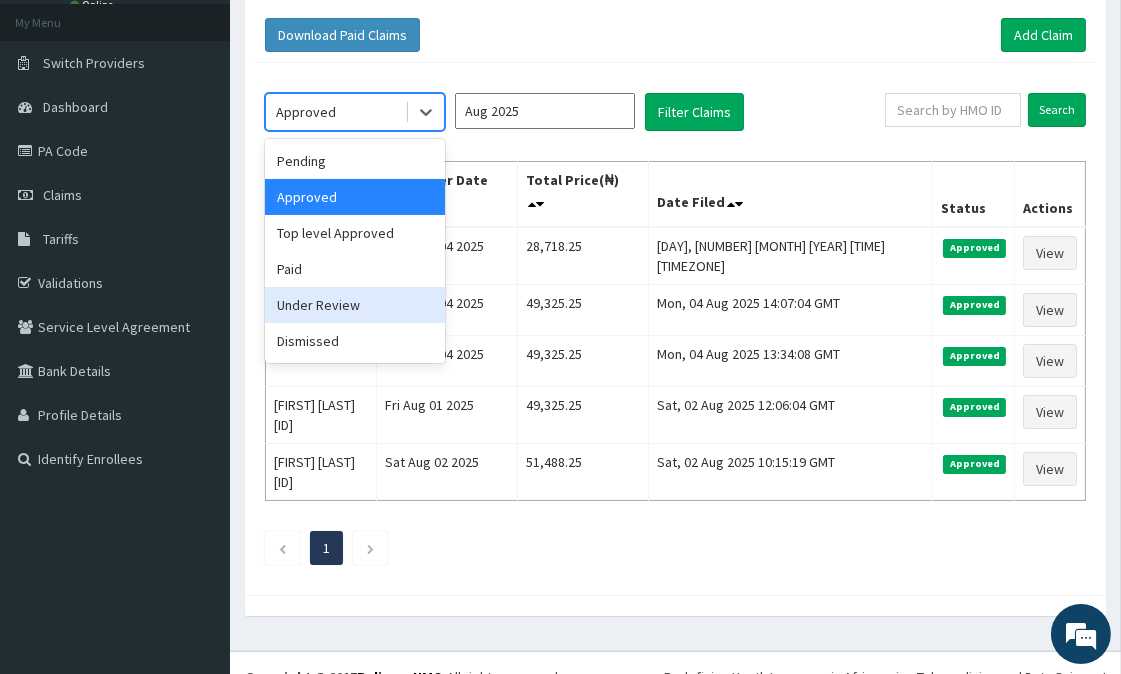 click on "Under Review" at bounding box center (355, 305) 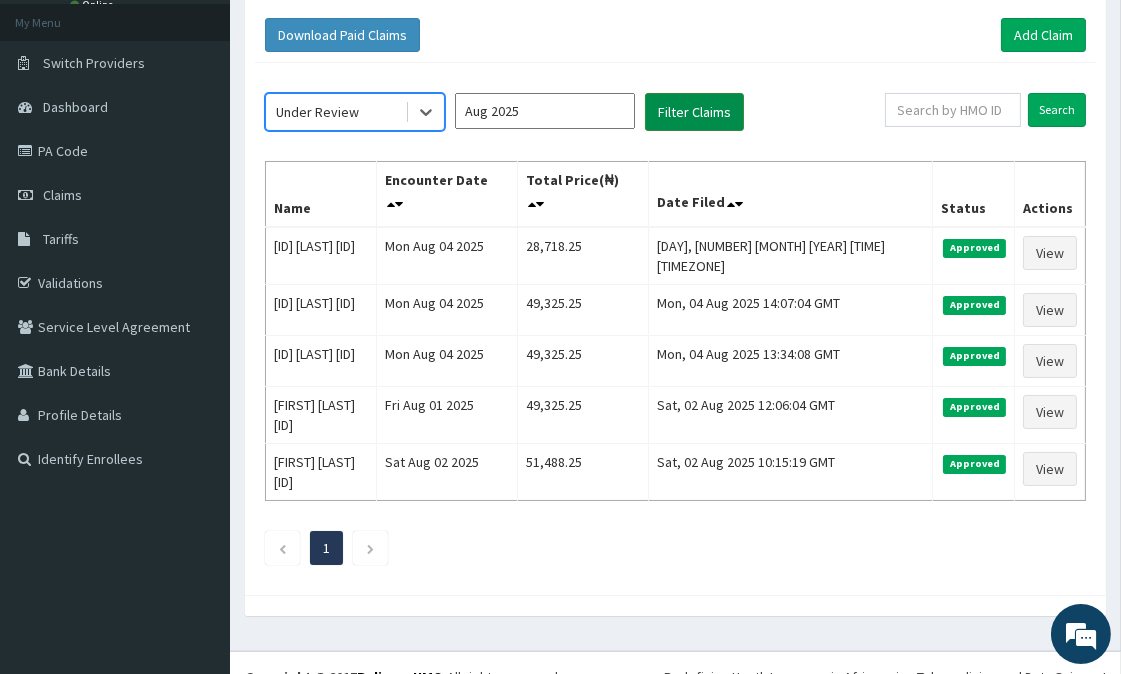 click on "Filter Claims" at bounding box center (694, 112) 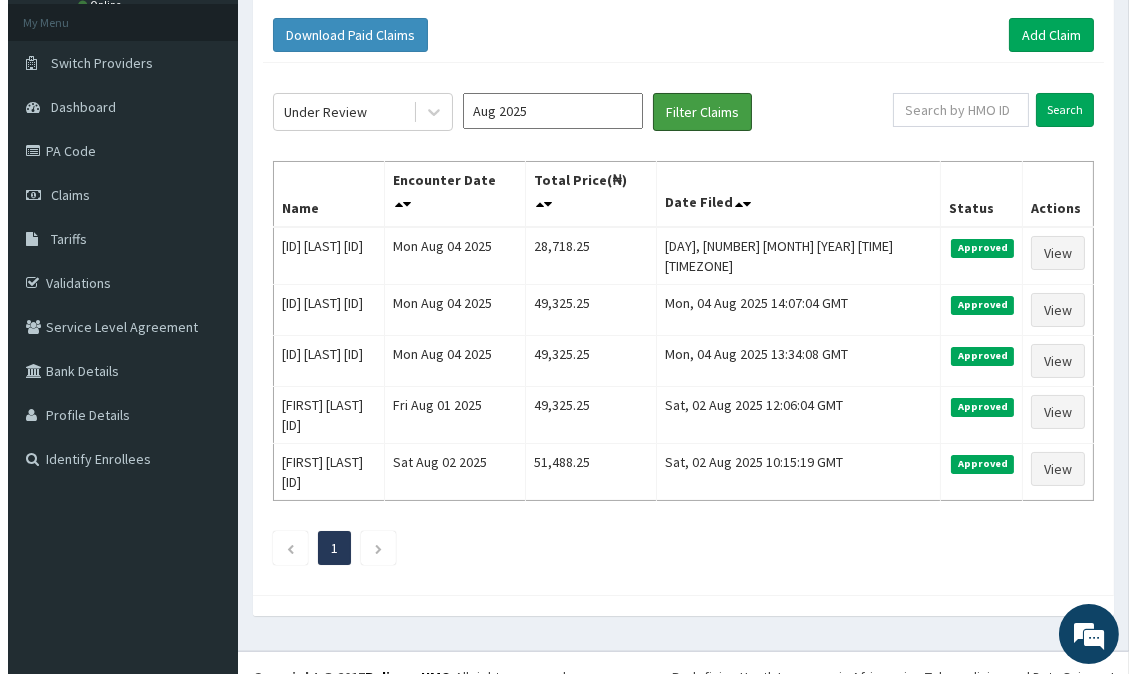 scroll, scrollTop: 0, scrollLeft: 0, axis: both 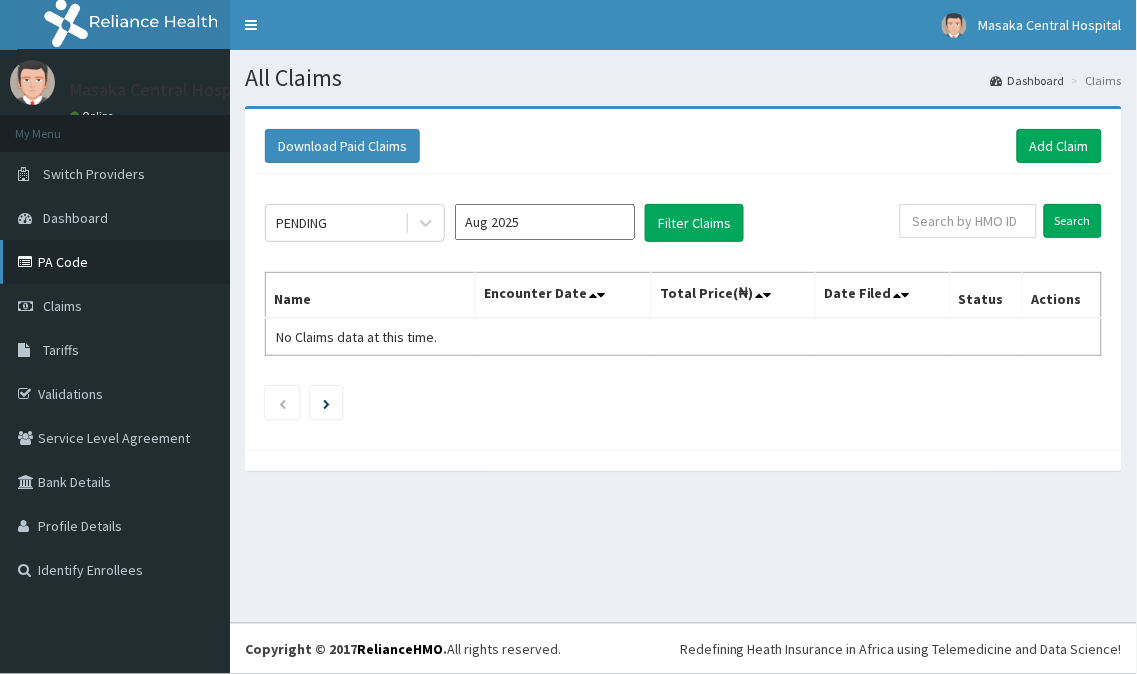 click on "PA Code" at bounding box center (115, 262) 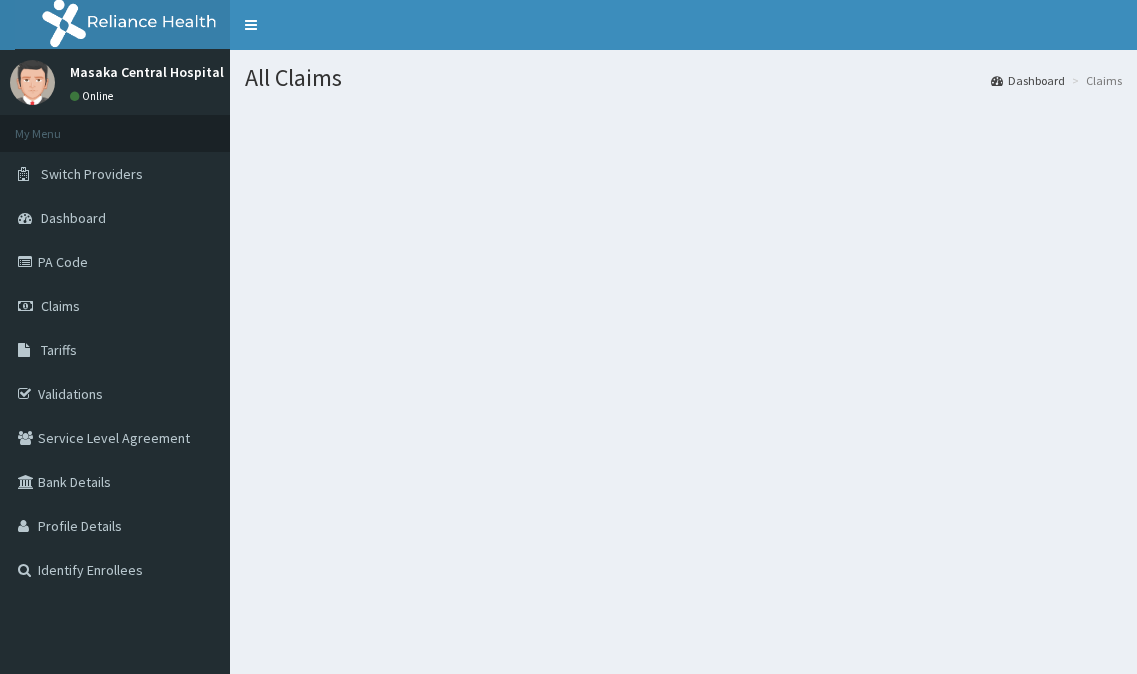 scroll, scrollTop: 0, scrollLeft: 0, axis: both 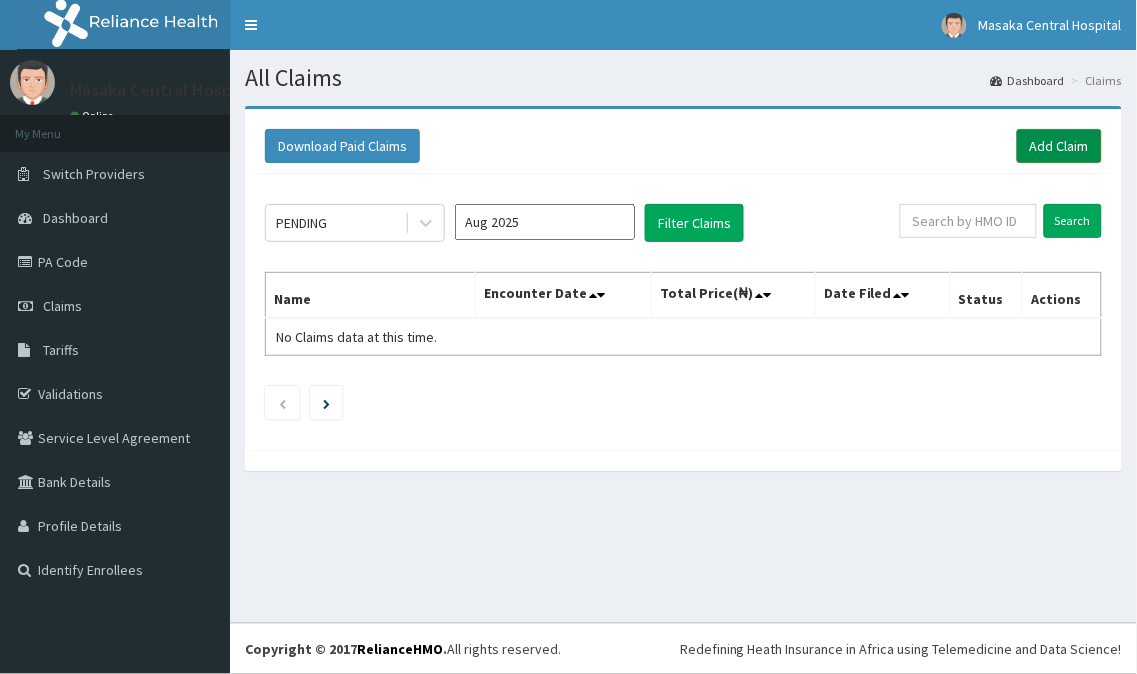 click on "Add Claim" at bounding box center (1059, 146) 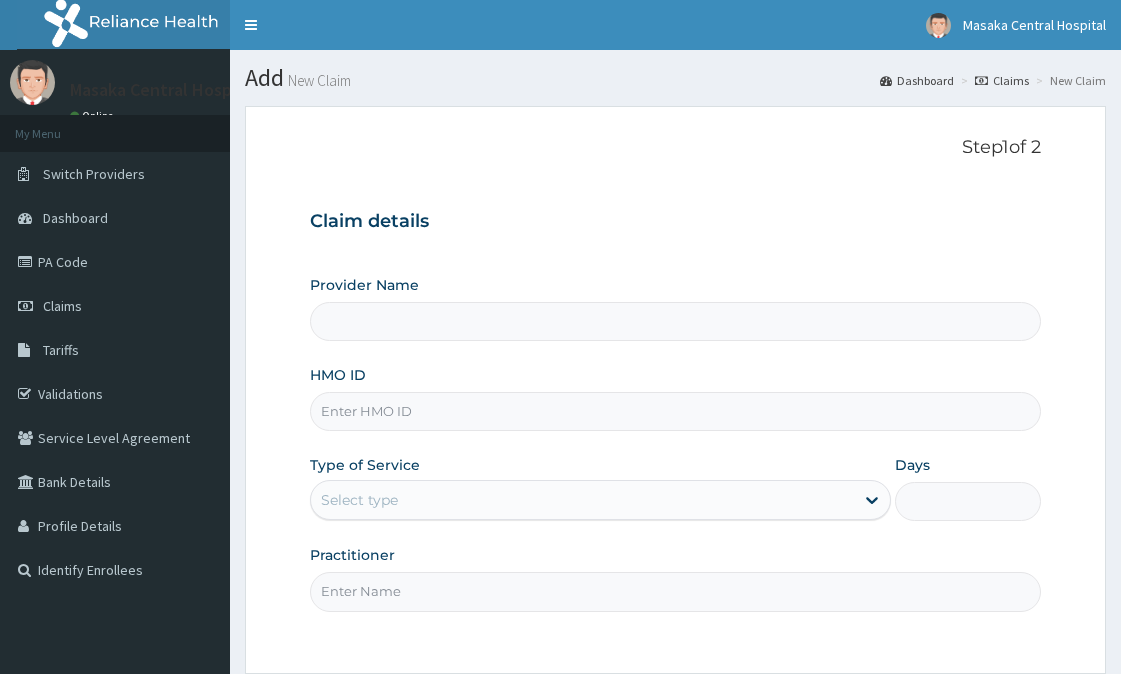 scroll, scrollTop: 0, scrollLeft: 0, axis: both 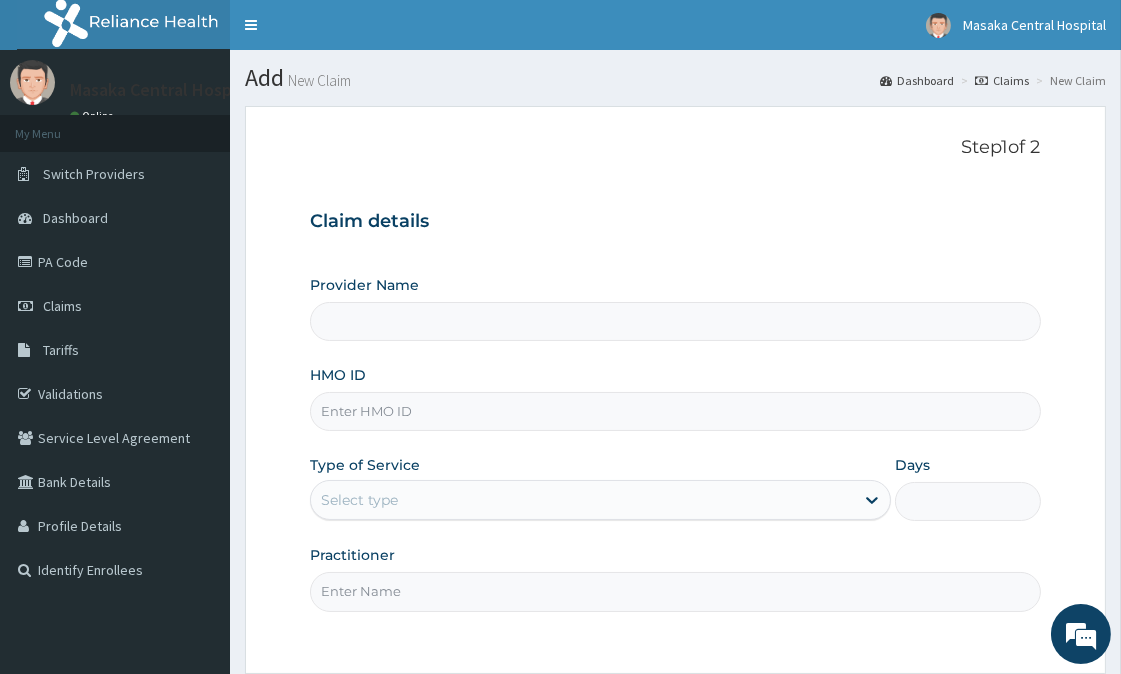 type on "Masaka Central Hospital and Maternity" 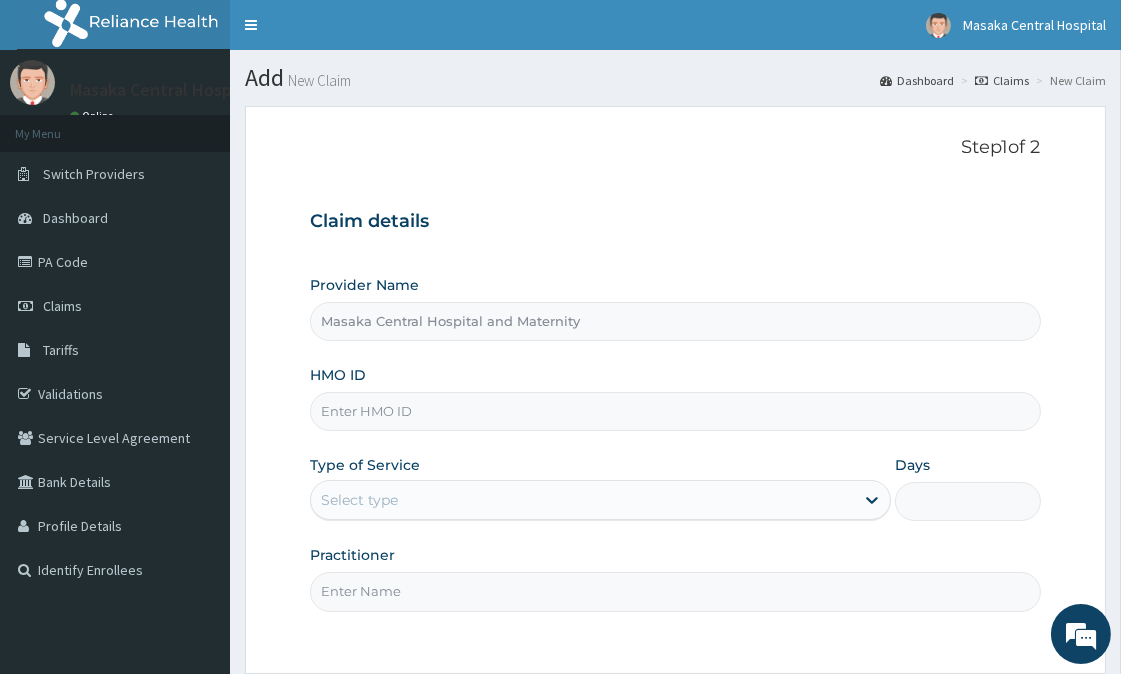 click on "HMO ID" at bounding box center [675, 411] 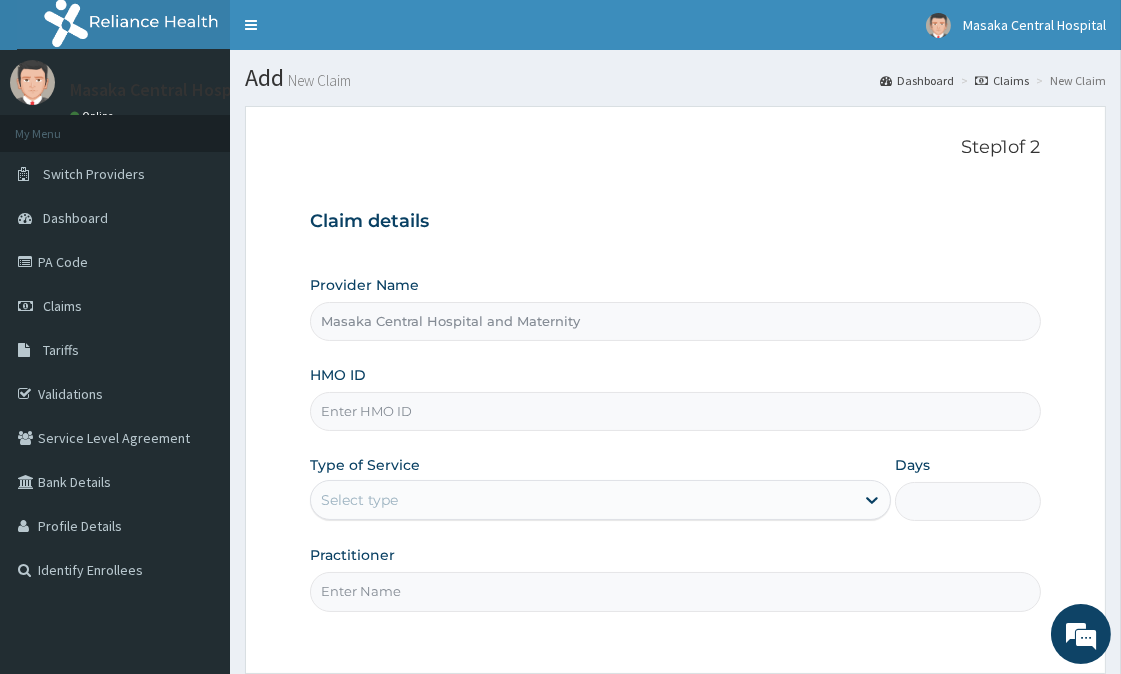 scroll, scrollTop: 0, scrollLeft: 0, axis: both 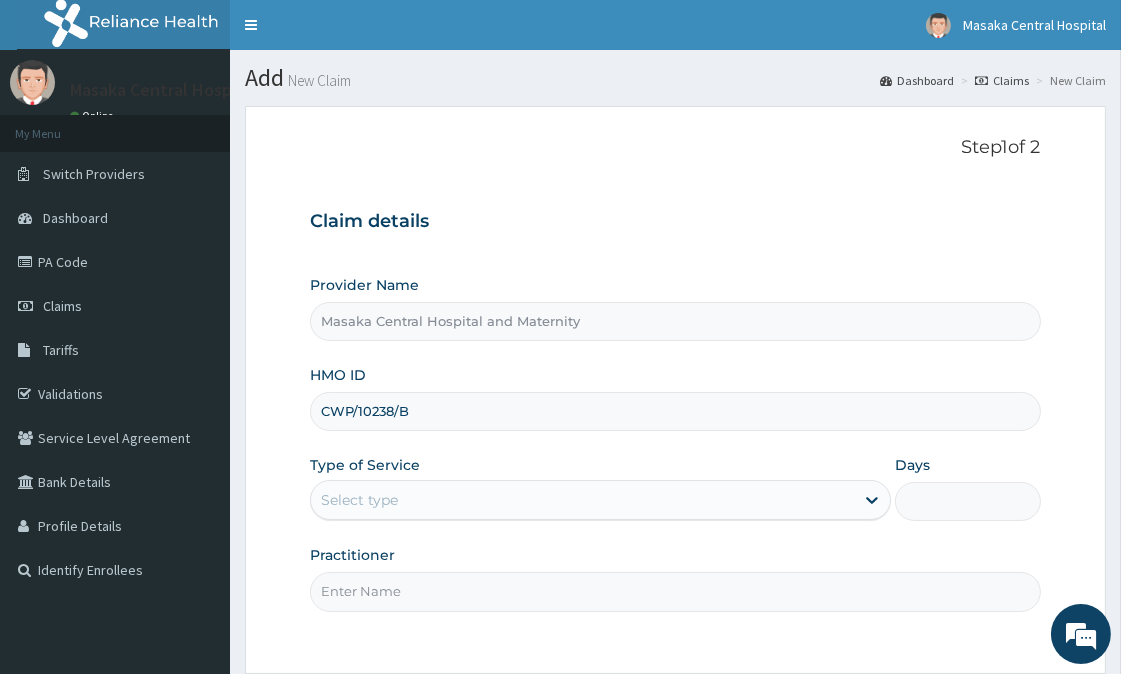 type on "CWP/10238/B" 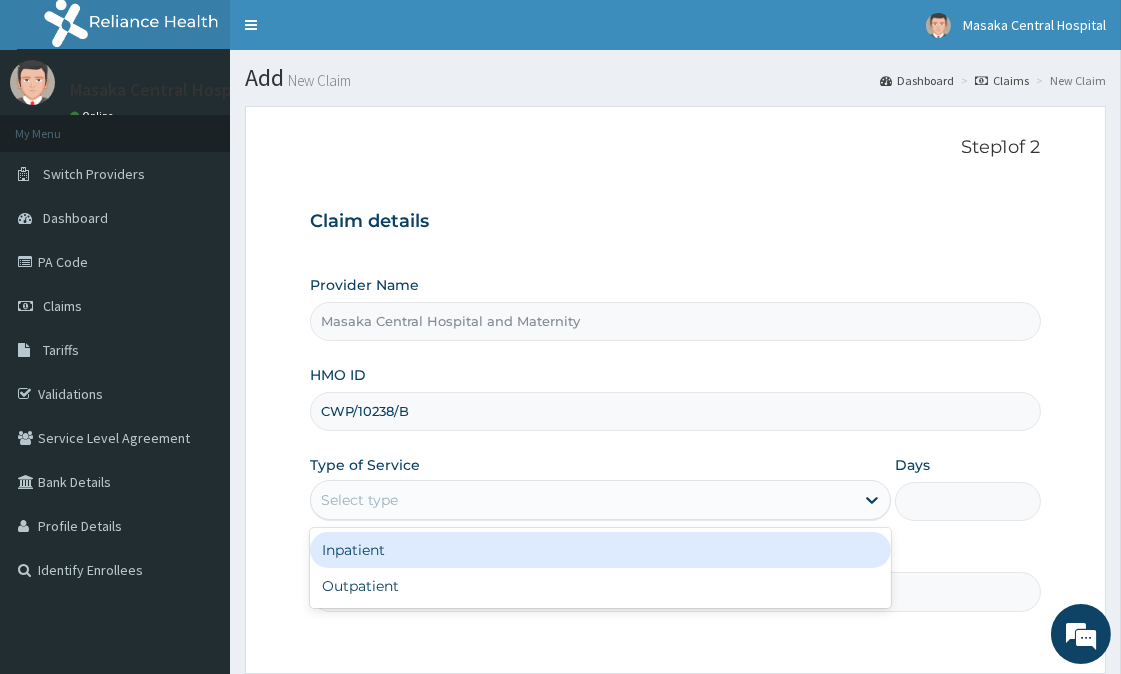 click on "Select type" at bounding box center (582, 500) 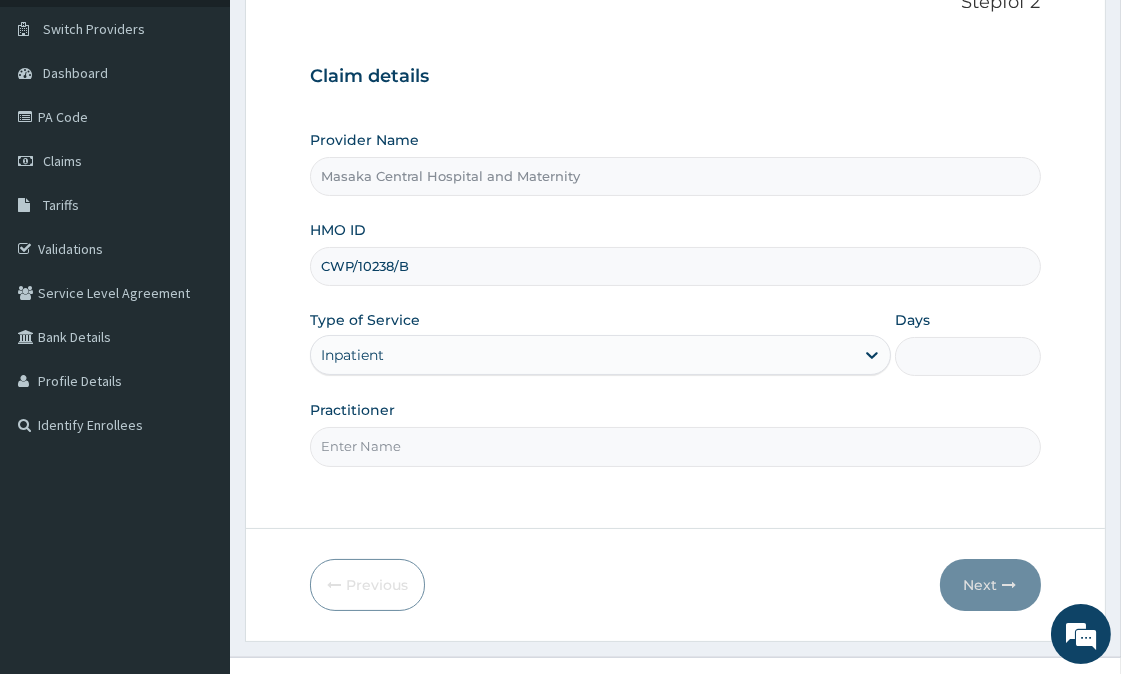 scroll, scrollTop: 178, scrollLeft: 0, axis: vertical 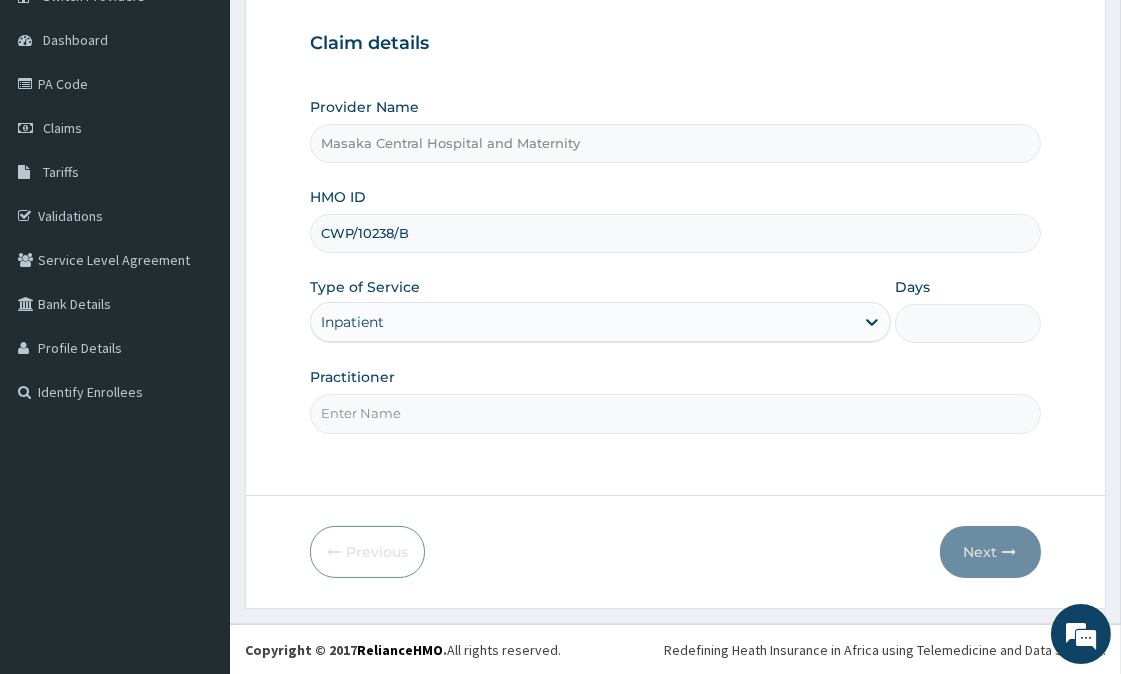 click on "Practitioner" at bounding box center [675, 413] 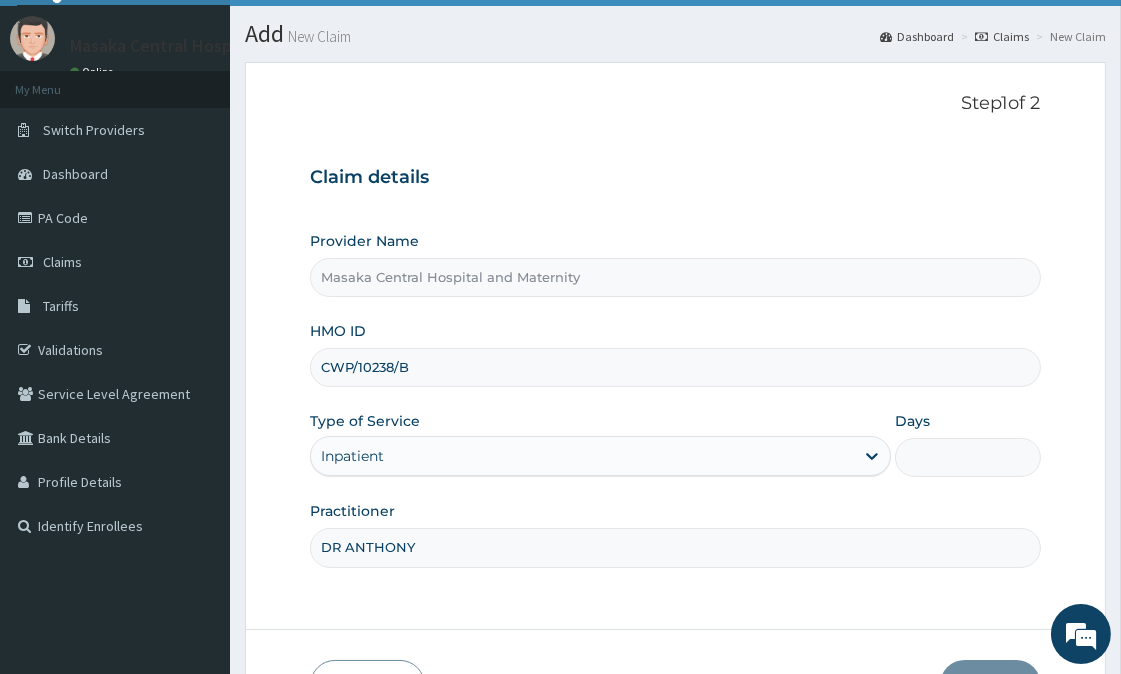 scroll, scrollTop: 0, scrollLeft: 0, axis: both 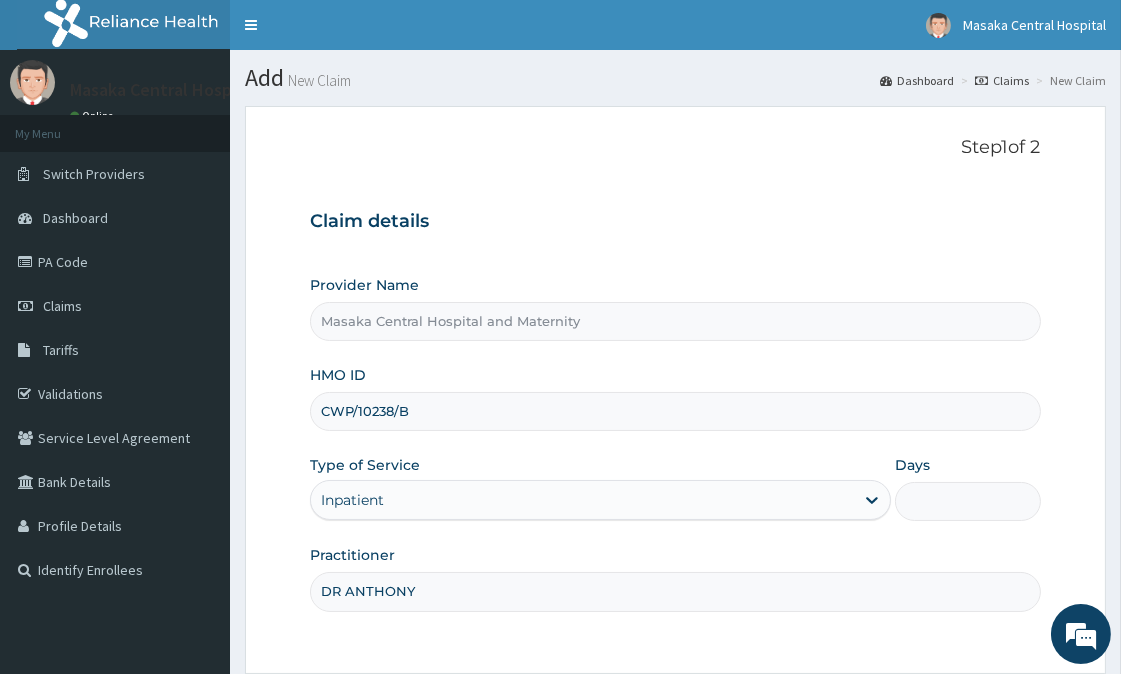 click on "Masaka Central Hospital and Maternity" at bounding box center (675, 321) 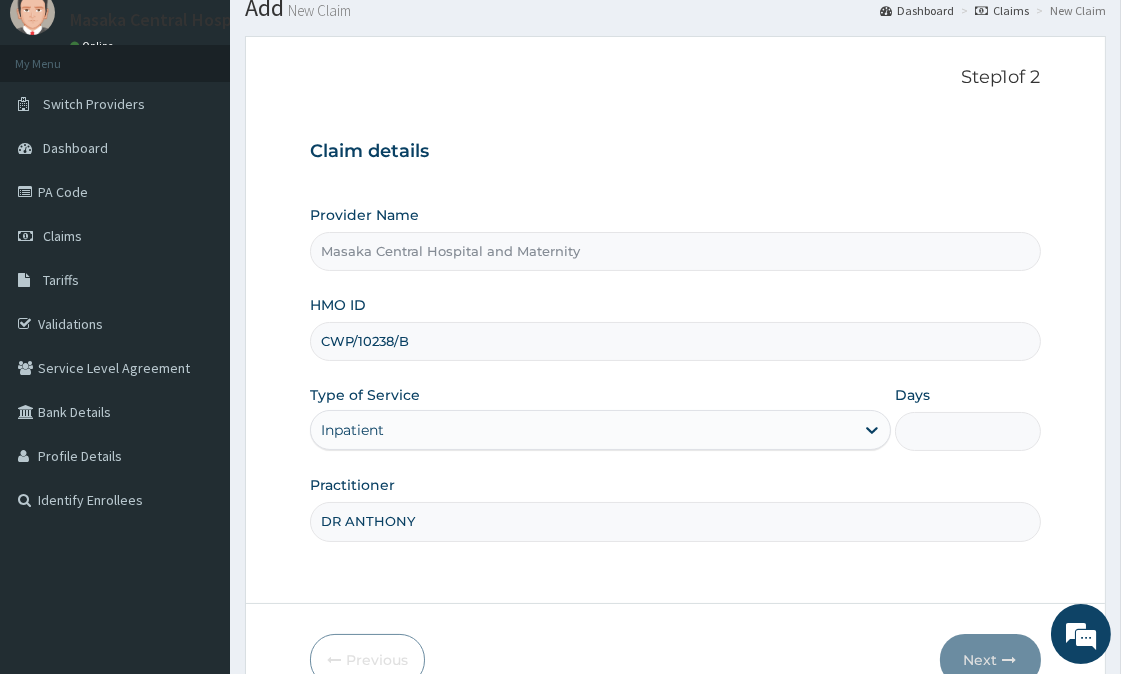 scroll, scrollTop: 111, scrollLeft: 0, axis: vertical 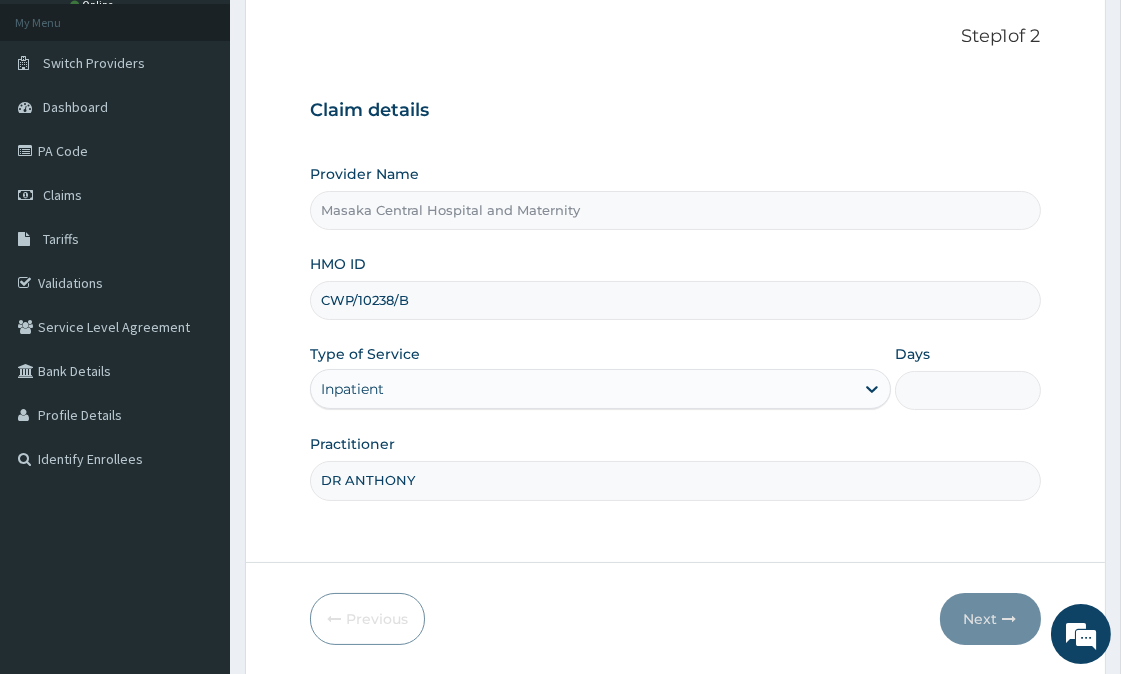 click on "Inpatient" at bounding box center (582, 389) 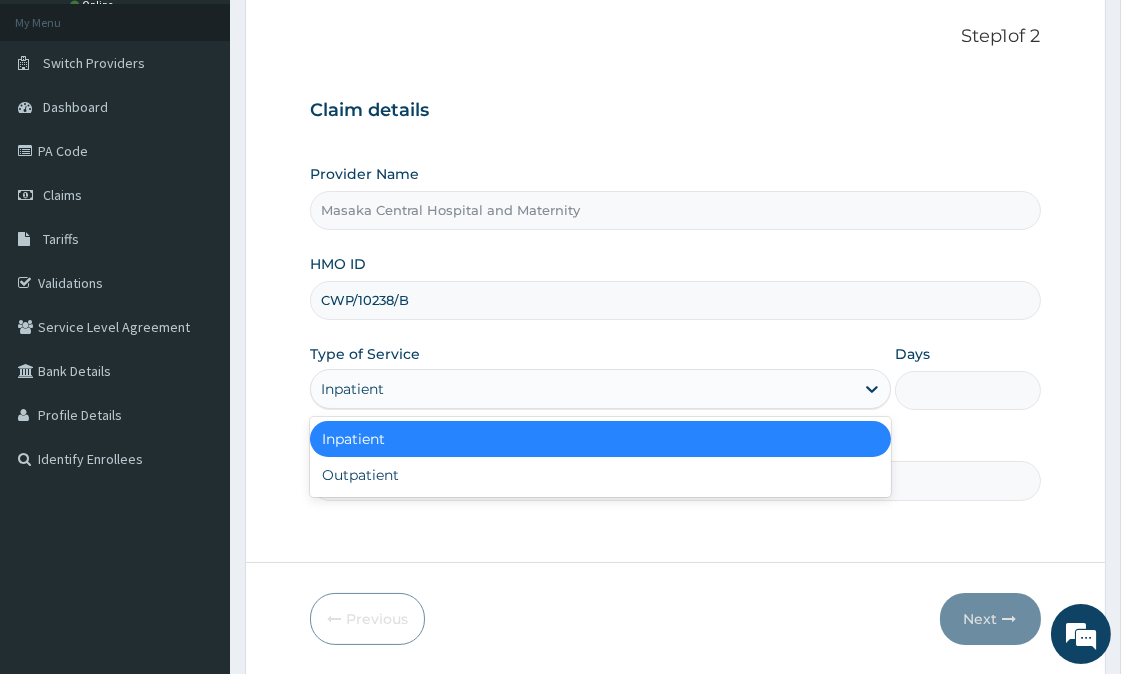 click on "Inpatient" at bounding box center [600, 439] 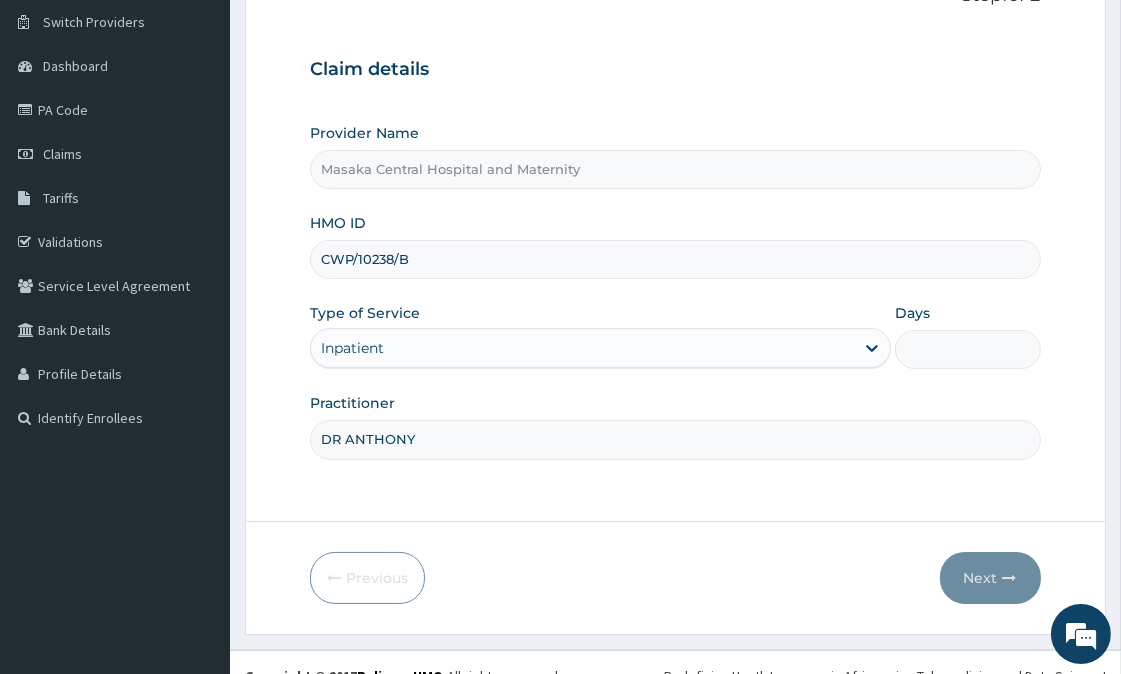 scroll, scrollTop: 178, scrollLeft: 0, axis: vertical 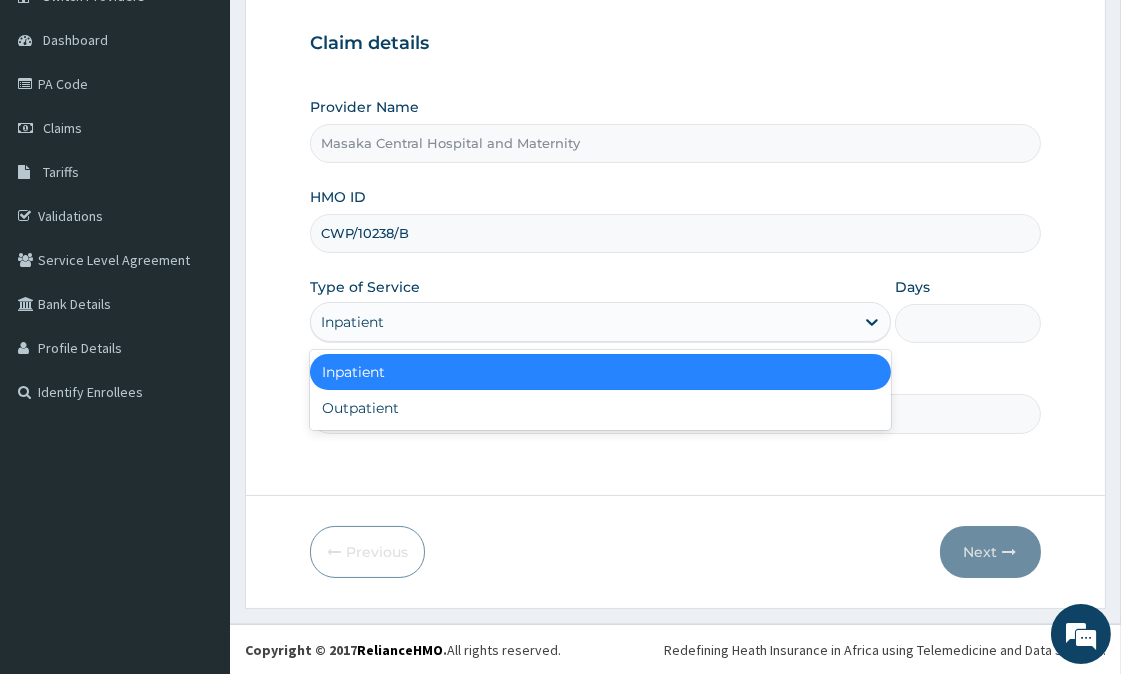 click on "Inpatient" at bounding box center [582, 322] 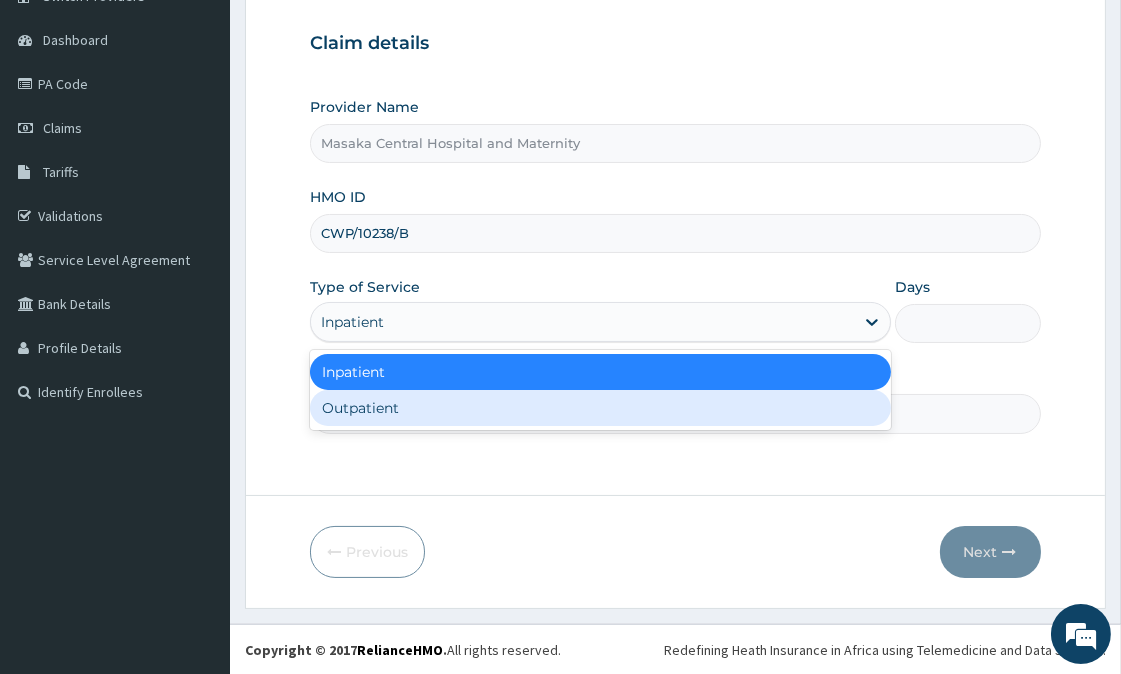 click on "Outpatient" at bounding box center (600, 408) 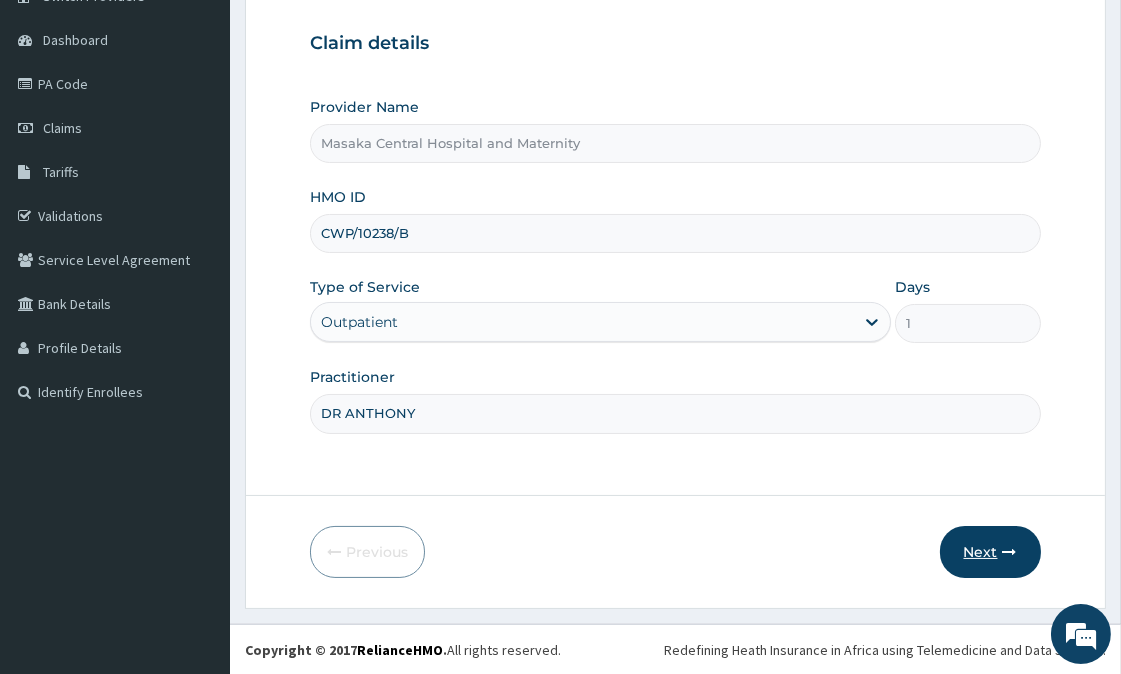 click on "Next" at bounding box center (990, 552) 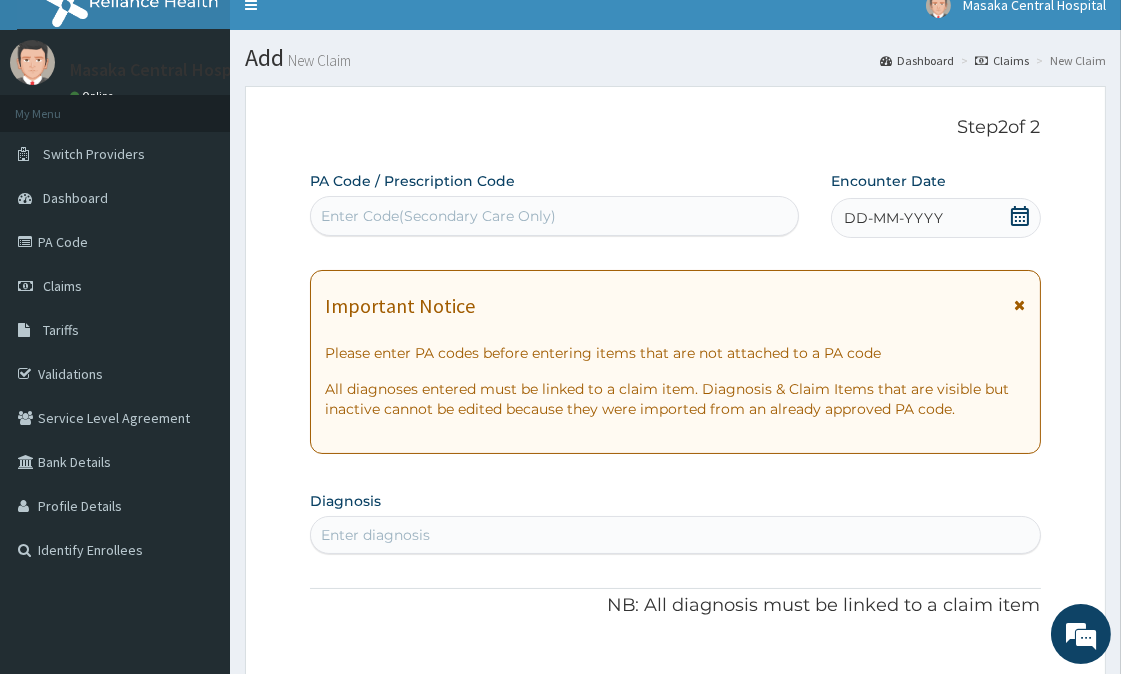 scroll, scrollTop: 0, scrollLeft: 0, axis: both 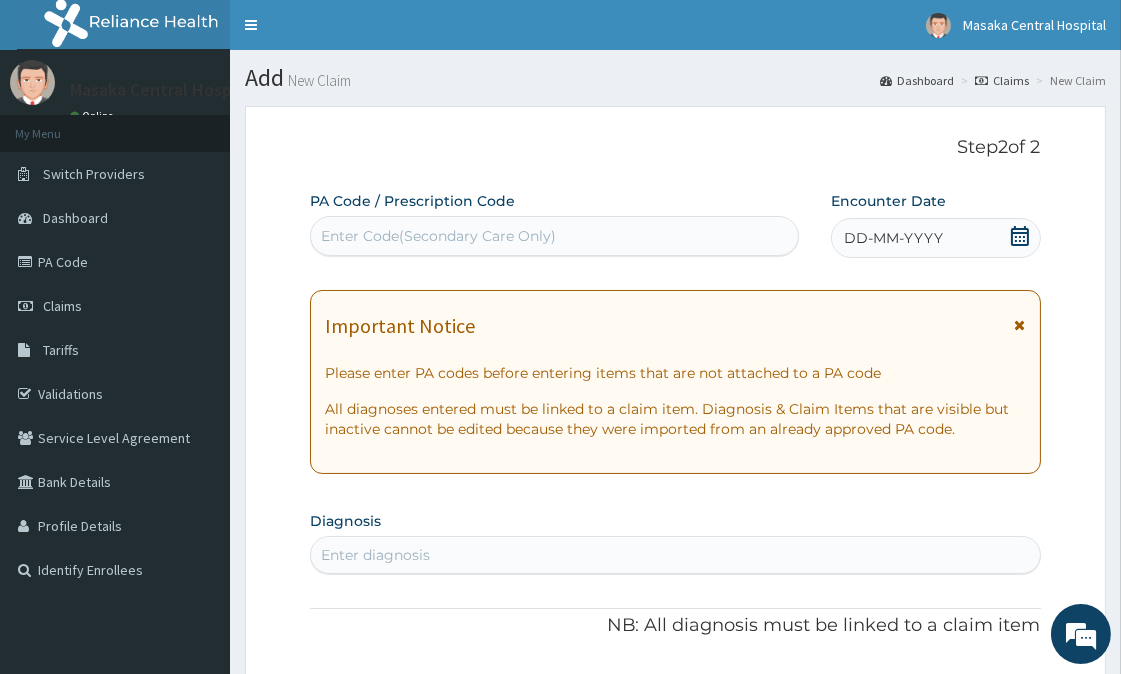 click on "Enter Code(Secondary Care Only)" at bounding box center [554, 236] 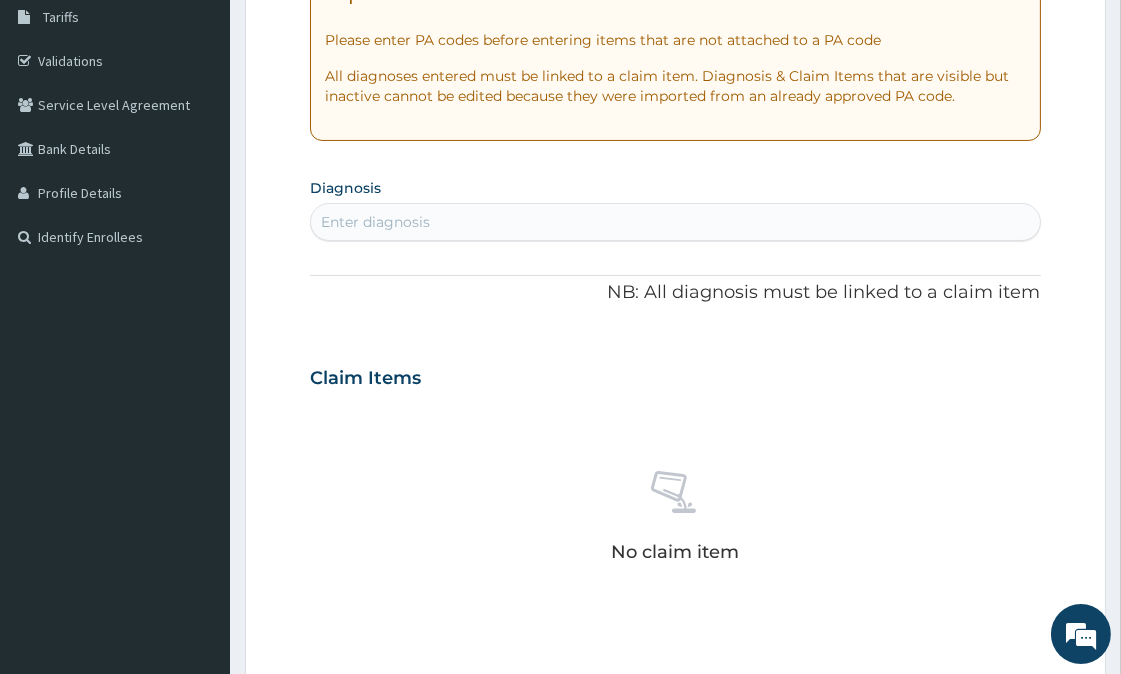scroll, scrollTop: 222, scrollLeft: 0, axis: vertical 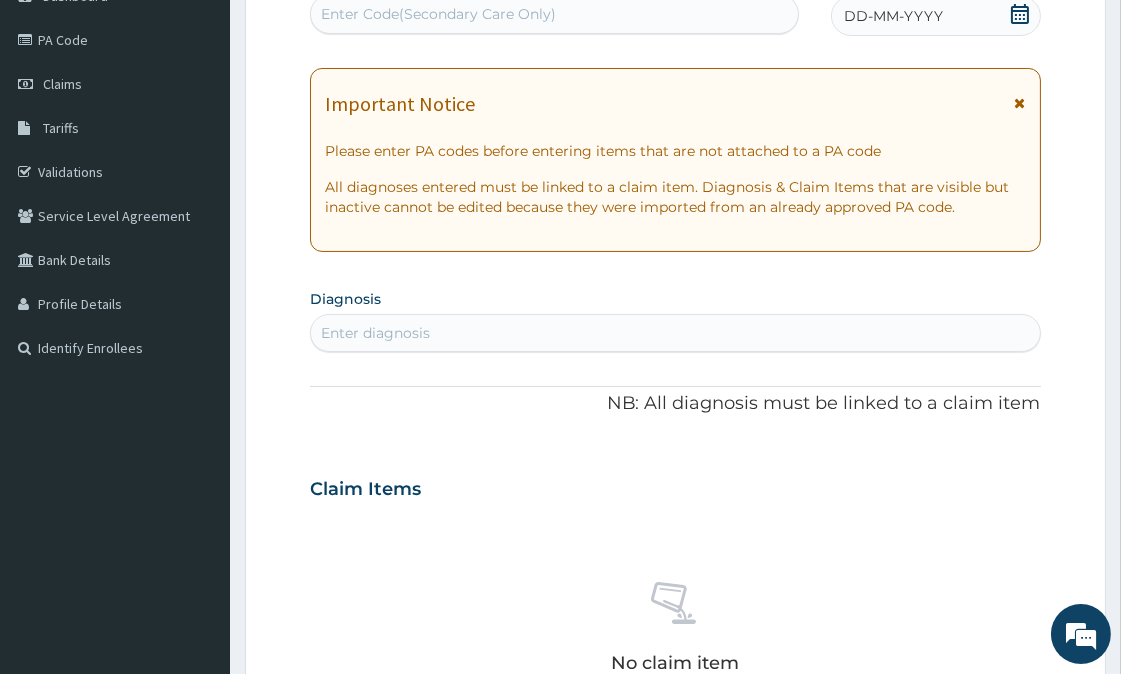 click on "Enter diagnosis" at bounding box center [675, 333] 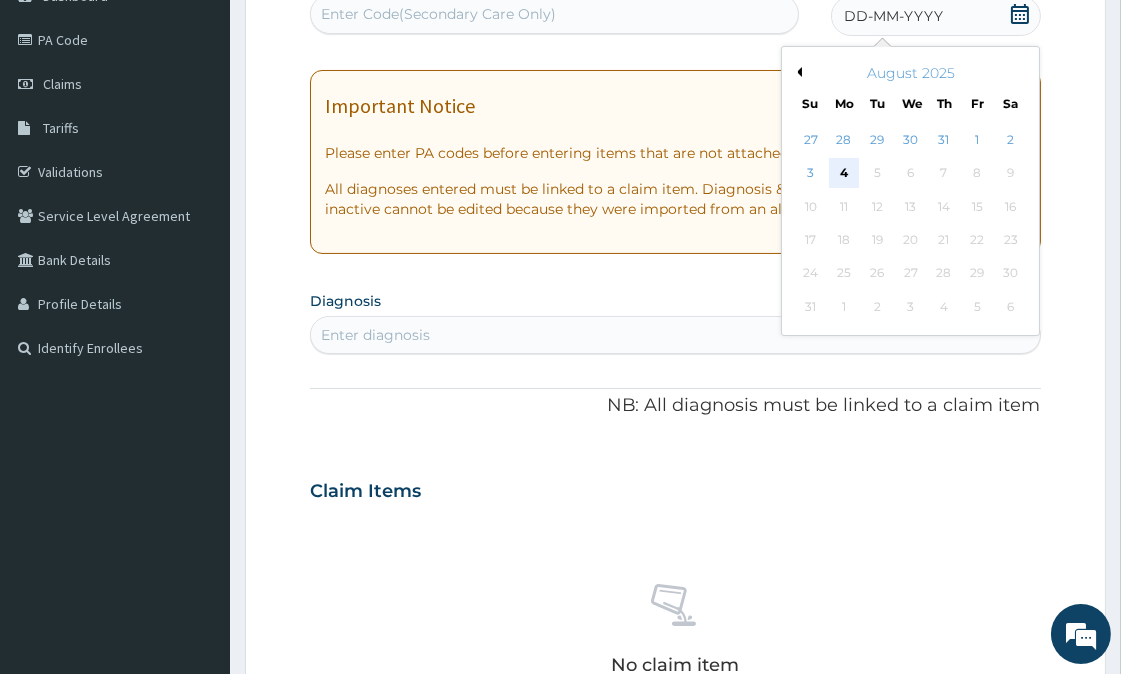 click on "4" at bounding box center [844, 174] 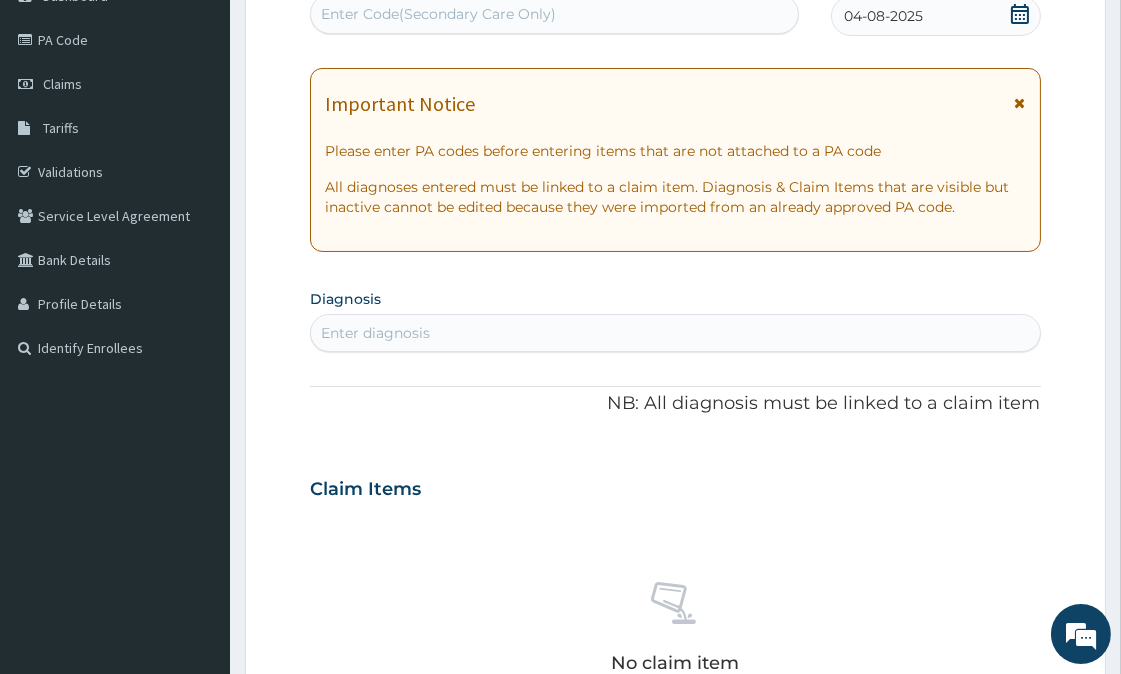 click on "Enter diagnosis" at bounding box center [375, 333] 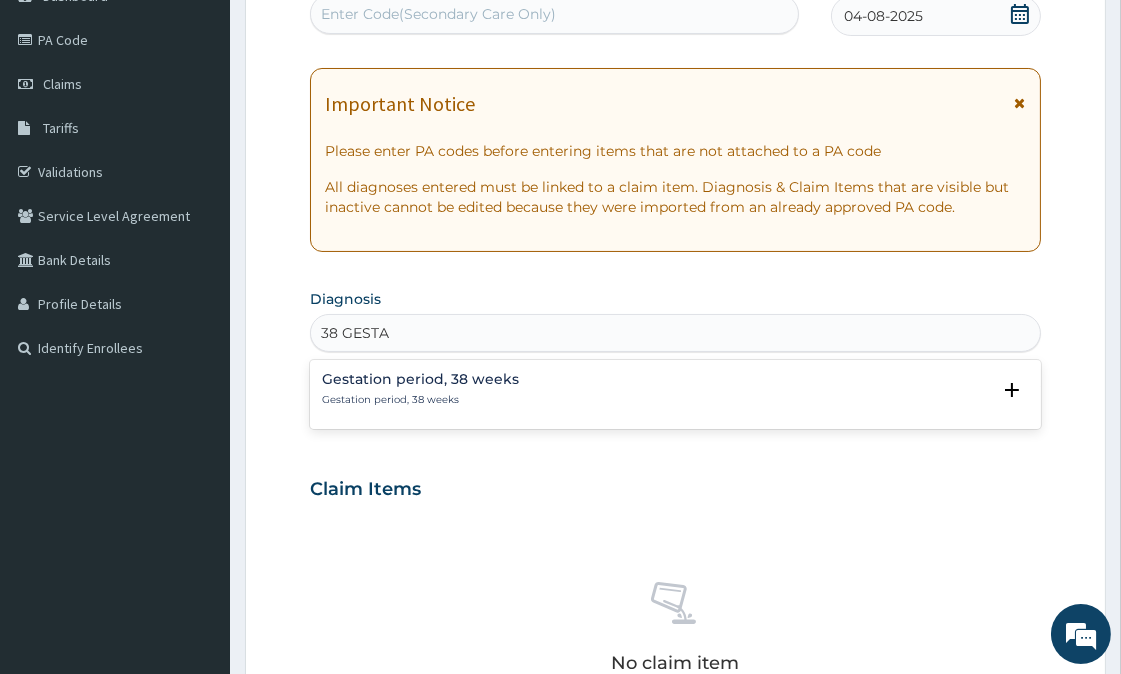 type on "38 GESTAT" 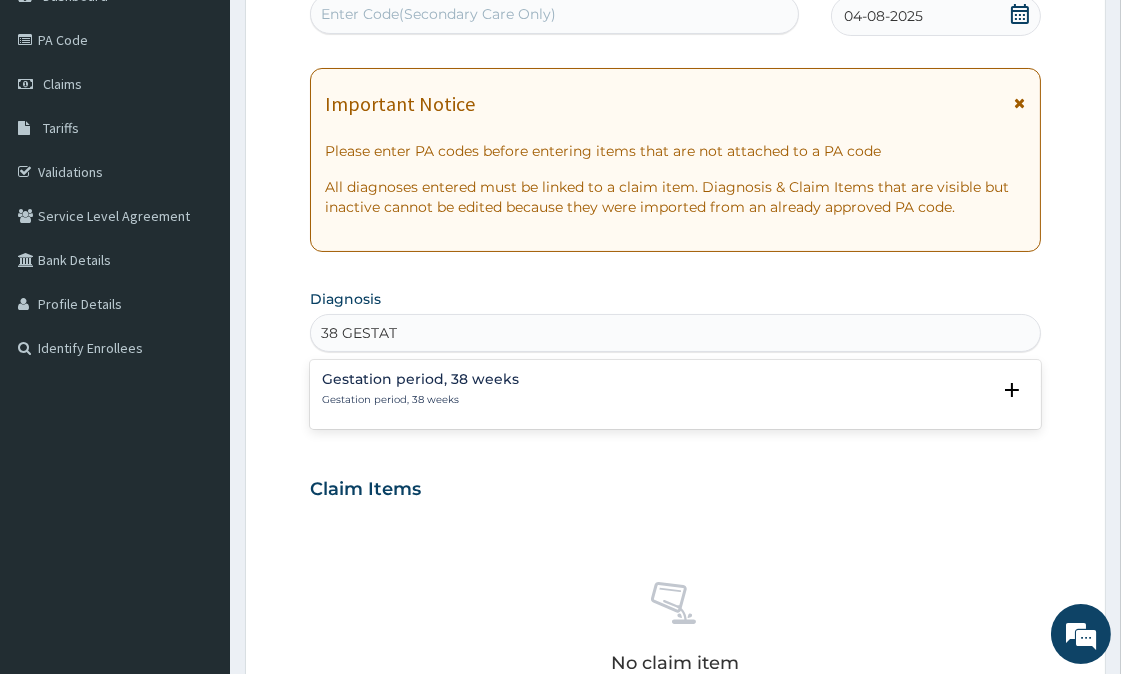 click on "Gestation period, 38 weeks" at bounding box center [420, 379] 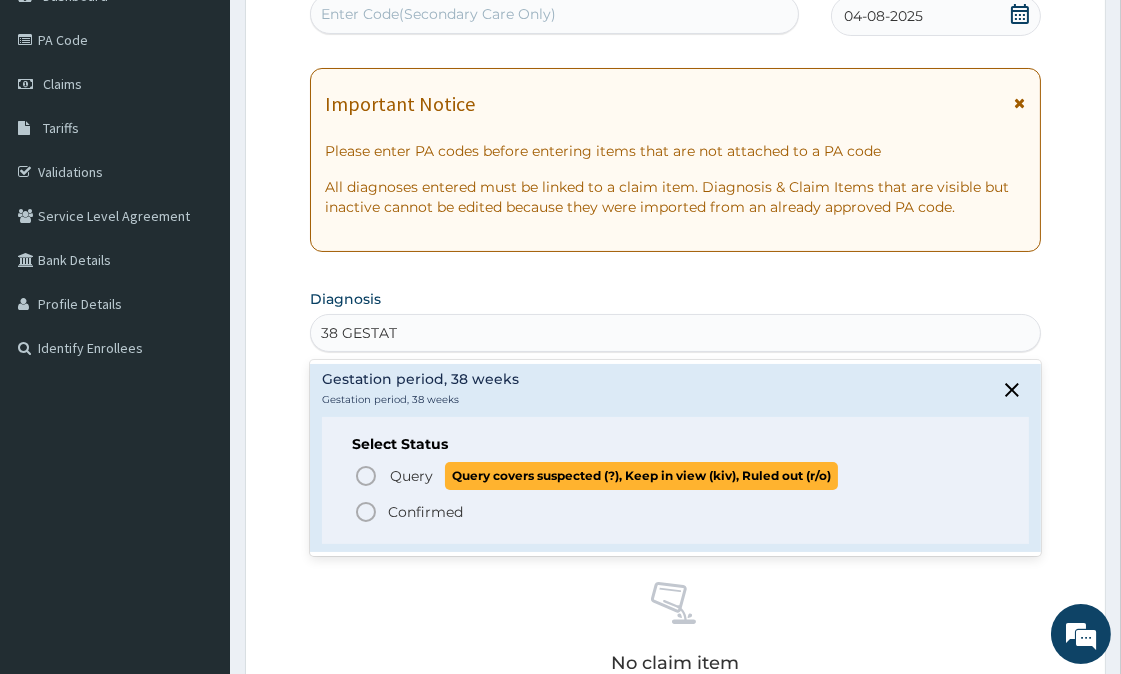 click 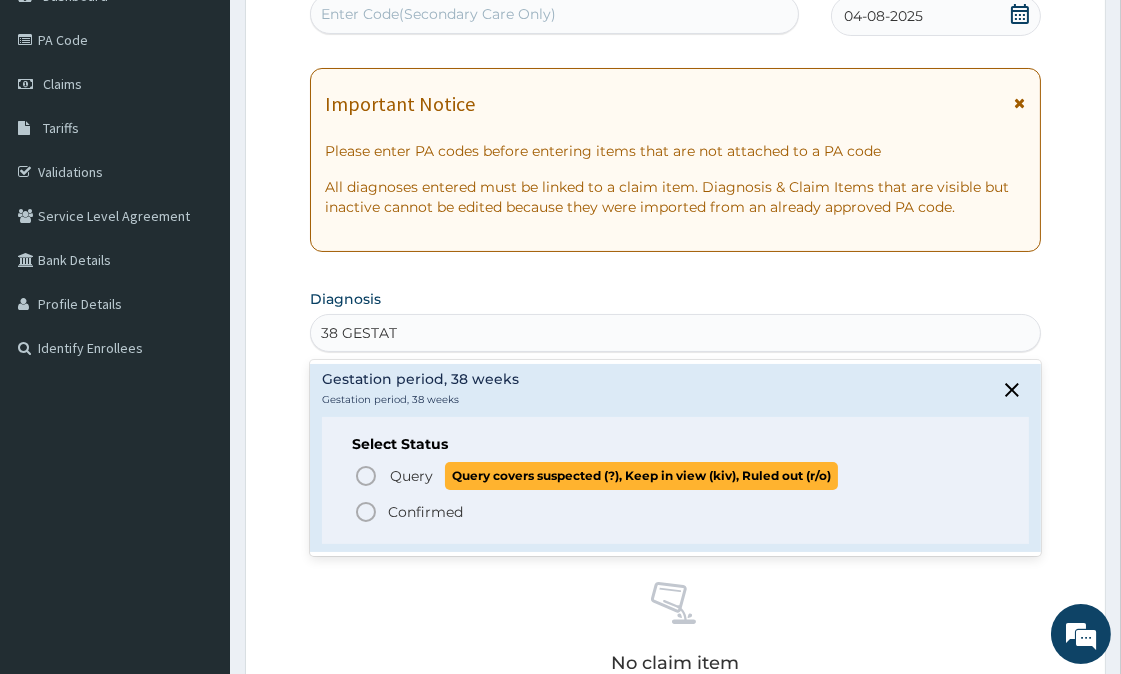 type 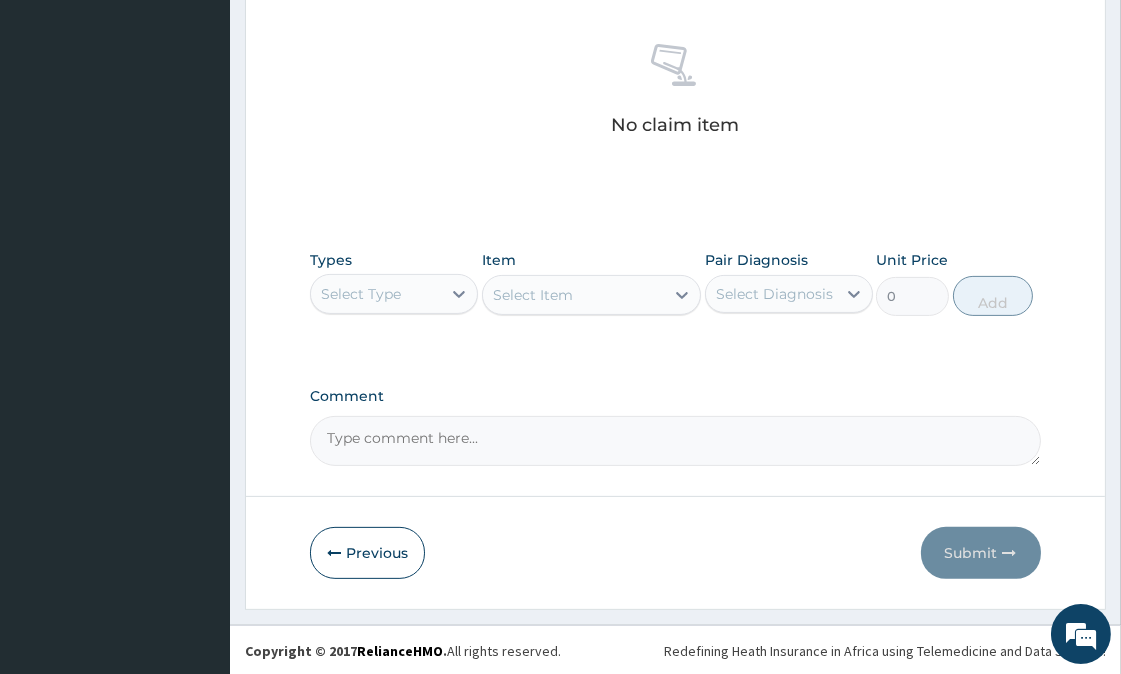 scroll, scrollTop: 767, scrollLeft: 0, axis: vertical 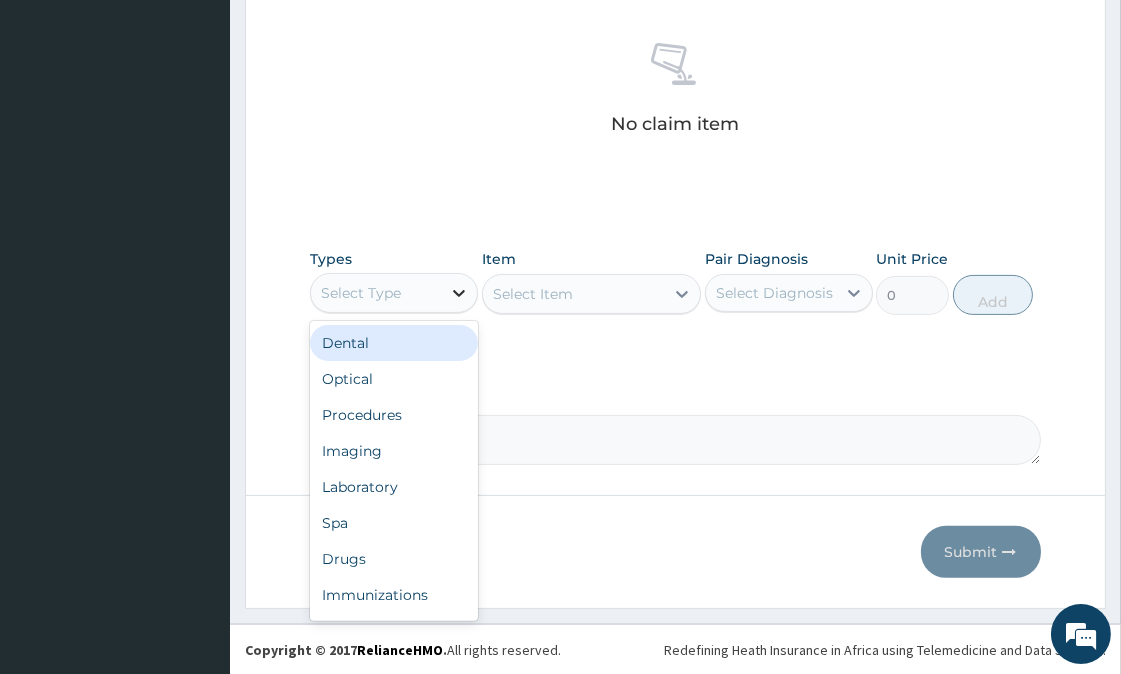 click 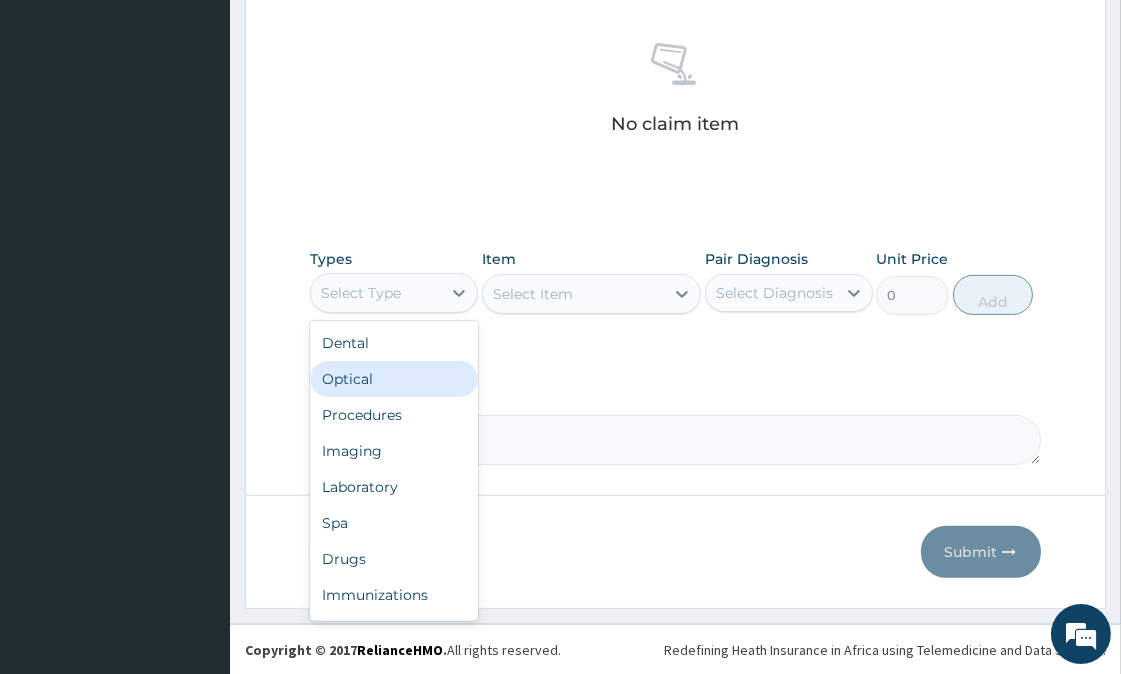 scroll, scrollTop: 67, scrollLeft: 0, axis: vertical 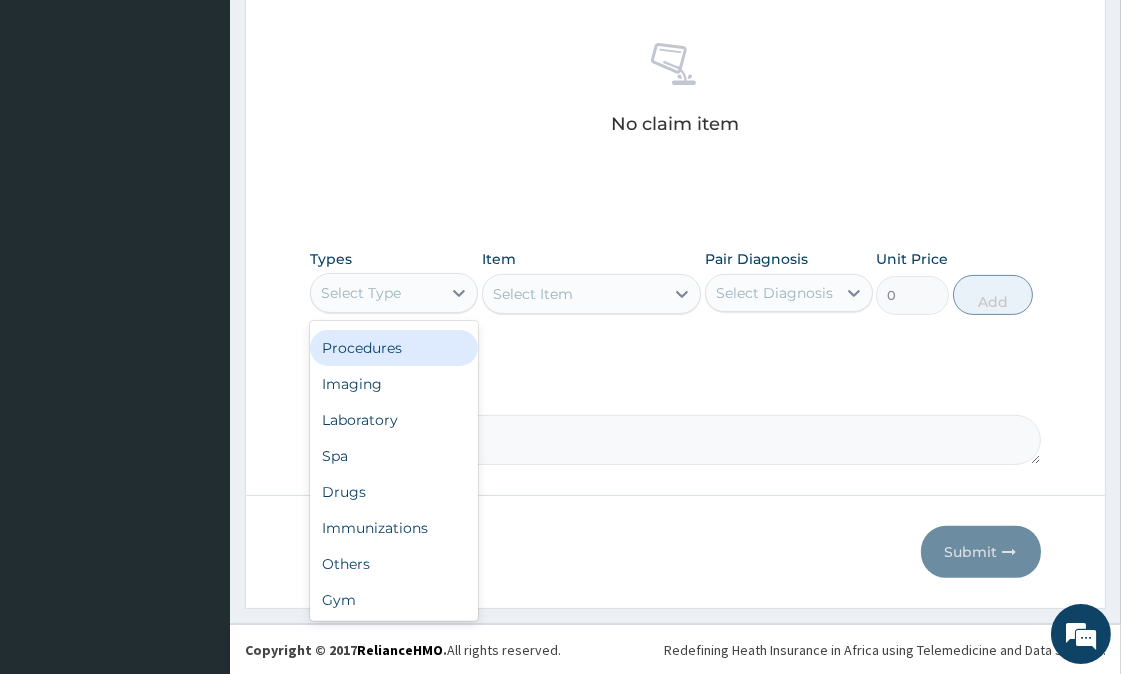 click on "Procedures" at bounding box center (394, 348) 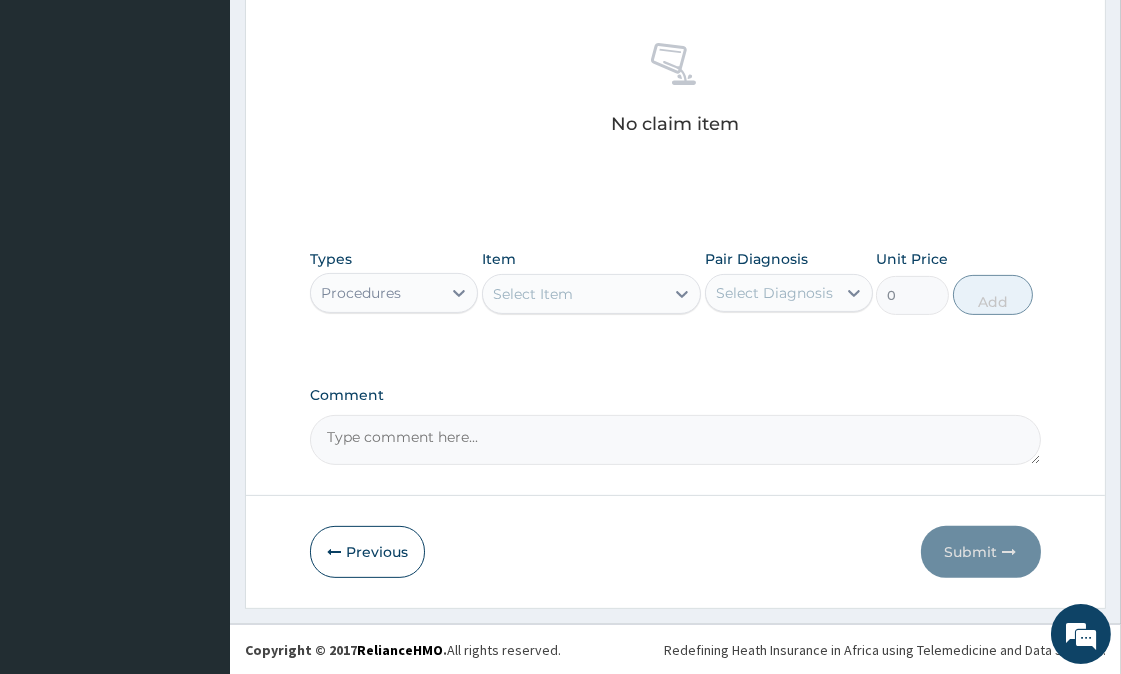 click on "Select Item" at bounding box center (573, 294) 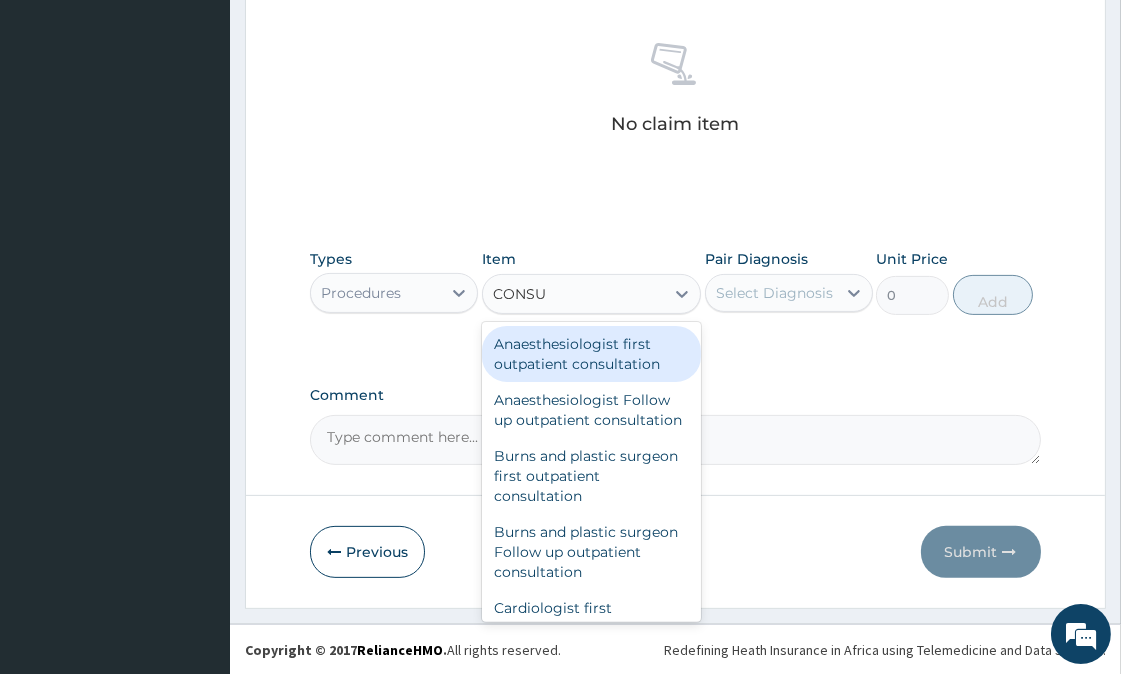 type on "CONSUL" 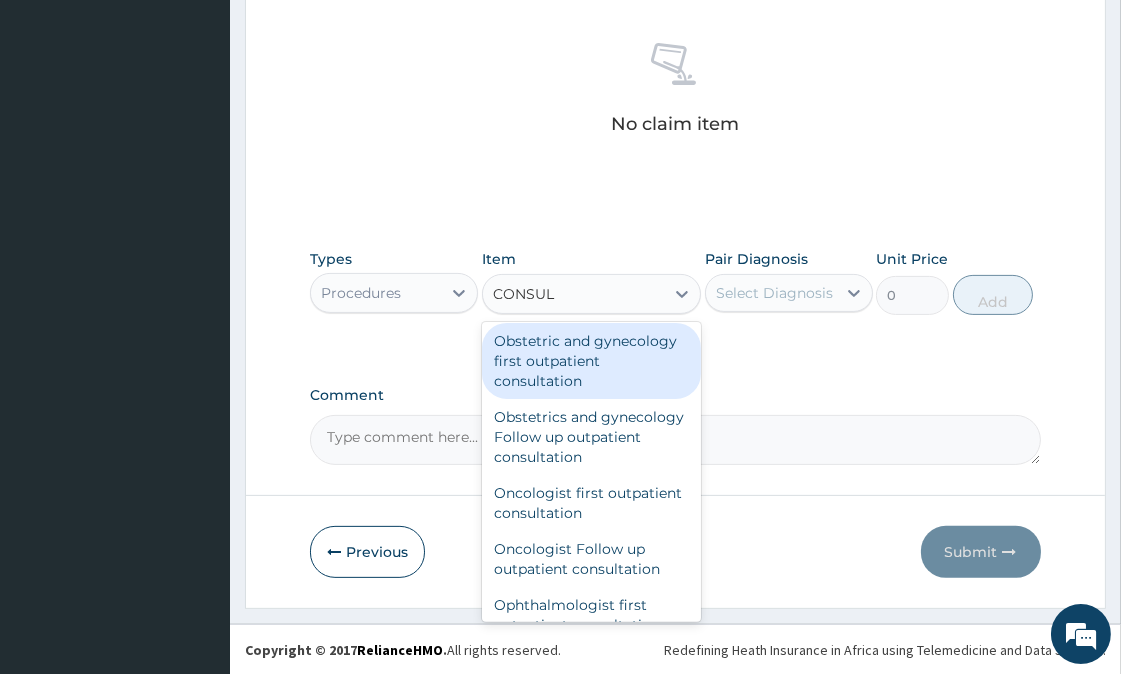 scroll, scrollTop: 2333, scrollLeft: 0, axis: vertical 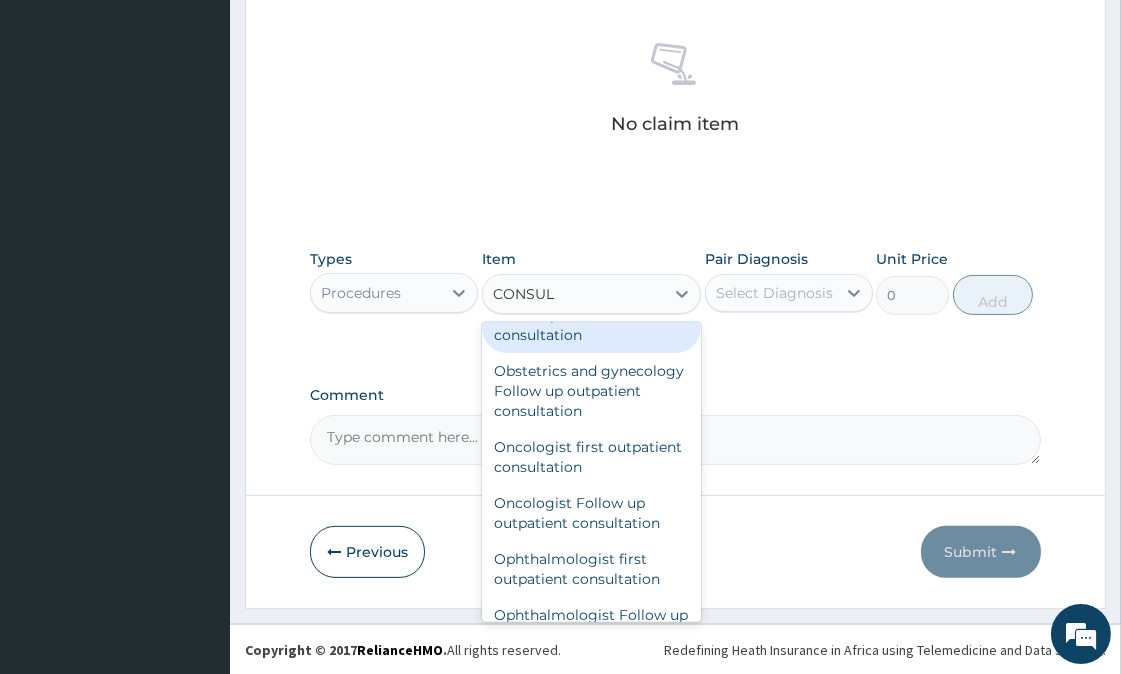 click on "Obstetric and gynecology first outpatient consultation" at bounding box center (591, 315) 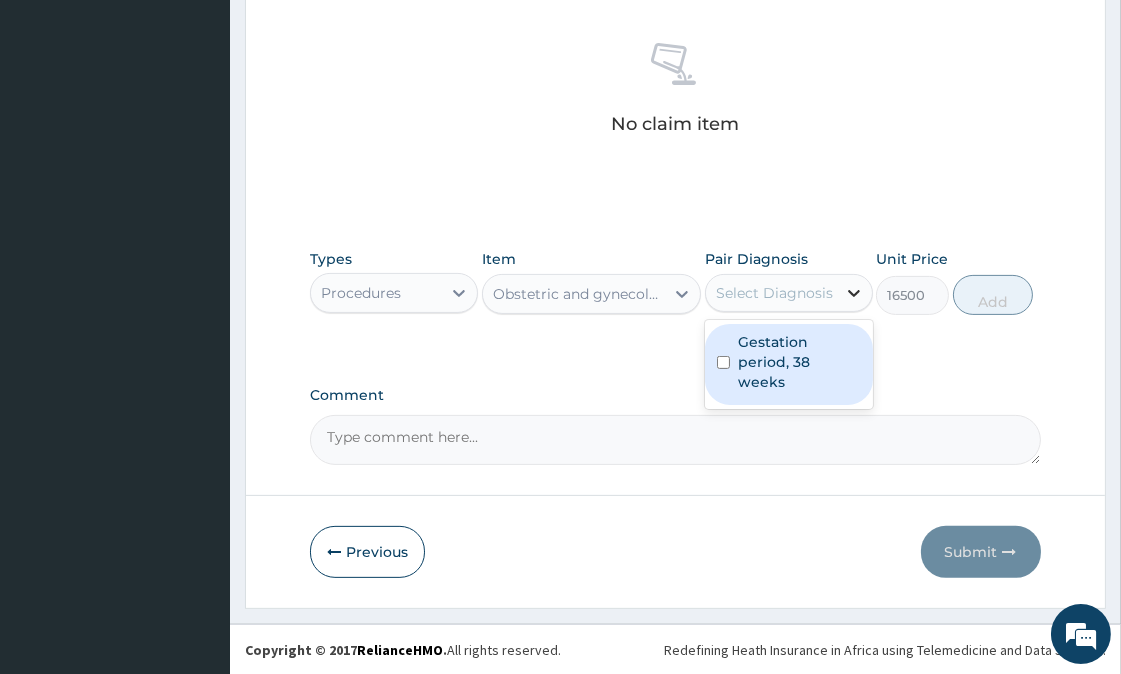click 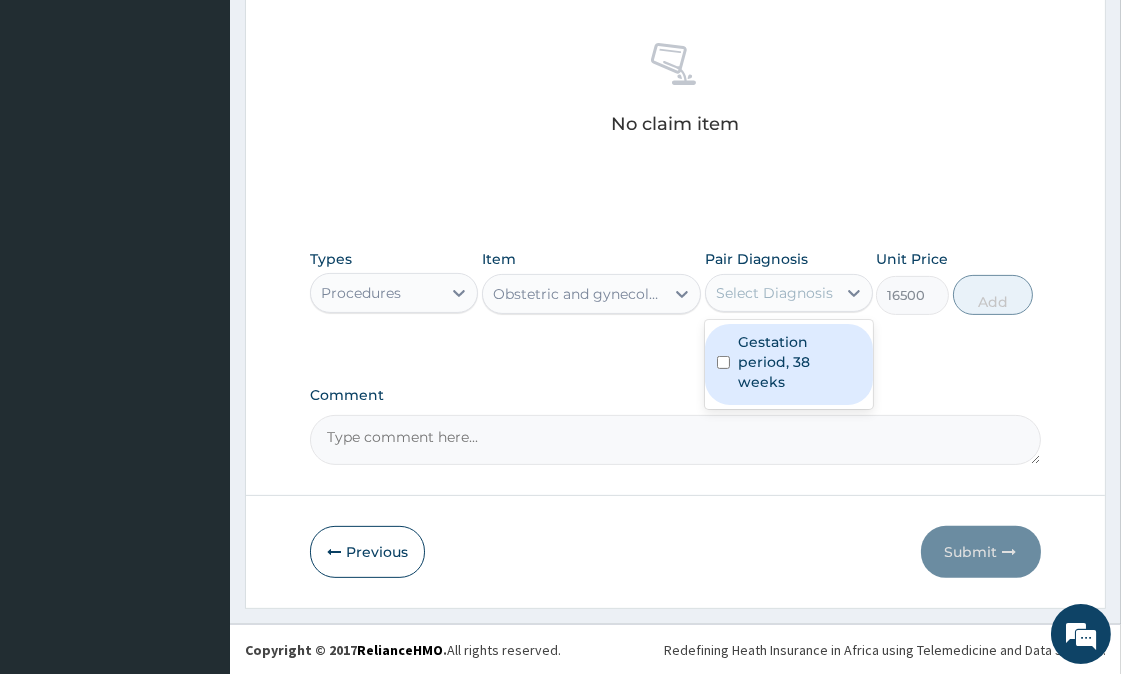 click at bounding box center [723, 362] 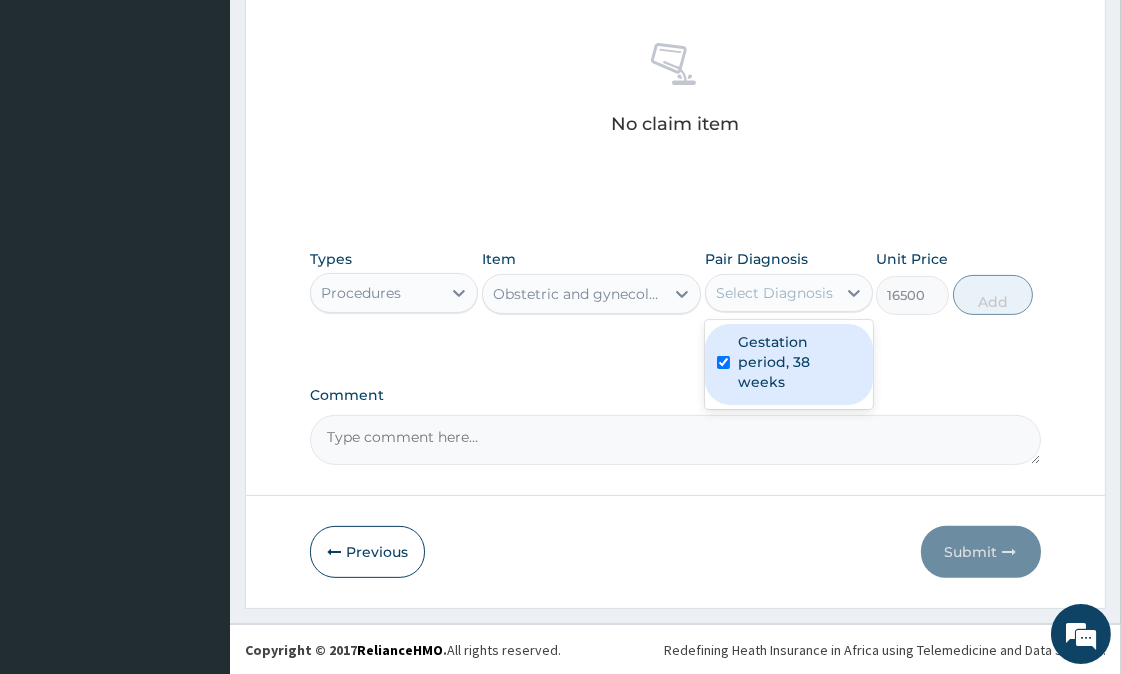checkbox on "true" 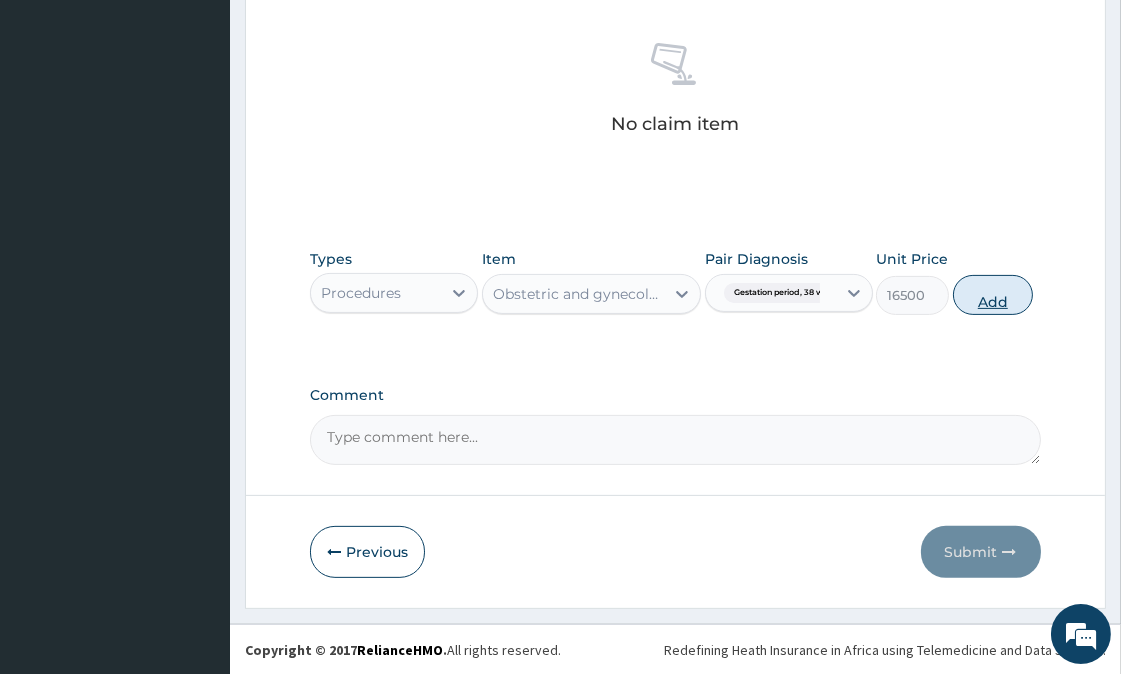 click on "Add" at bounding box center [993, 295] 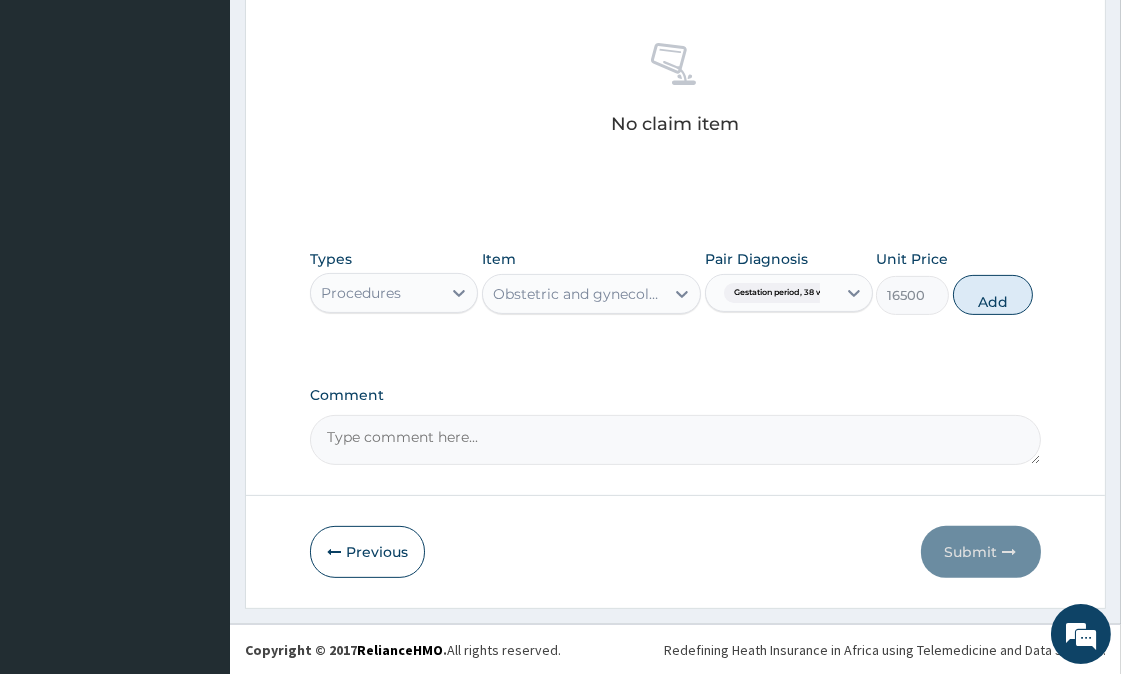 type on "0" 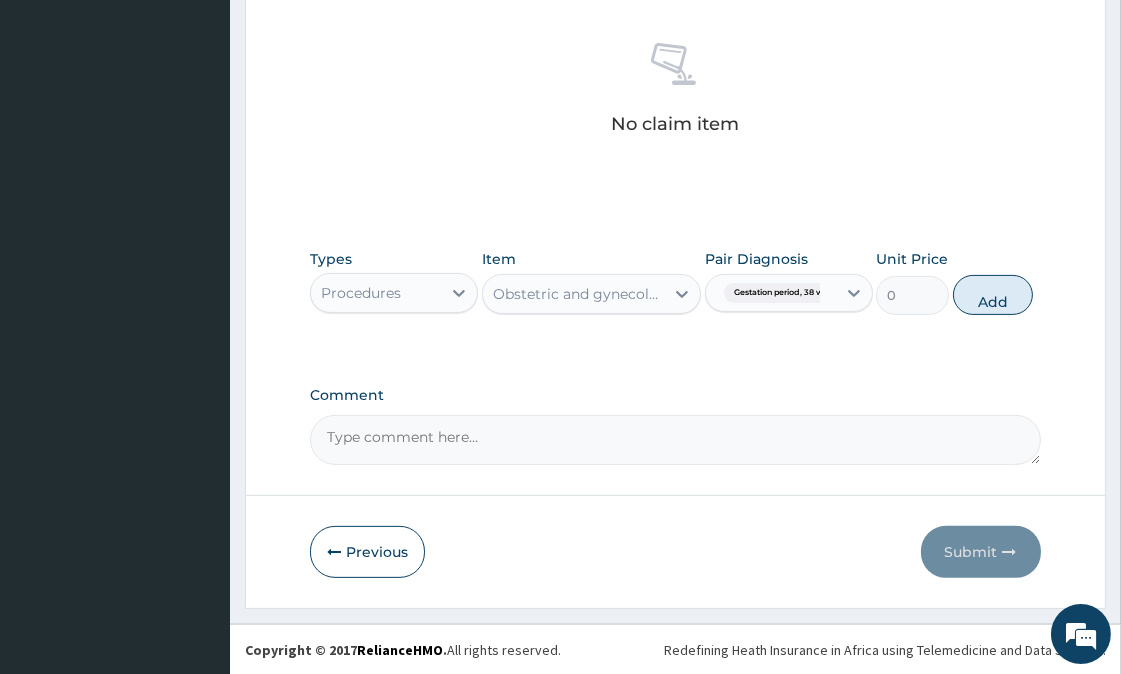 scroll, scrollTop: 697, scrollLeft: 0, axis: vertical 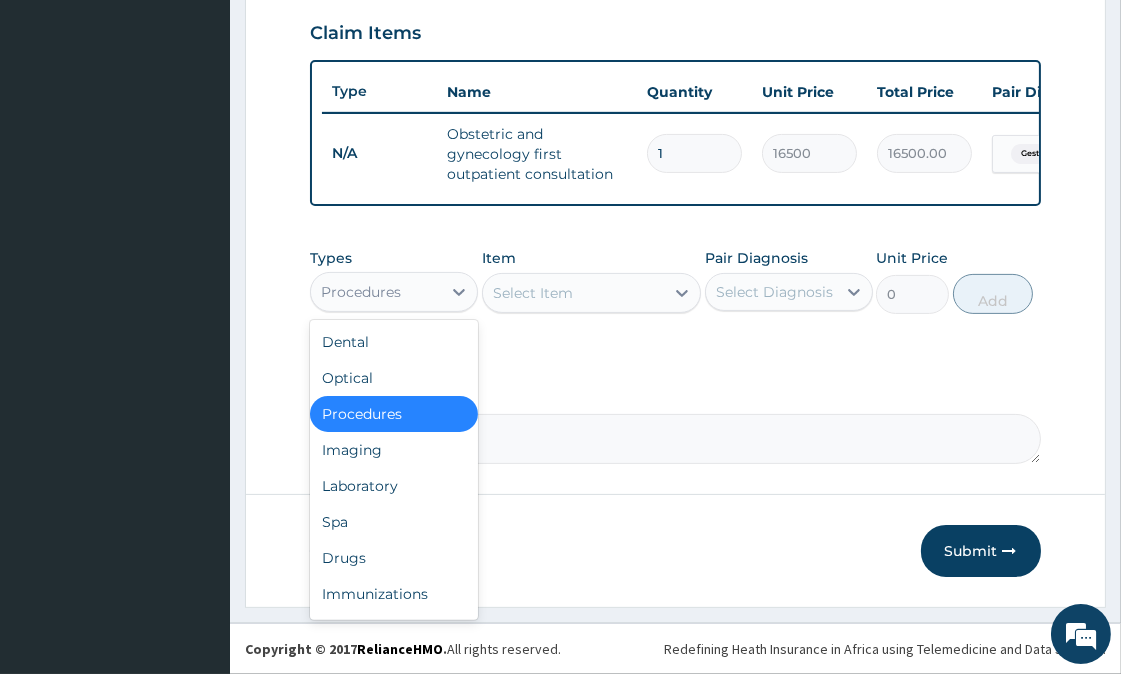 click on "Procedures" at bounding box center (376, 292) 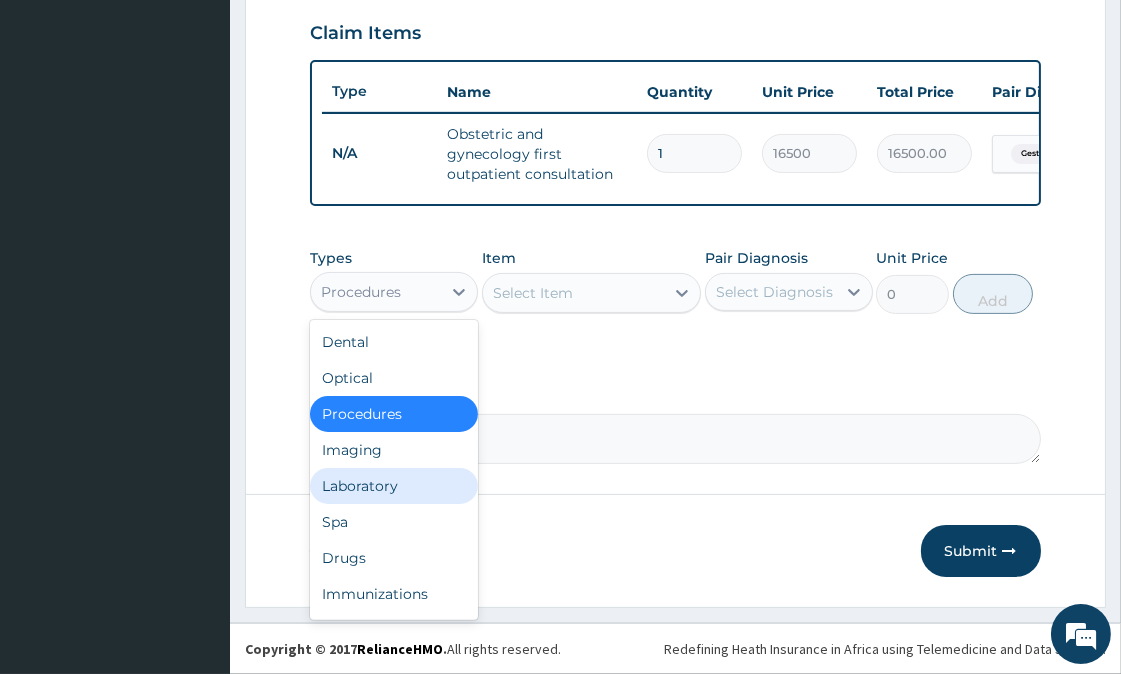 click on "Laboratory" at bounding box center (394, 486) 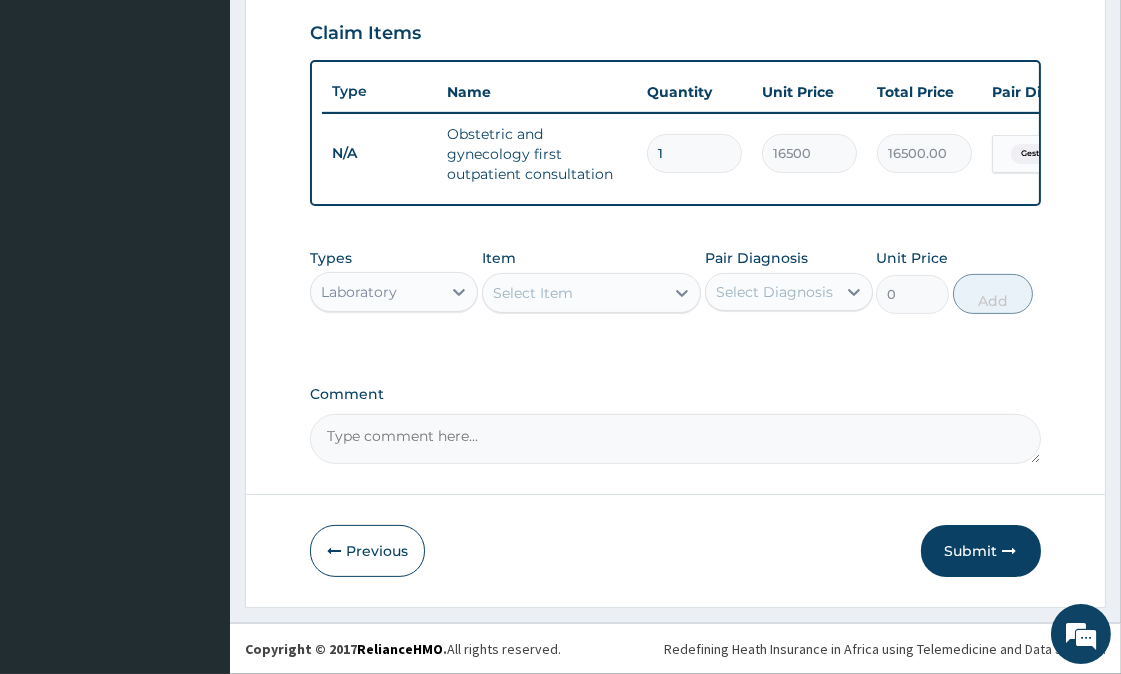 click on "Select Item" at bounding box center [573, 293] 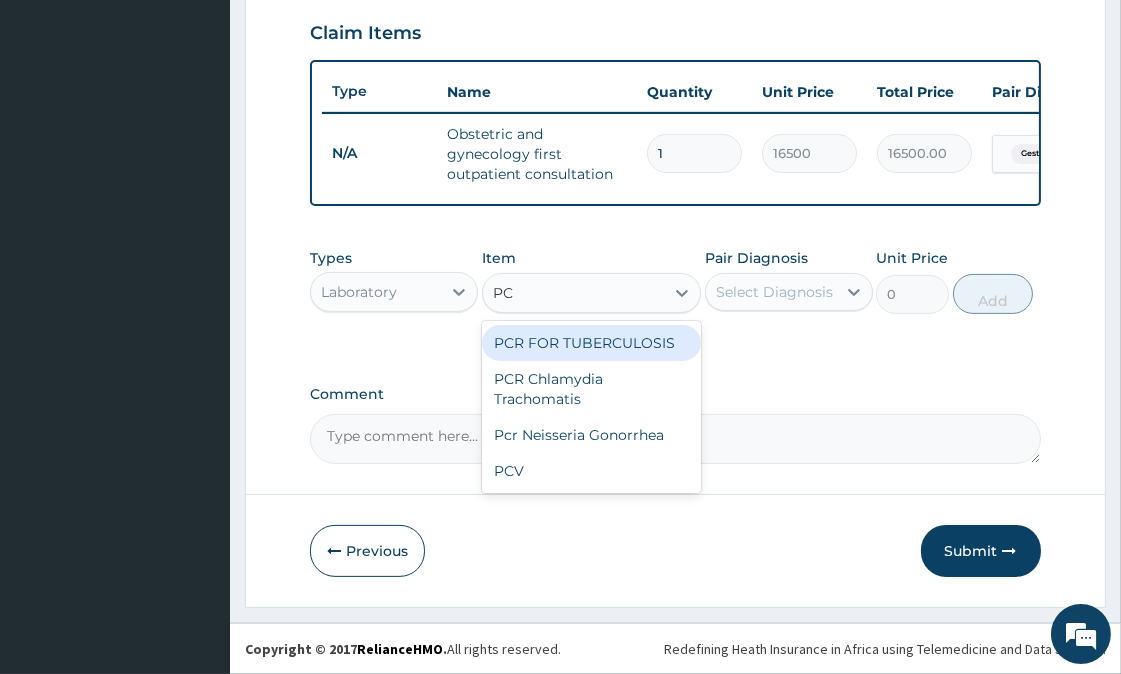 type on "PCV" 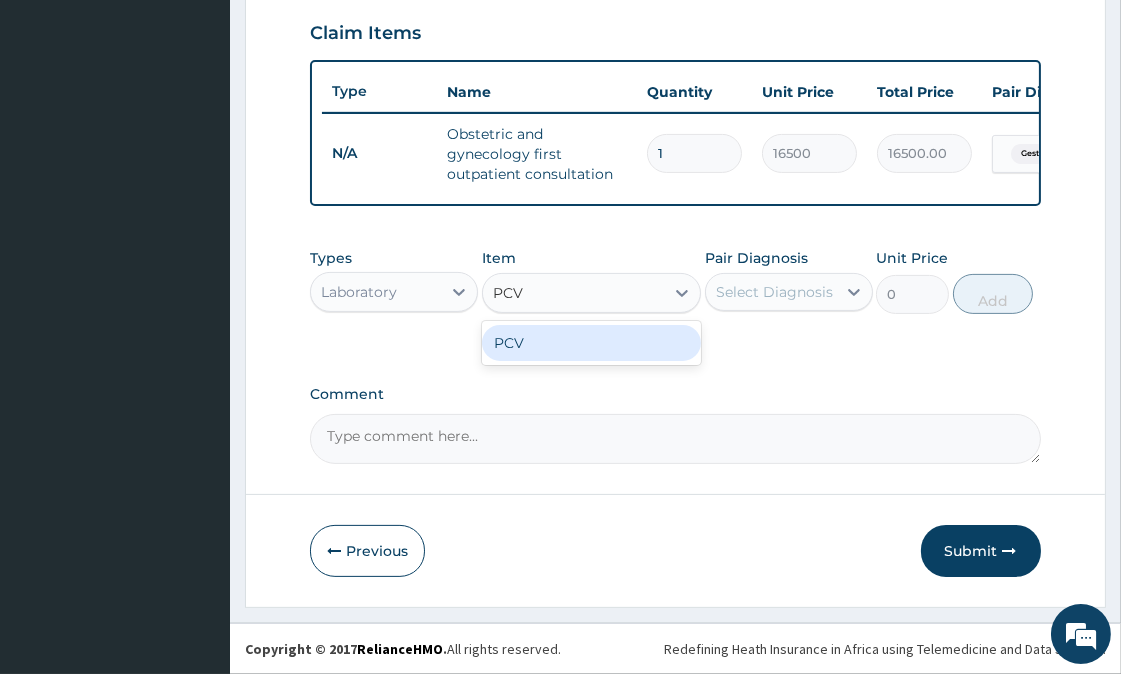 click on "PCV" at bounding box center (591, 343) 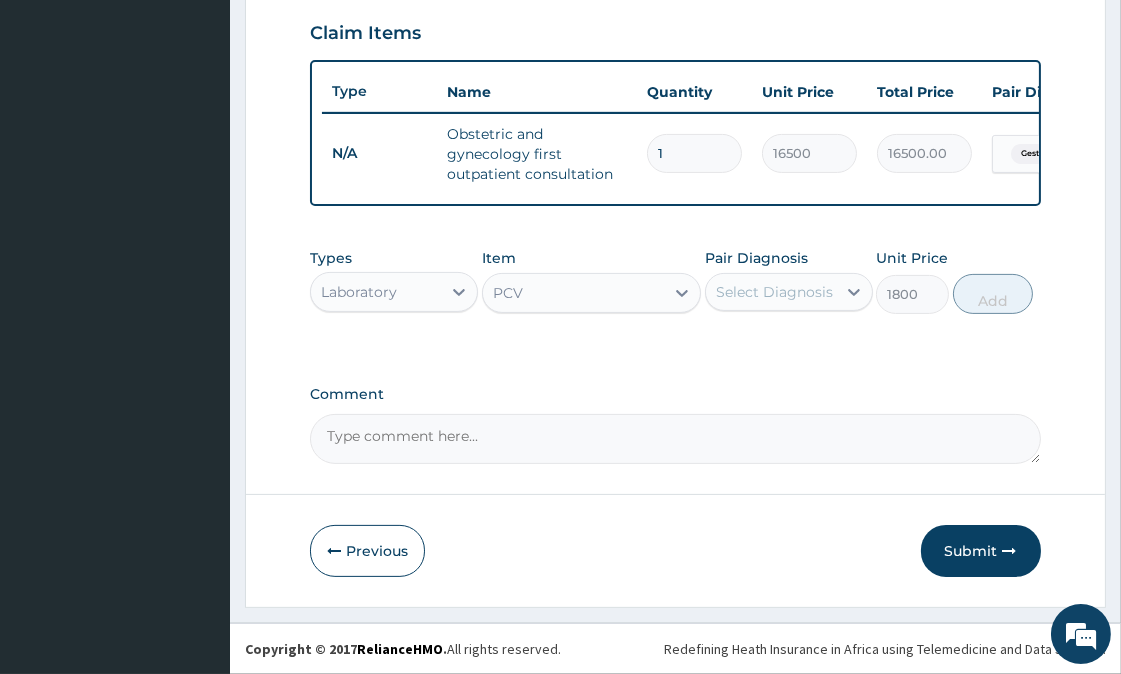 click on "Select Diagnosis" at bounding box center (771, 292) 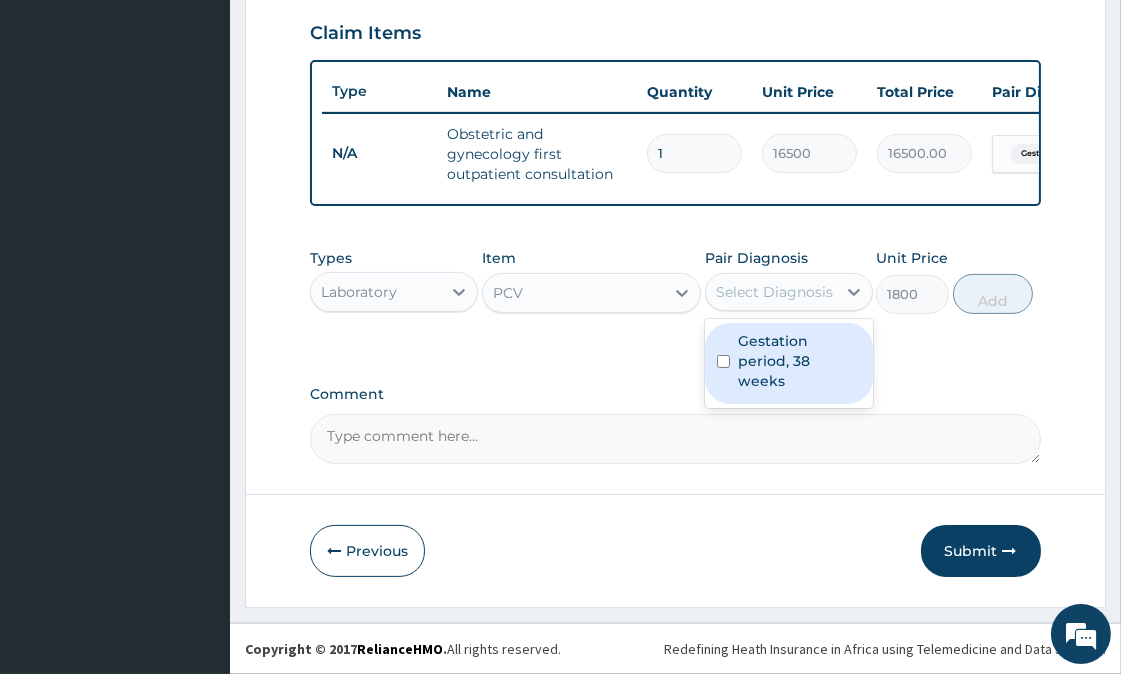 click at bounding box center [723, 361] 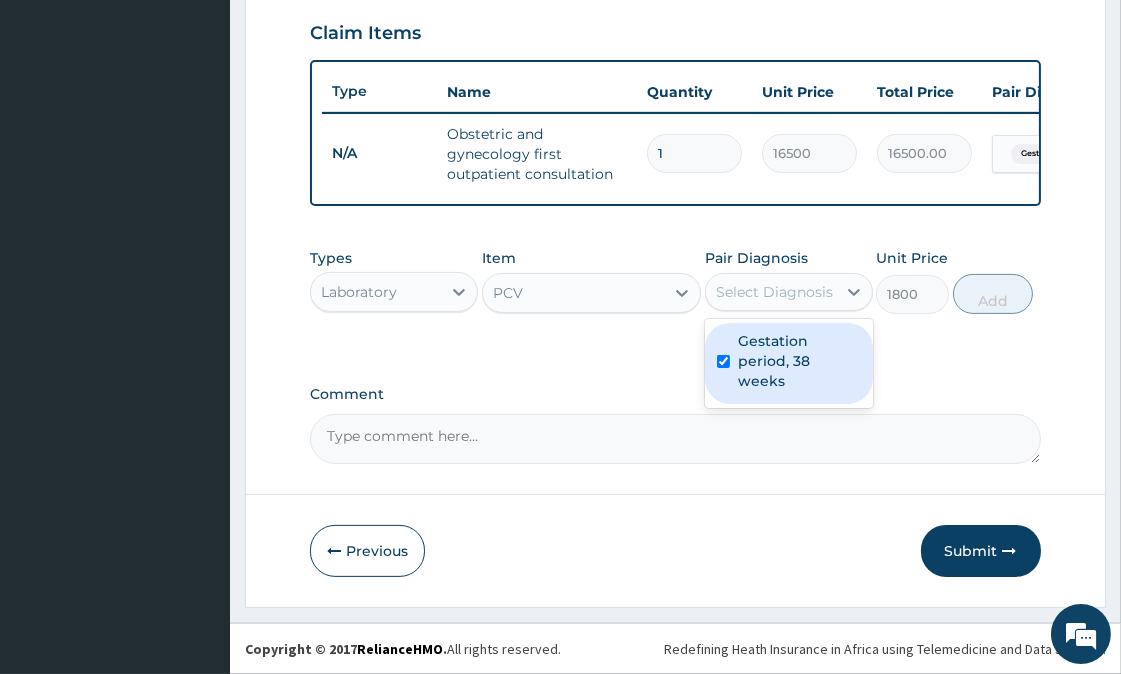 checkbox on "true" 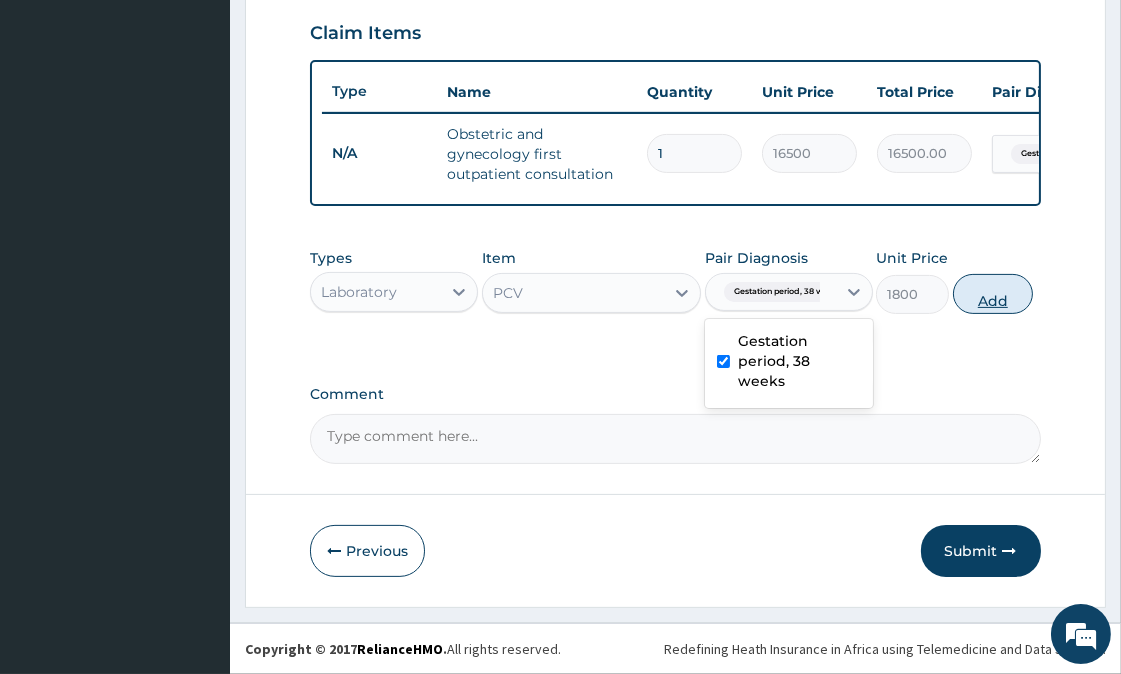 click on "Add" at bounding box center [993, 294] 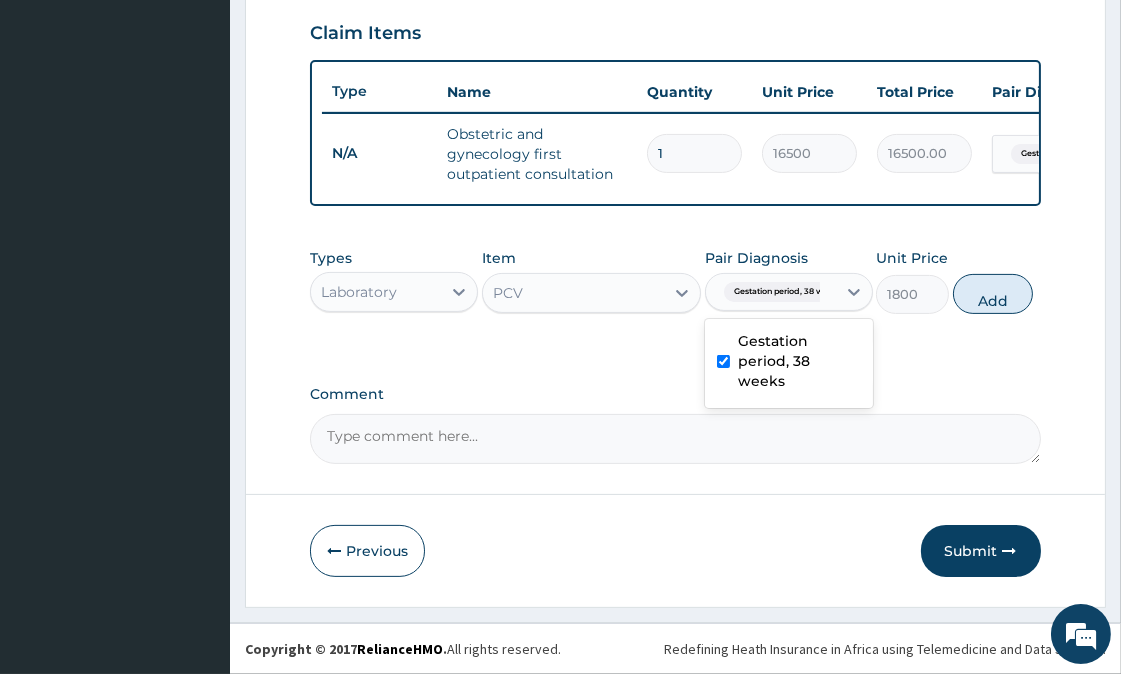 type on "0" 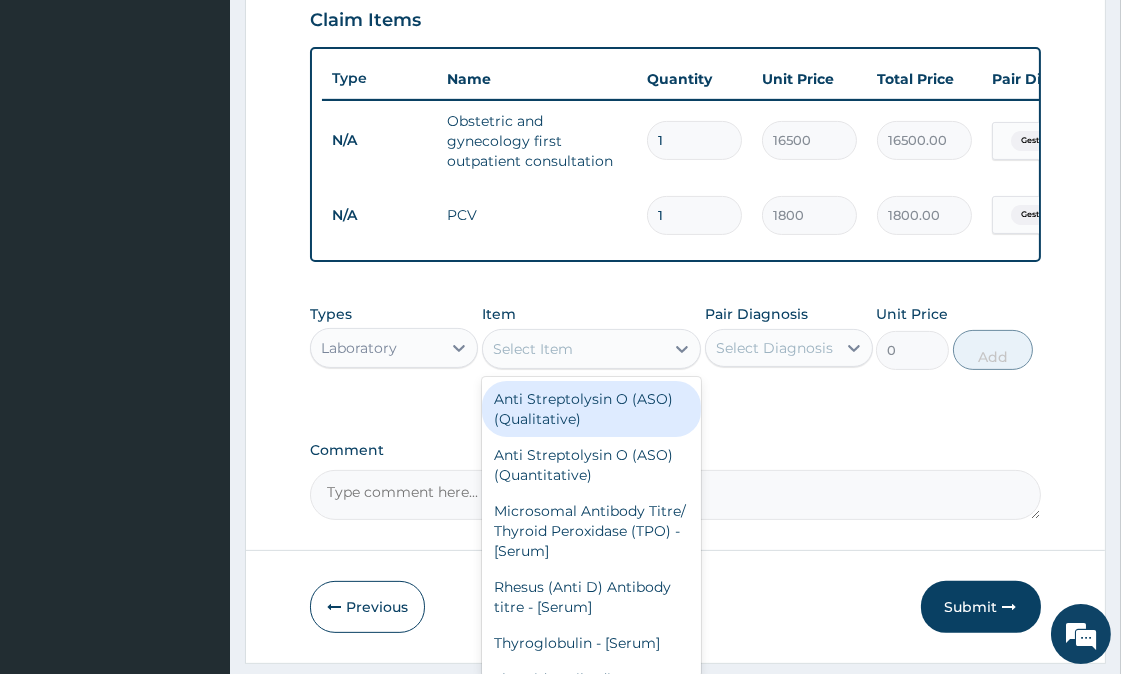 click on "Select Item" at bounding box center (573, 349) 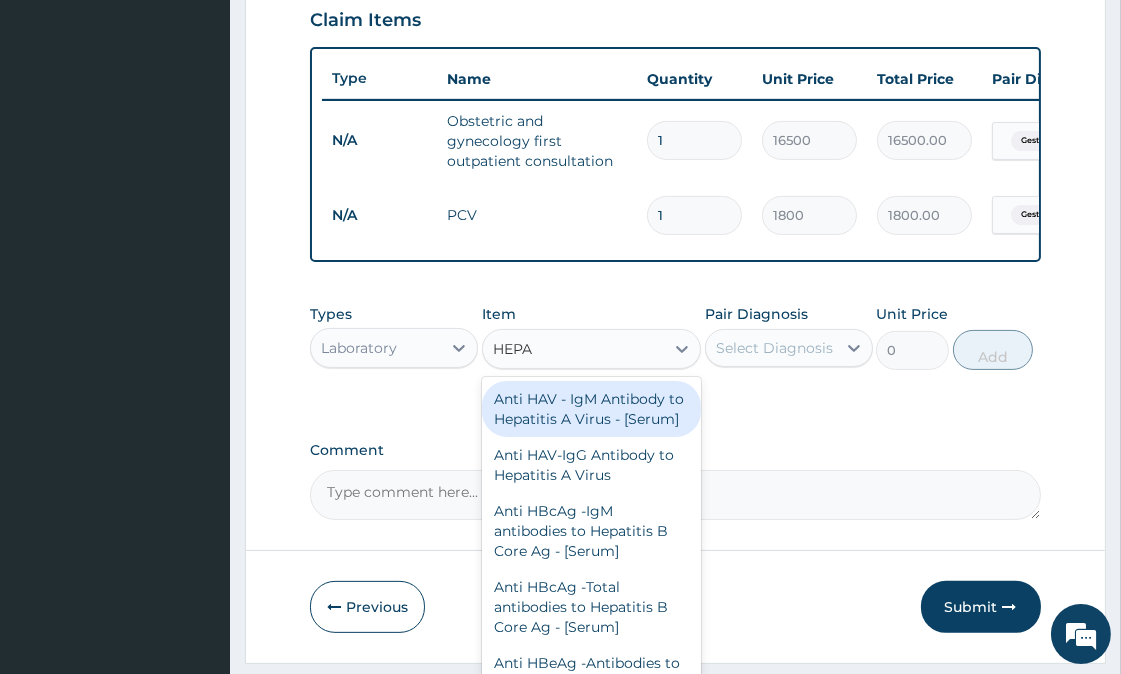 type on "HEPAT" 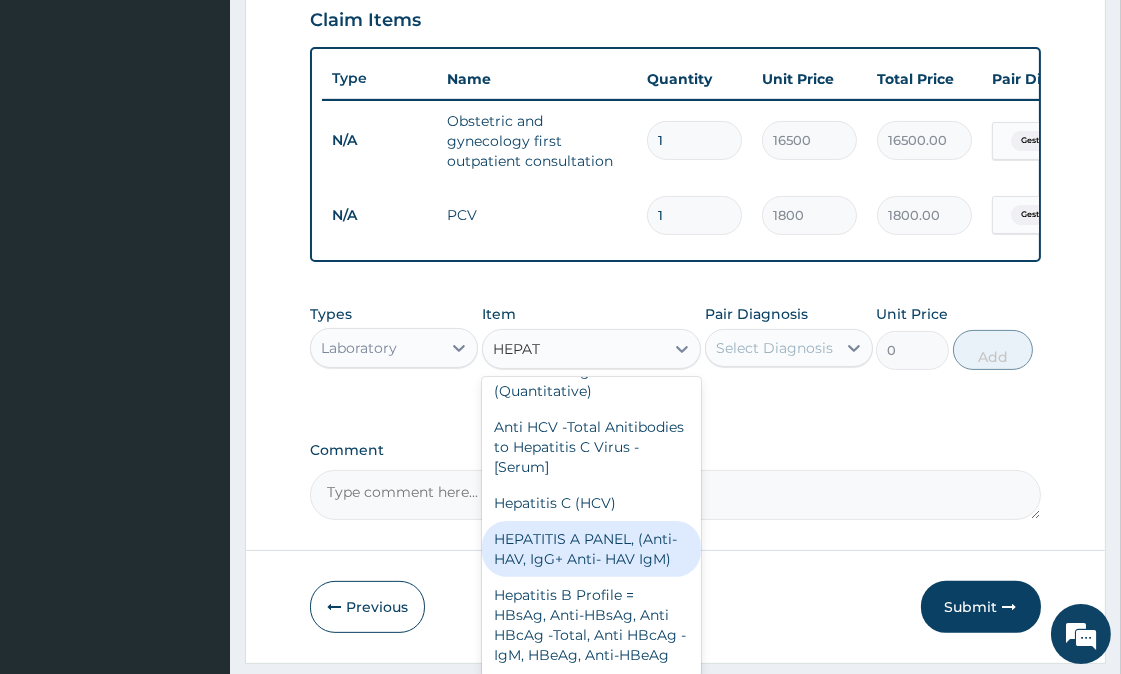 scroll, scrollTop: 466, scrollLeft: 0, axis: vertical 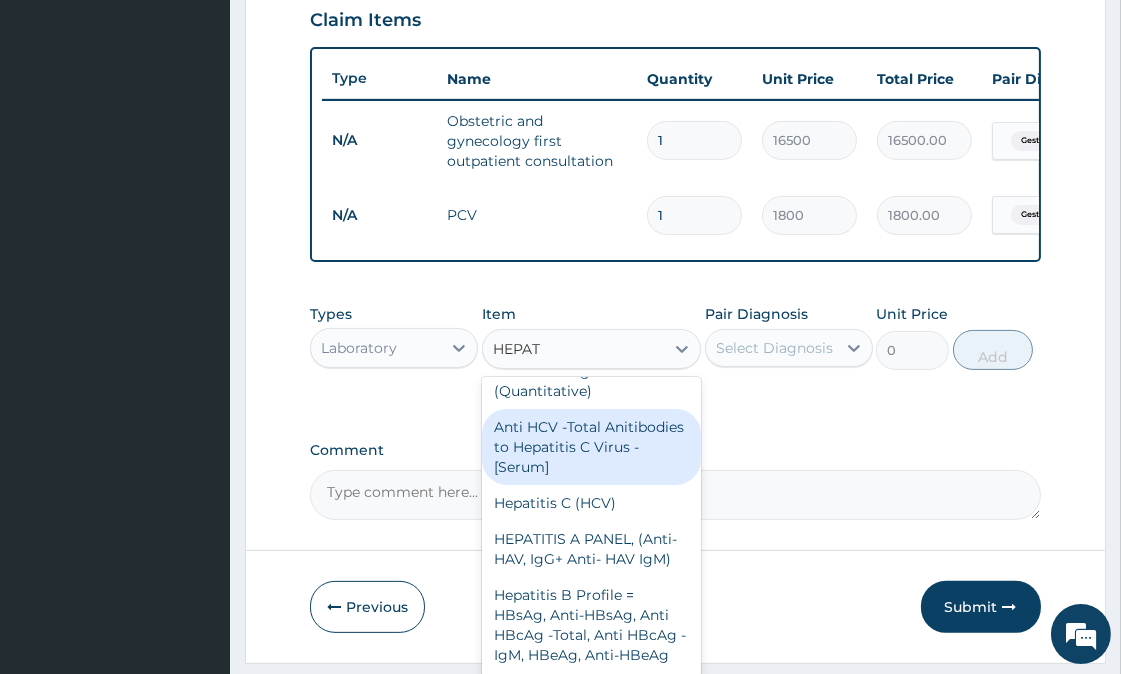 click on "Anti HCV -Total Anitibodies to Hepatitis C Virus - [Serum]" at bounding box center [591, 447] 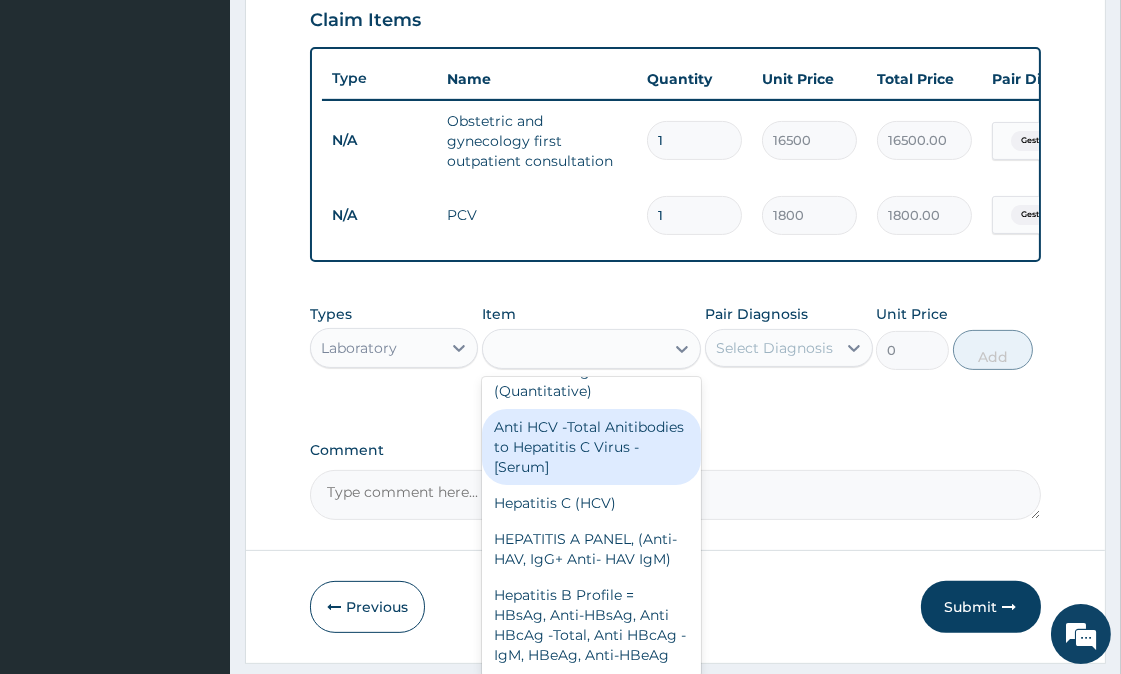 type on "10800" 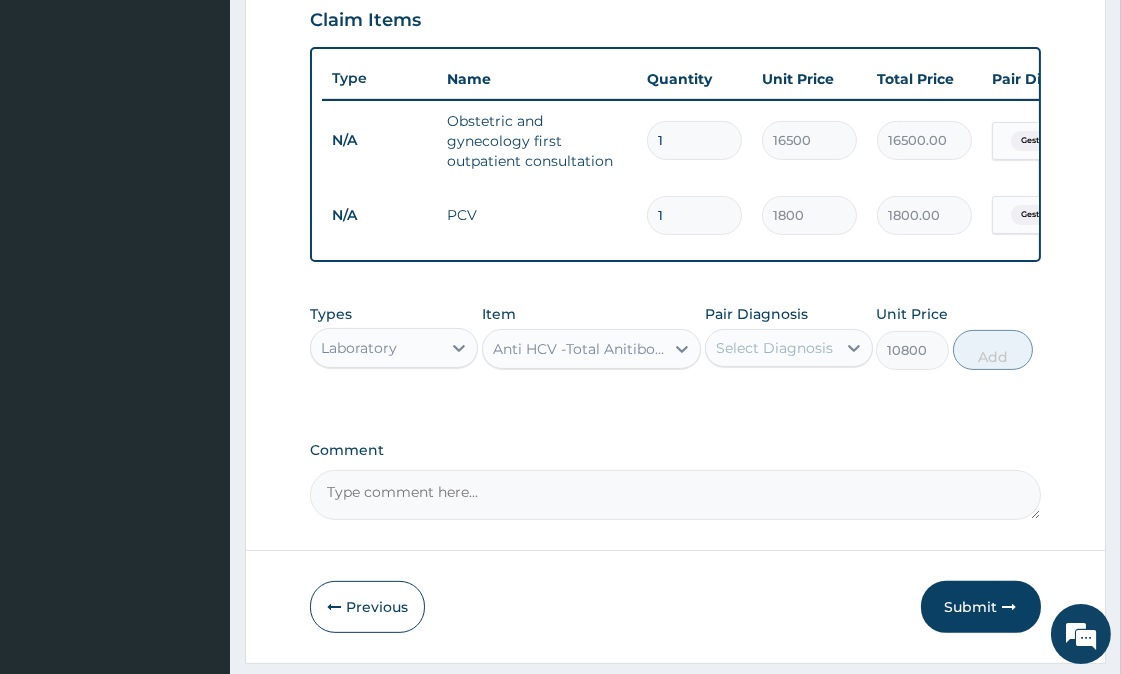click on "Select Diagnosis" at bounding box center (774, 348) 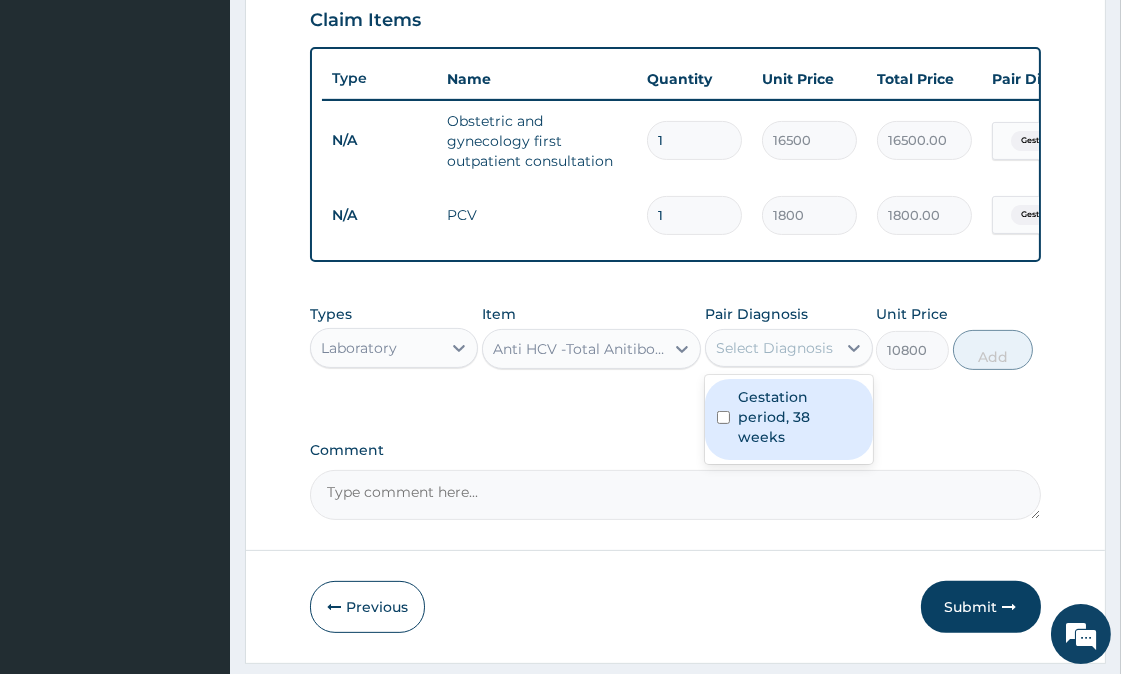 click at bounding box center (723, 417) 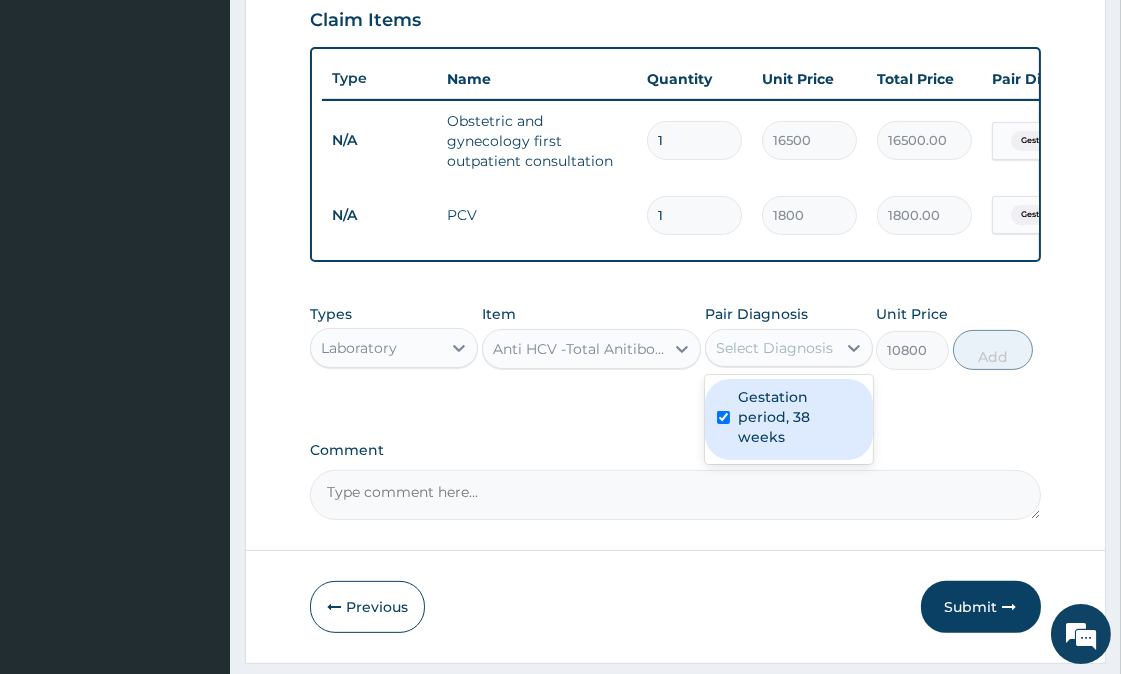 checkbox on "true" 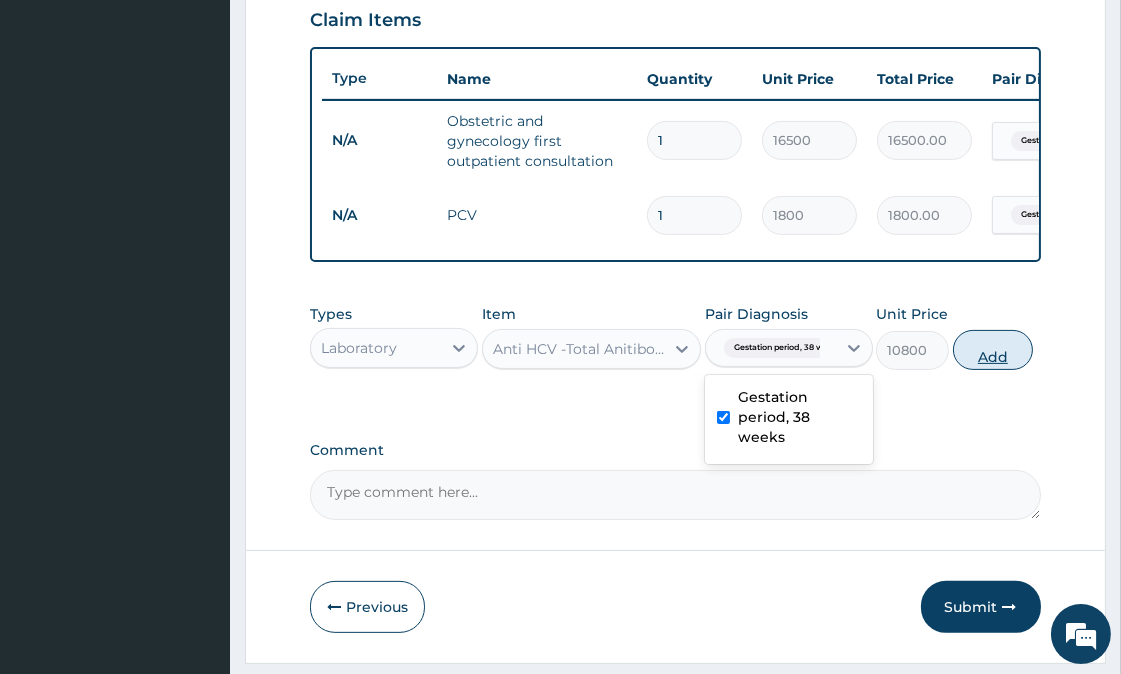 click on "Add" at bounding box center (993, 350) 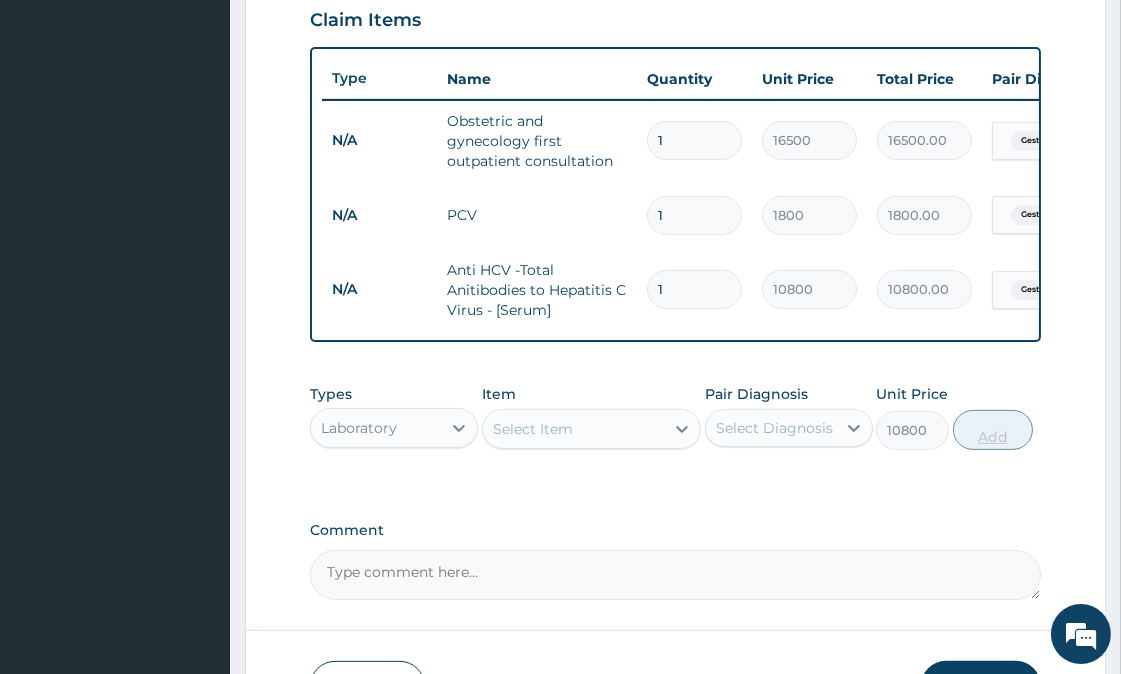 type on "0" 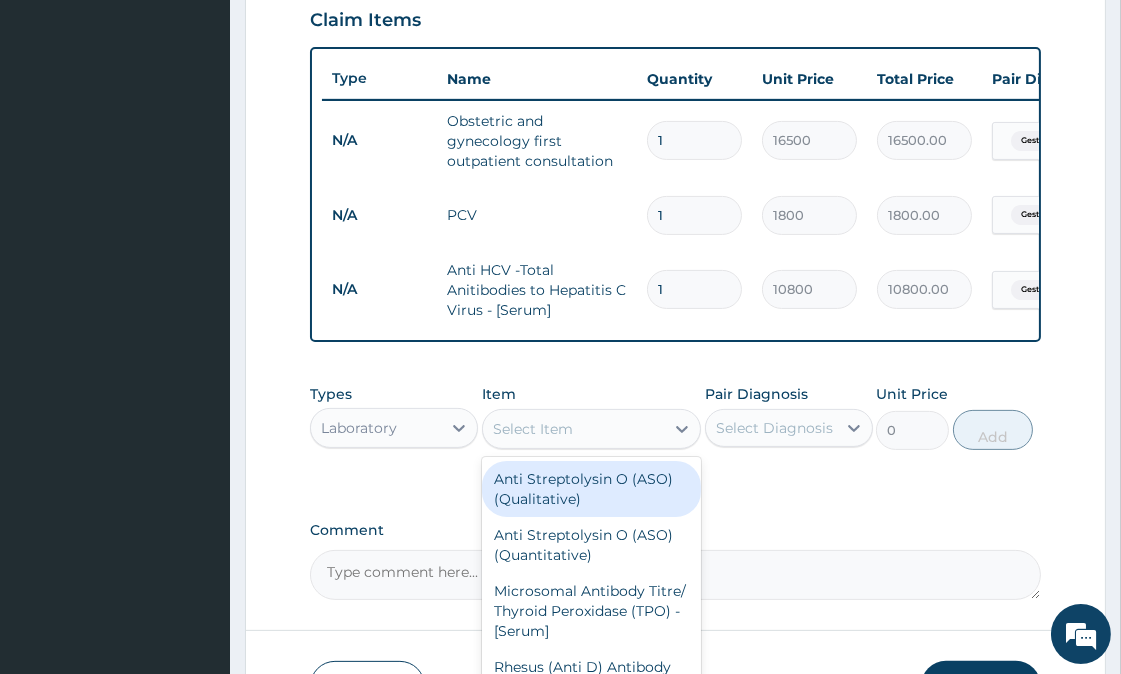 click on "Select Item" at bounding box center [573, 429] 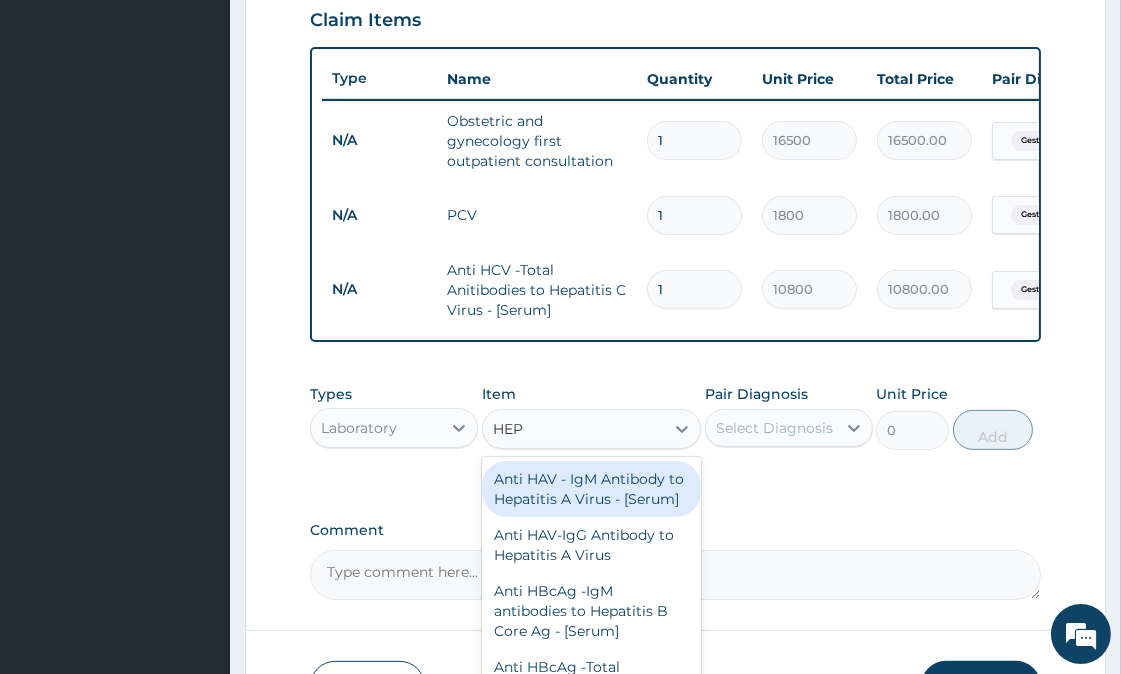 type on "HEPA" 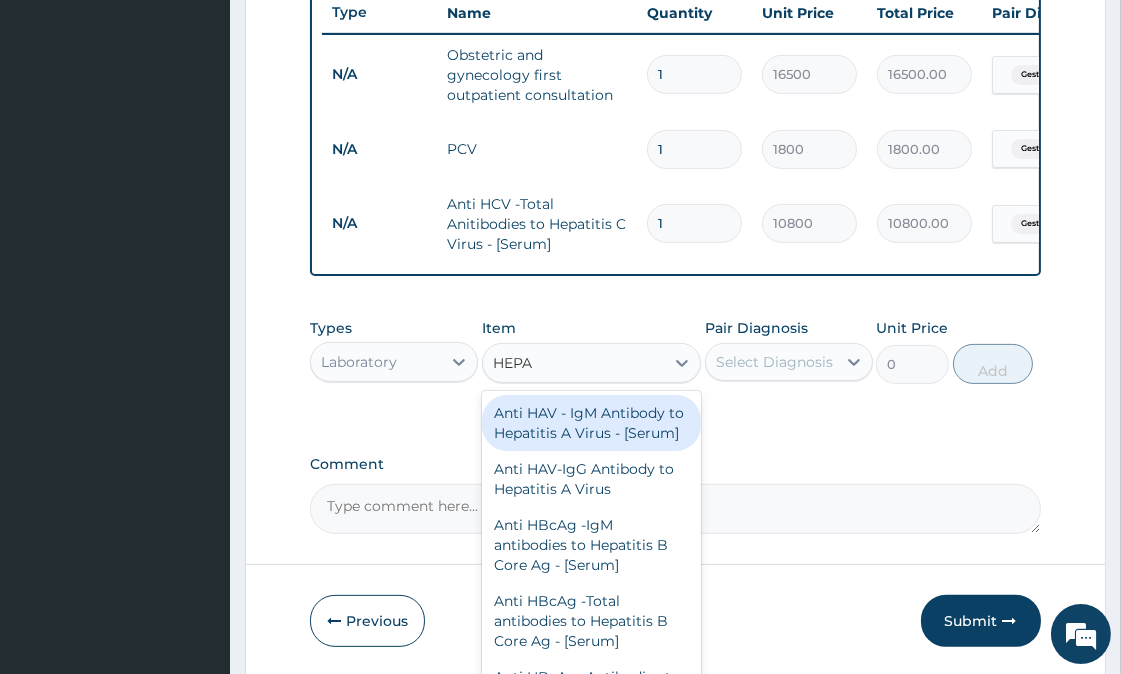 scroll, scrollTop: 808, scrollLeft: 0, axis: vertical 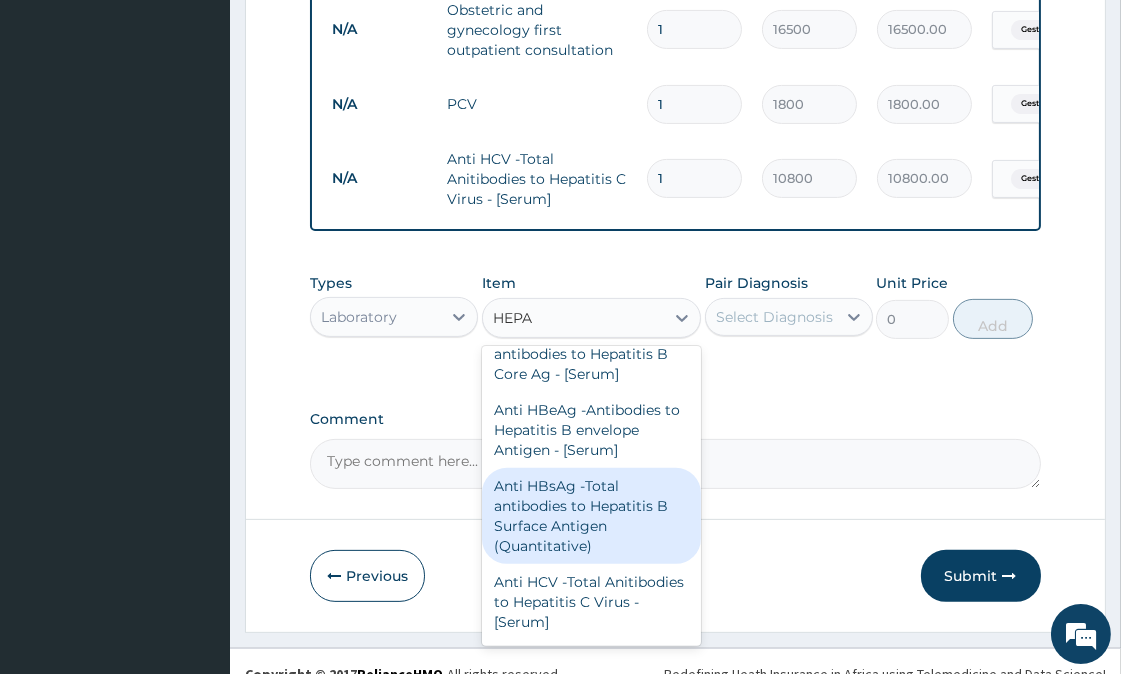 click on "Anti HBsAg -Total antibodies to Hepatitis B Surface Antigen (Quantitative)" at bounding box center (591, 516) 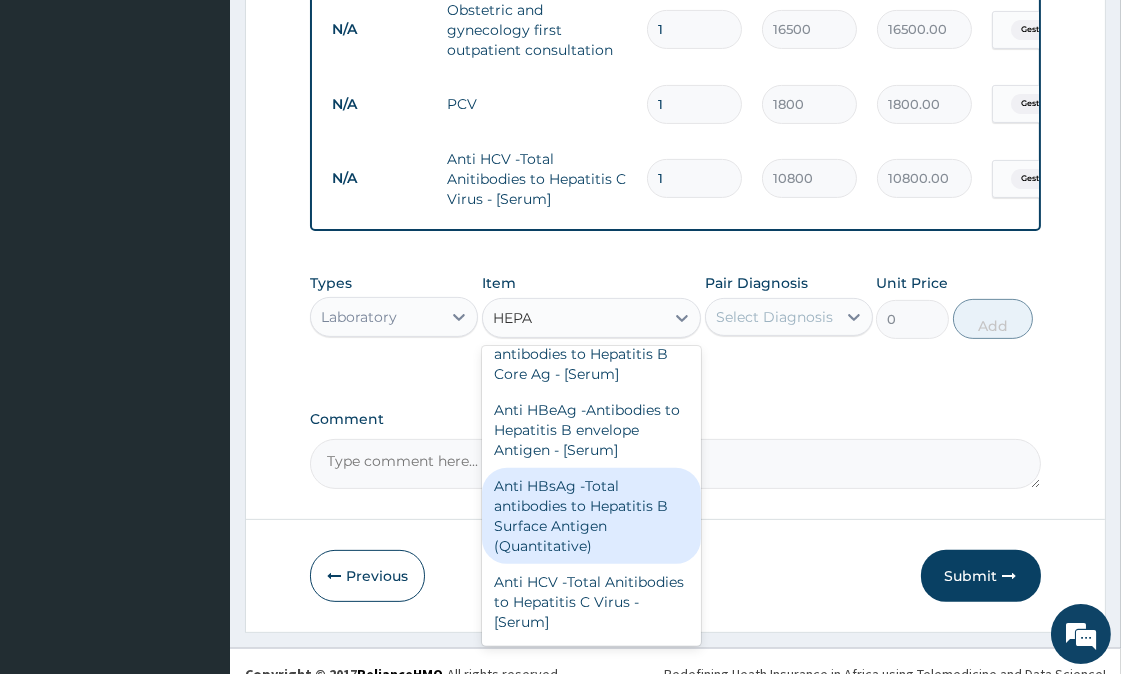type on "5040" 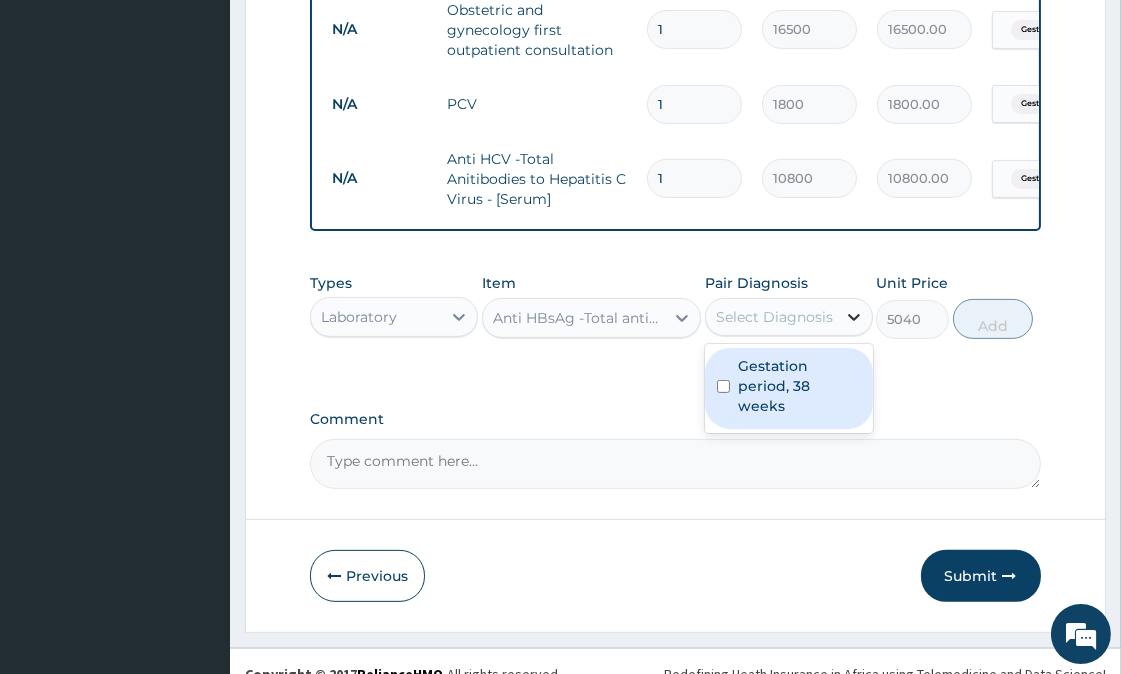 click 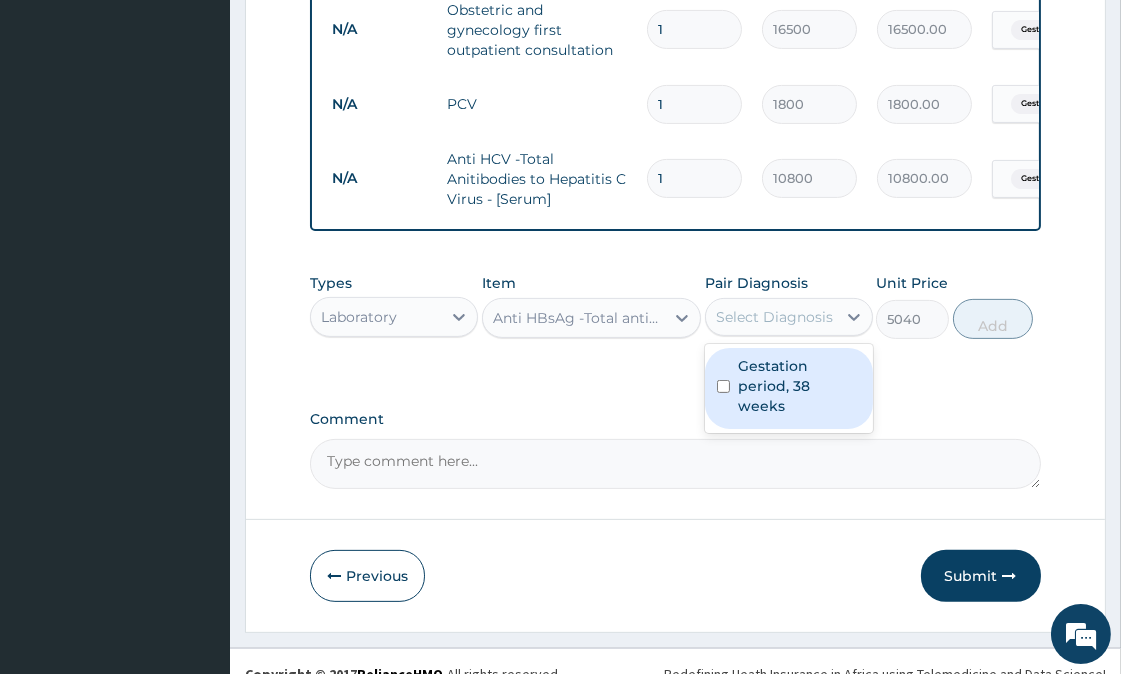 click at bounding box center [723, 386] 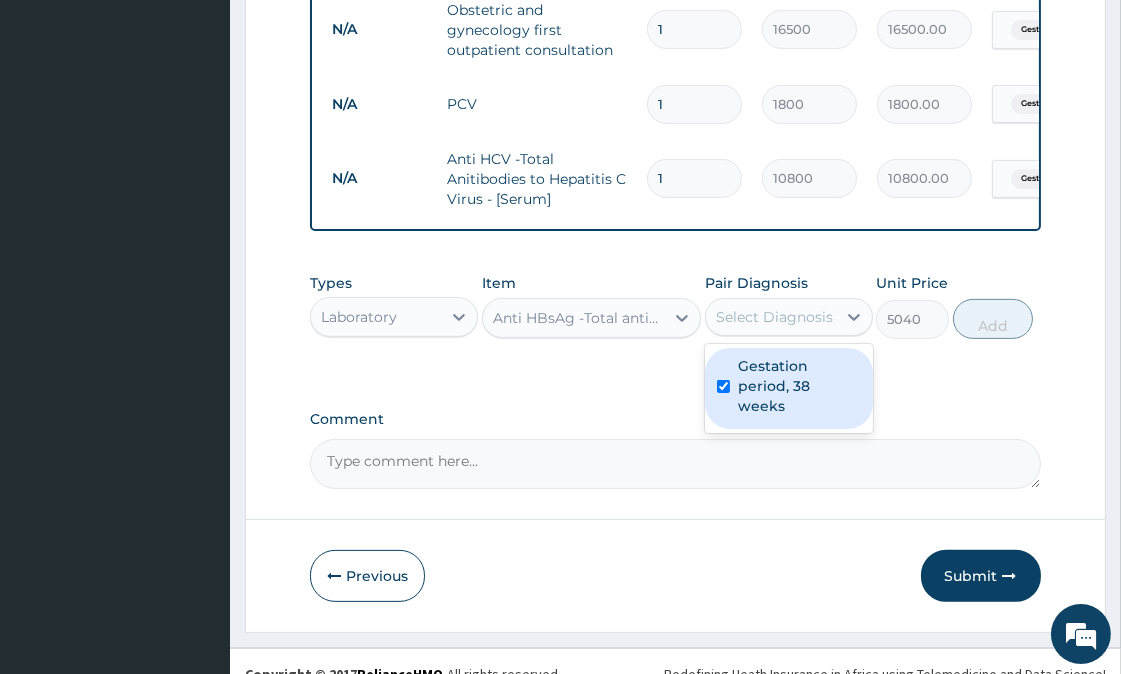 checkbox on "true" 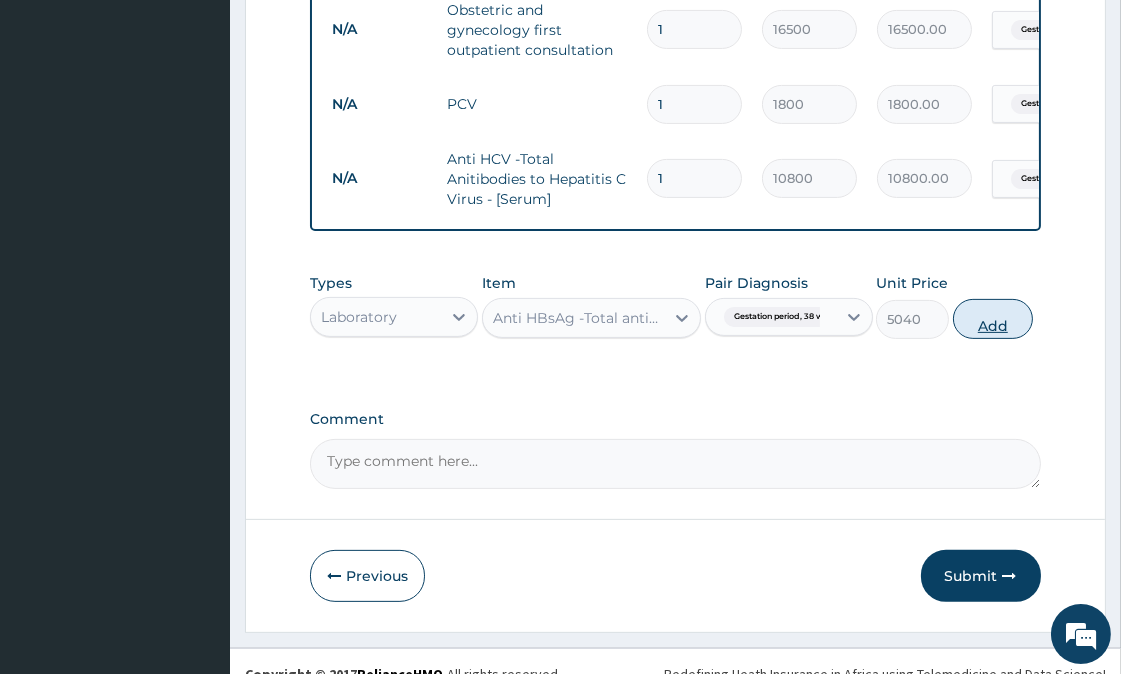 click on "Add" at bounding box center (993, 319) 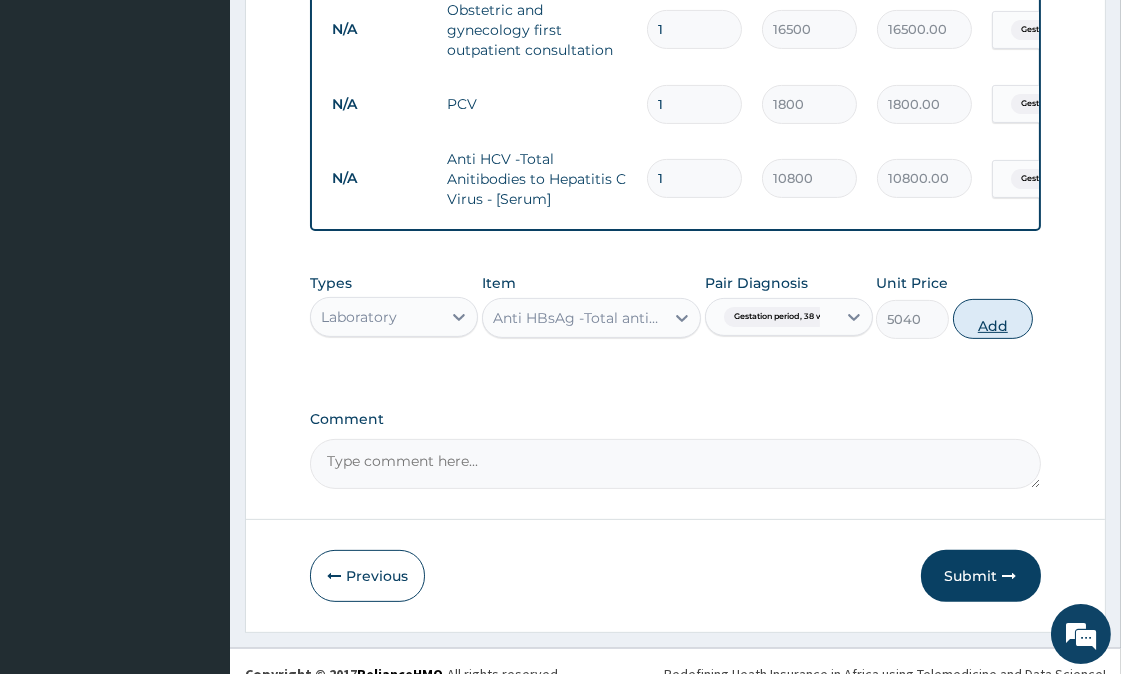 type on "0" 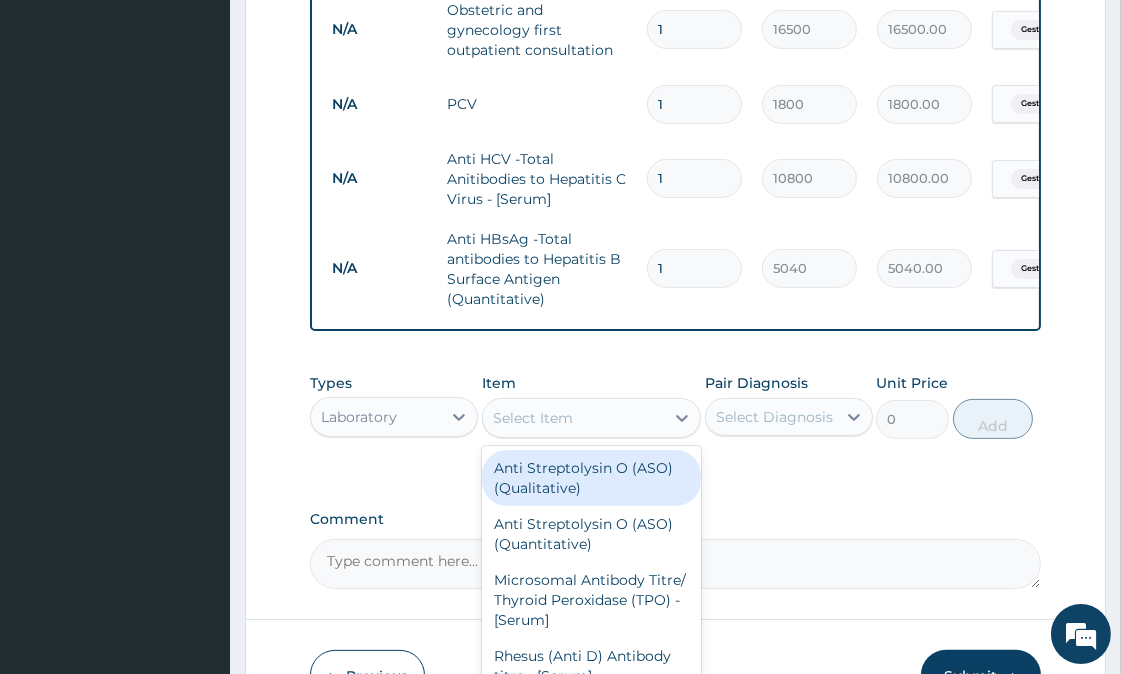 click on "Select Item" at bounding box center (573, 418) 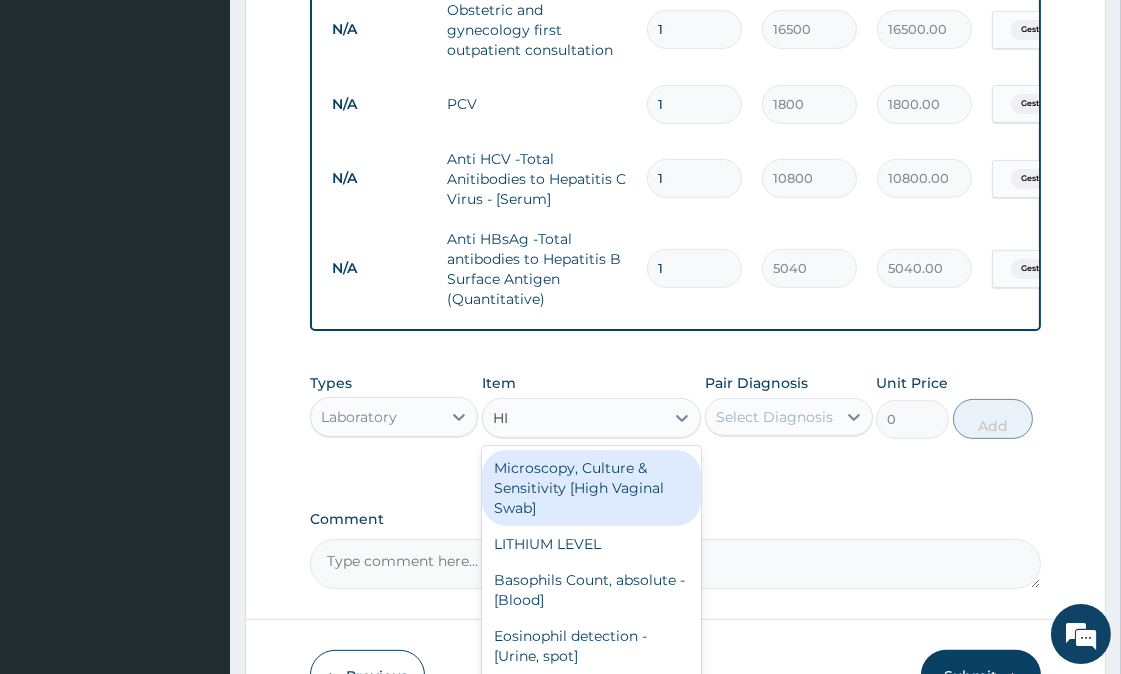 type on "HIV" 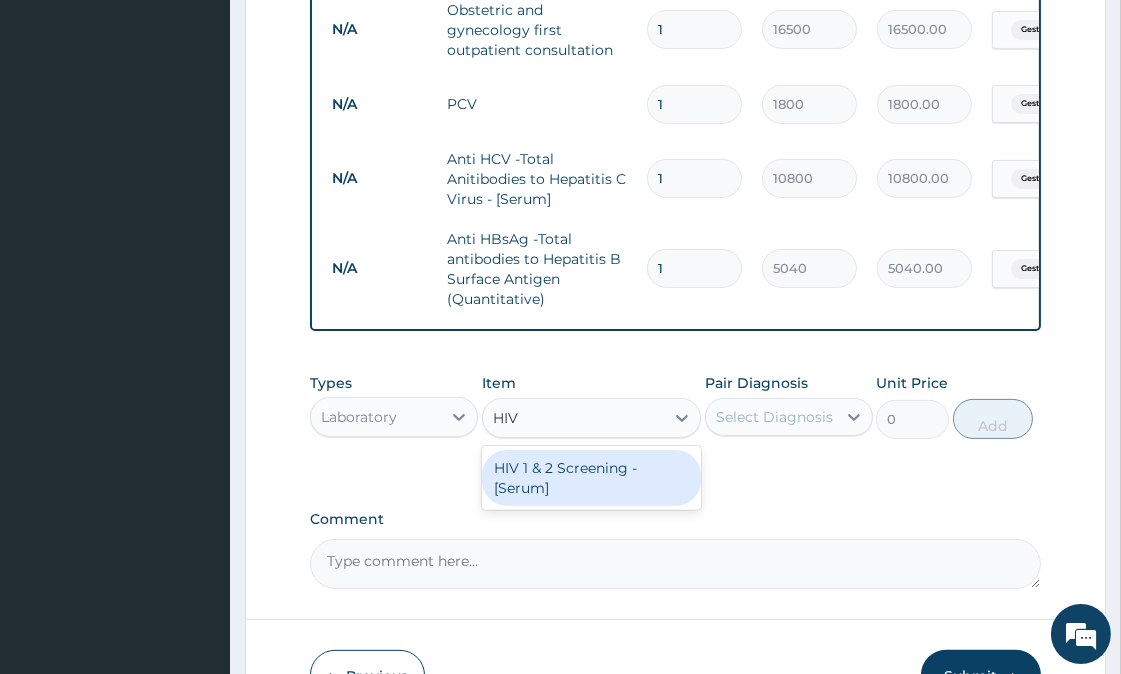click on "HIV 1 & 2 Screening - [Serum]" at bounding box center [591, 478] 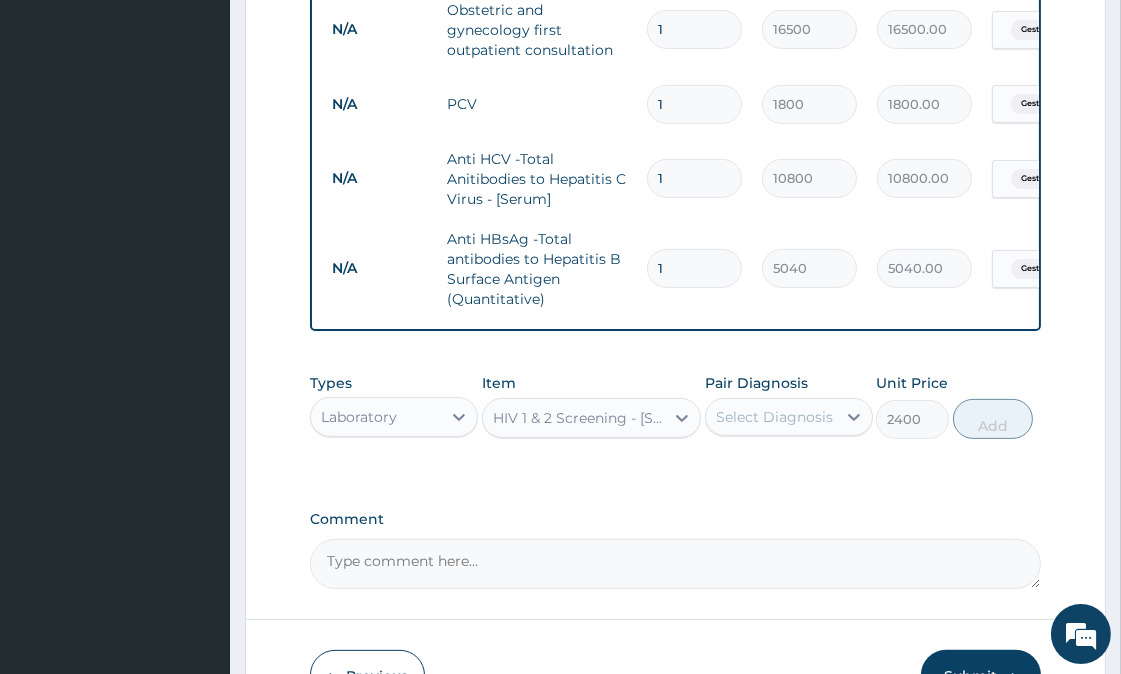 click on "Select Diagnosis" at bounding box center [771, 417] 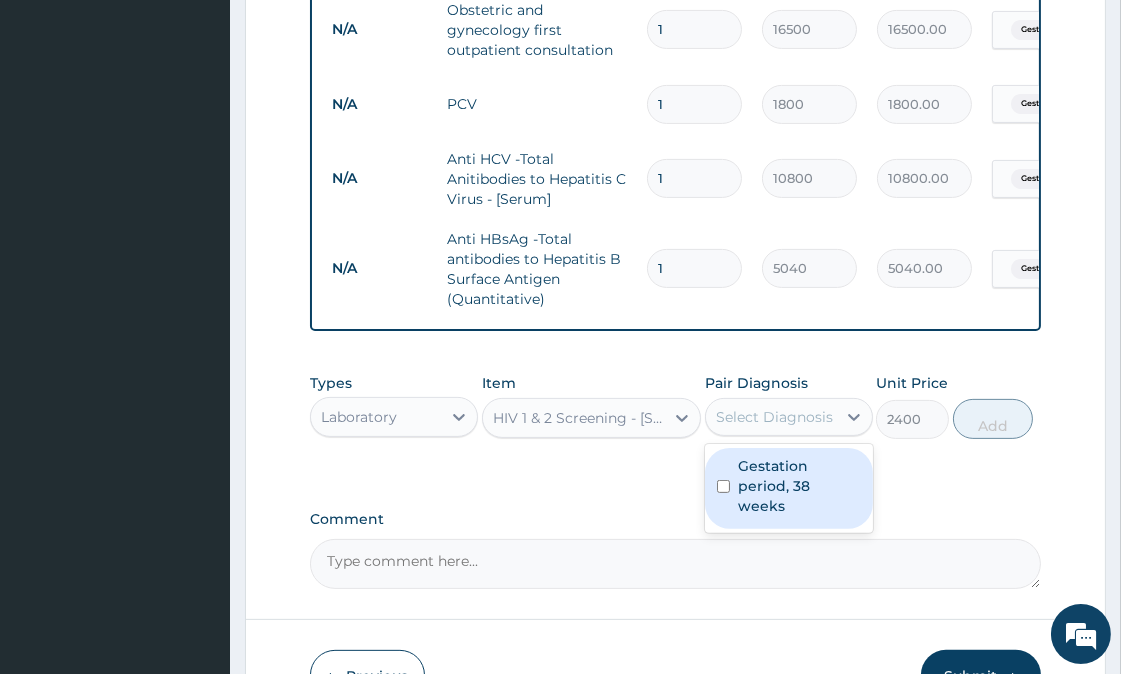 click at bounding box center (723, 486) 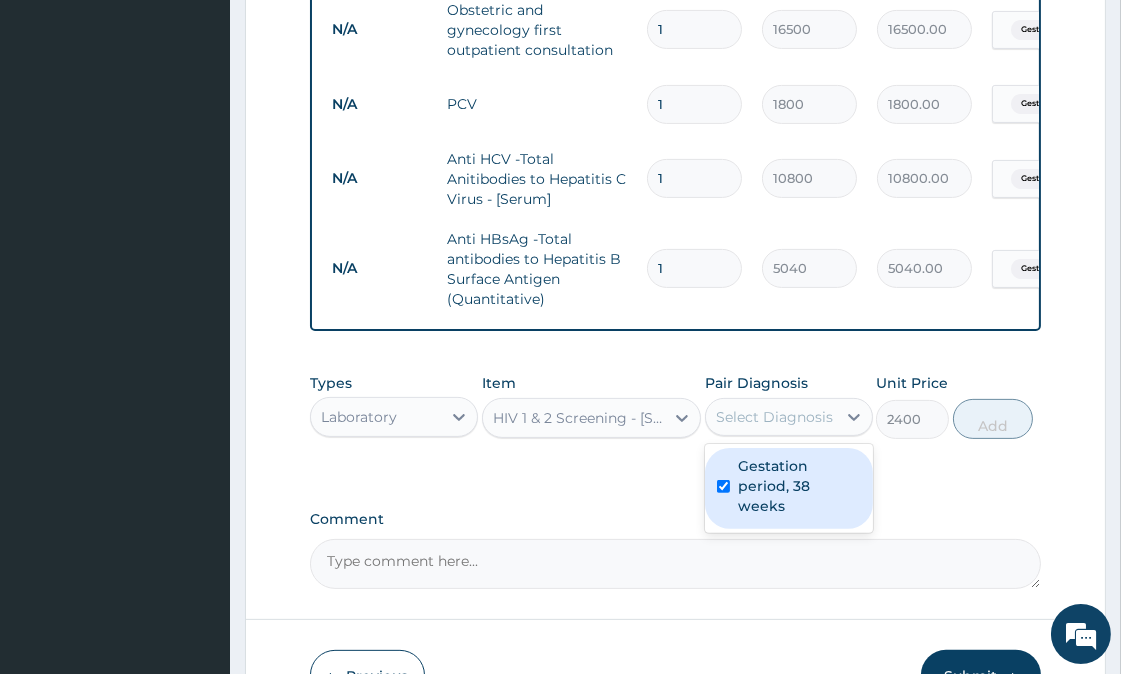 checkbox on "true" 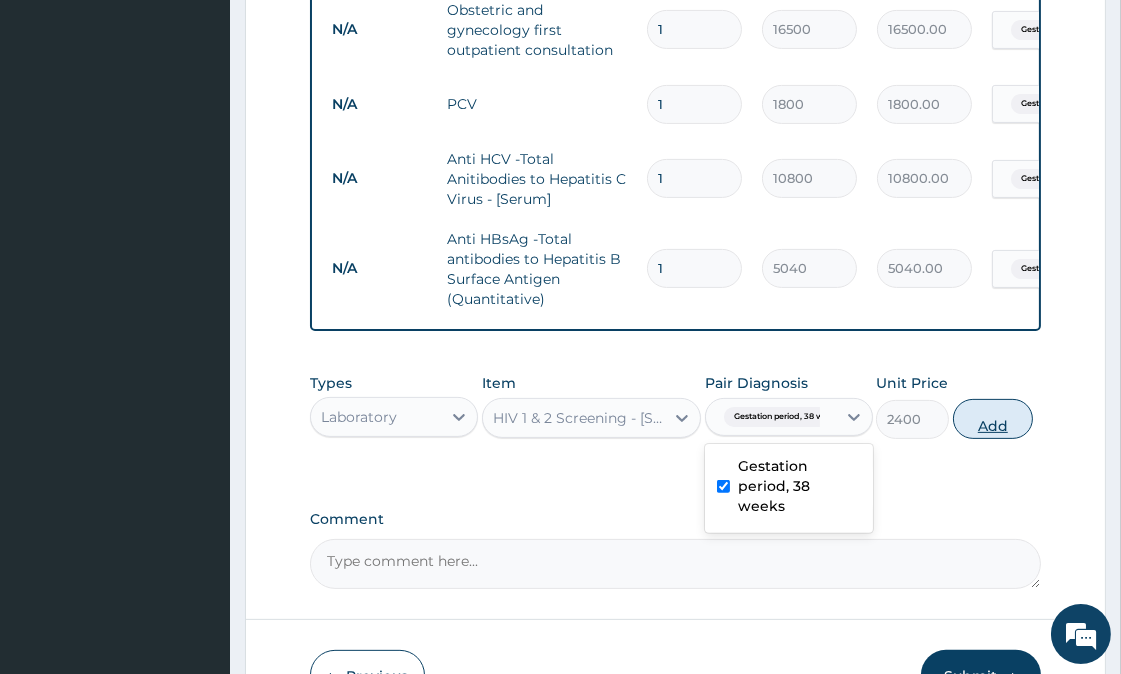 click on "Add" at bounding box center (993, 419) 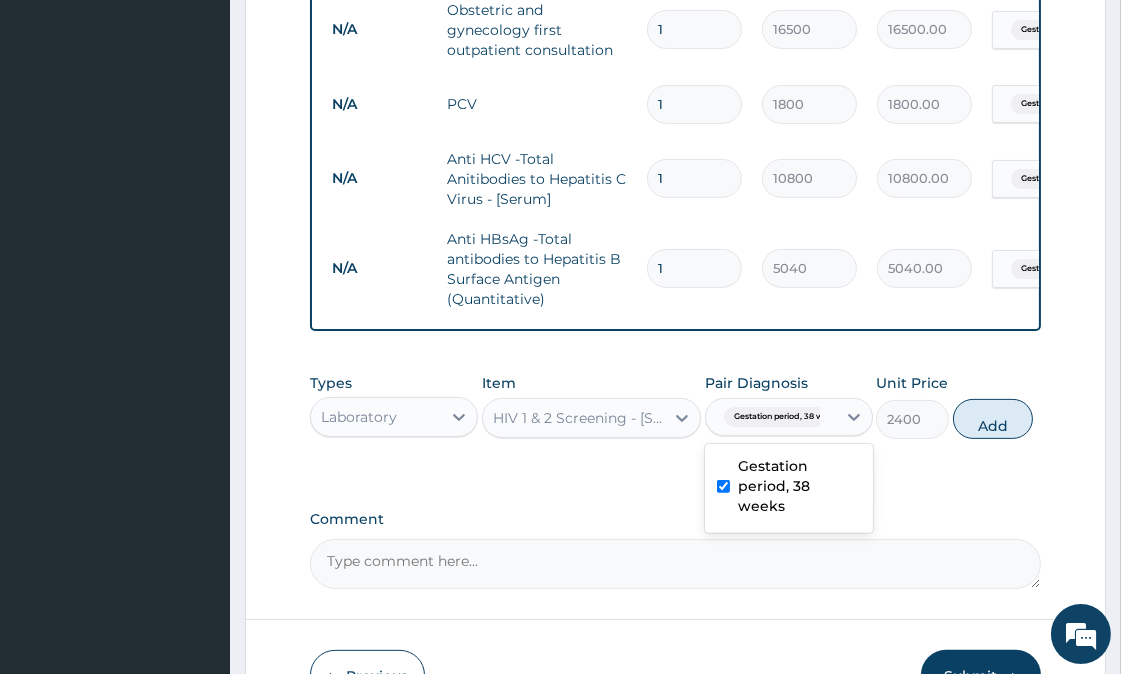type on "0" 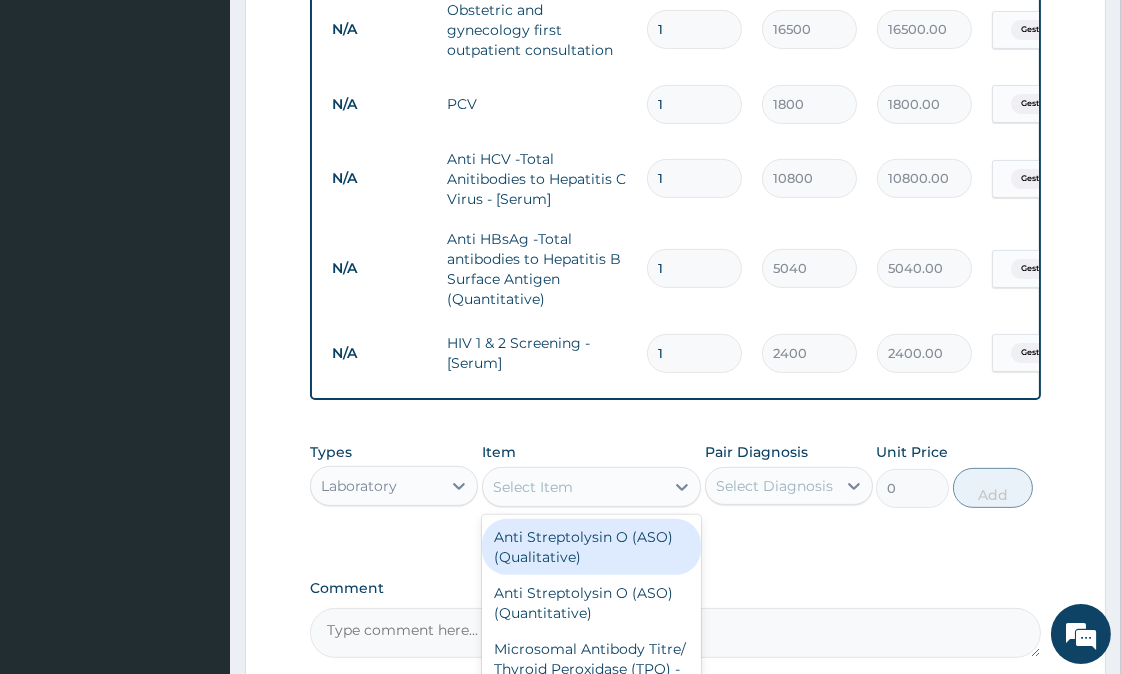 click on "Select Item" at bounding box center (573, 487) 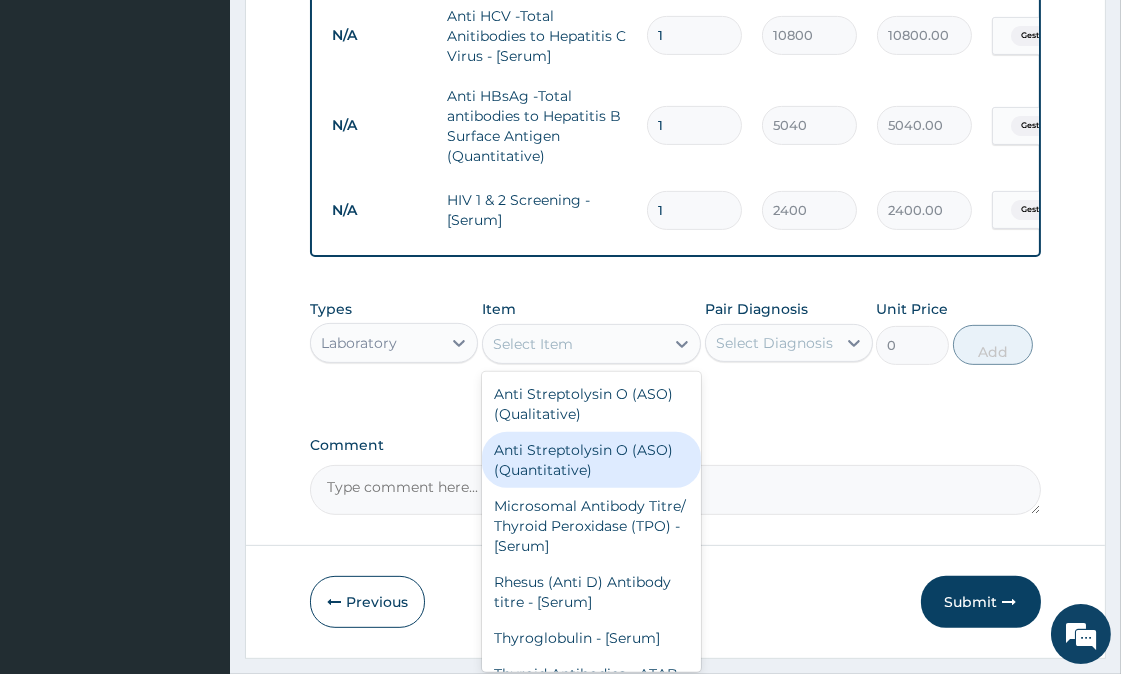 scroll, scrollTop: 905, scrollLeft: 0, axis: vertical 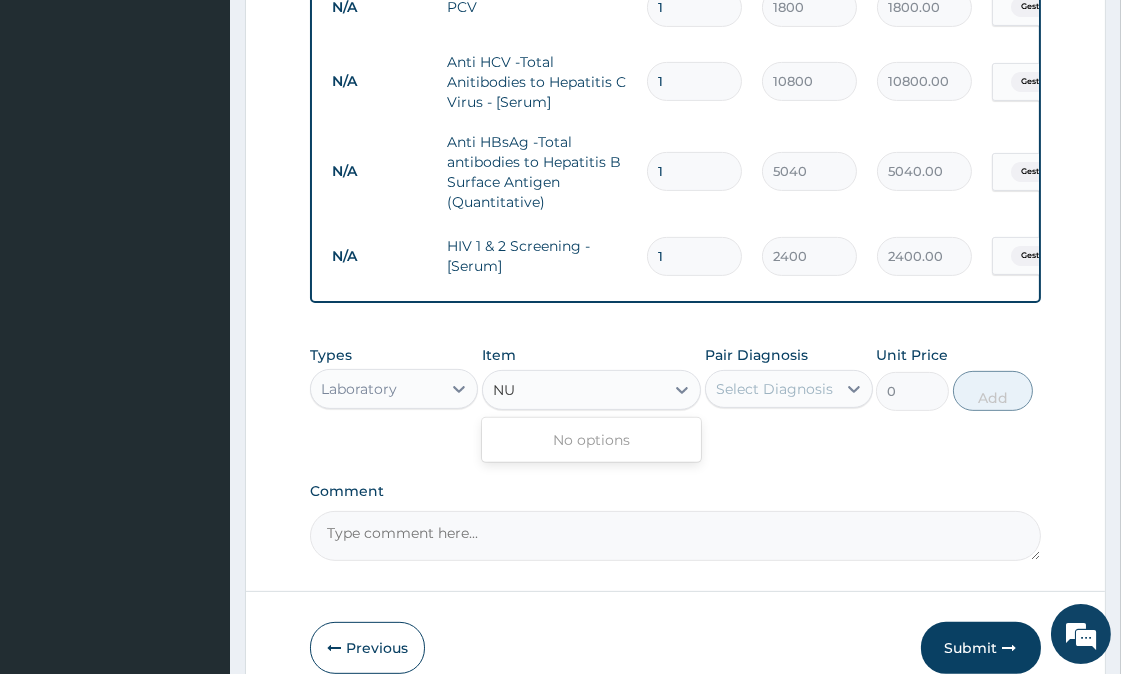 type on "N" 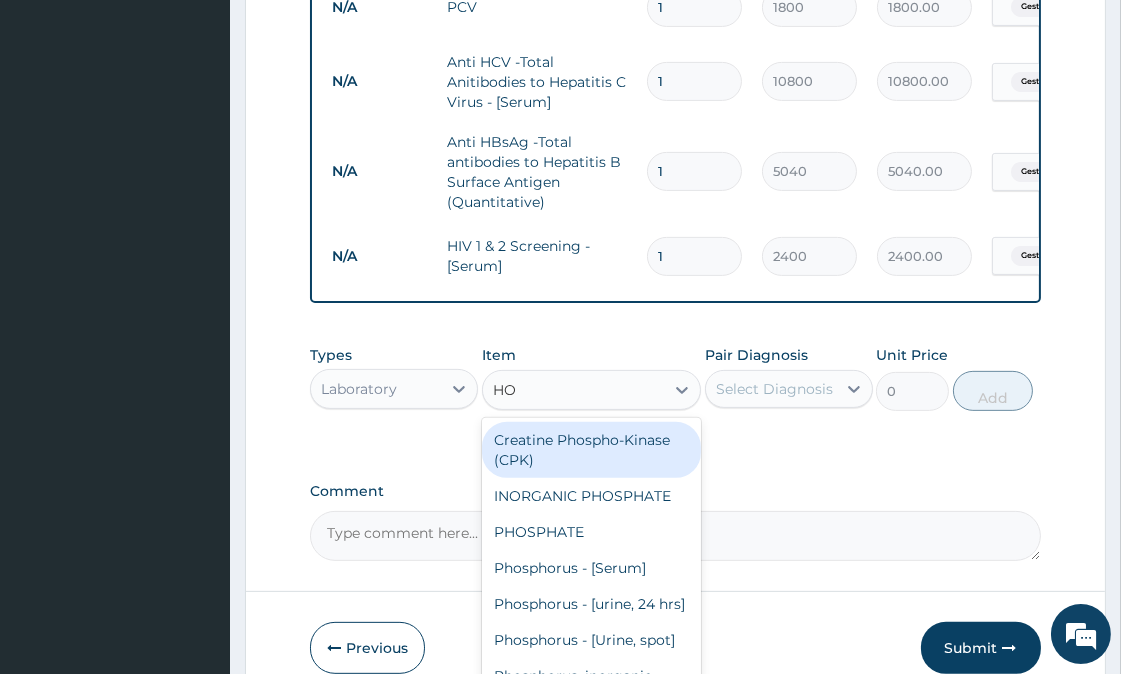 type on "H" 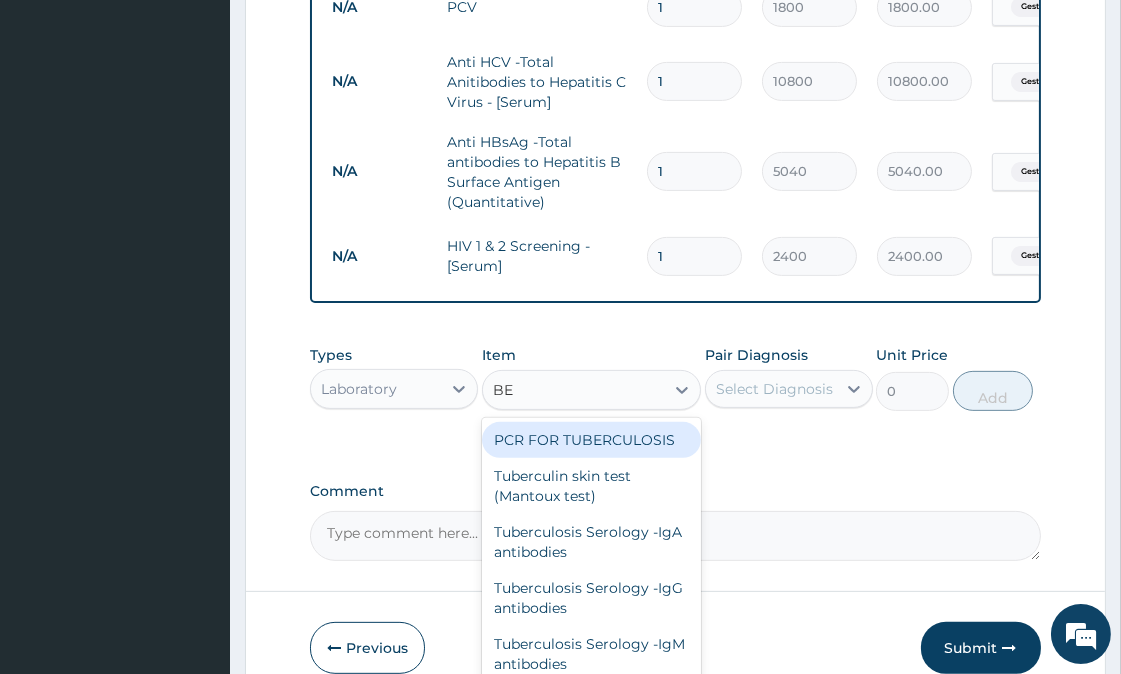 type on "B" 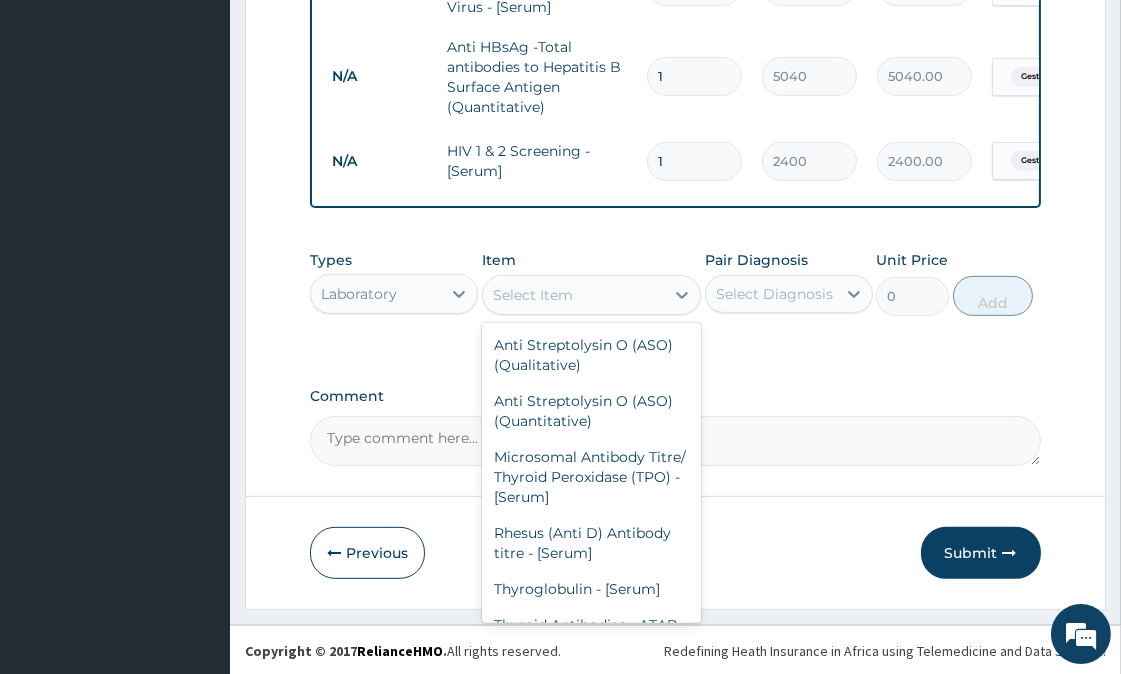 scroll, scrollTop: 1016, scrollLeft: 0, axis: vertical 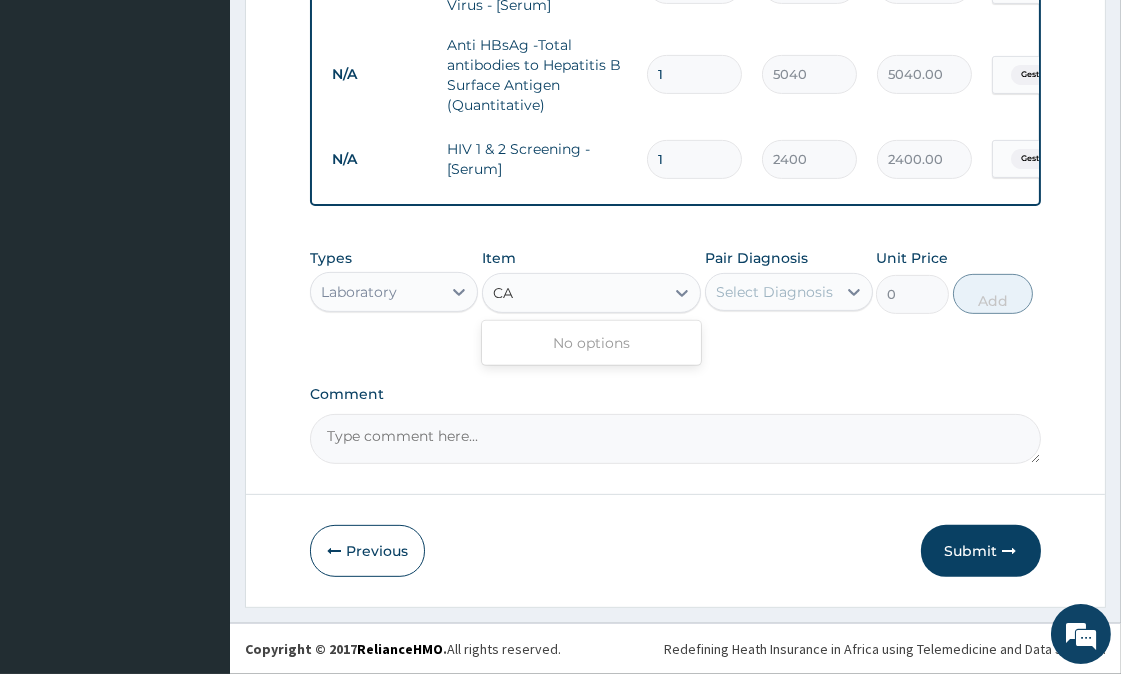 type on "C" 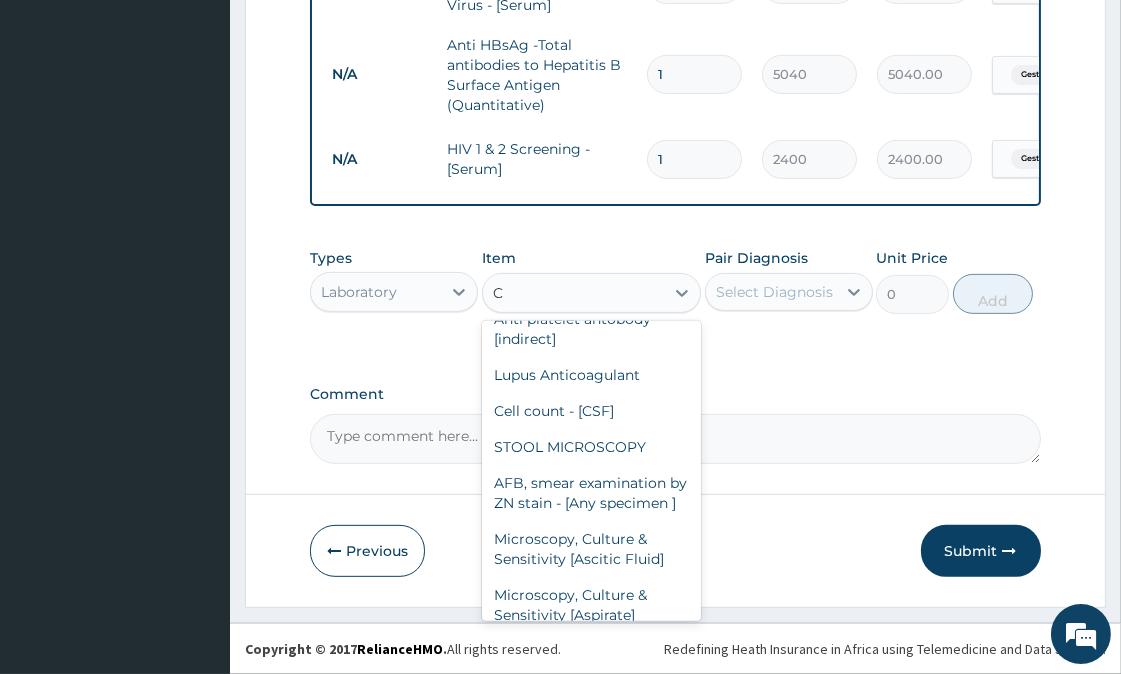 scroll, scrollTop: 0, scrollLeft: 0, axis: both 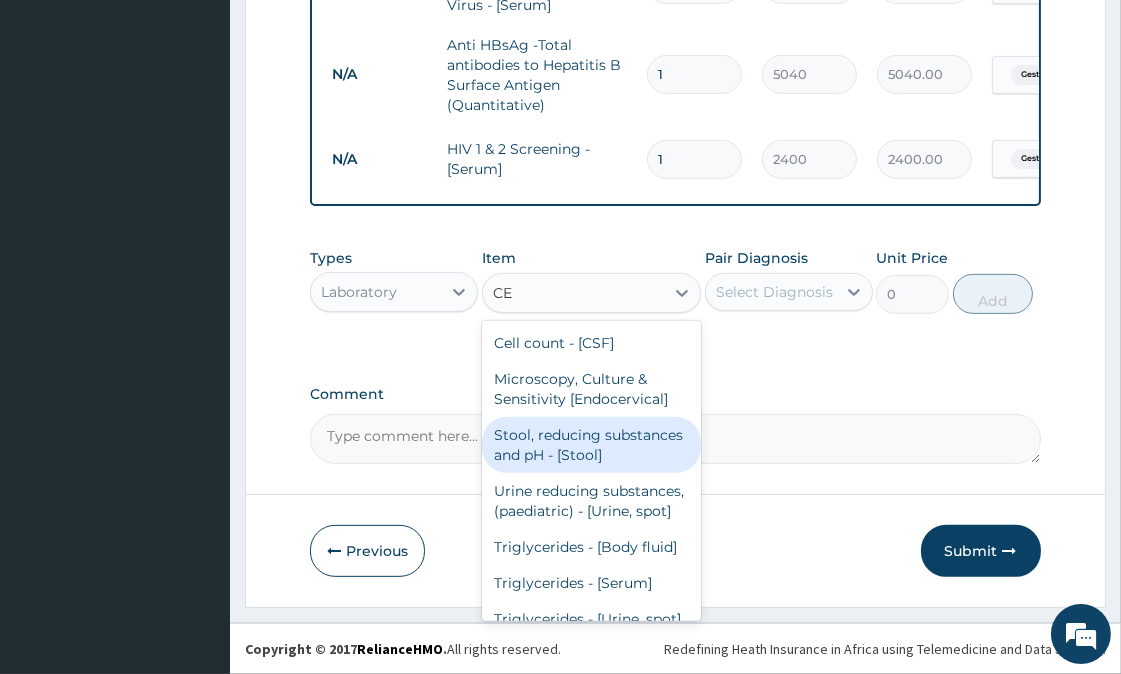 type on "C" 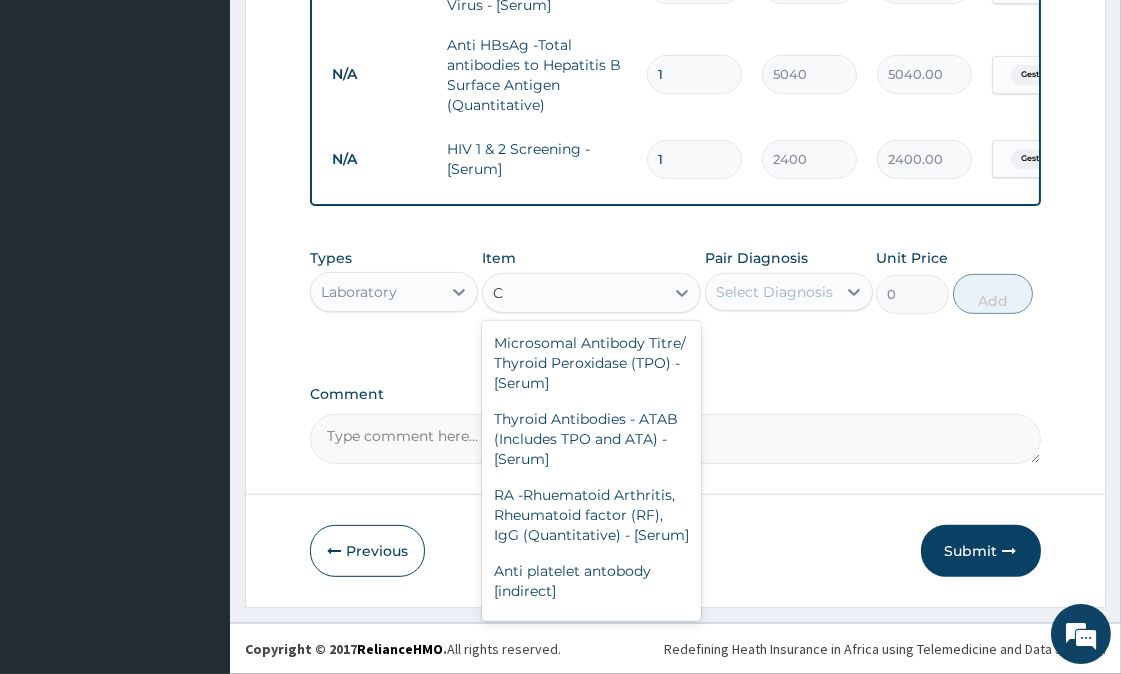 type 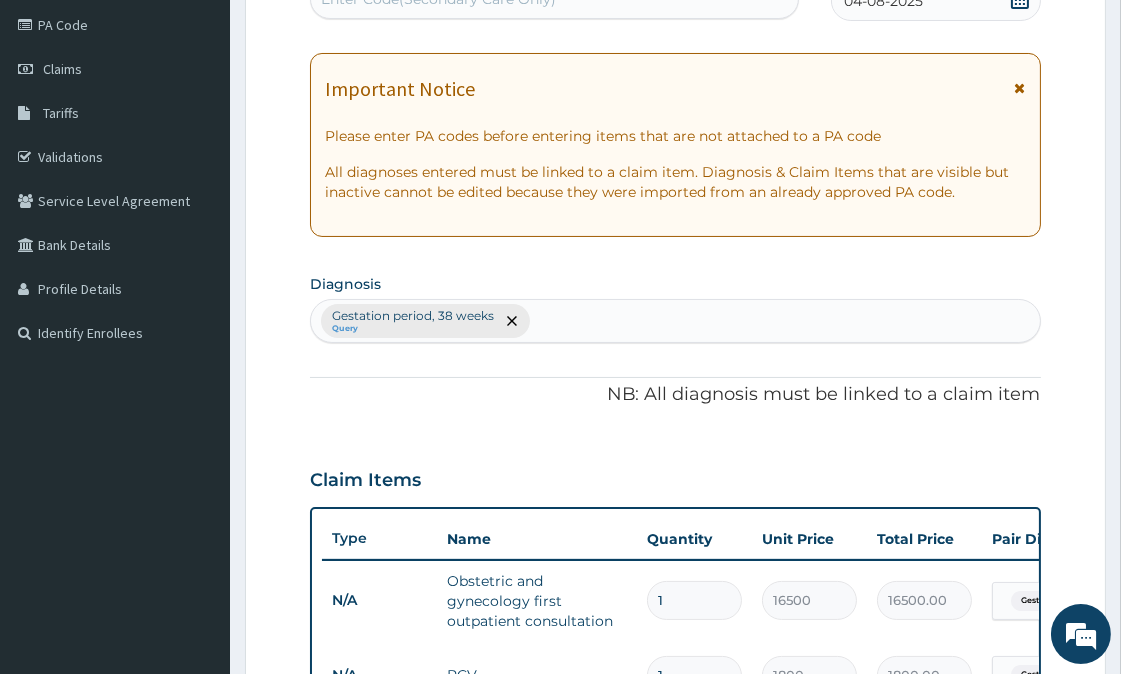 scroll, scrollTop: 0, scrollLeft: 0, axis: both 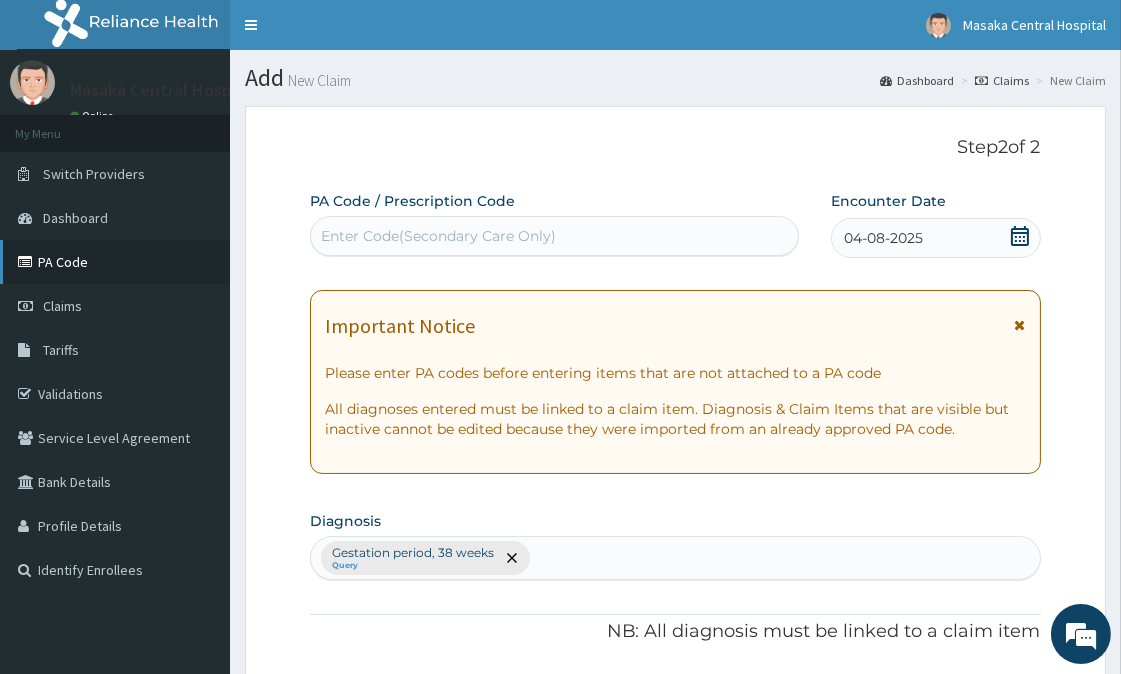 click on "PA Code" at bounding box center [115, 262] 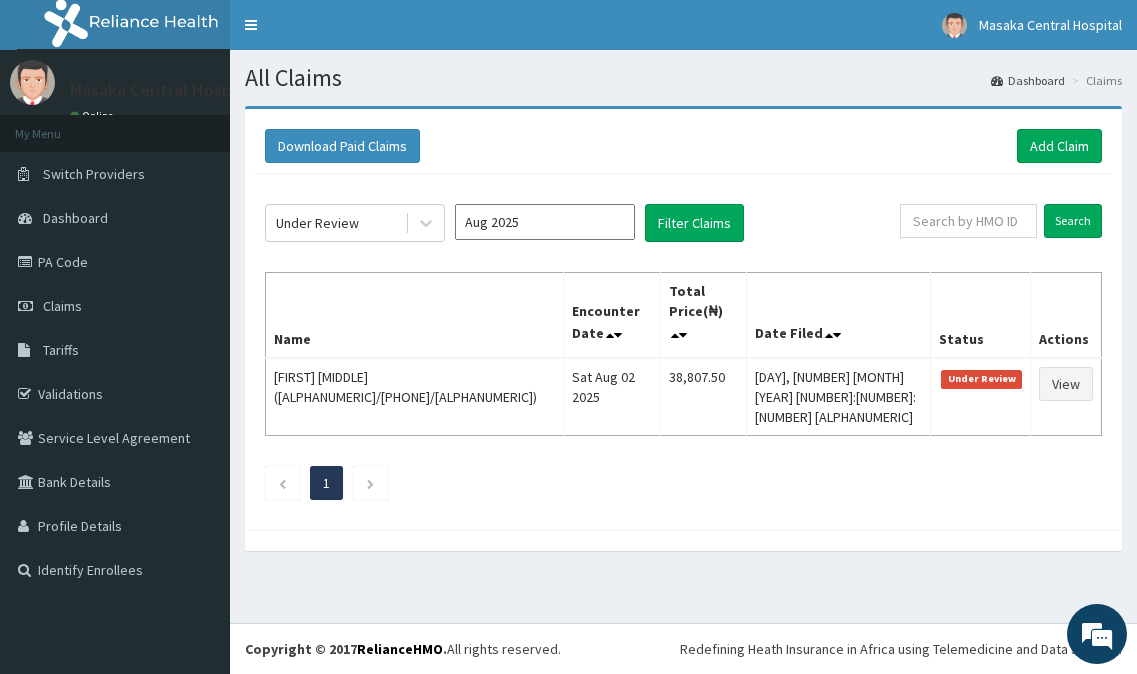 scroll, scrollTop: 0, scrollLeft: 0, axis: both 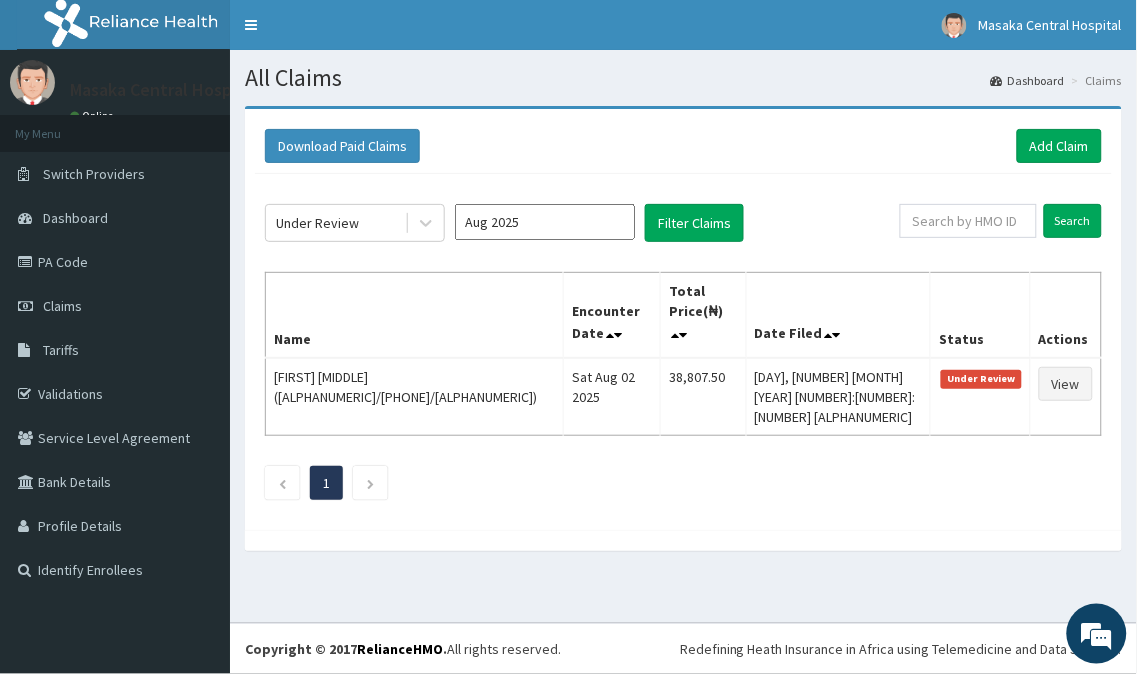 type 